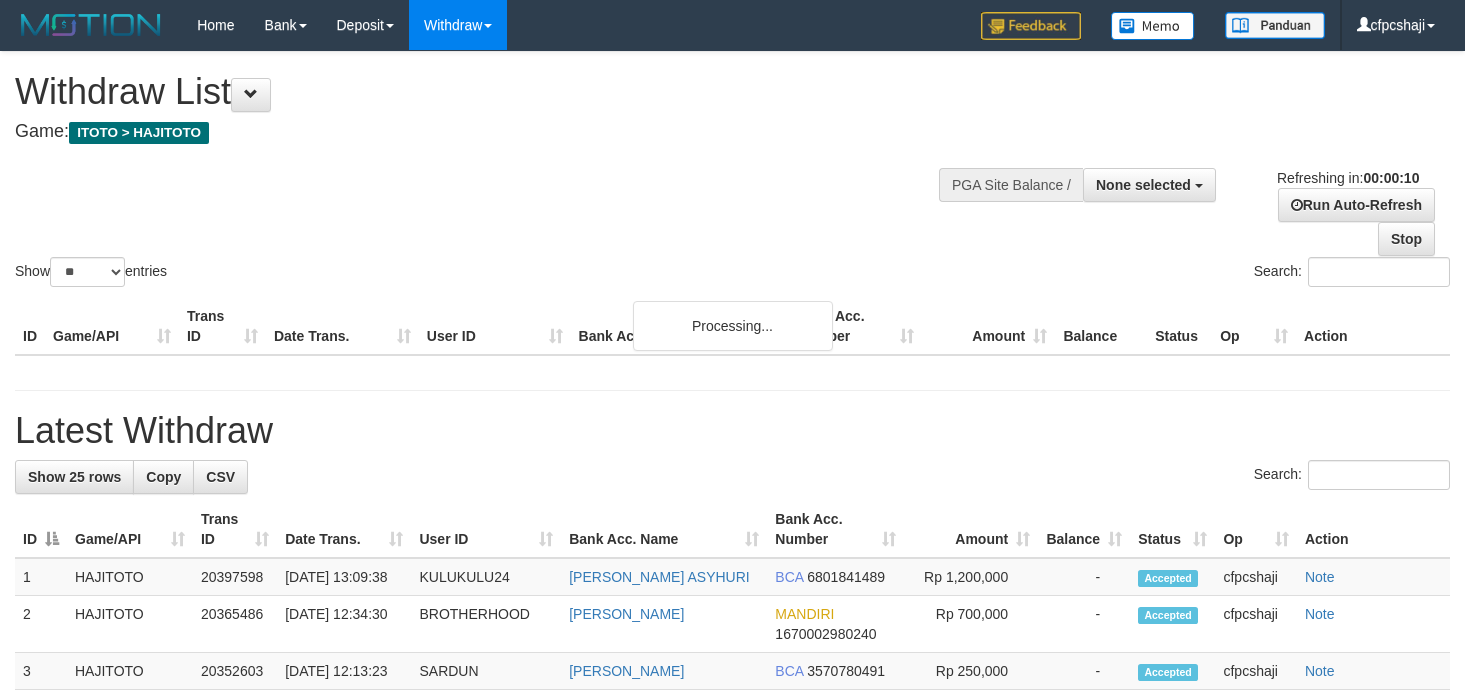 select 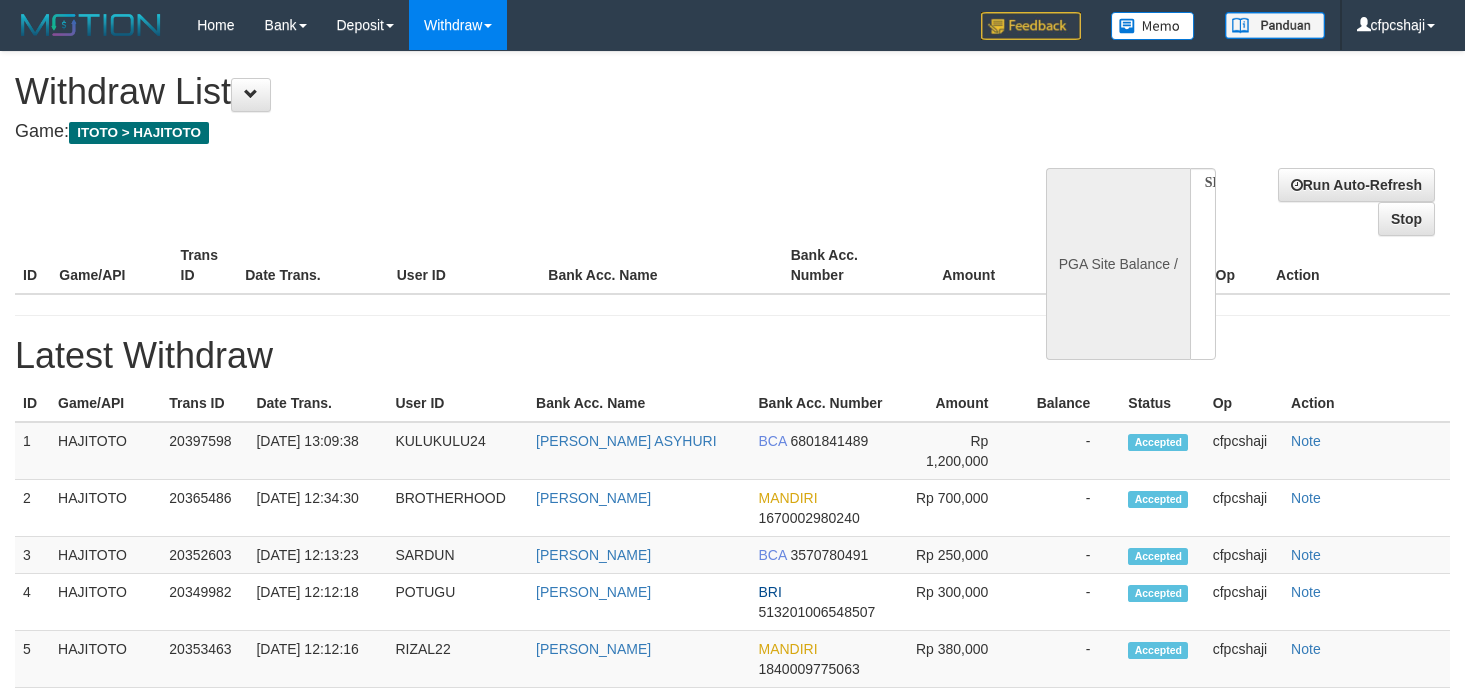 select 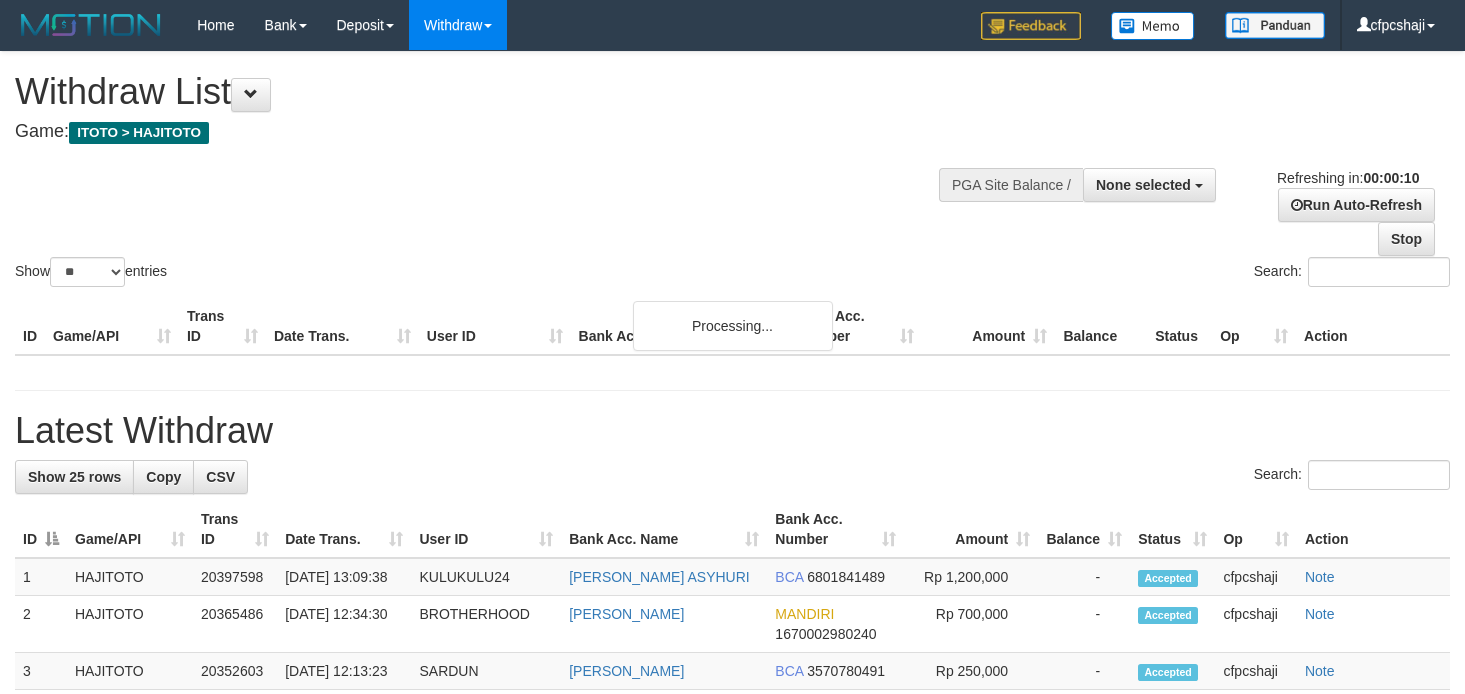 select 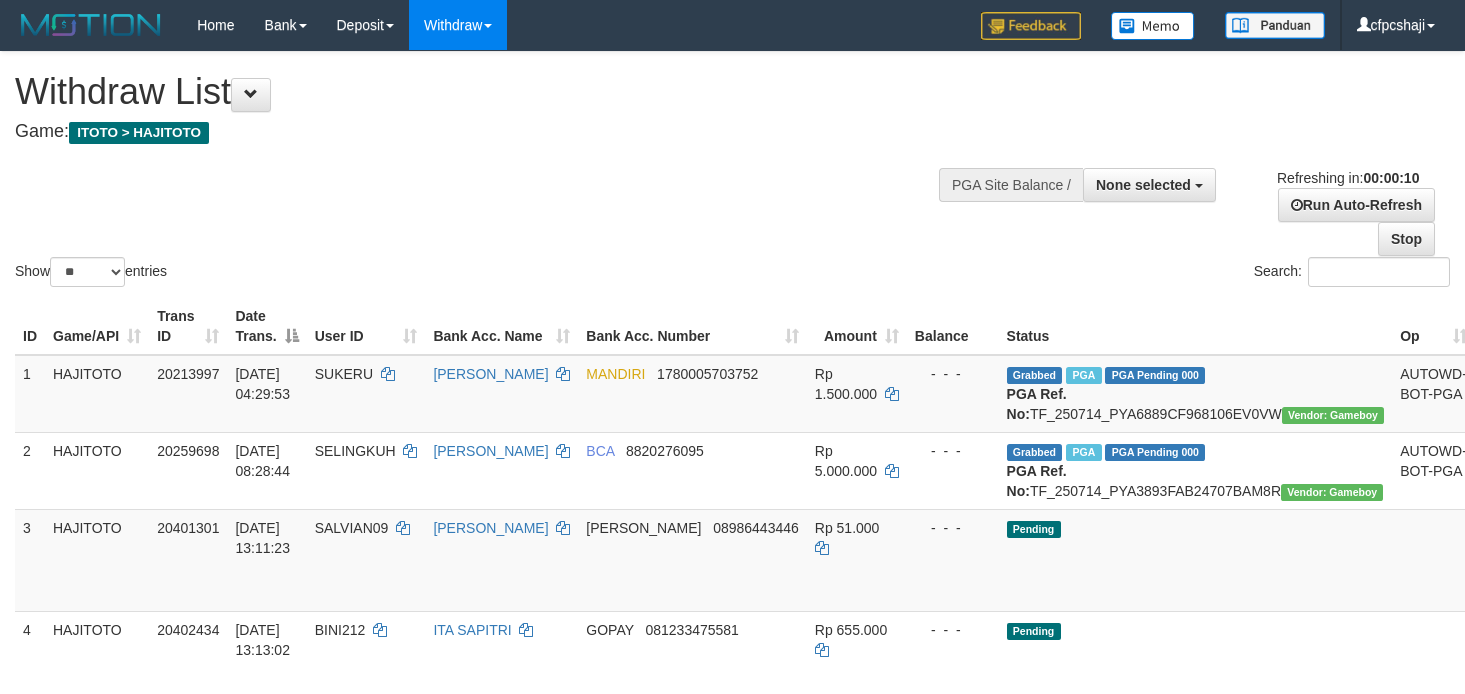 select 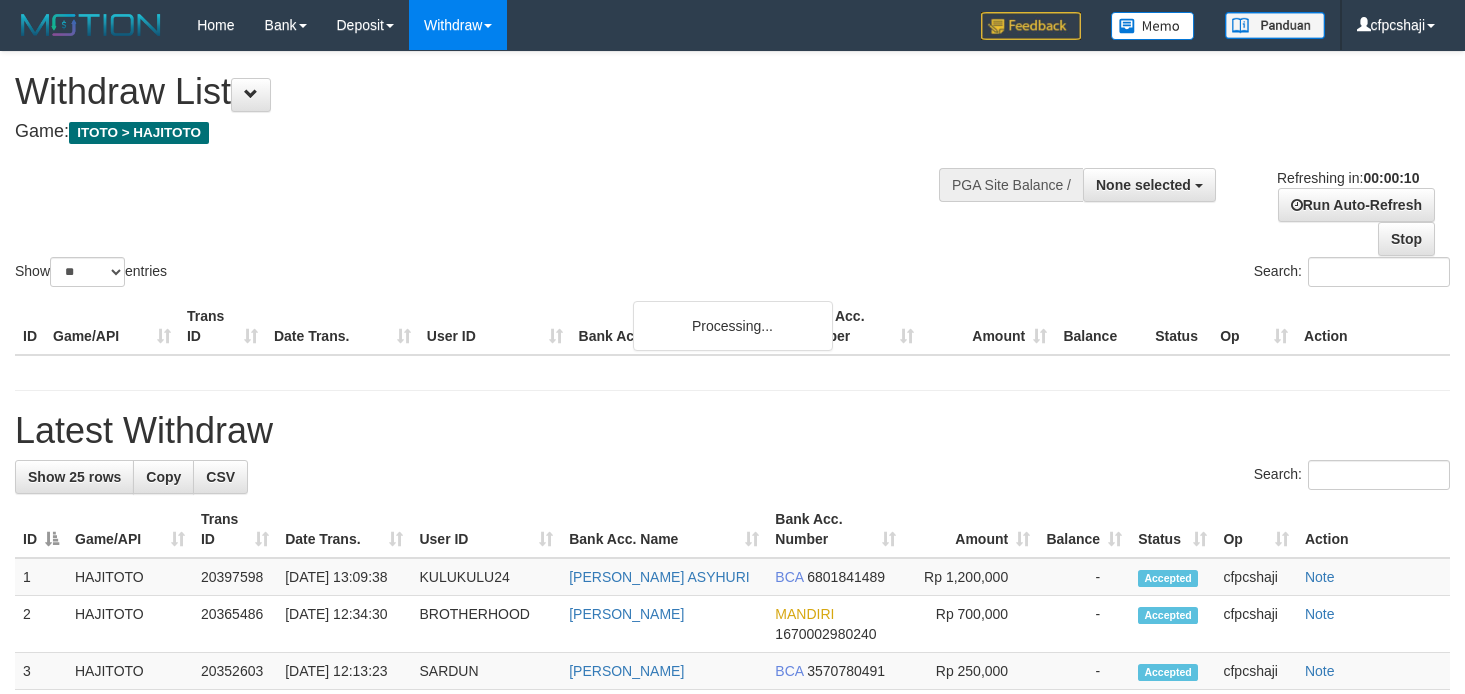select 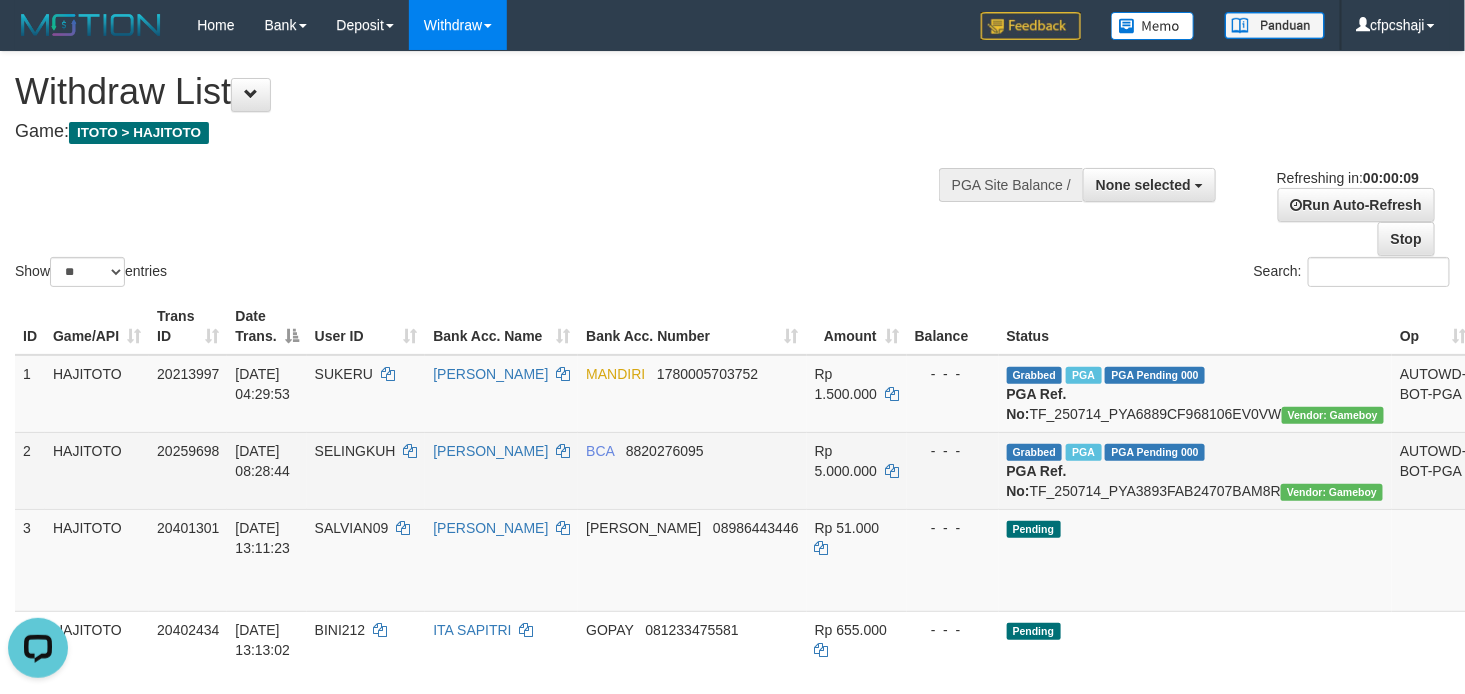 scroll, scrollTop: 0, scrollLeft: 0, axis: both 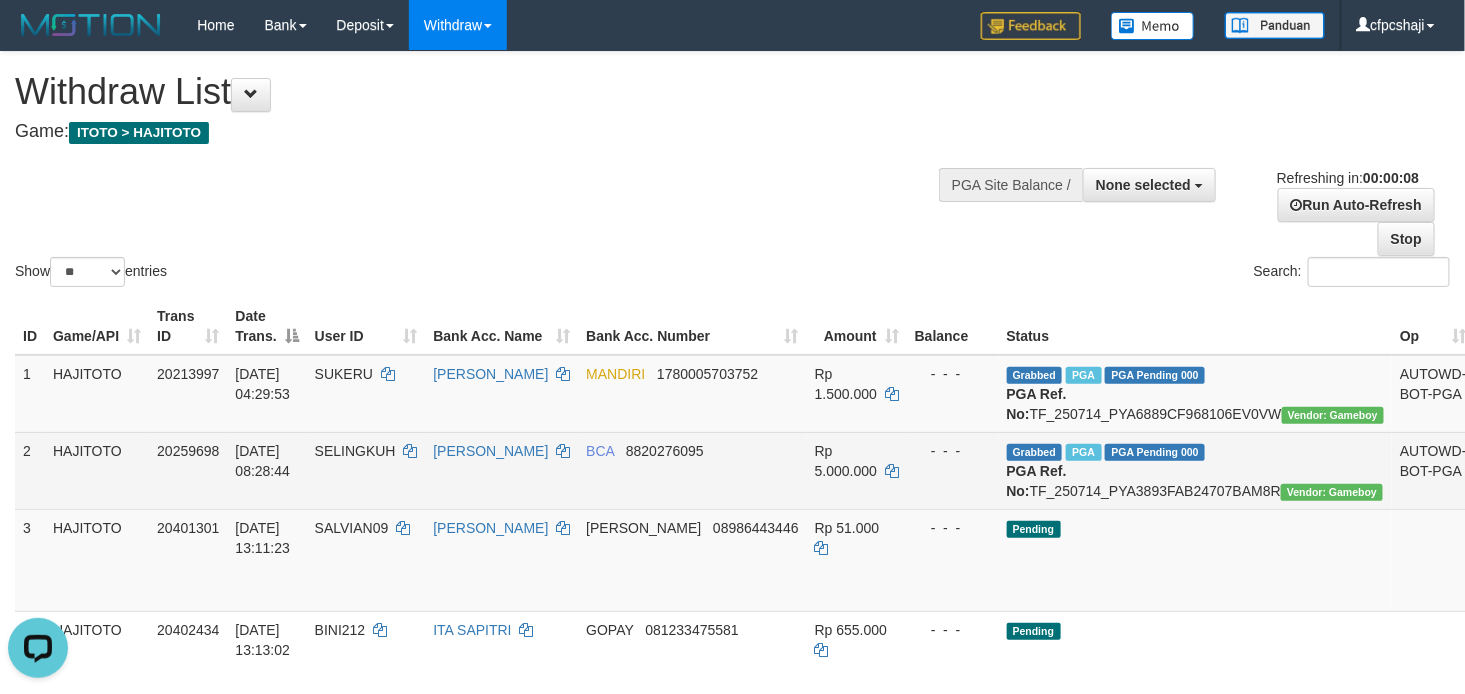 click on "Check Trans" at bounding box center (1524, 461) 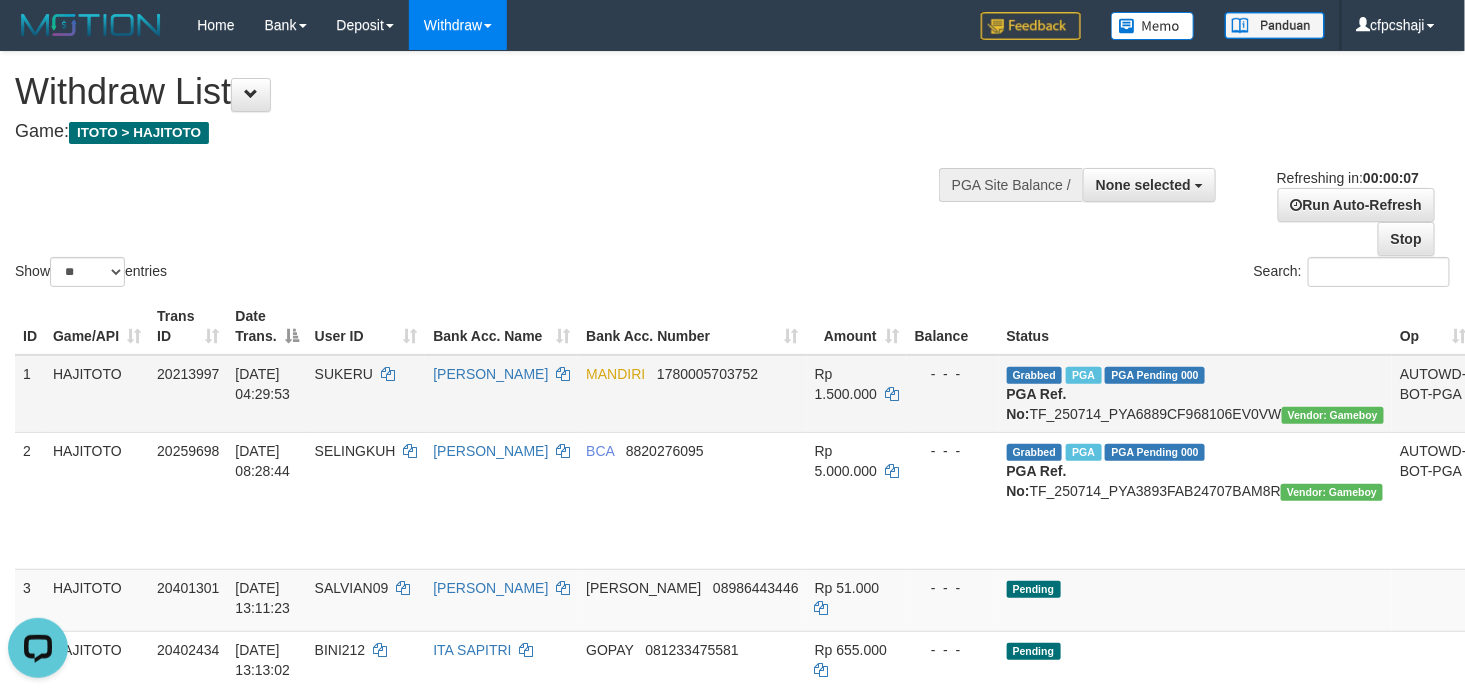 click on "Check Trans" at bounding box center (1524, 384) 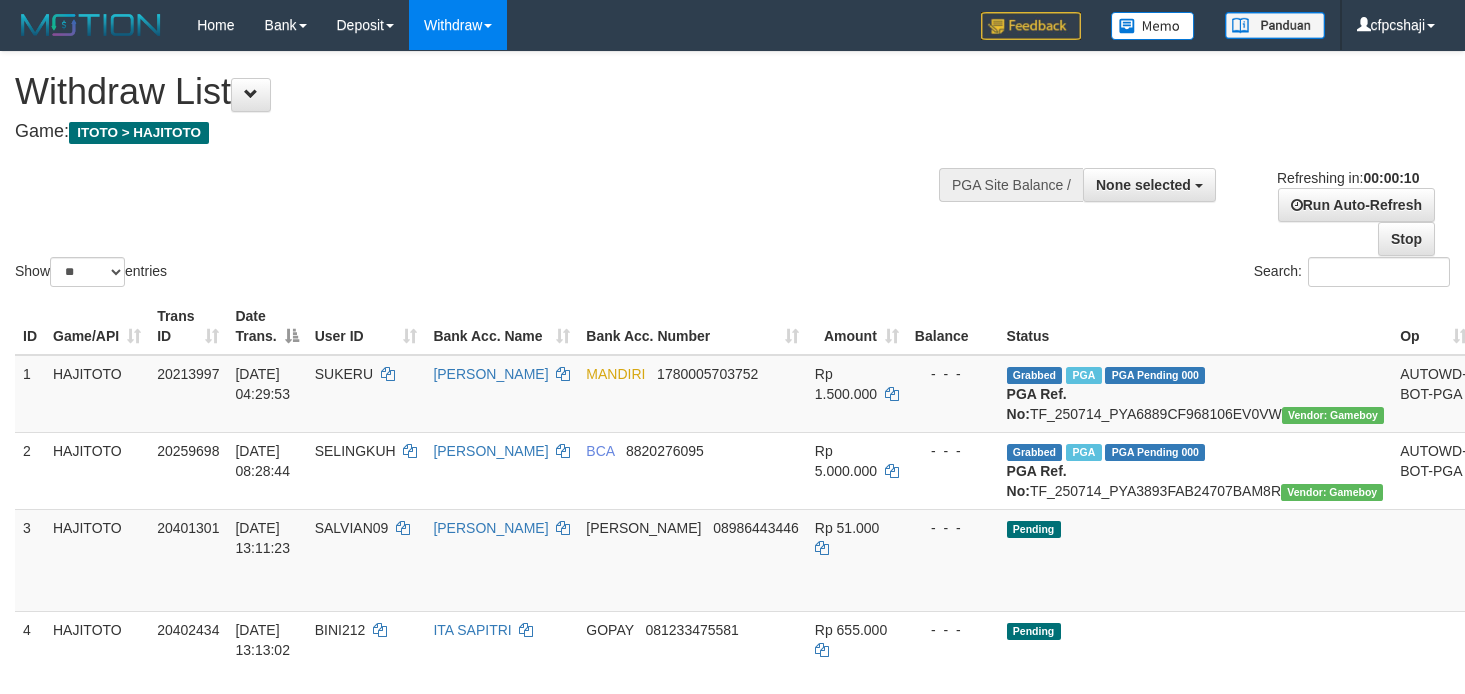 select 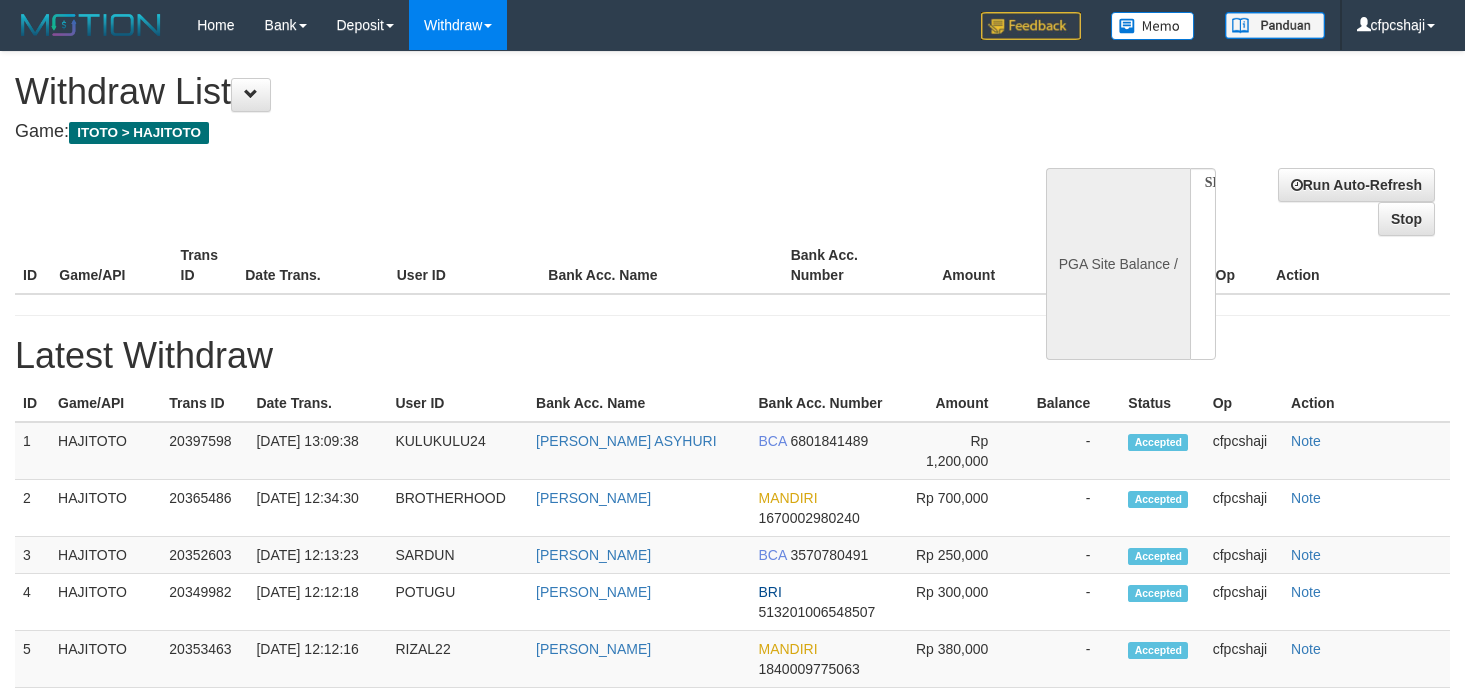 select 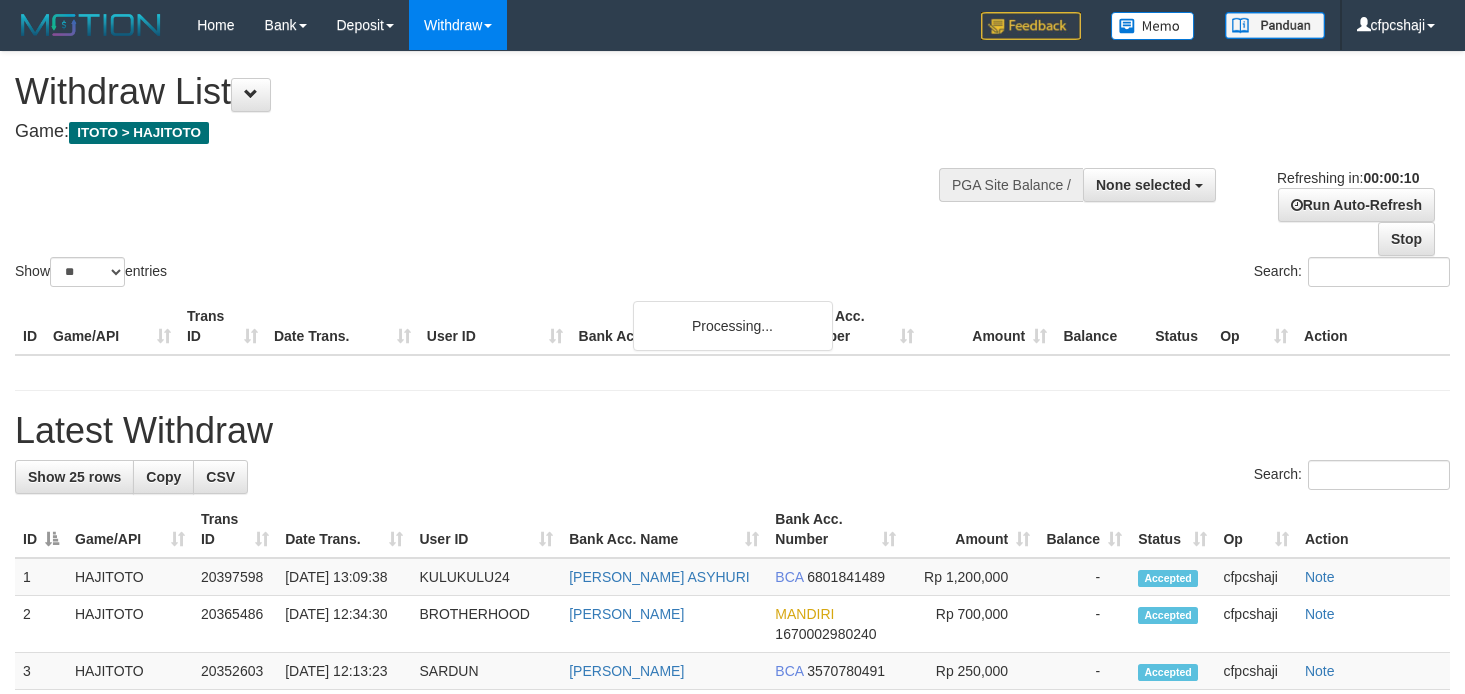select 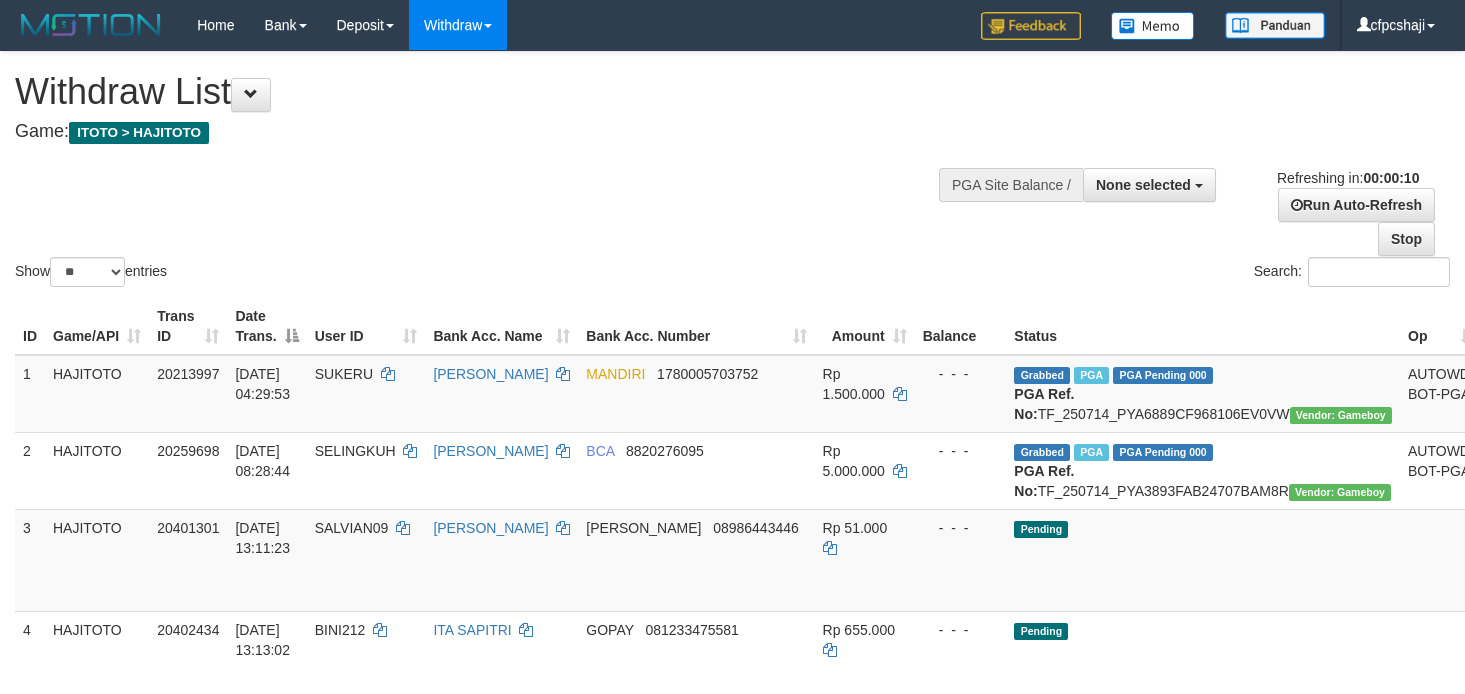 select 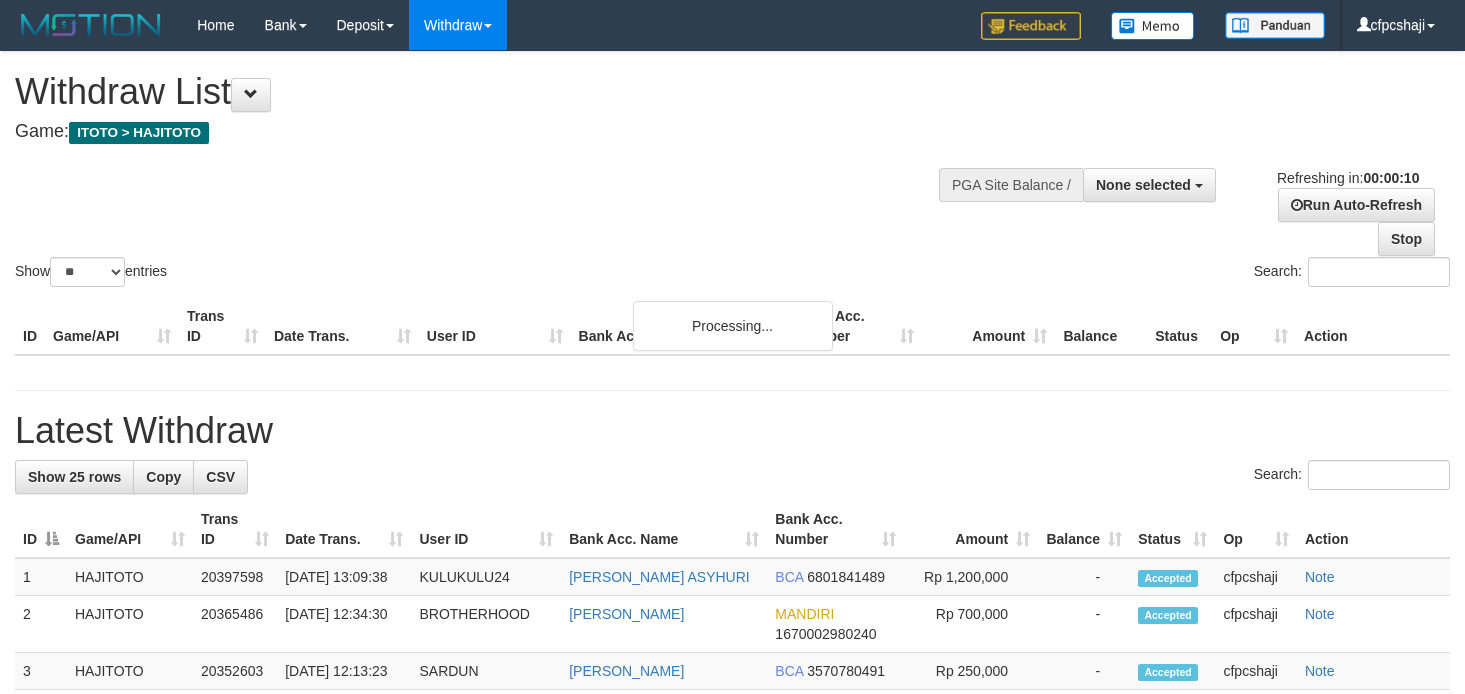 select 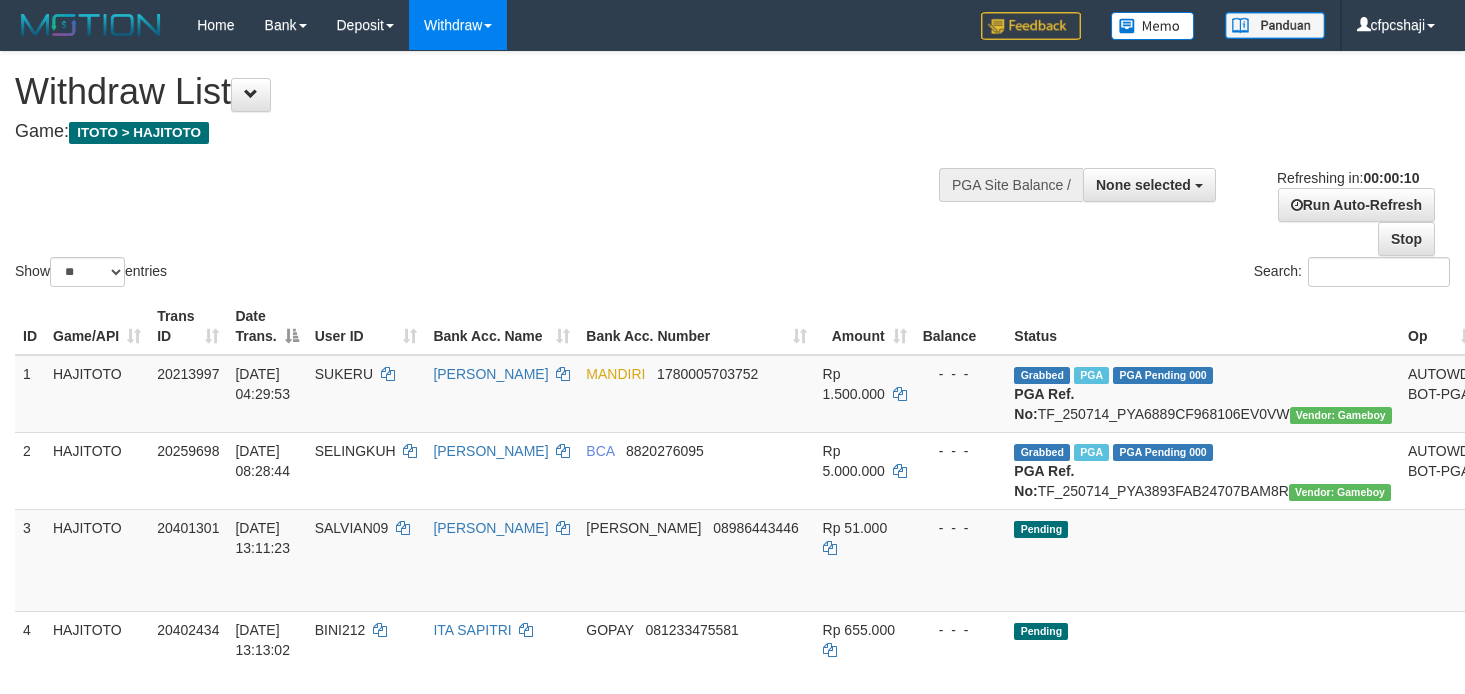 select 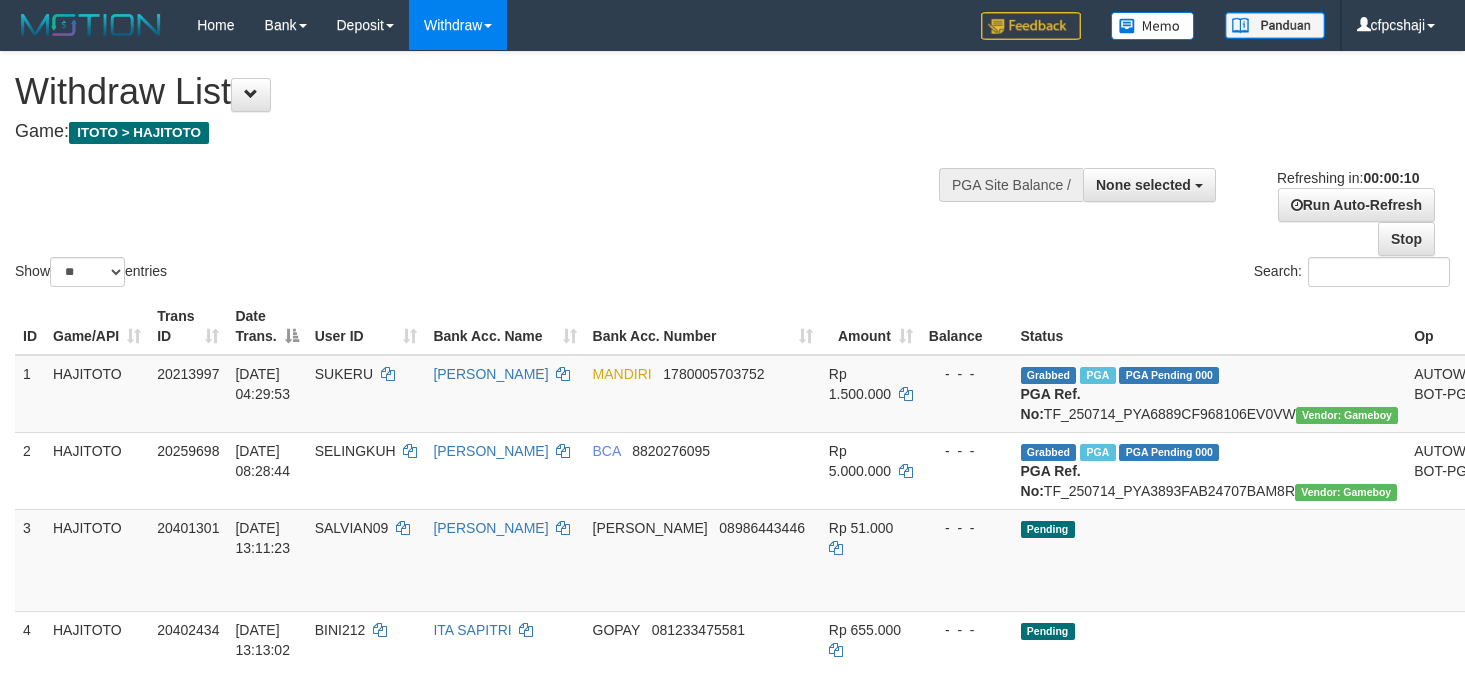 select 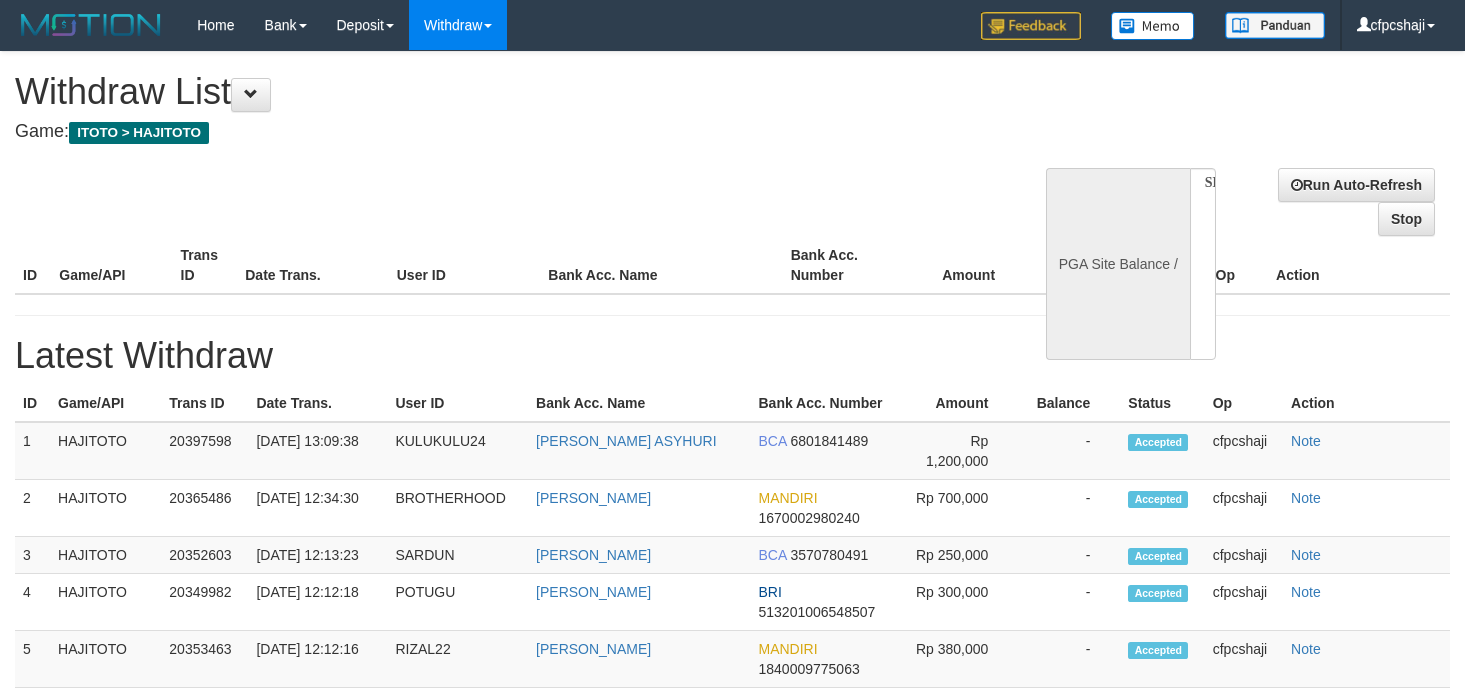select 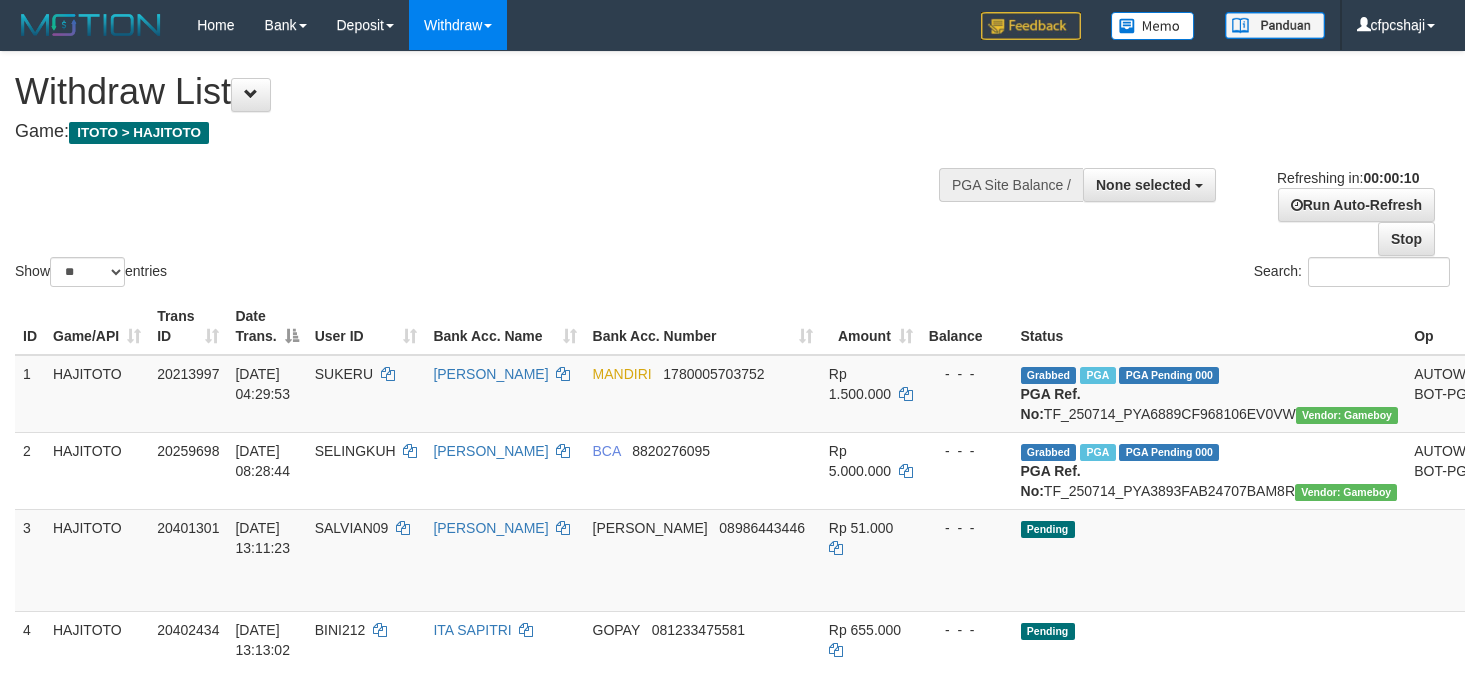 select 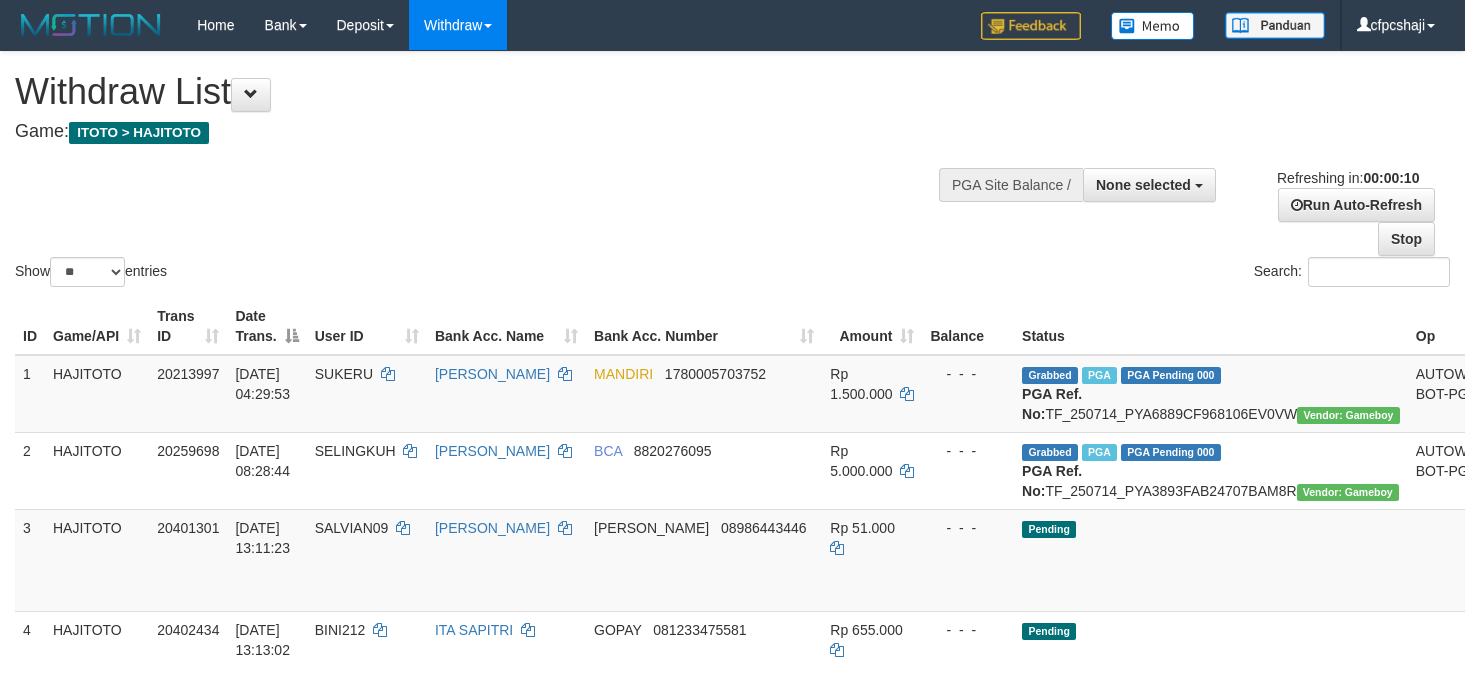 select 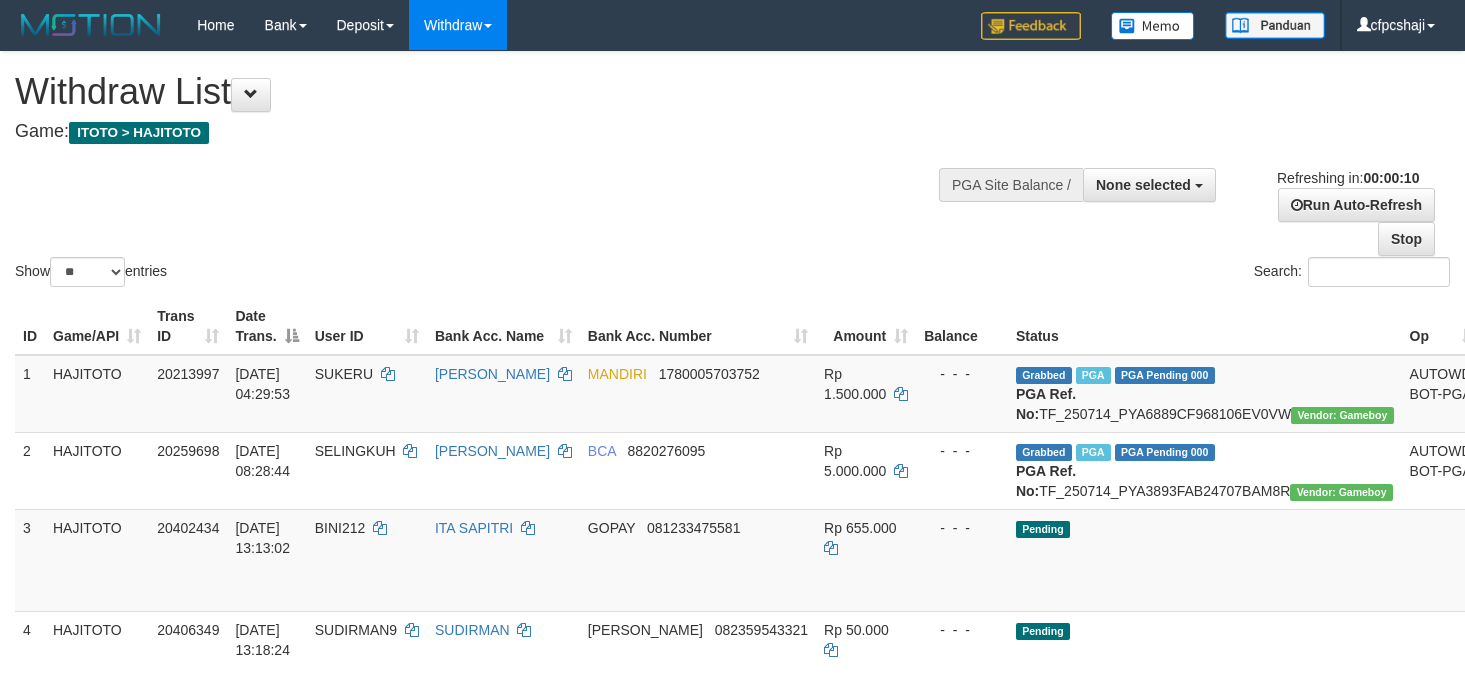 select 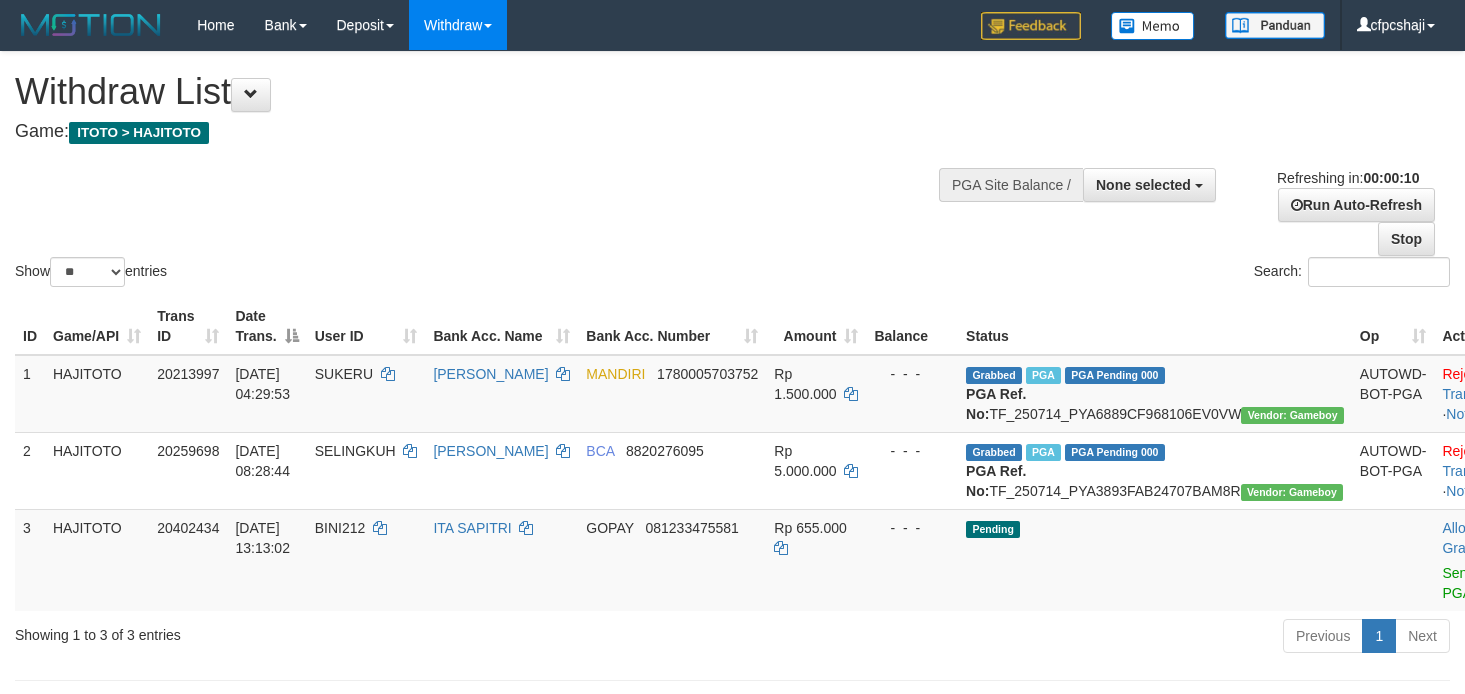 select 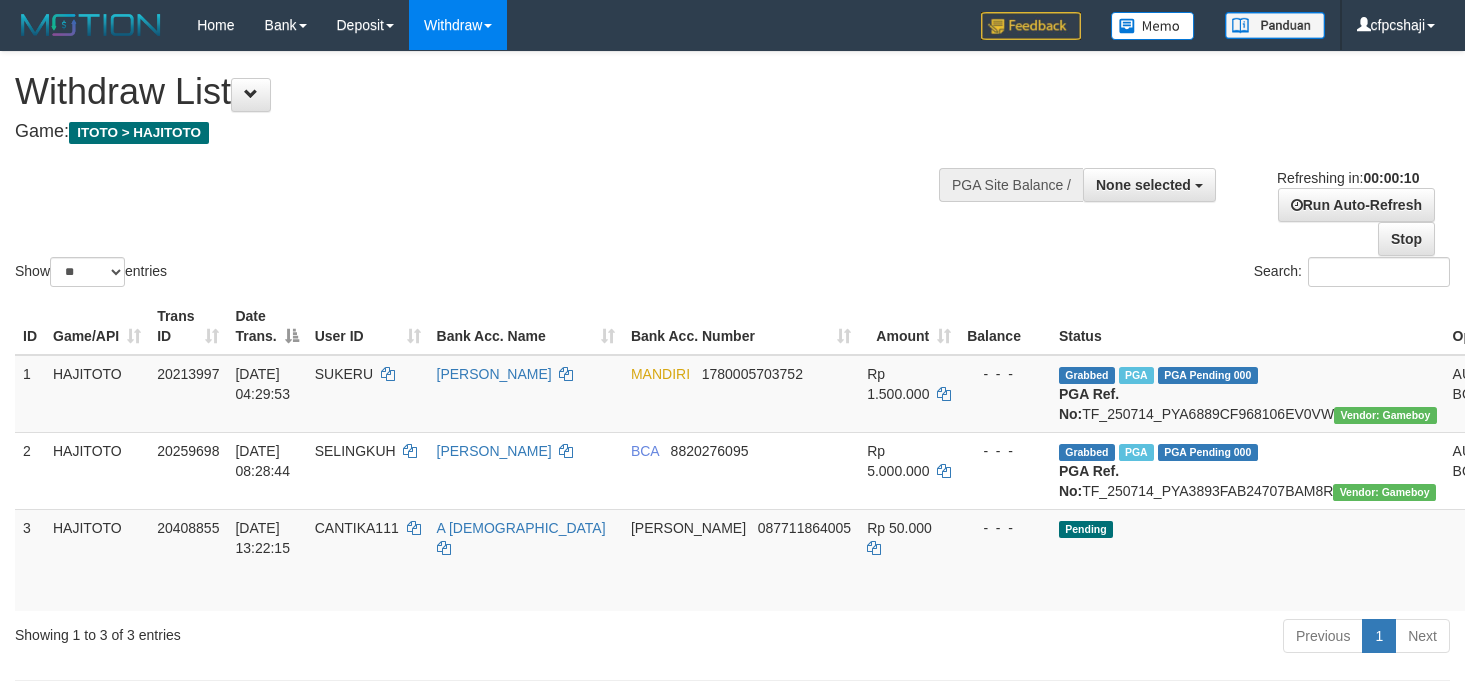 select 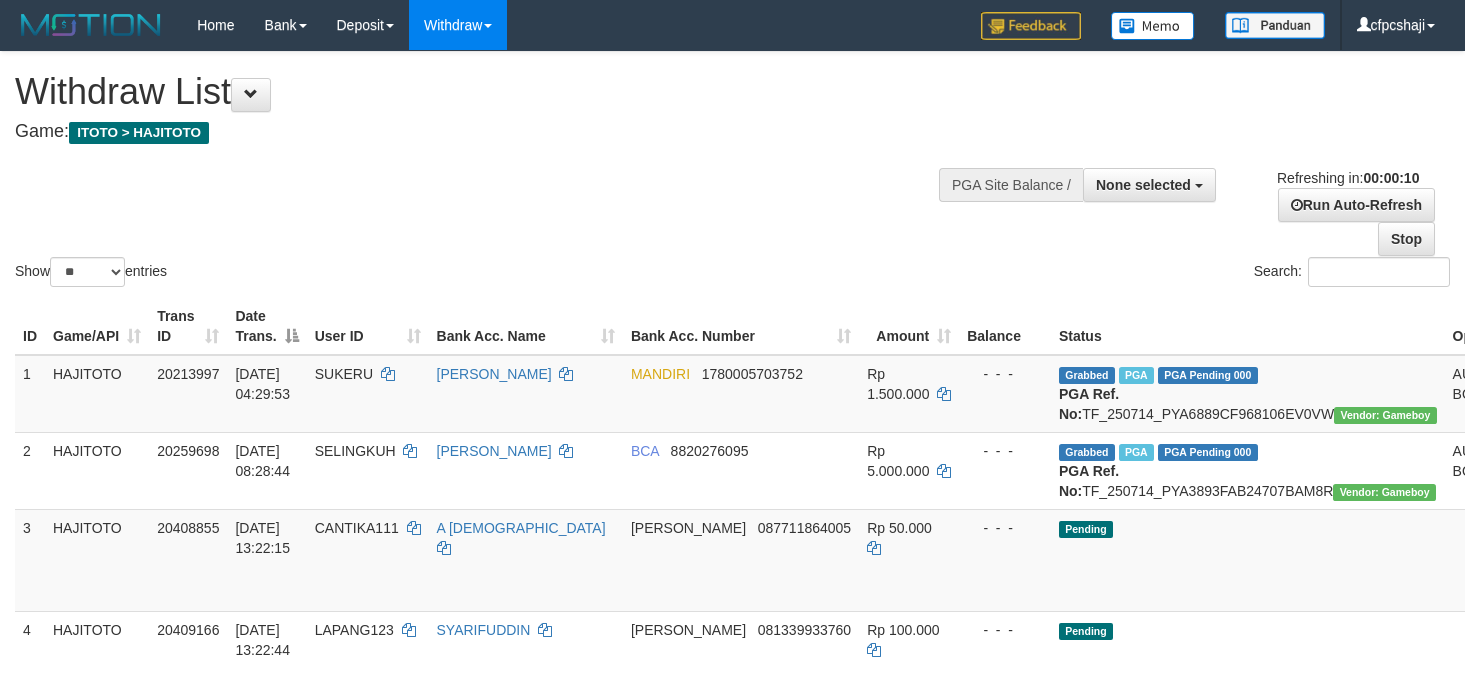 select 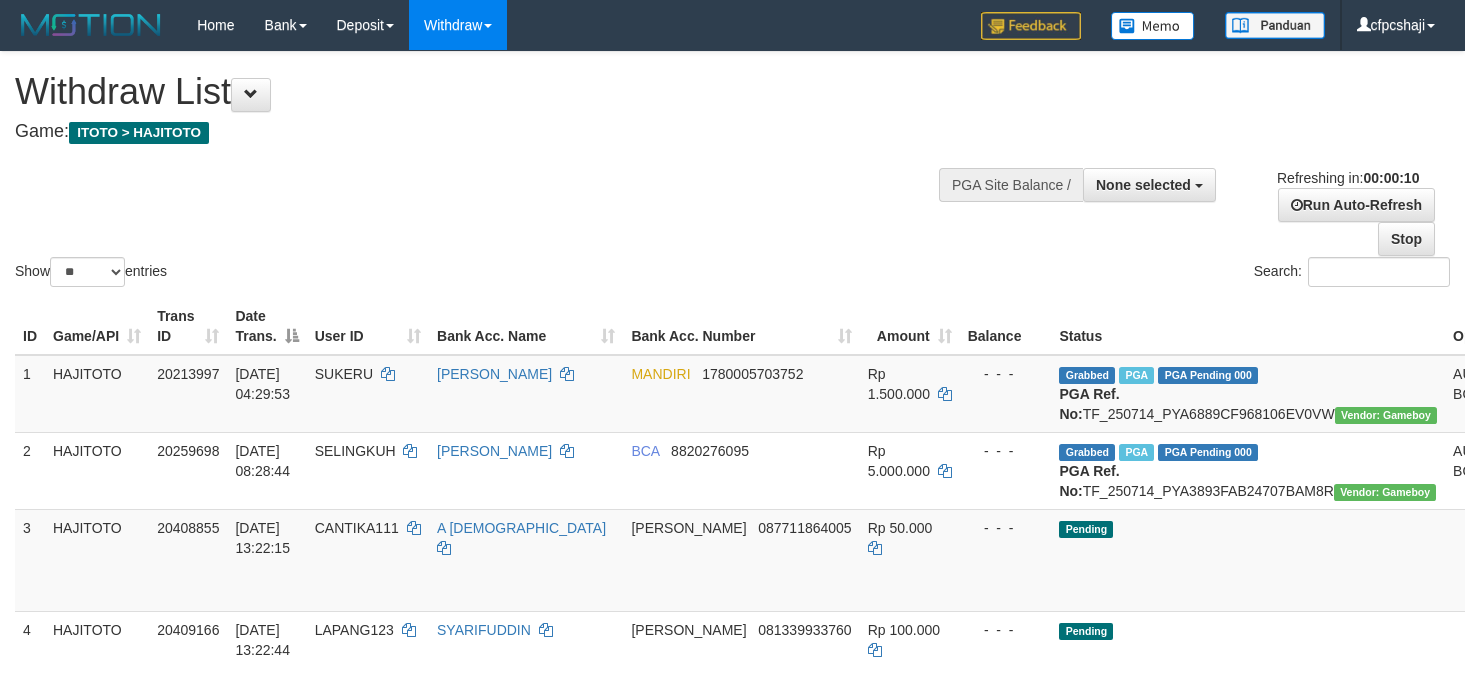select 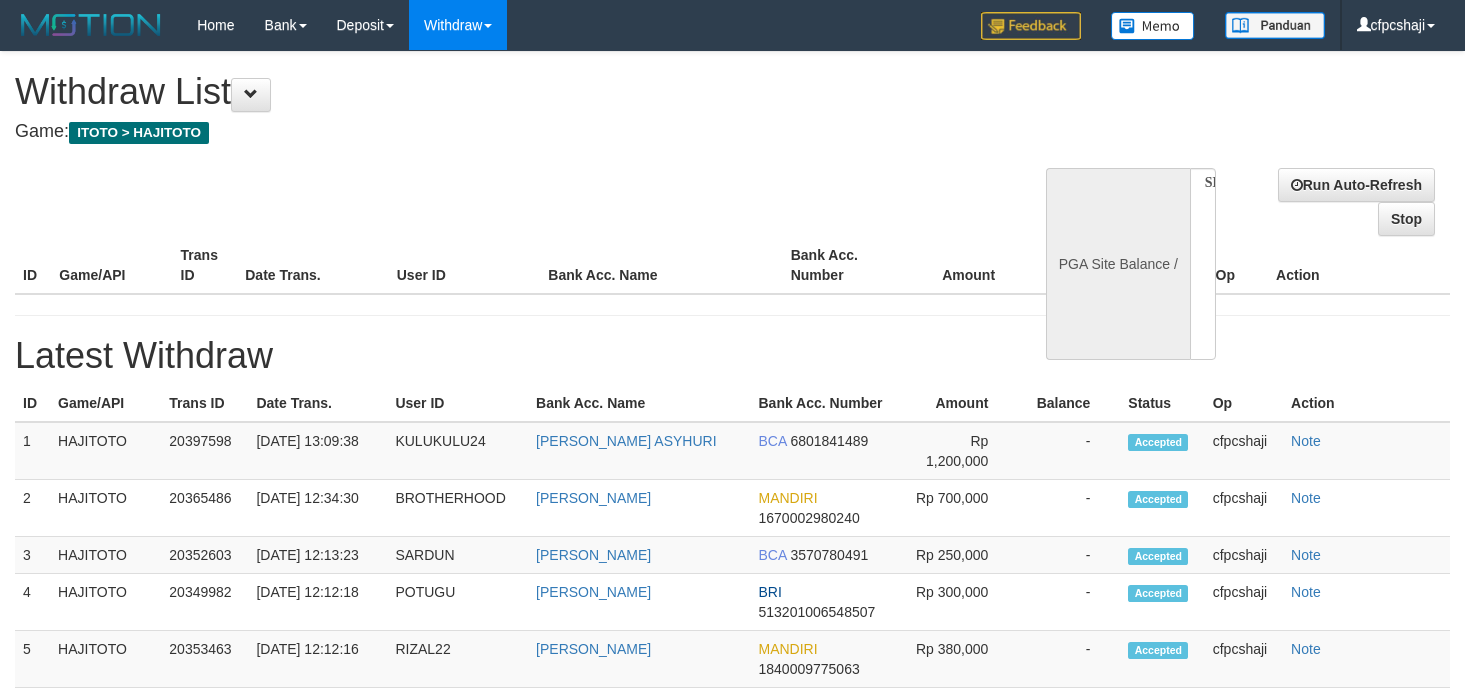 select 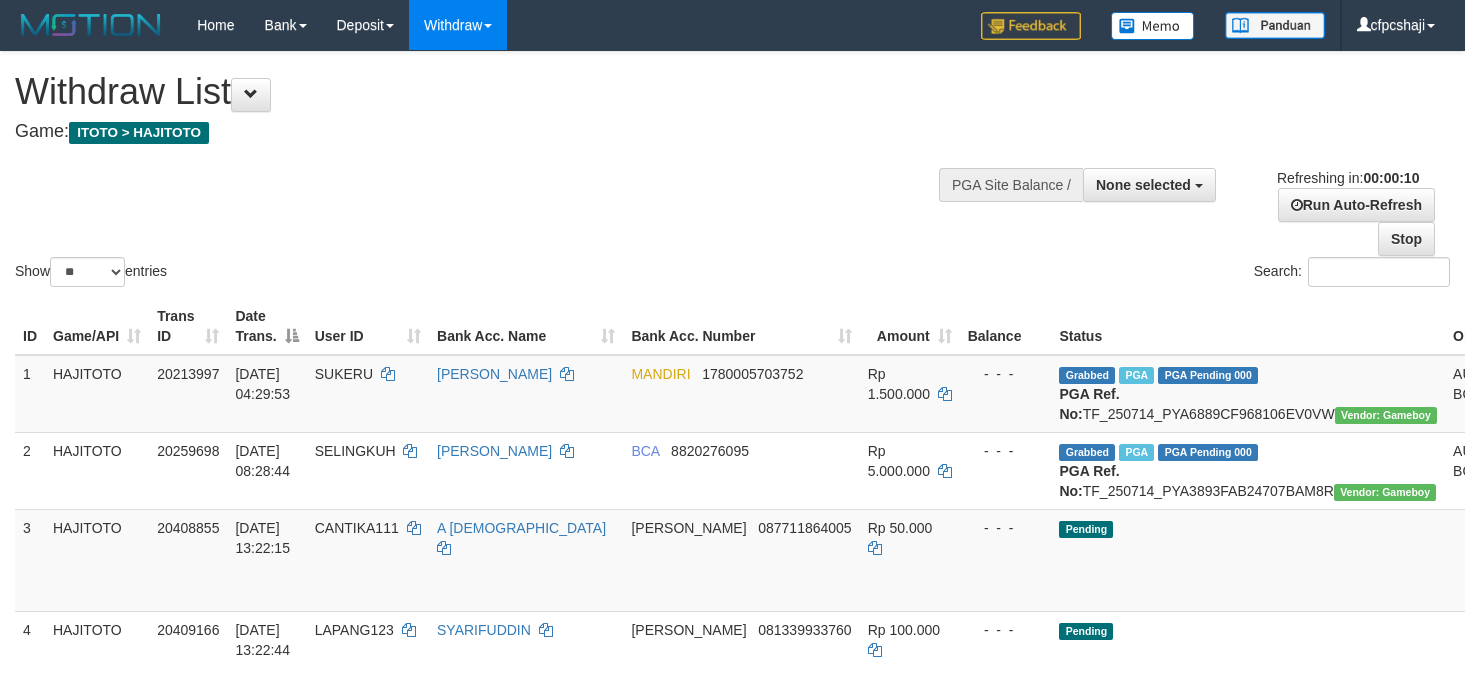 select 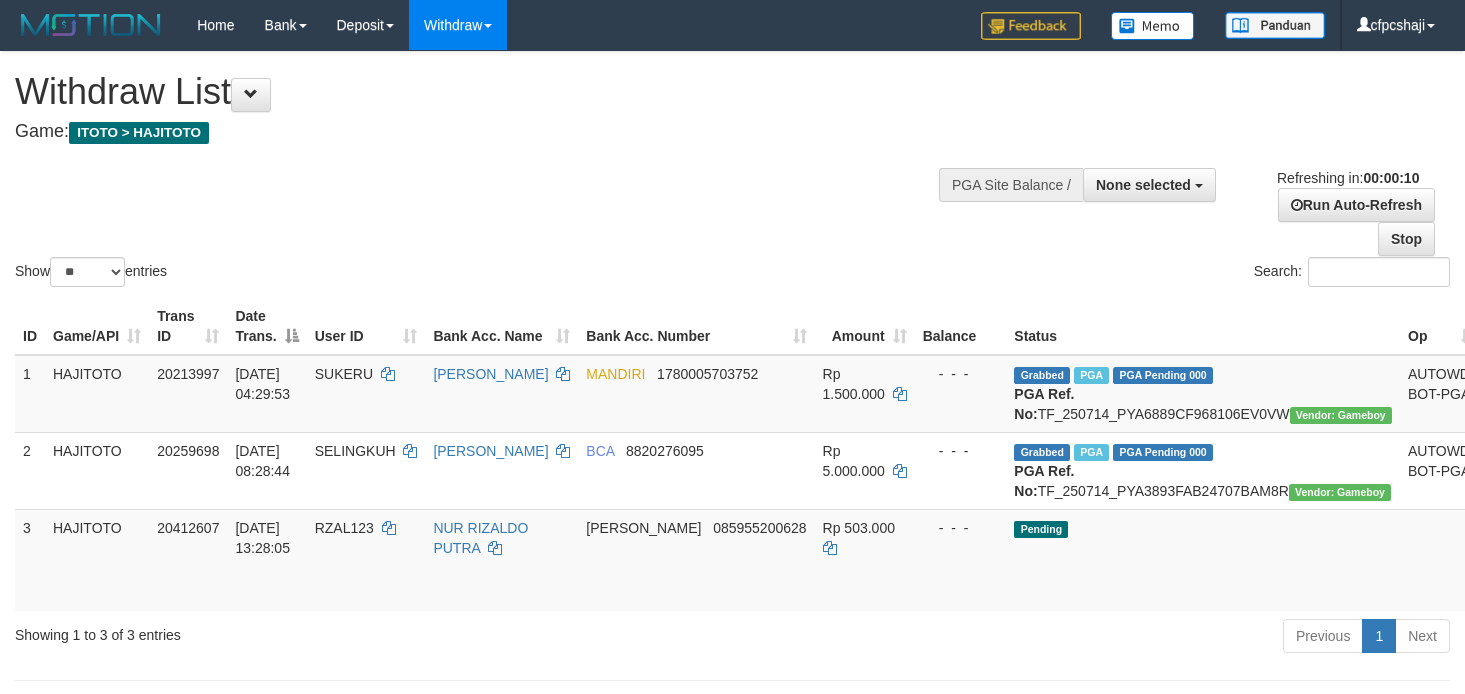 select 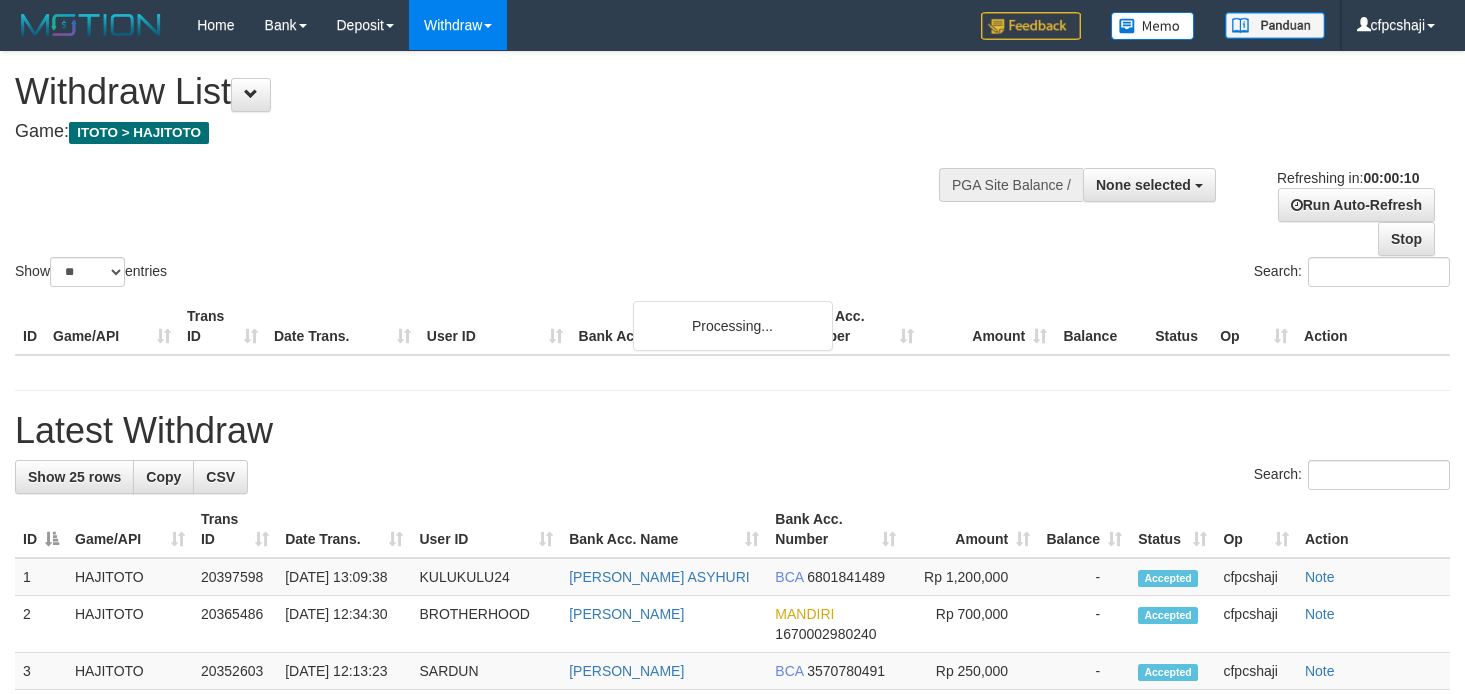 select 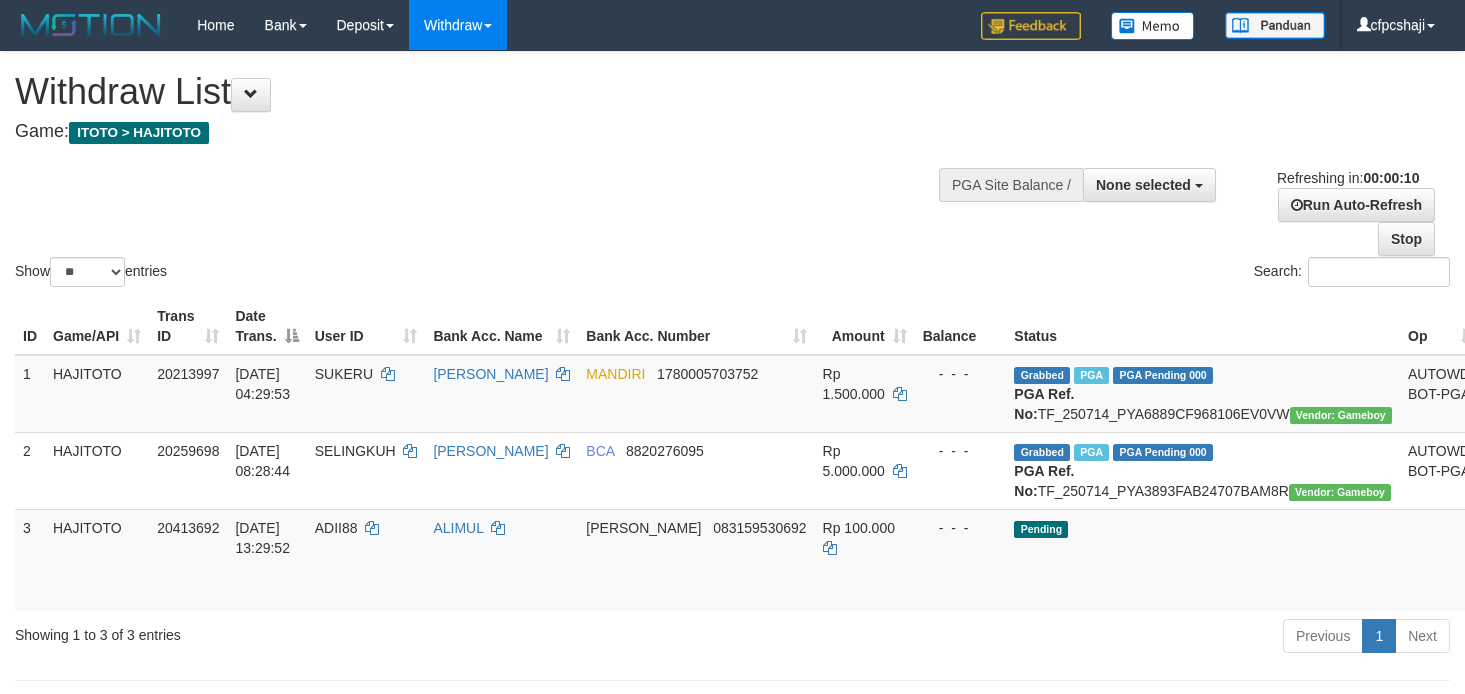 select 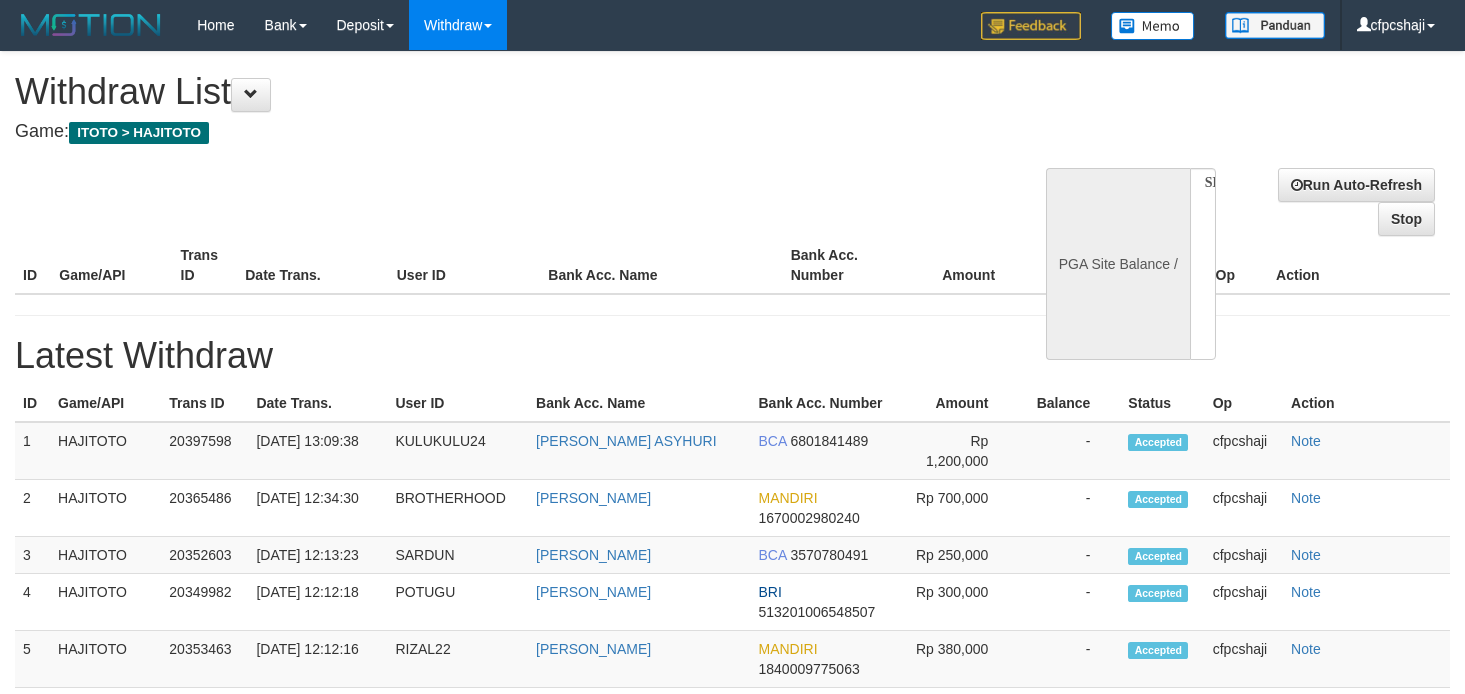 select 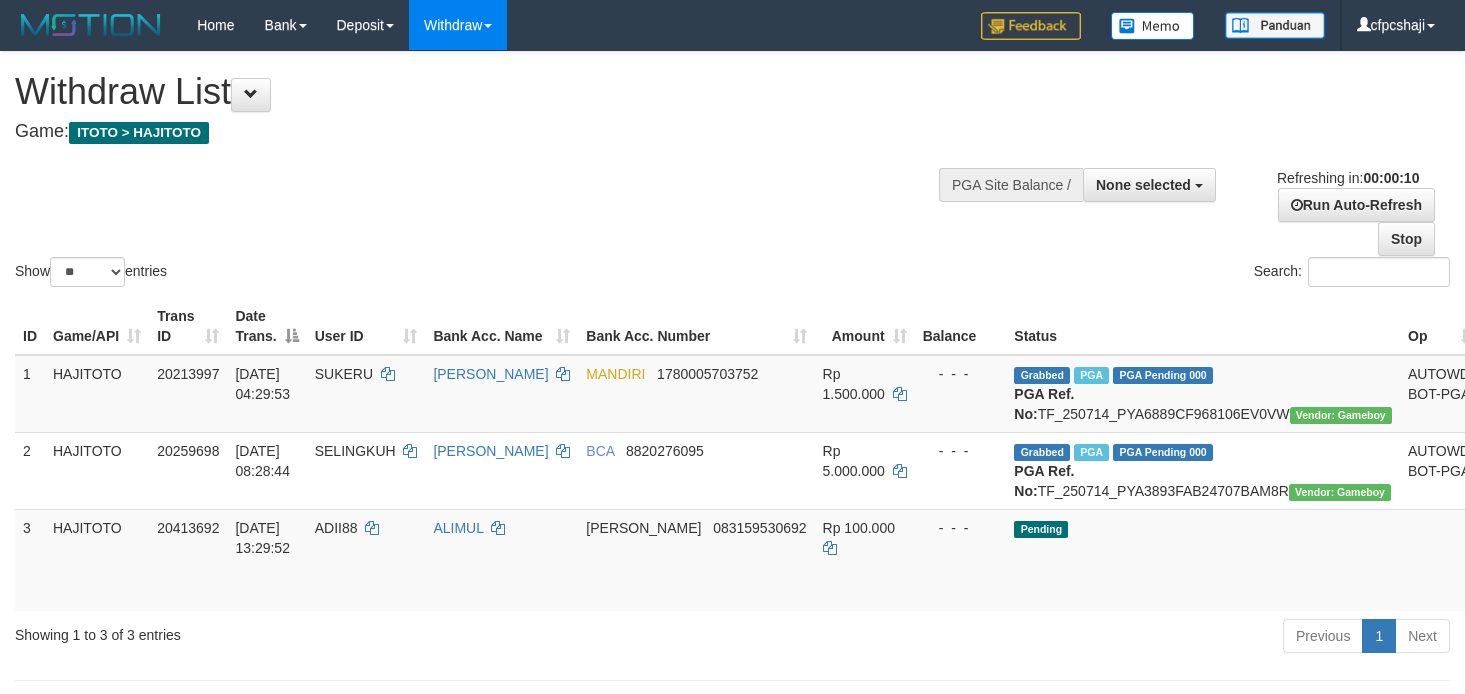 select 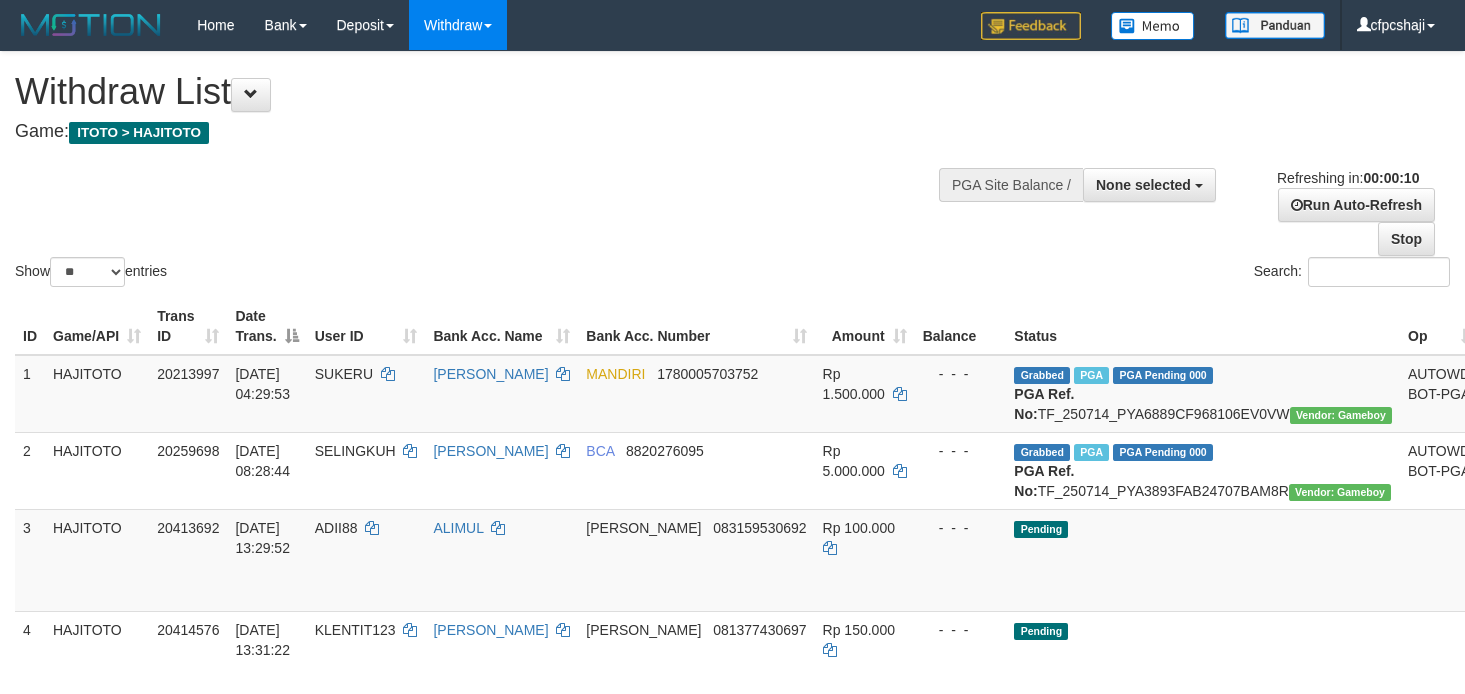 select 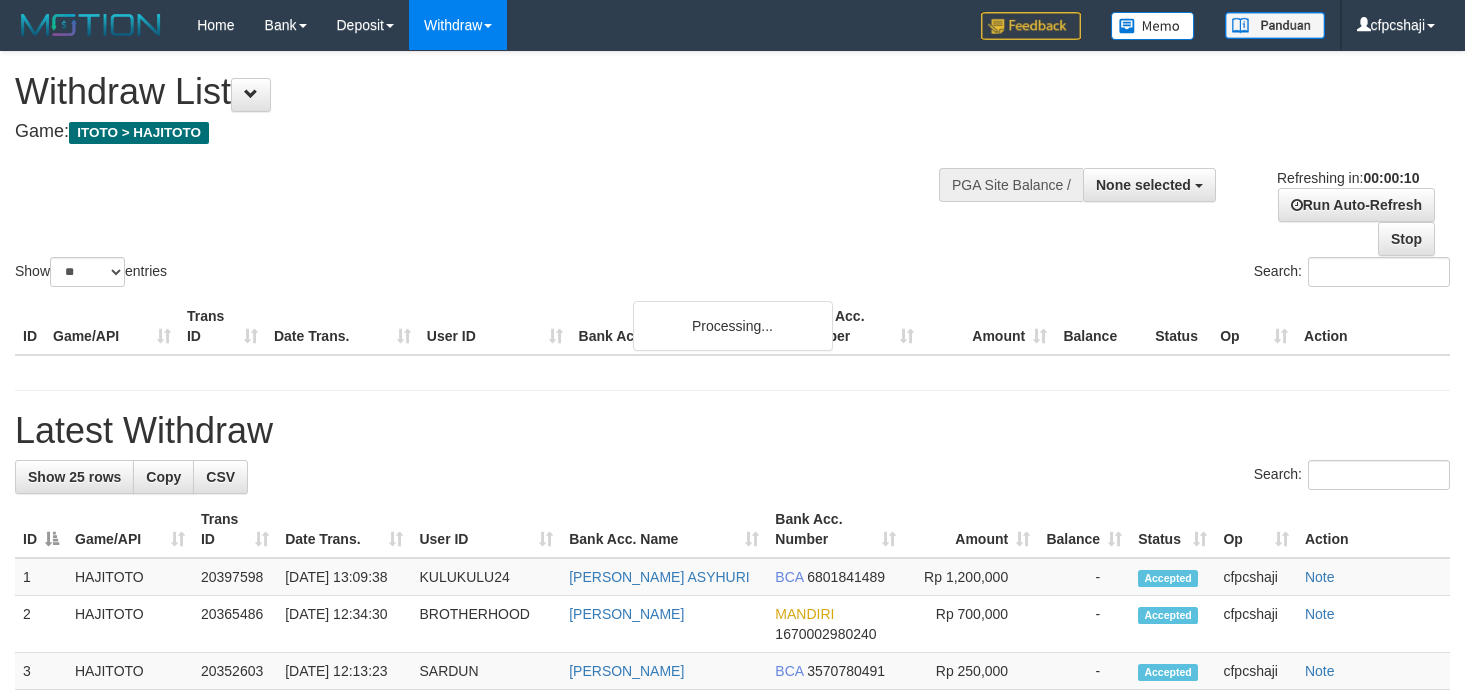 select 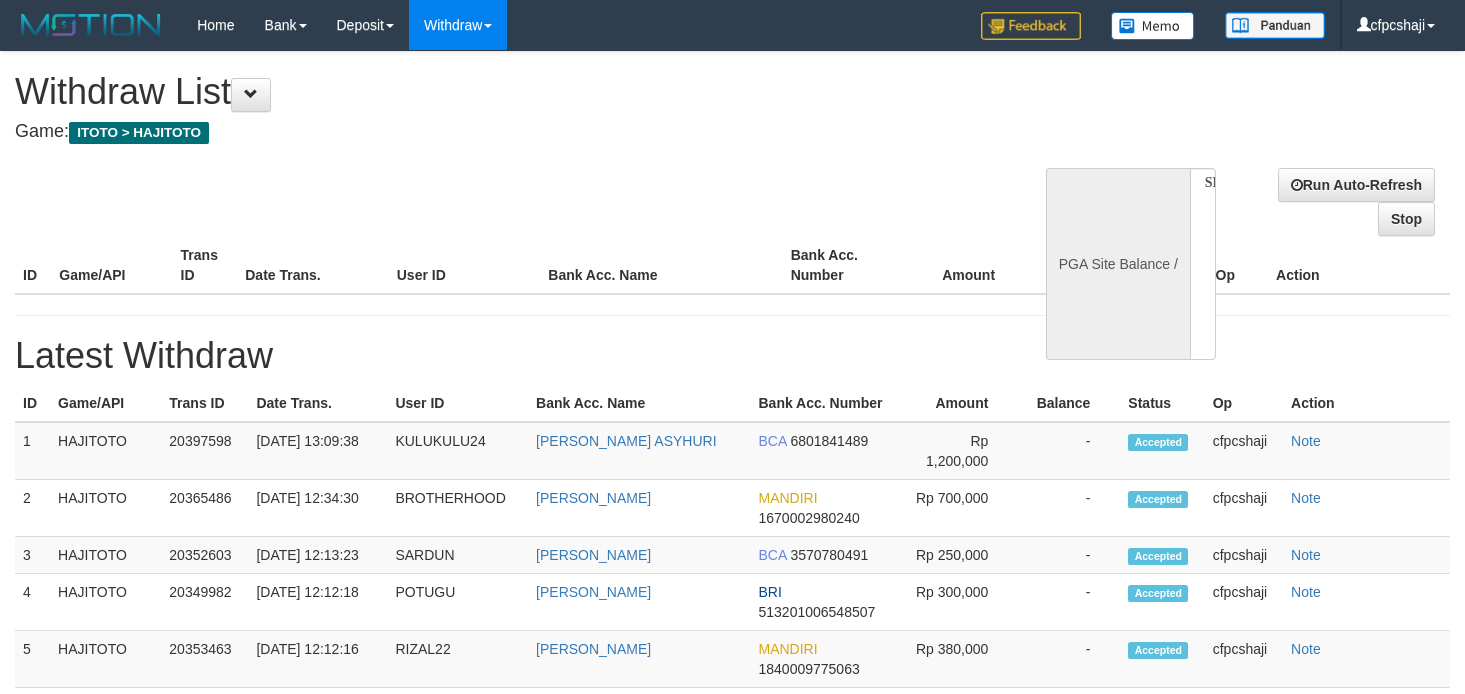 select 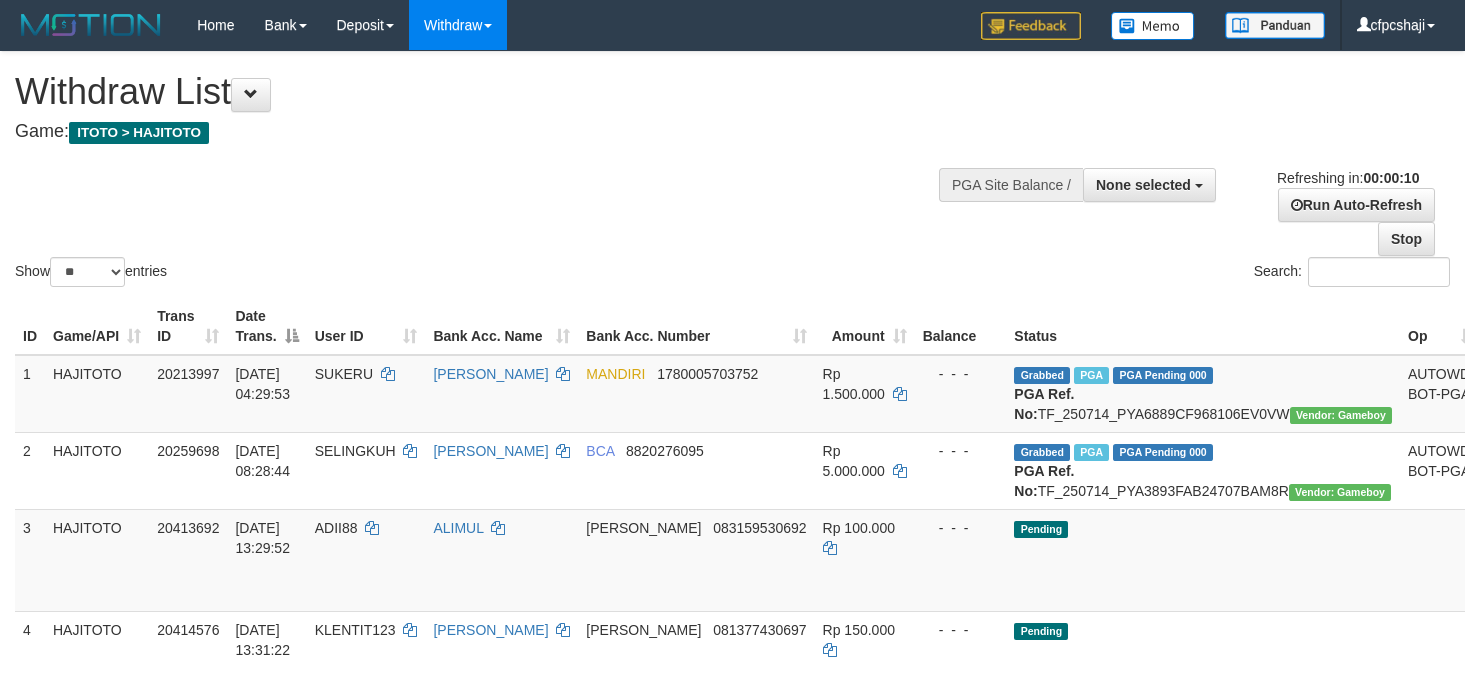 select 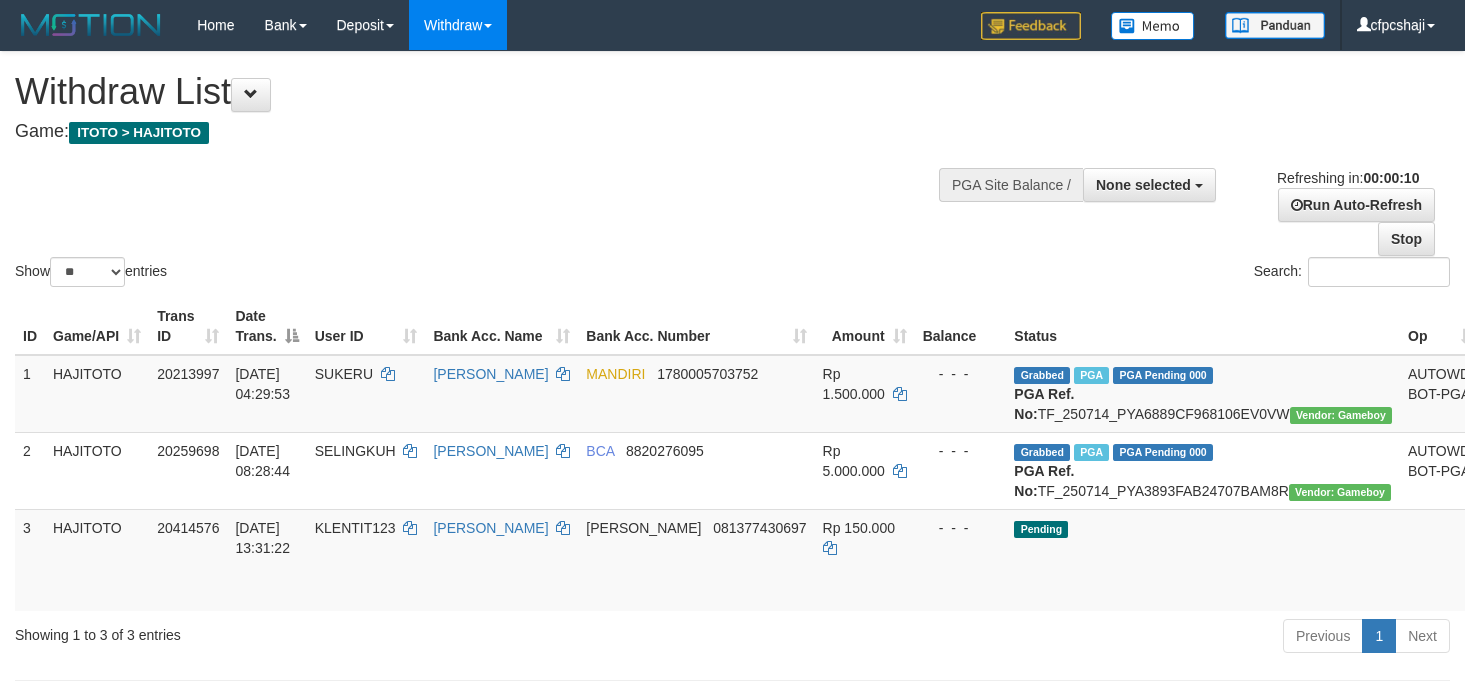 select 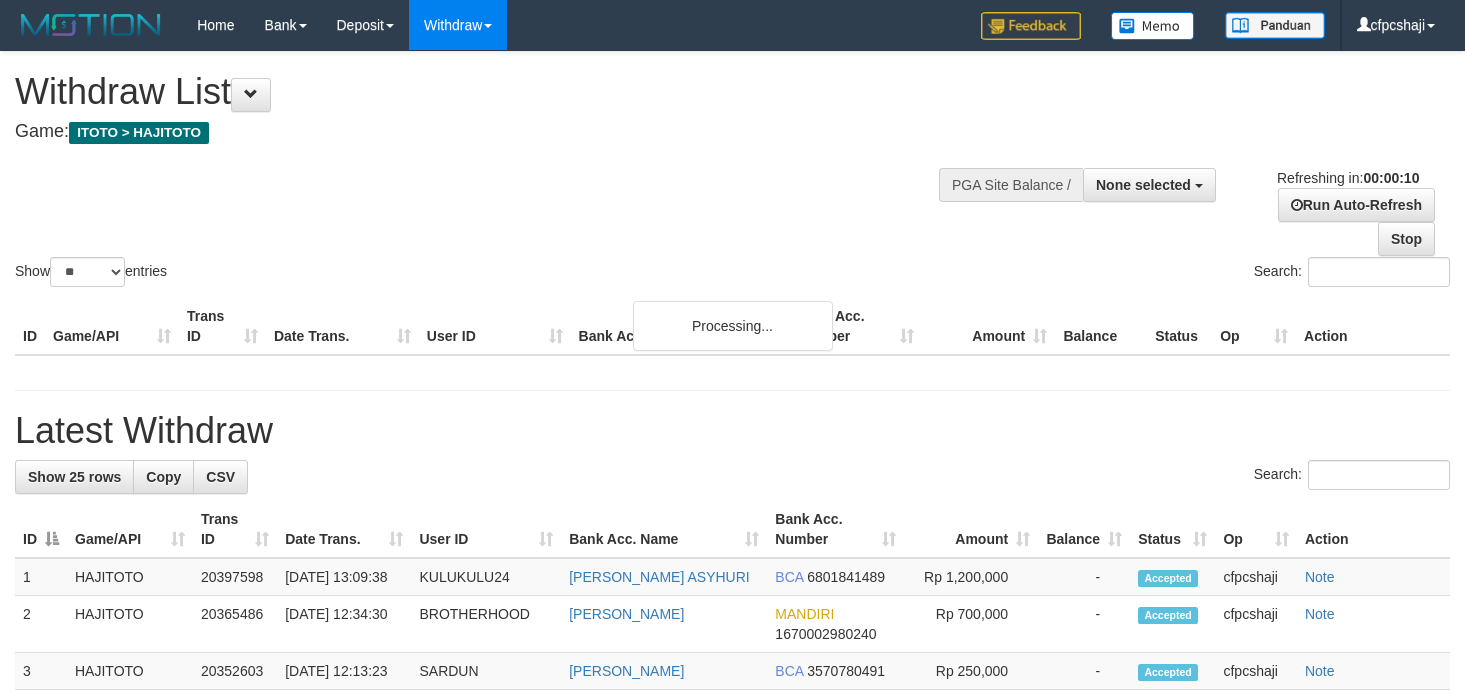 select 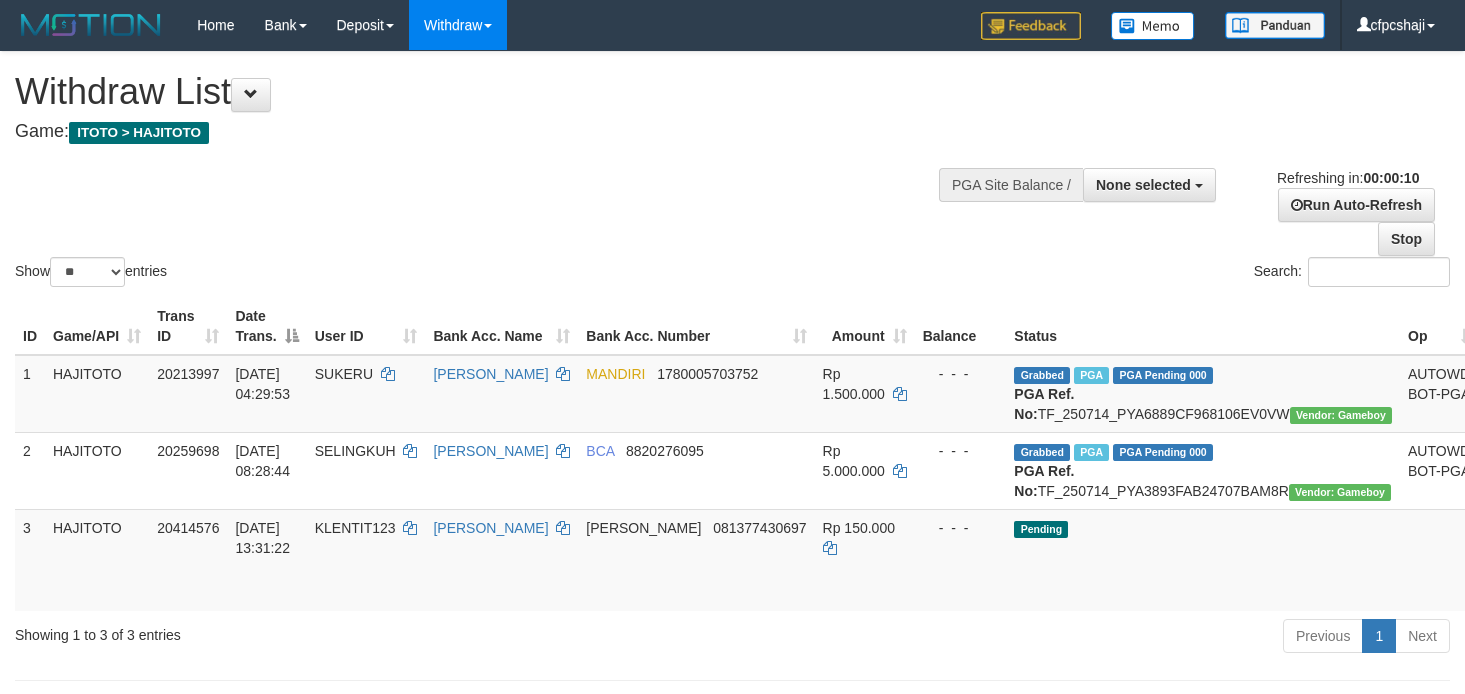select 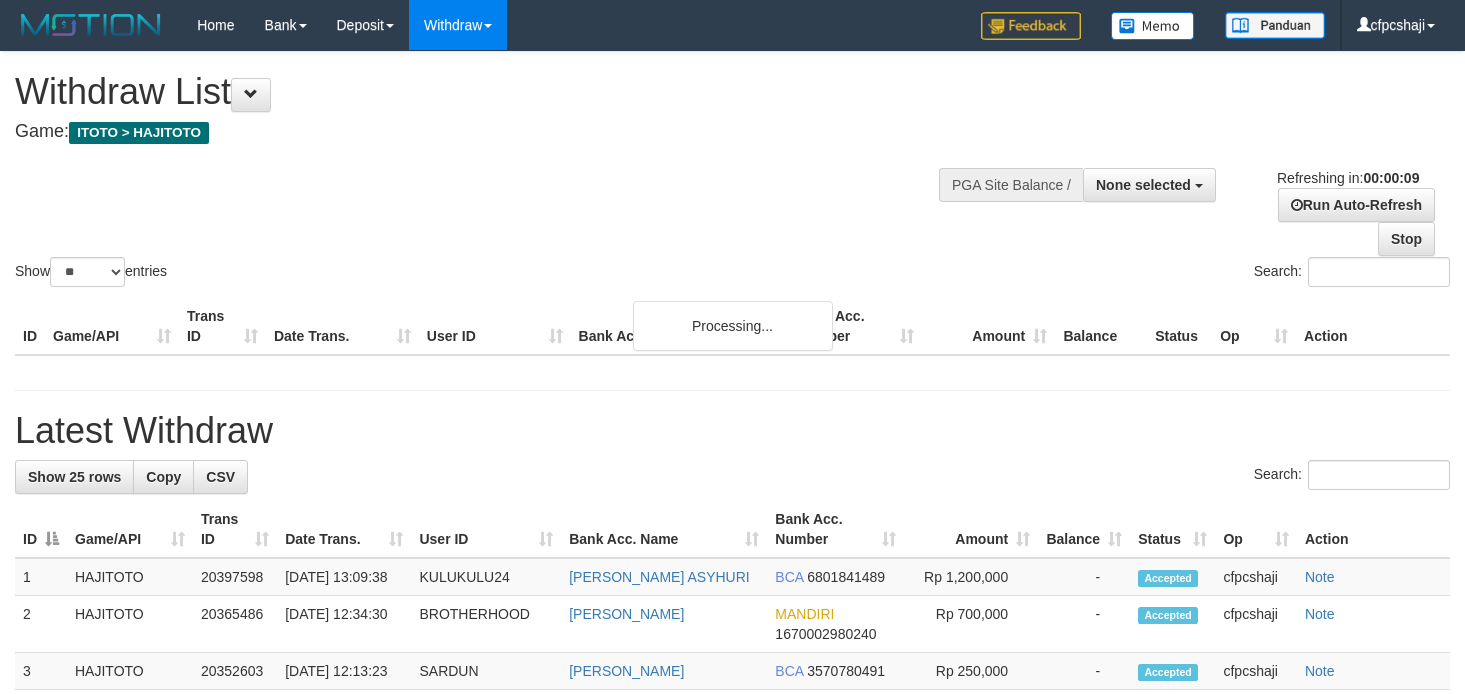 select 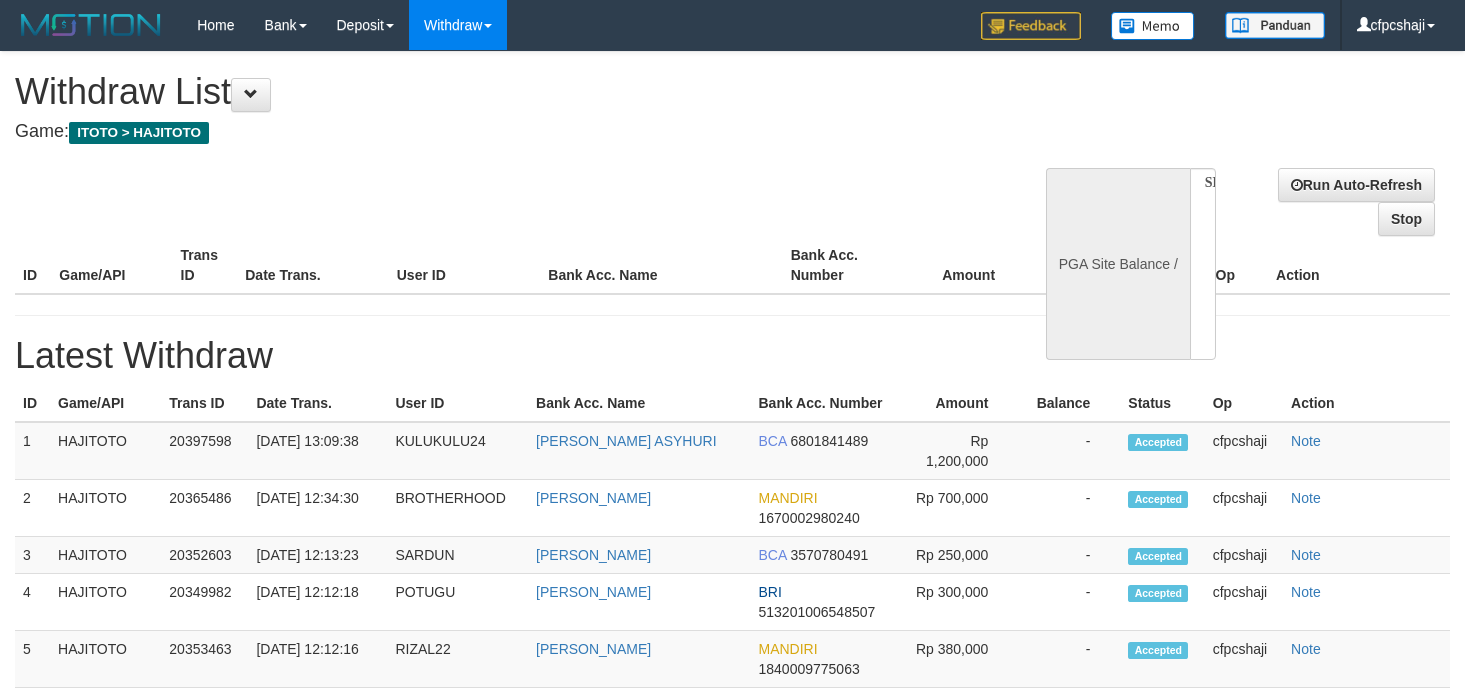 select 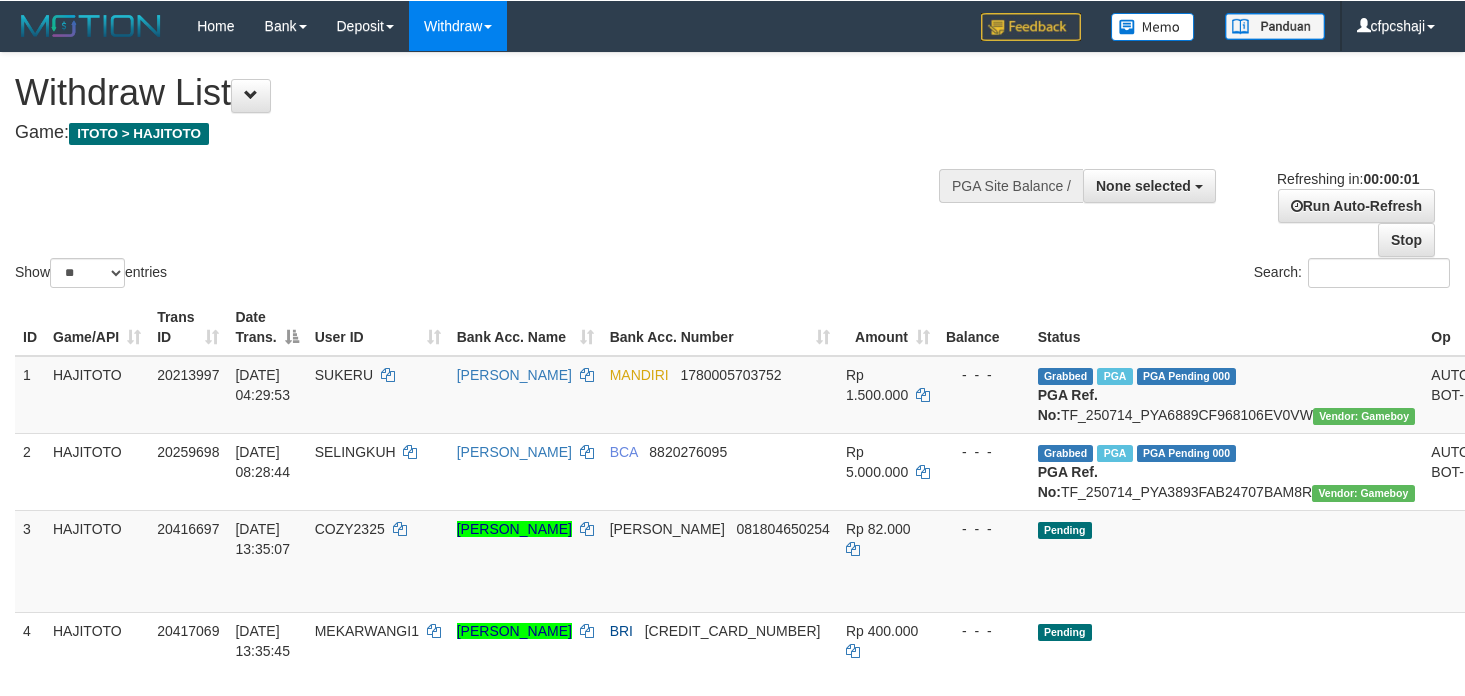 scroll, scrollTop: 0, scrollLeft: 0, axis: both 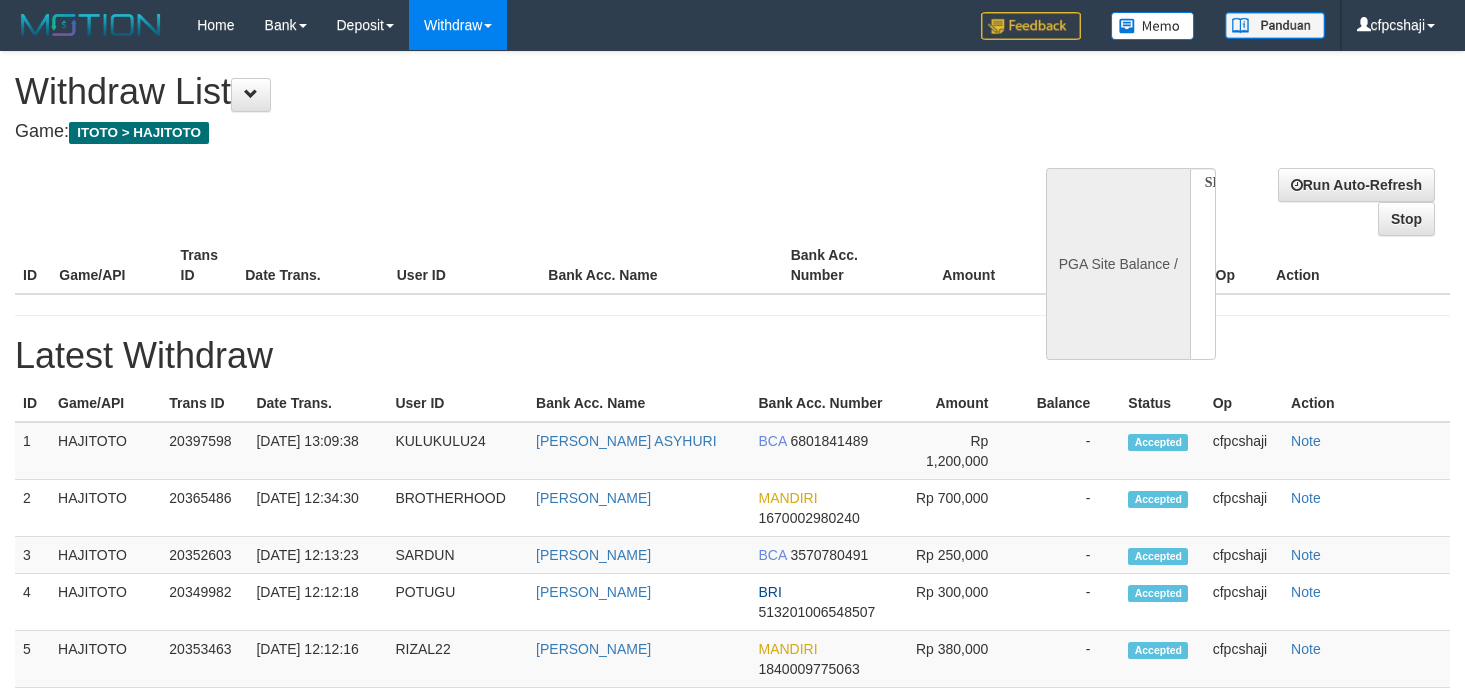 select 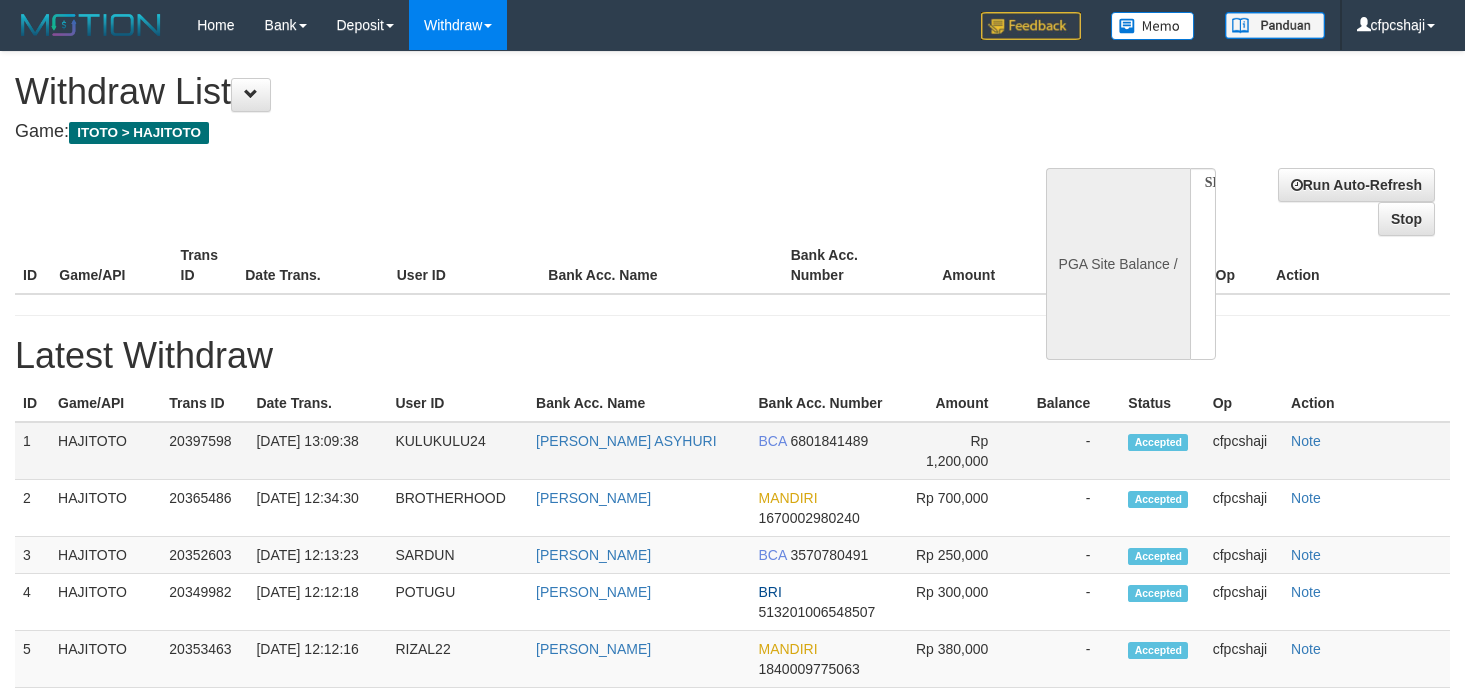 scroll, scrollTop: 0, scrollLeft: 0, axis: both 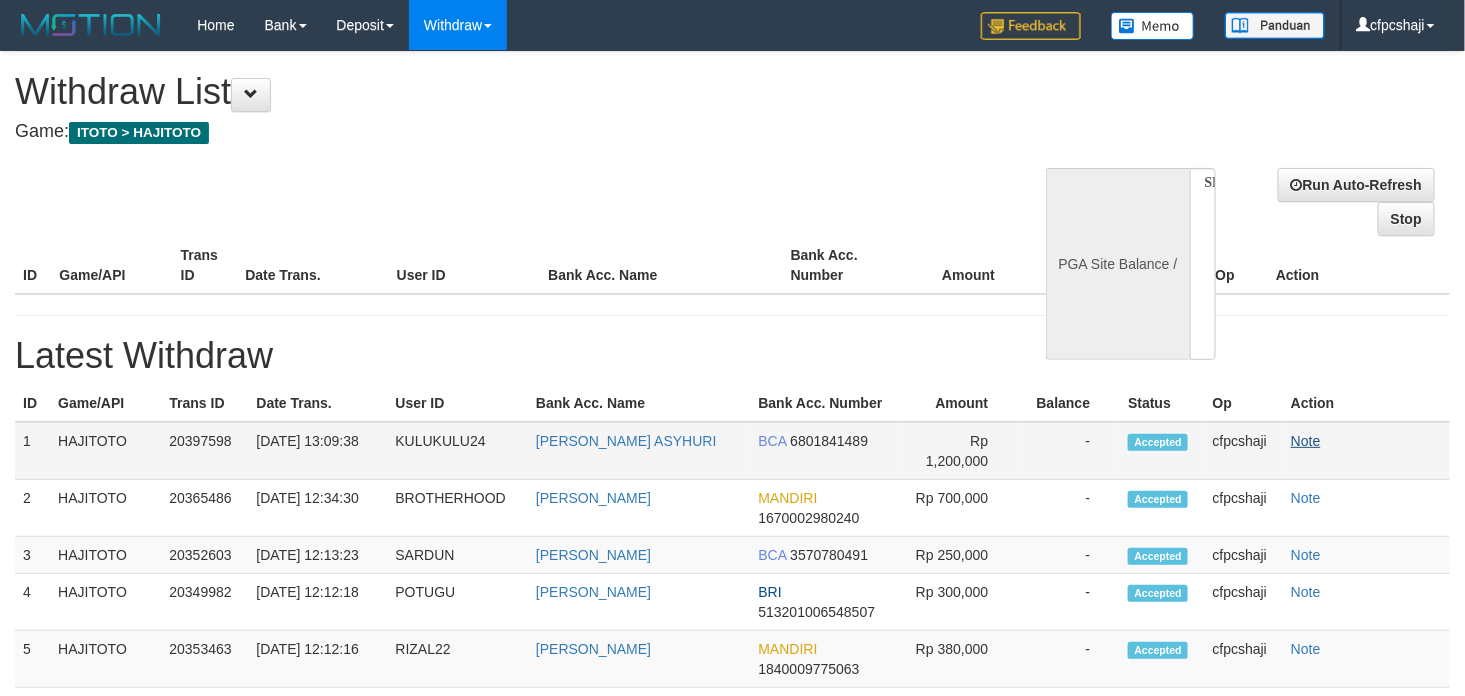 select on "**" 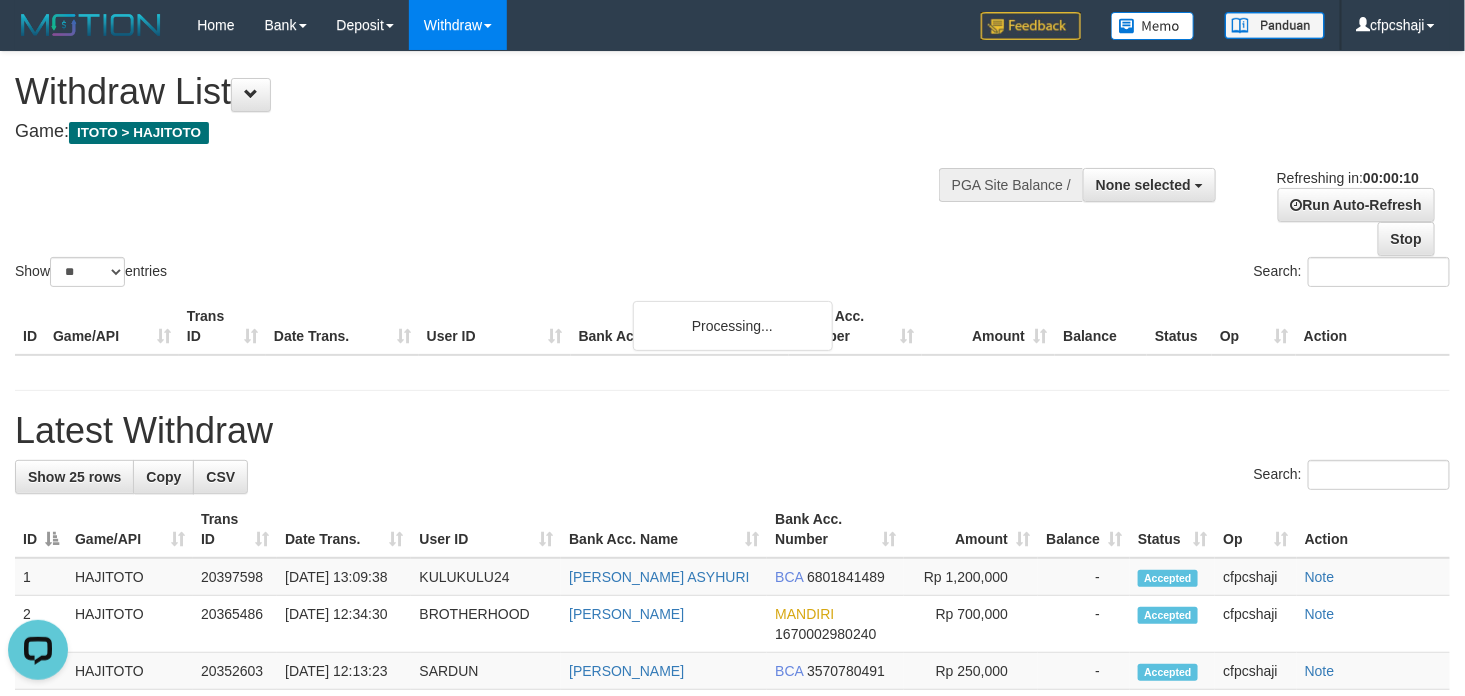 scroll, scrollTop: 0, scrollLeft: 0, axis: both 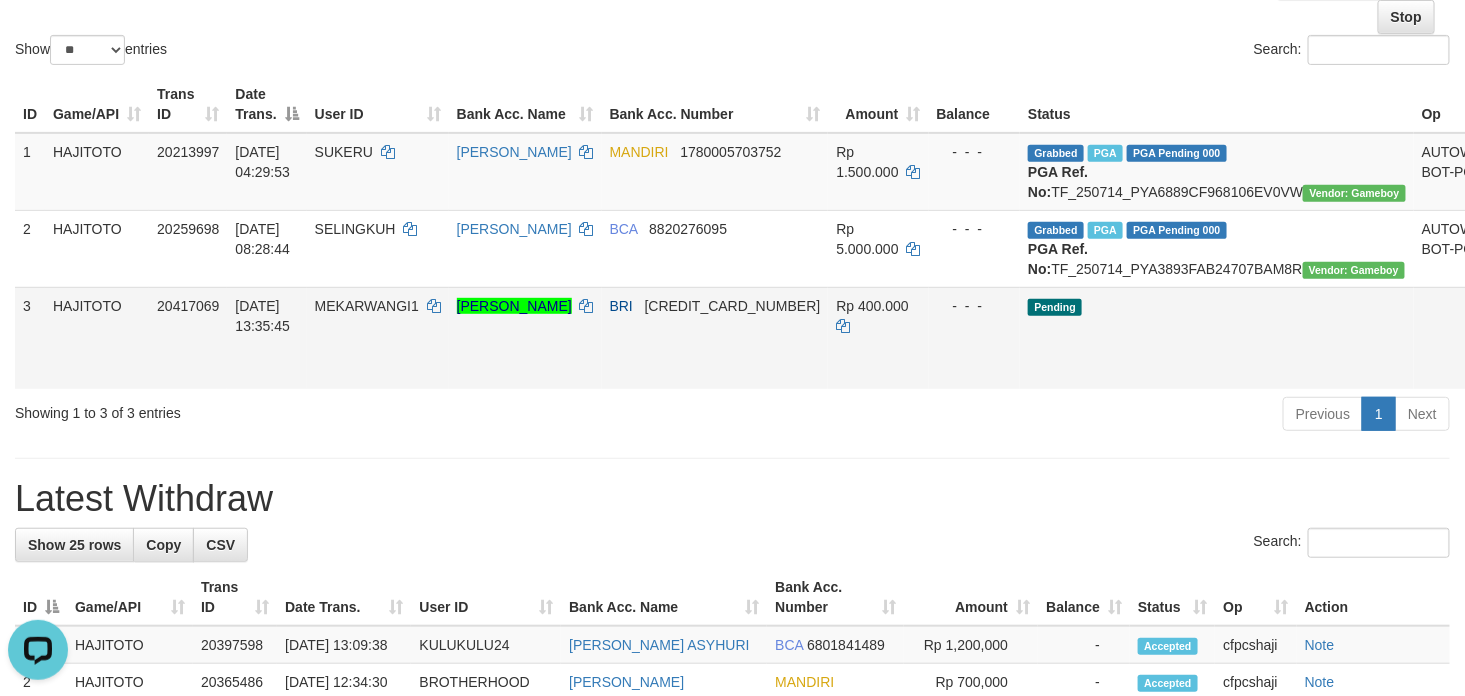 click on "Send PGA" at bounding box center [1521, 361] 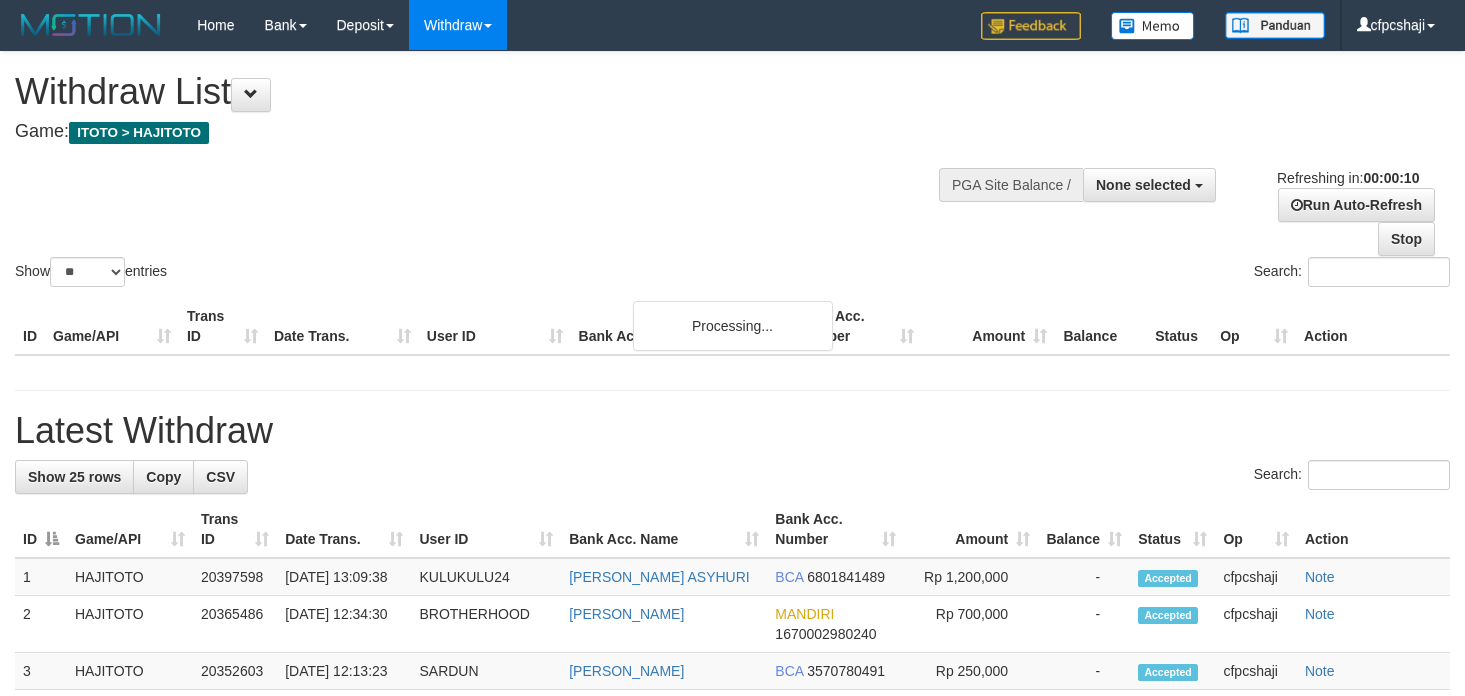 select 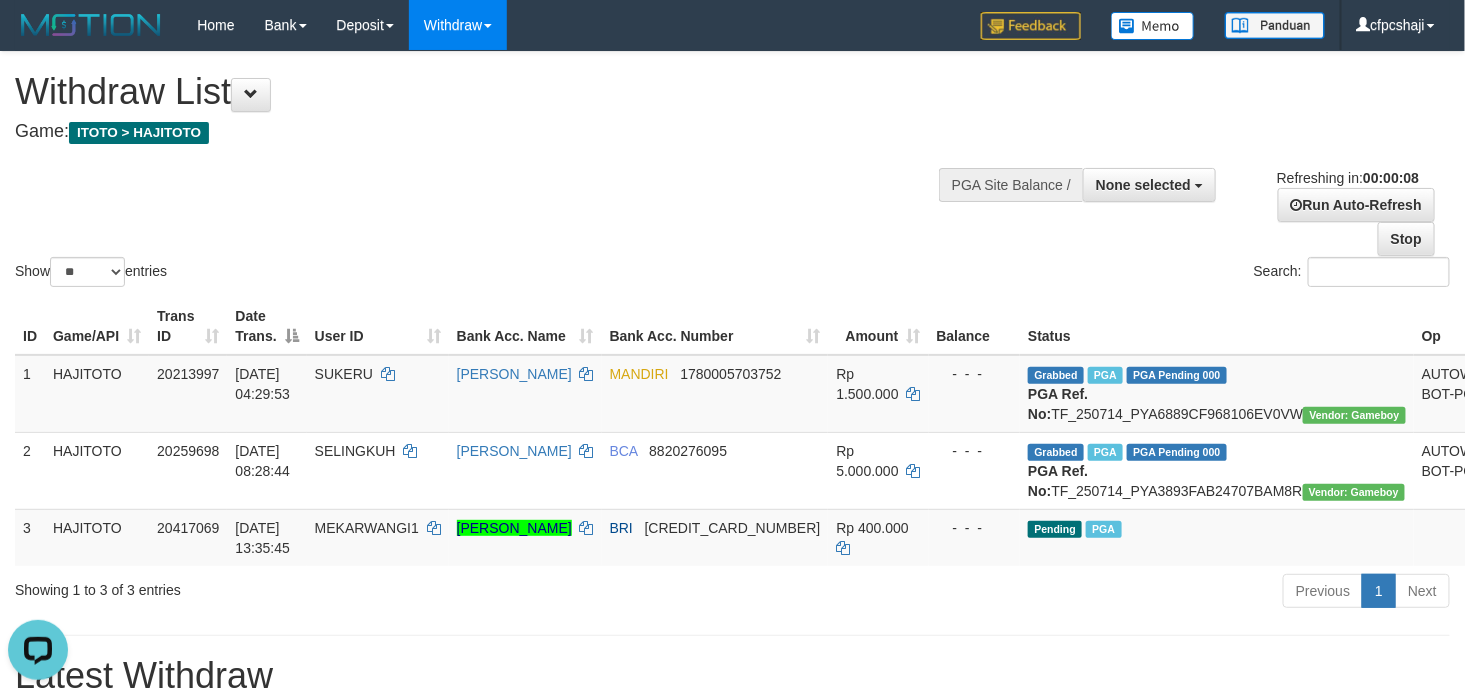 scroll, scrollTop: 0, scrollLeft: 0, axis: both 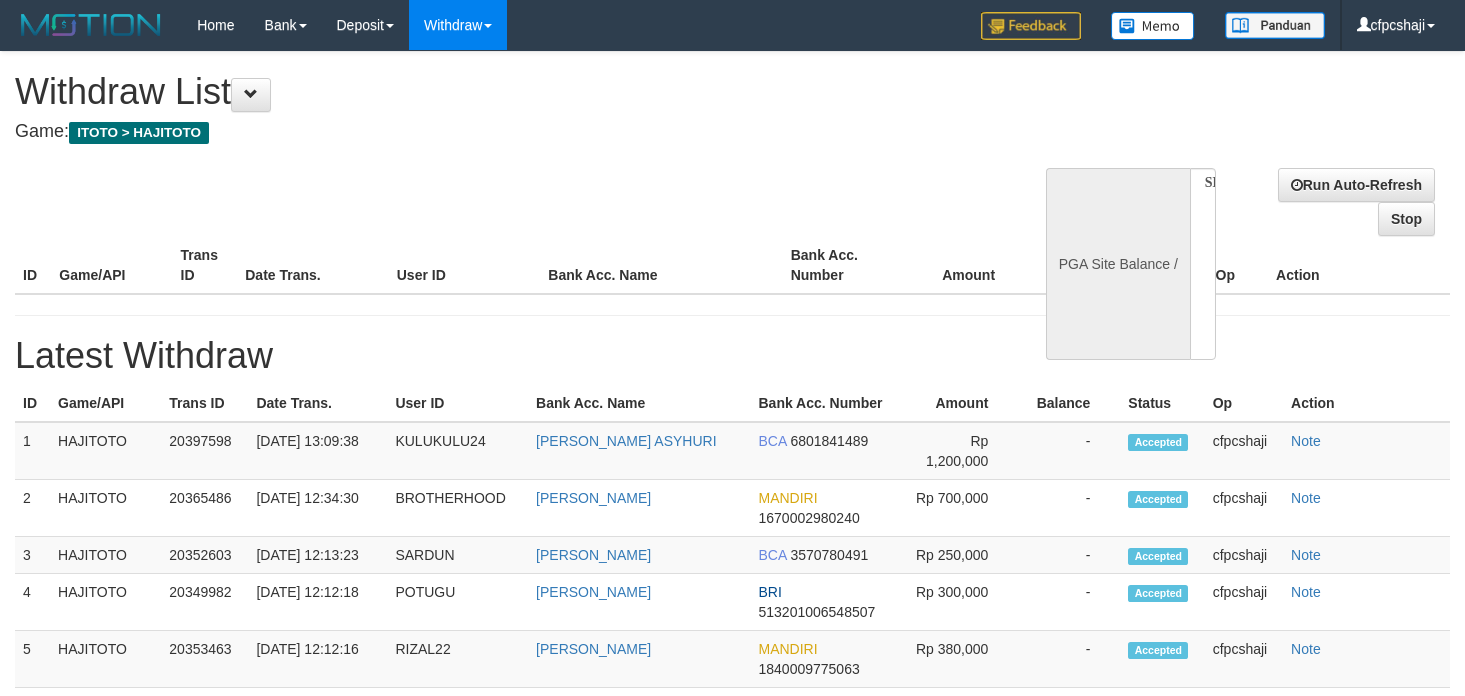 select 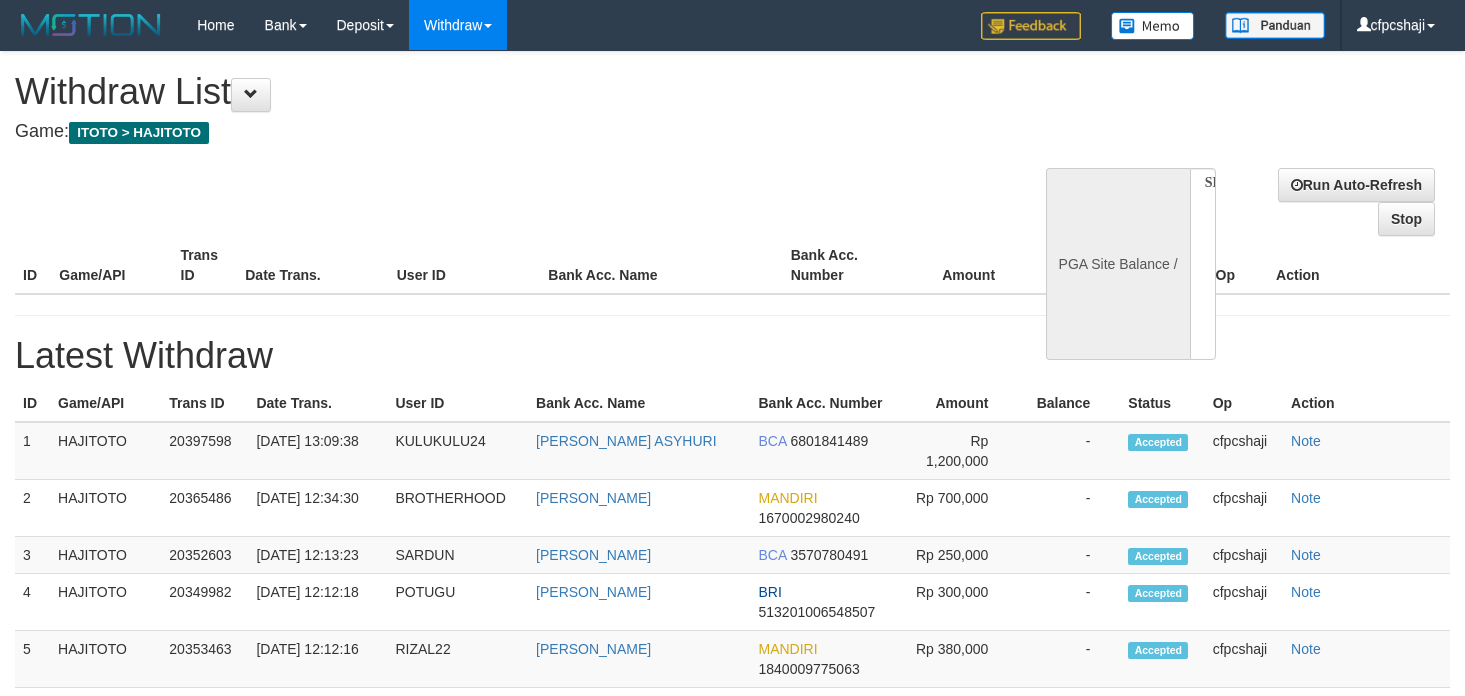 scroll, scrollTop: 0, scrollLeft: 0, axis: both 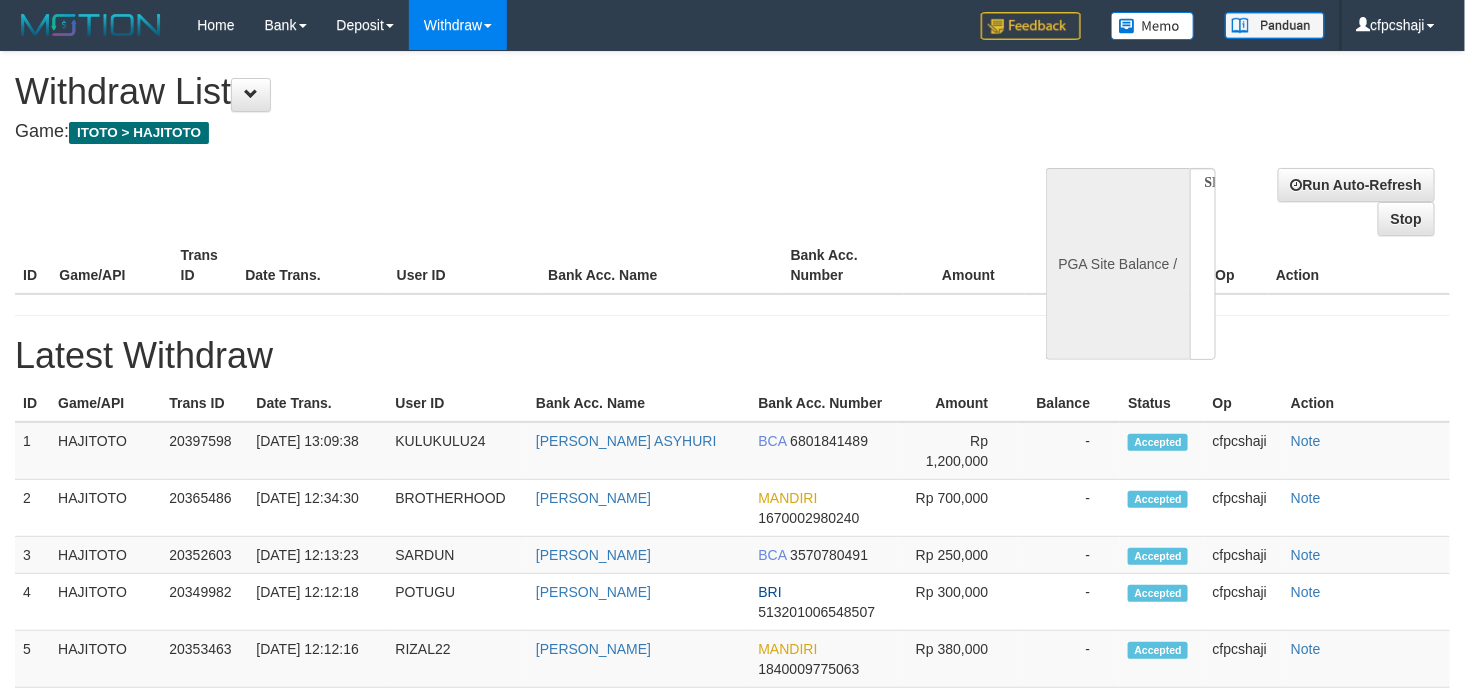 select on "**" 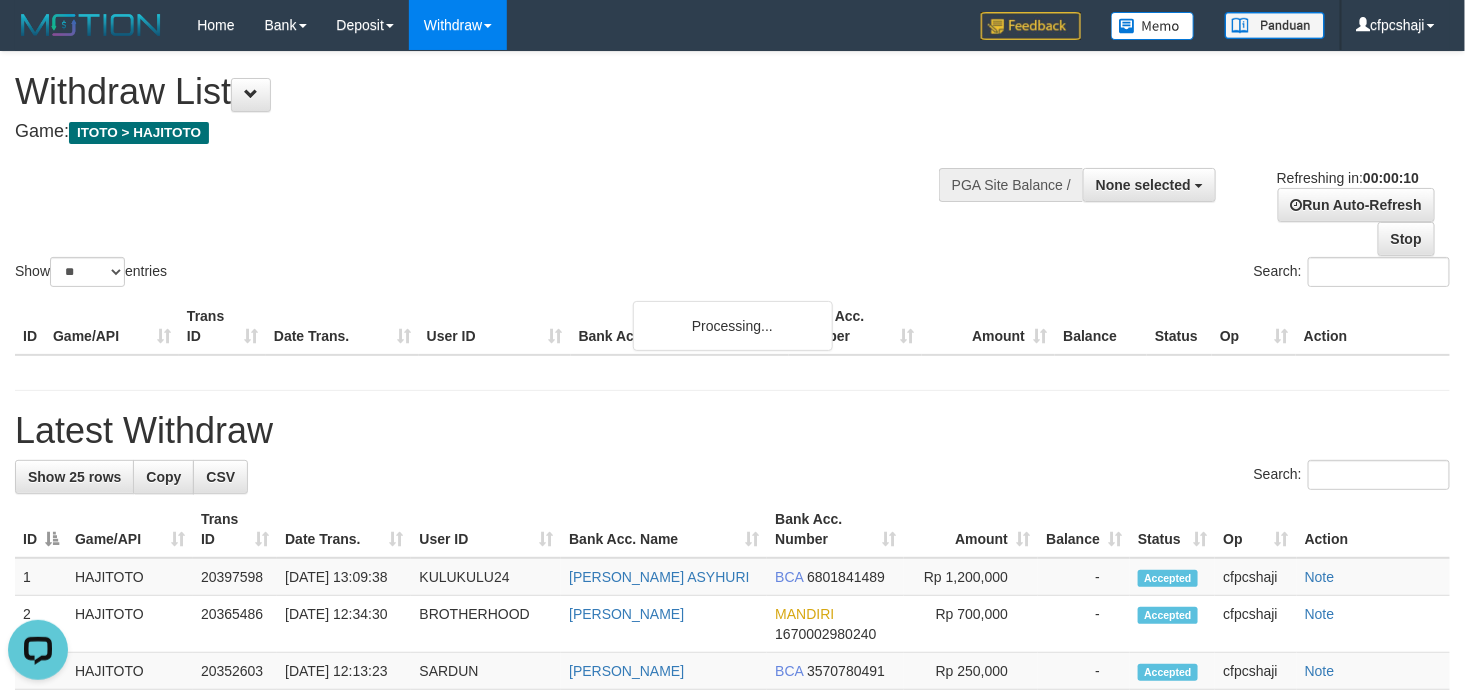 scroll, scrollTop: 0, scrollLeft: 0, axis: both 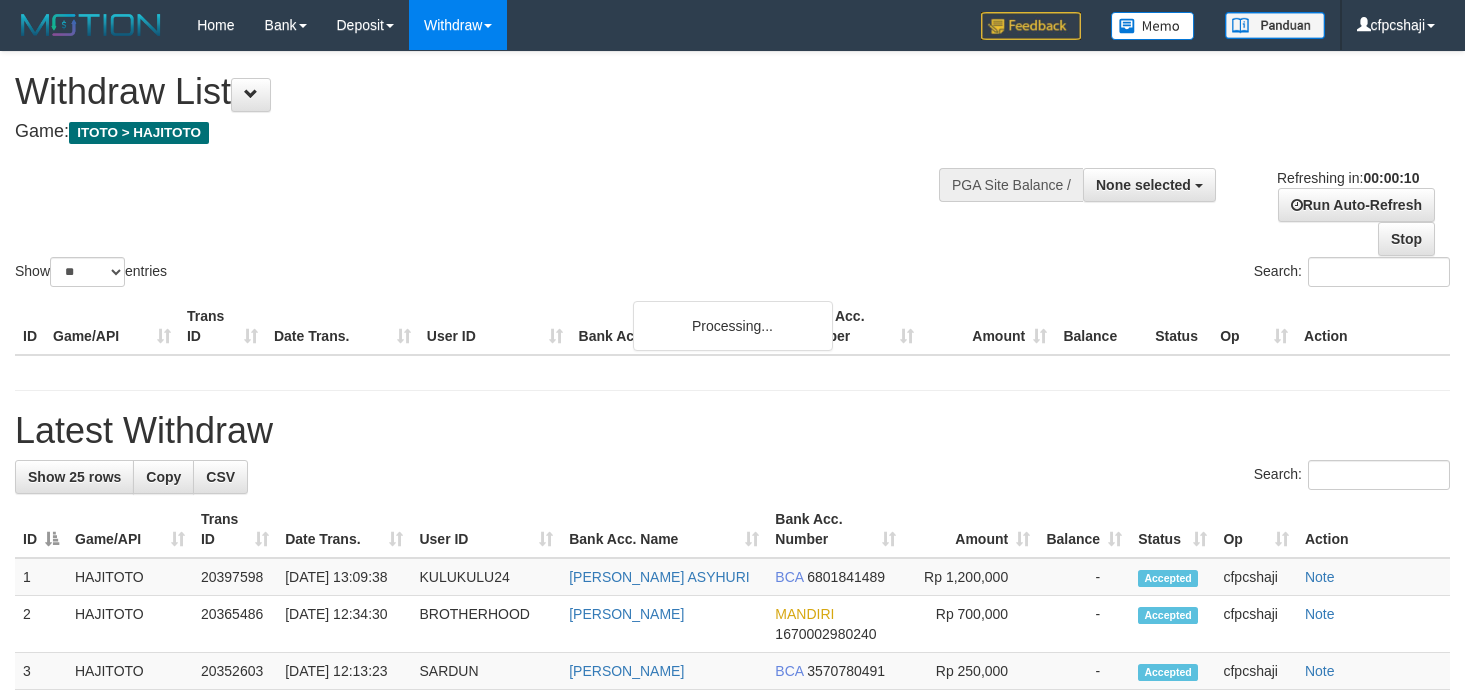 select 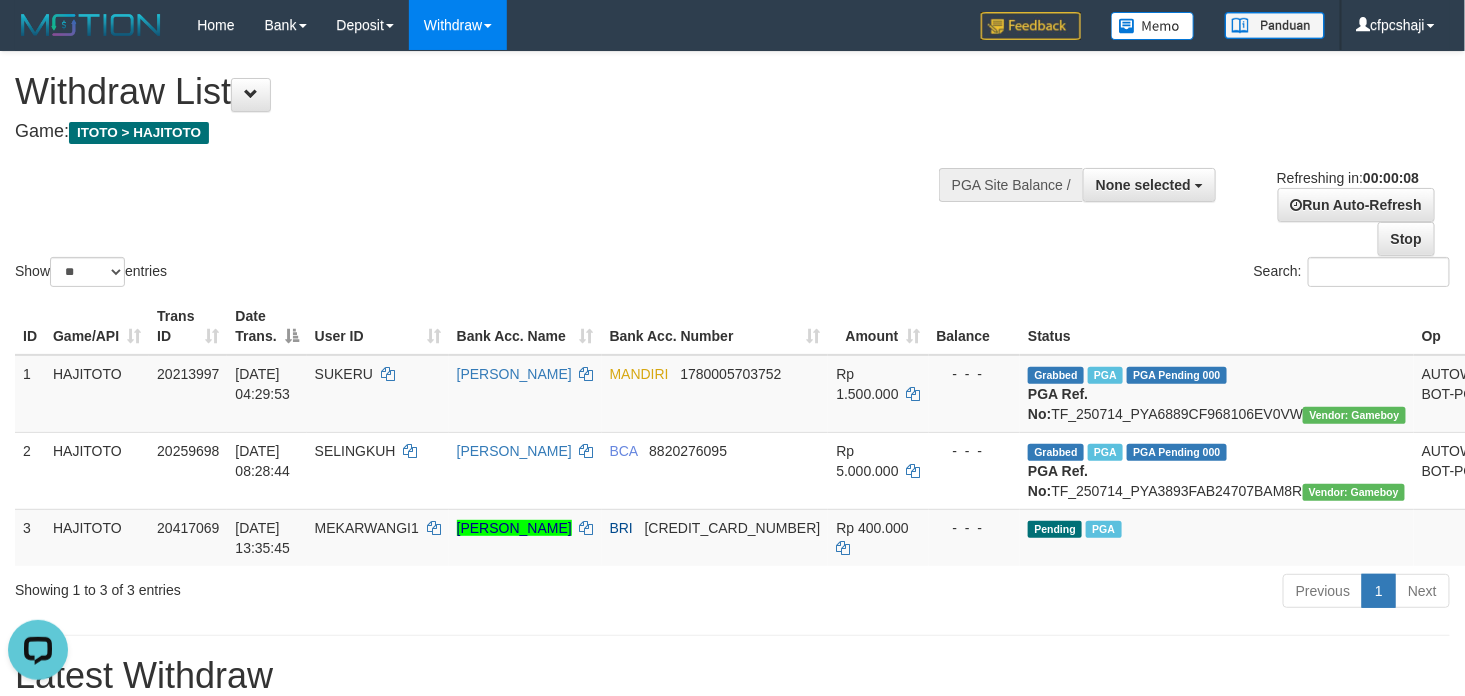 scroll, scrollTop: 0, scrollLeft: 0, axis: both 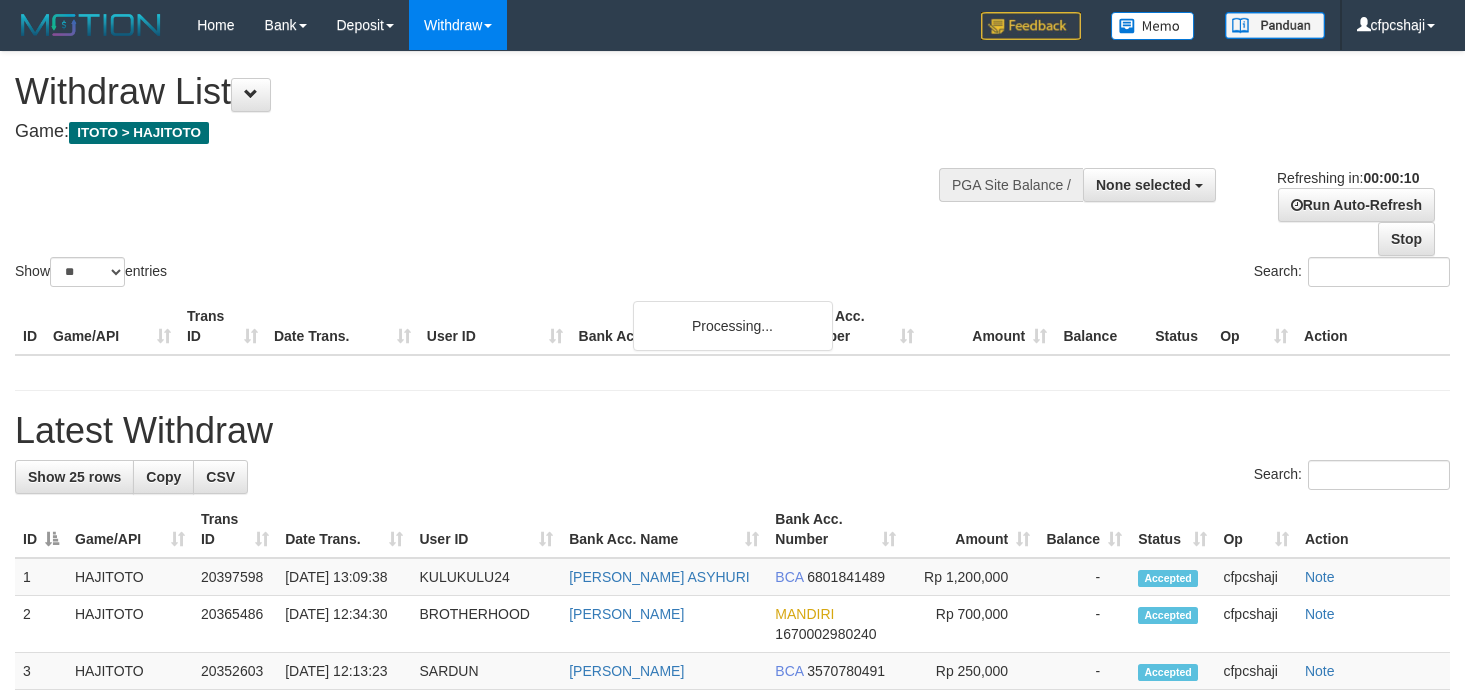 select 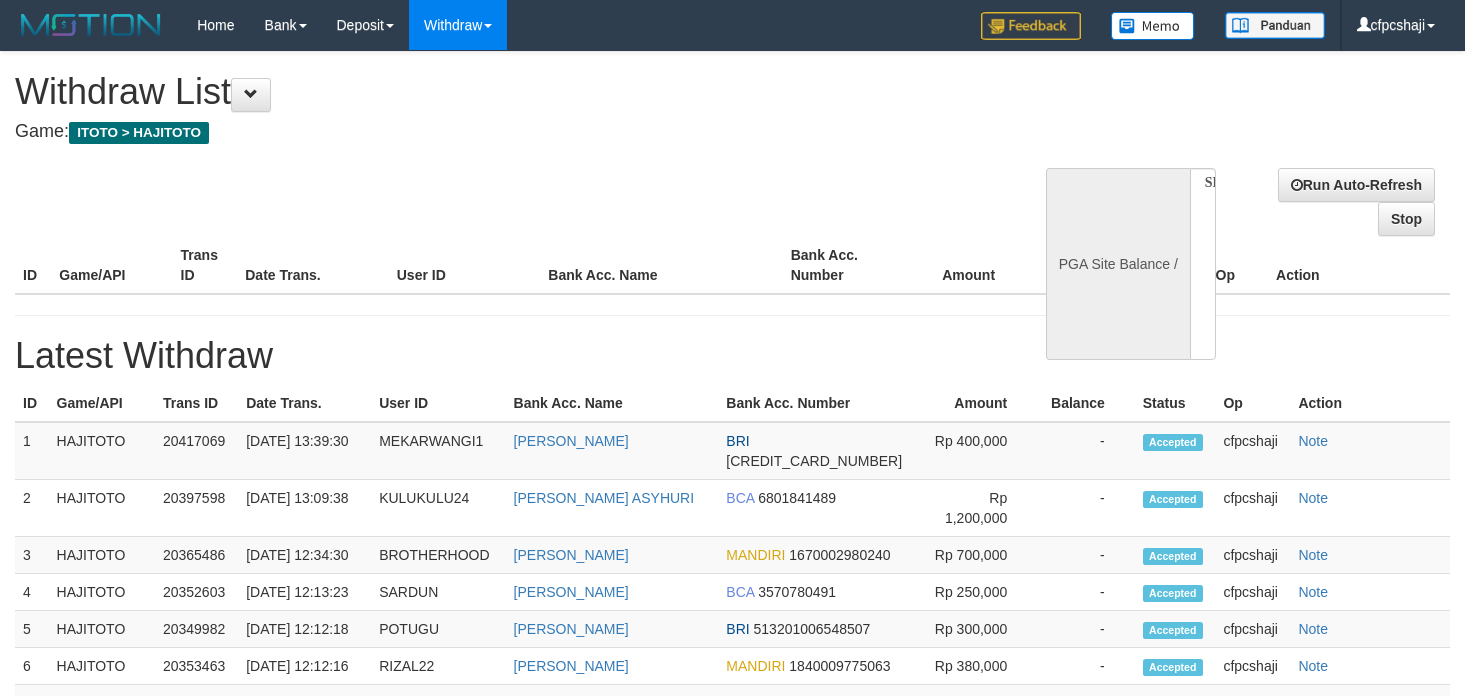 select 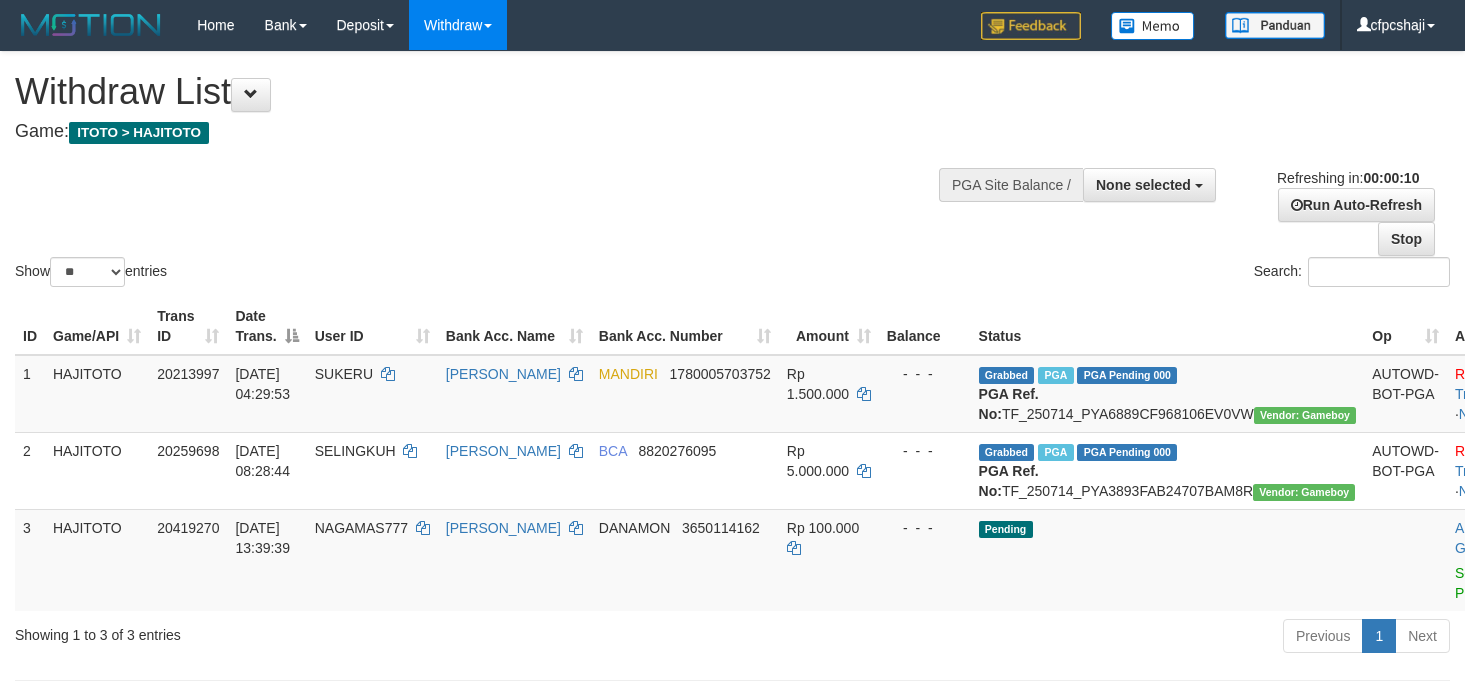 select 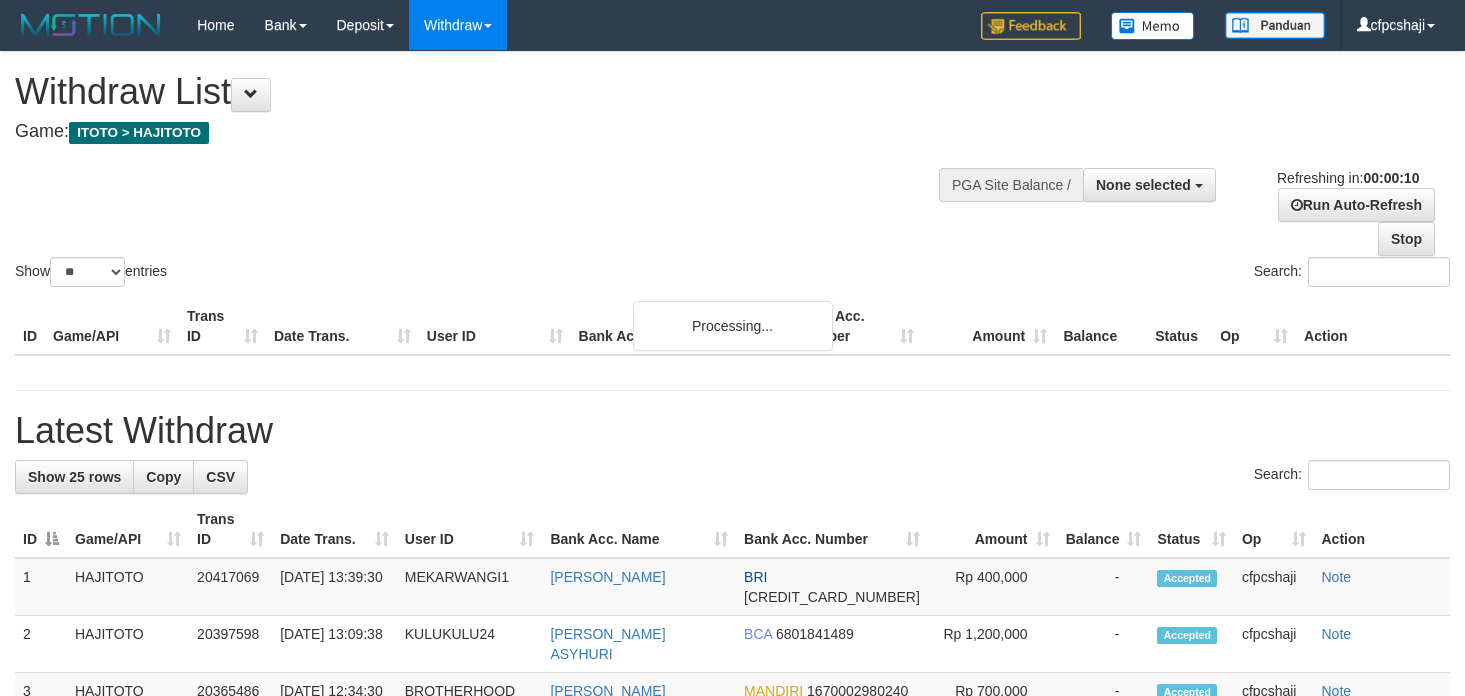 select 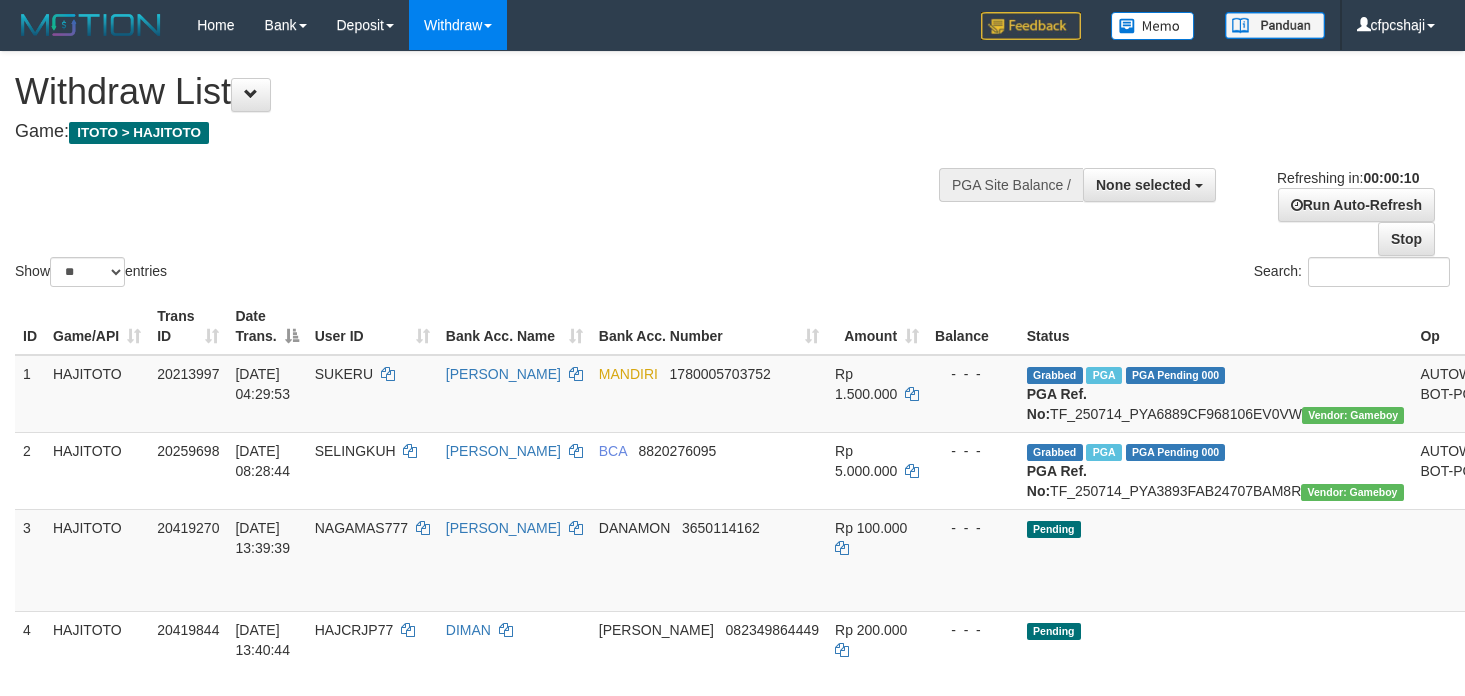 select 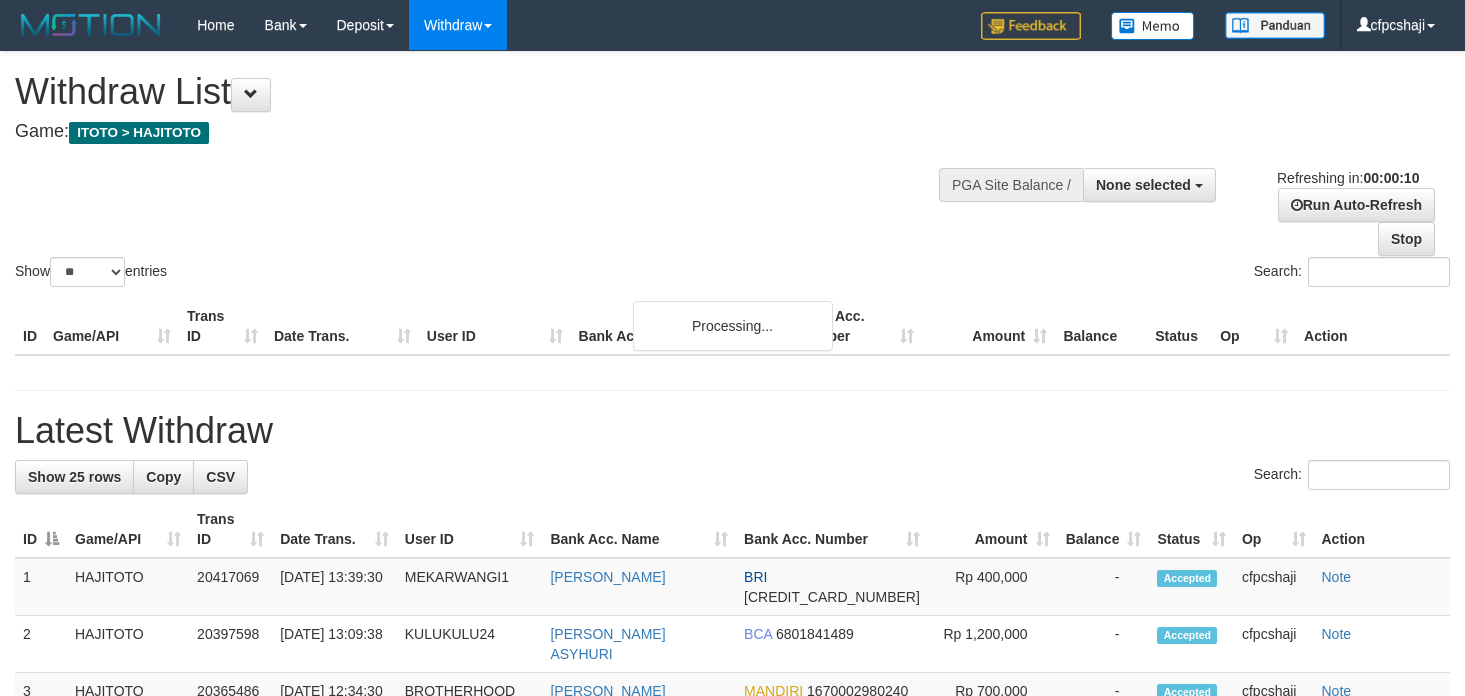 select 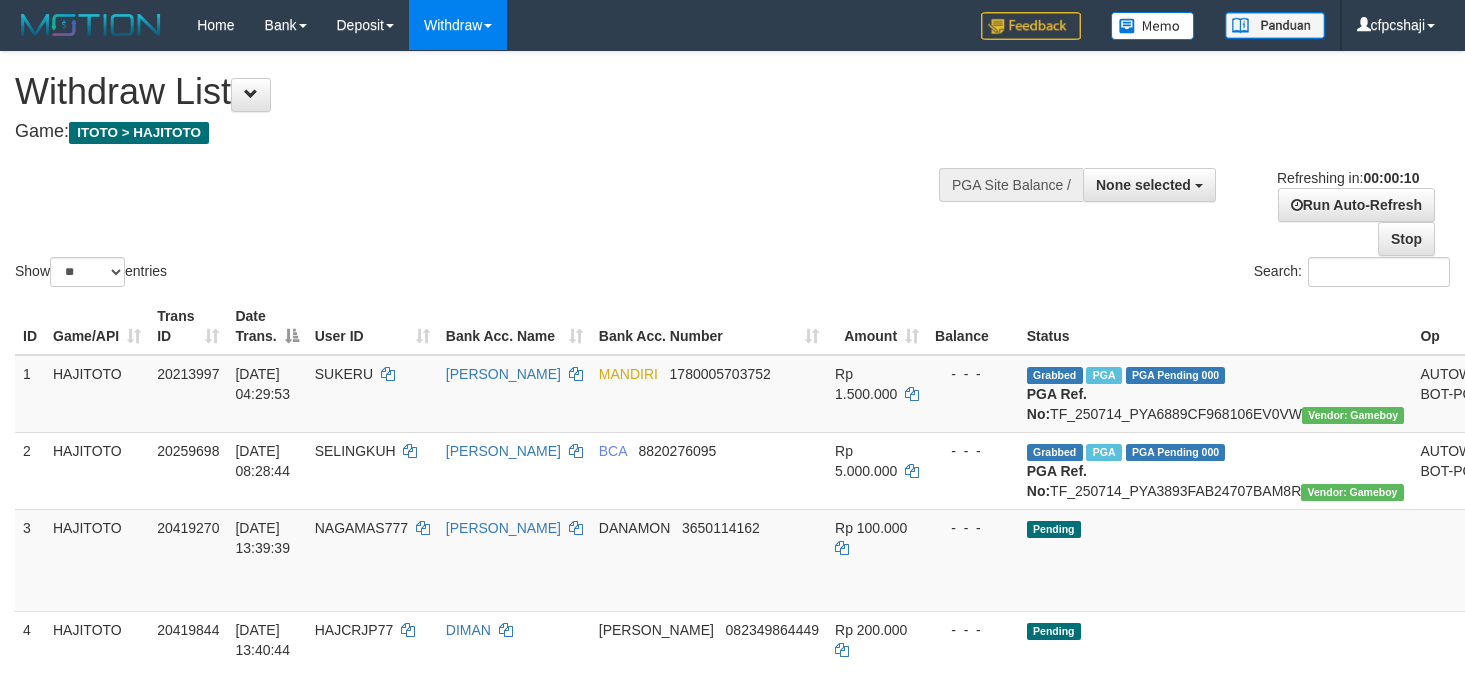 select 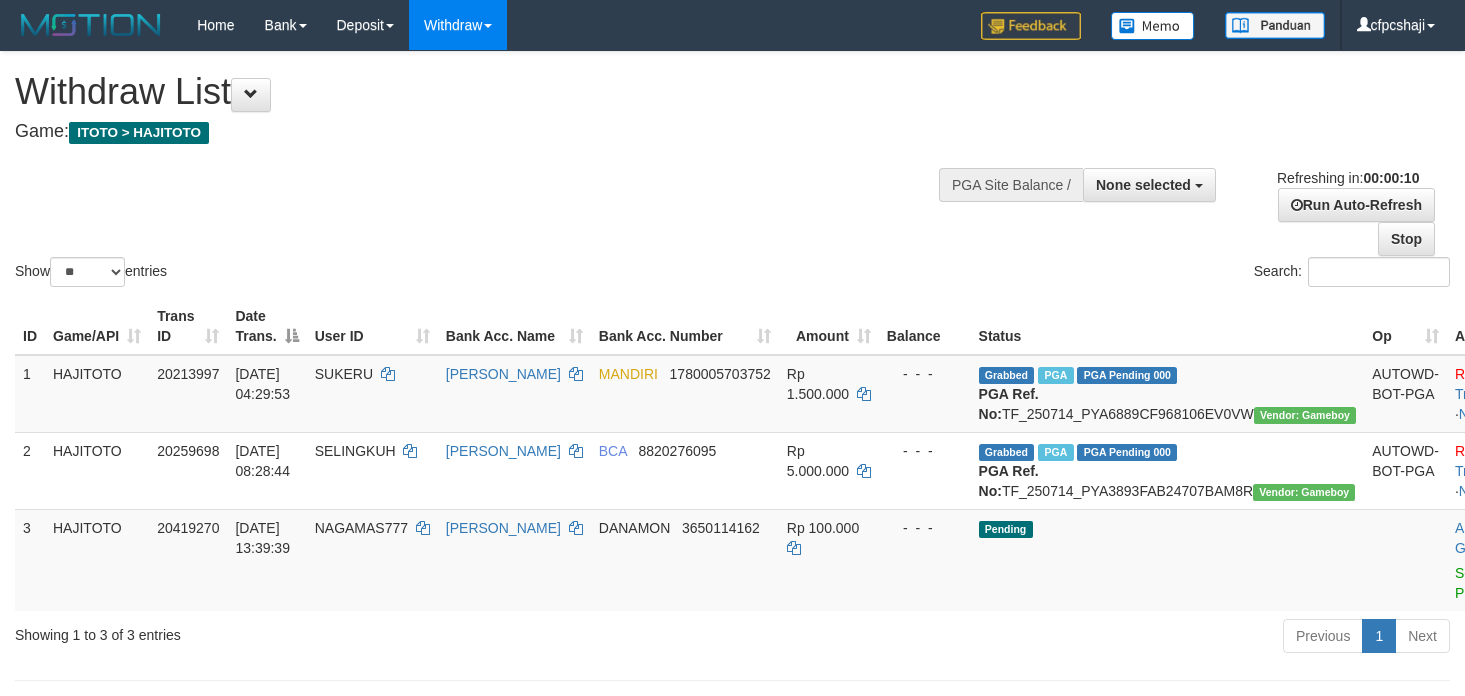 select 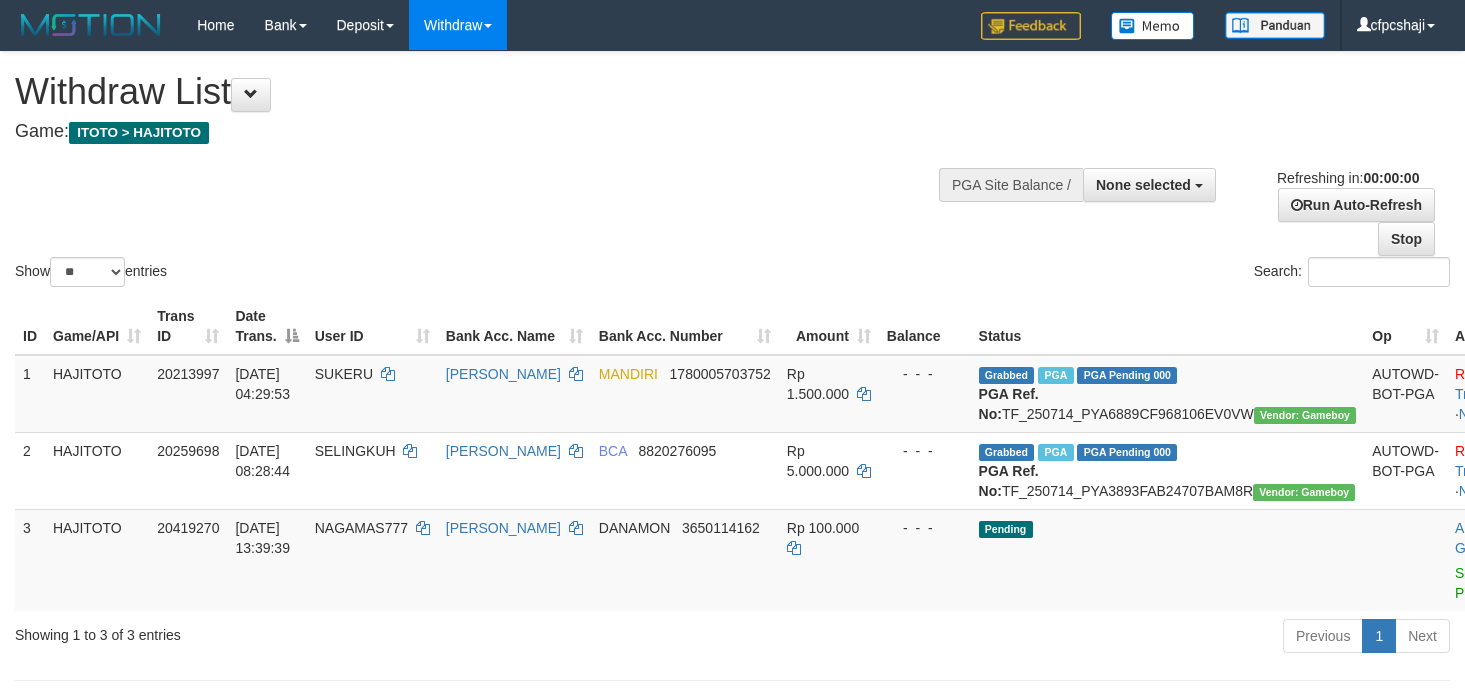scroll, scrollTop: 0, scrollLeft: 0, axis: both 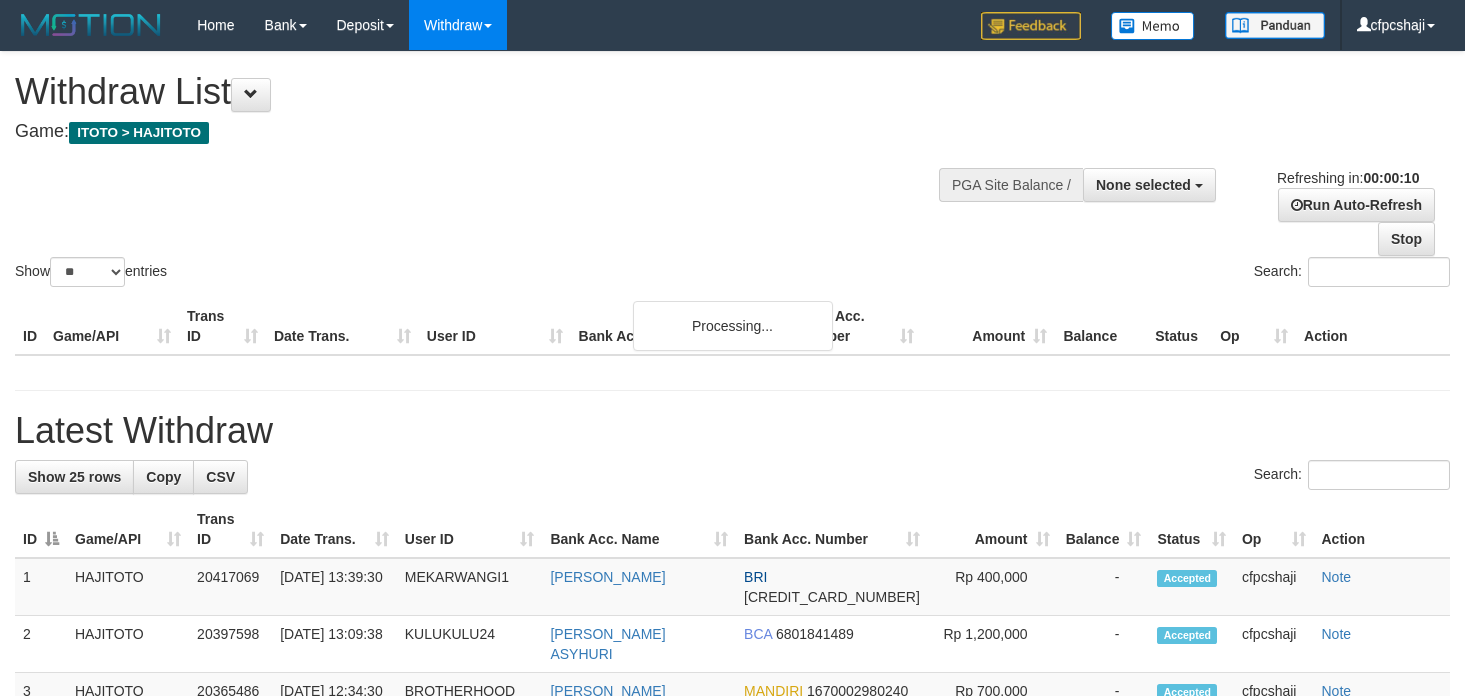 select 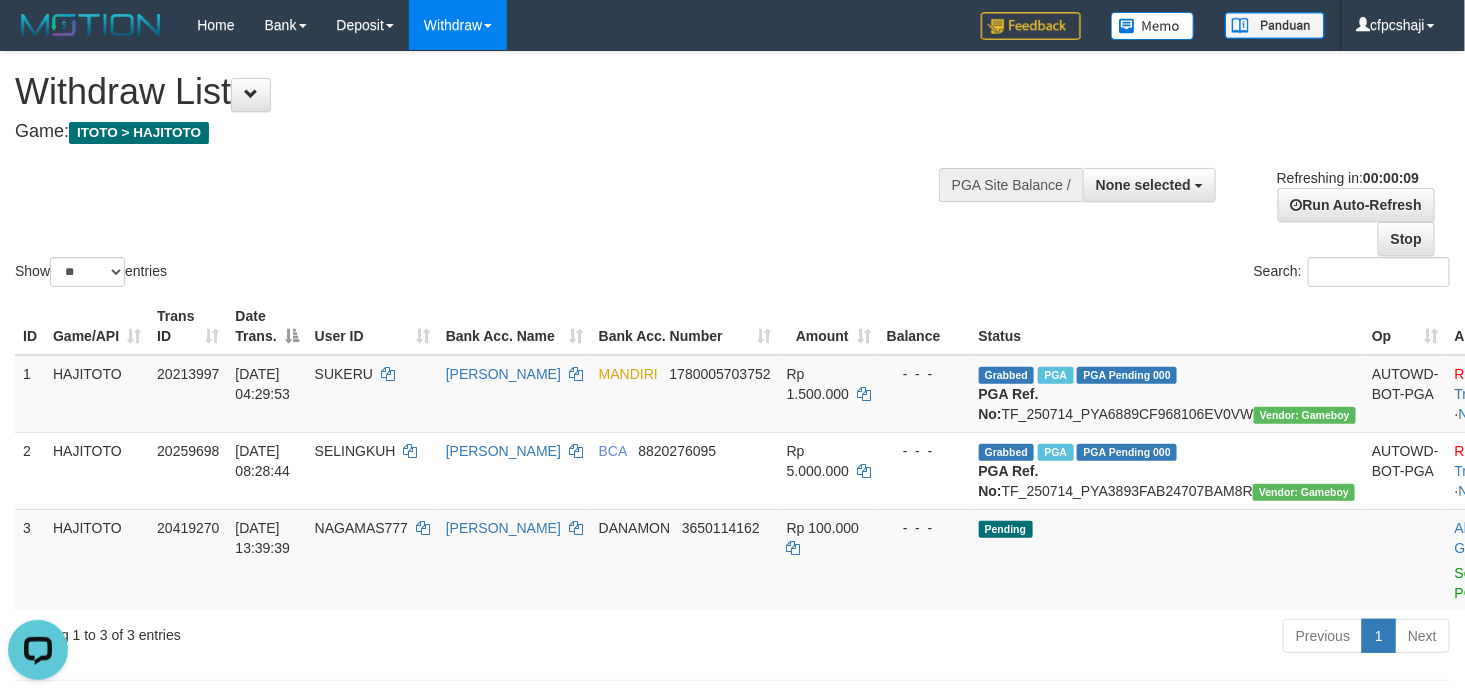 scroll, scrollTop: 0, scrollLeft: 0, axis: both 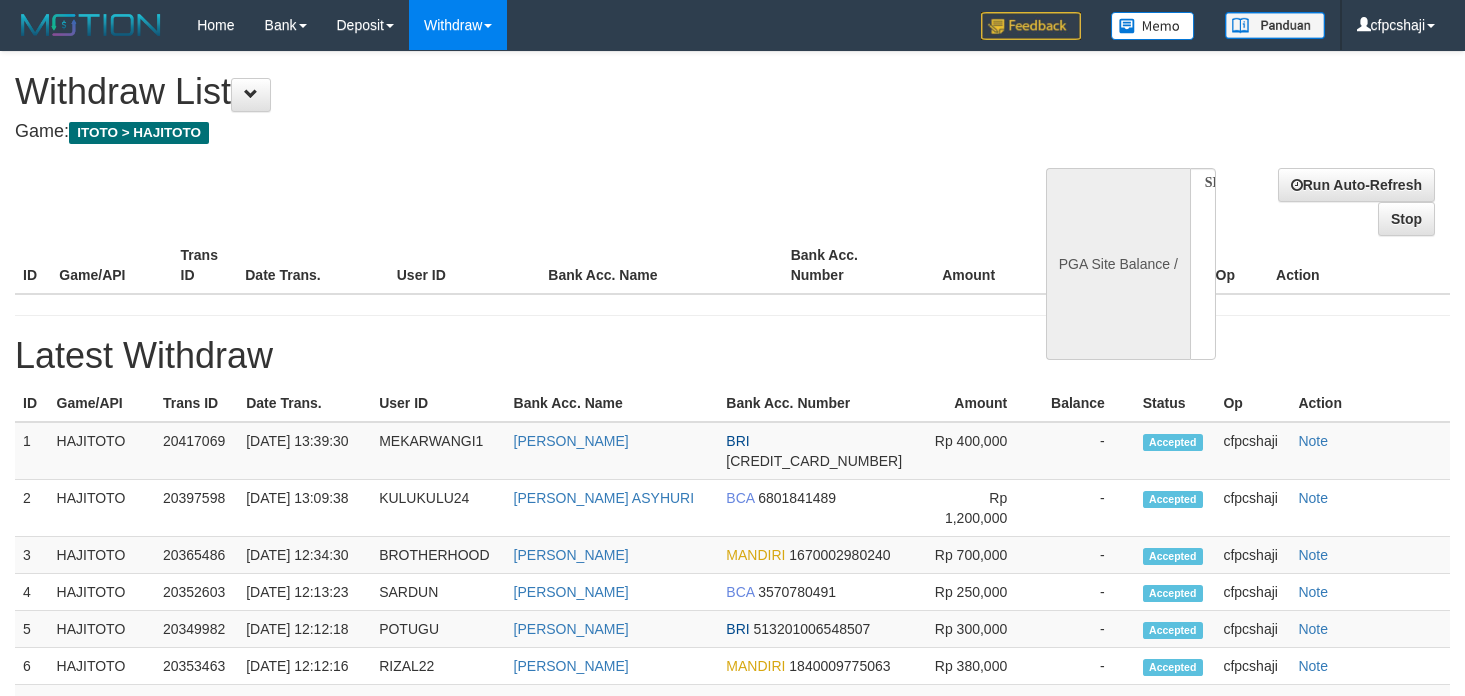 select 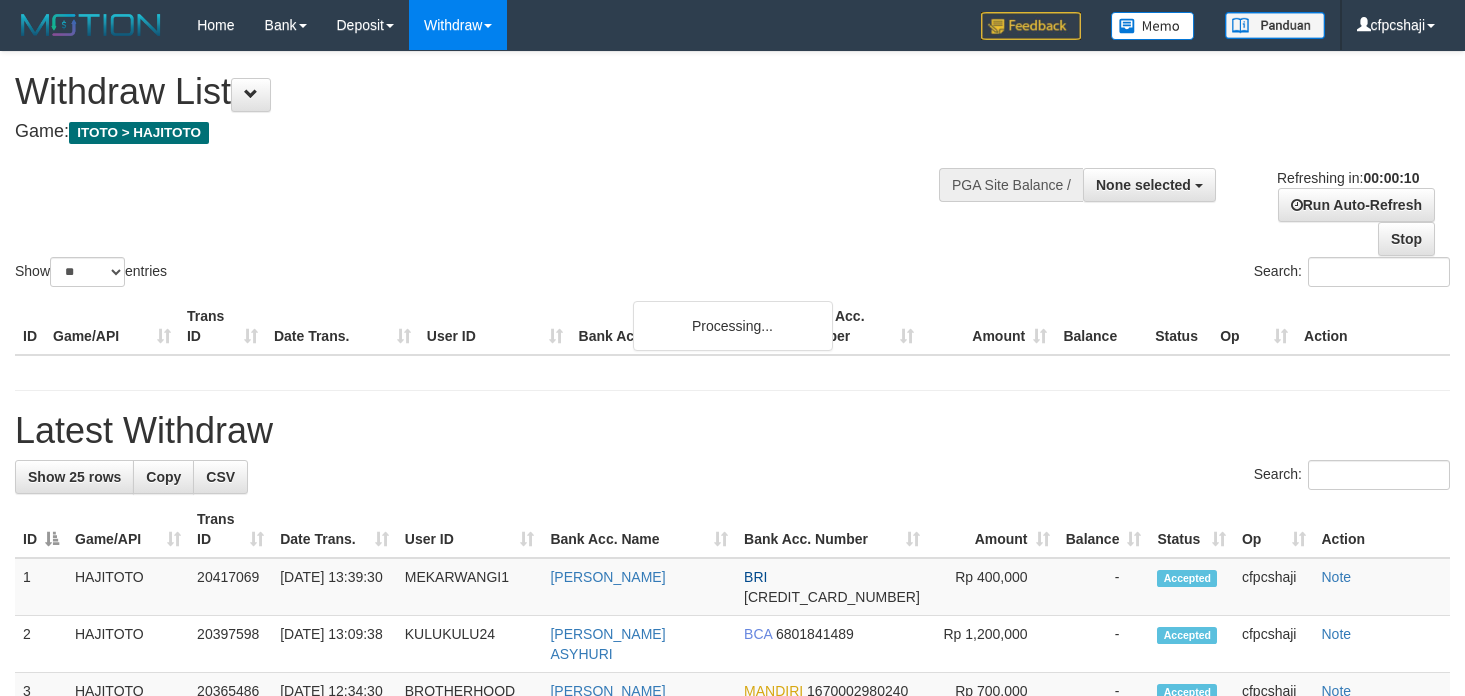select 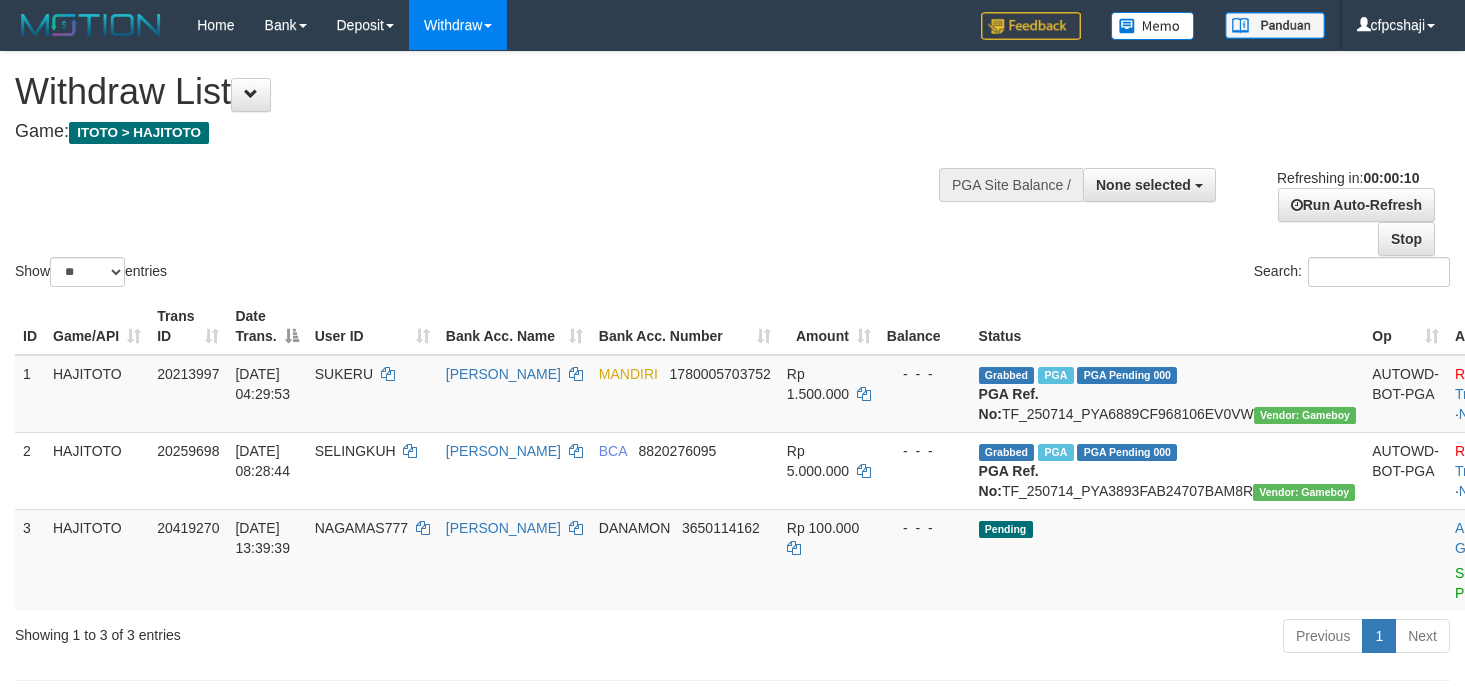 select 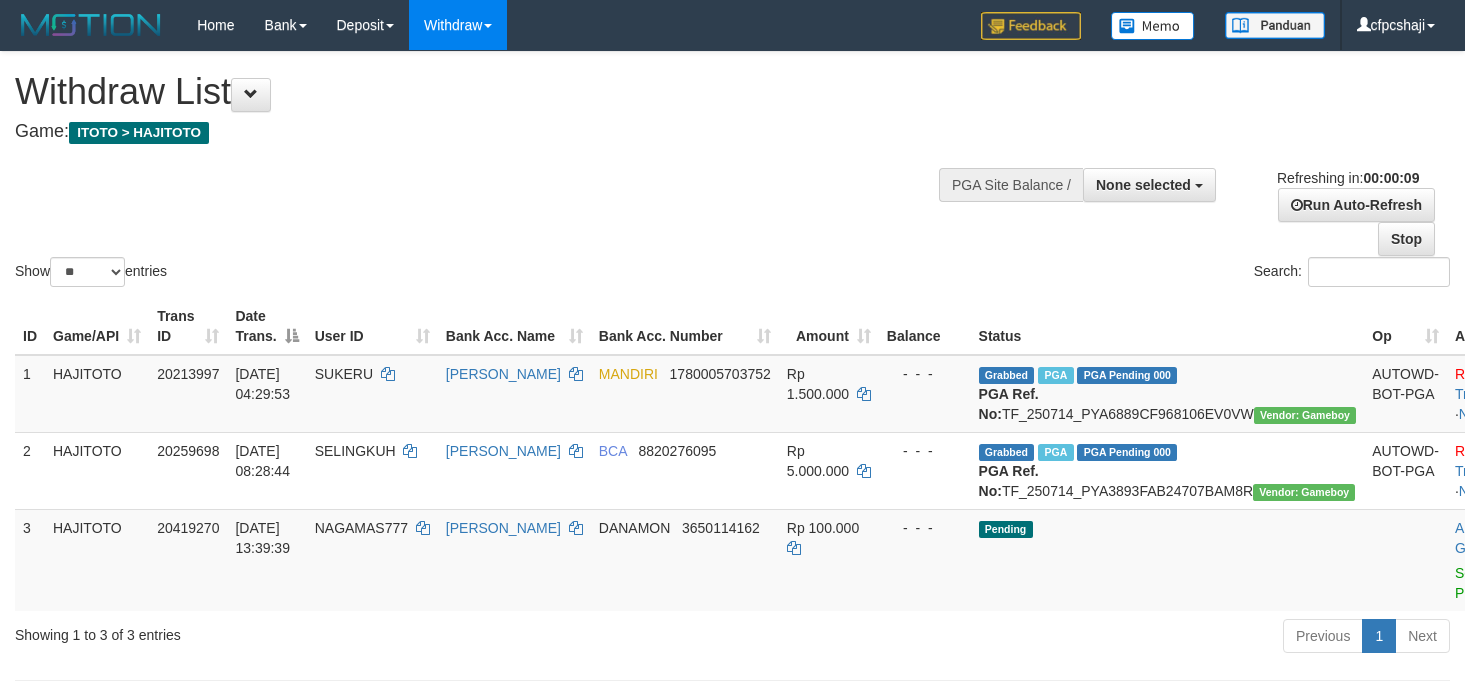 select 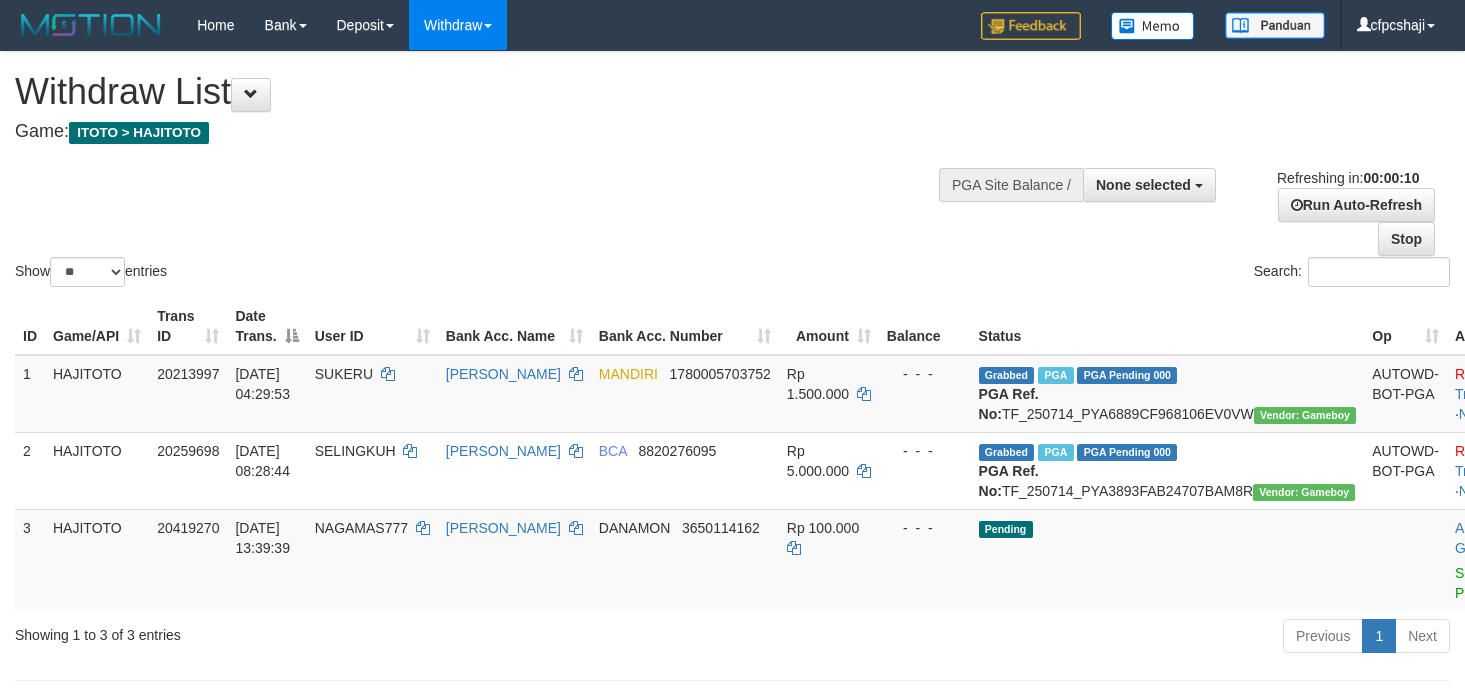 select 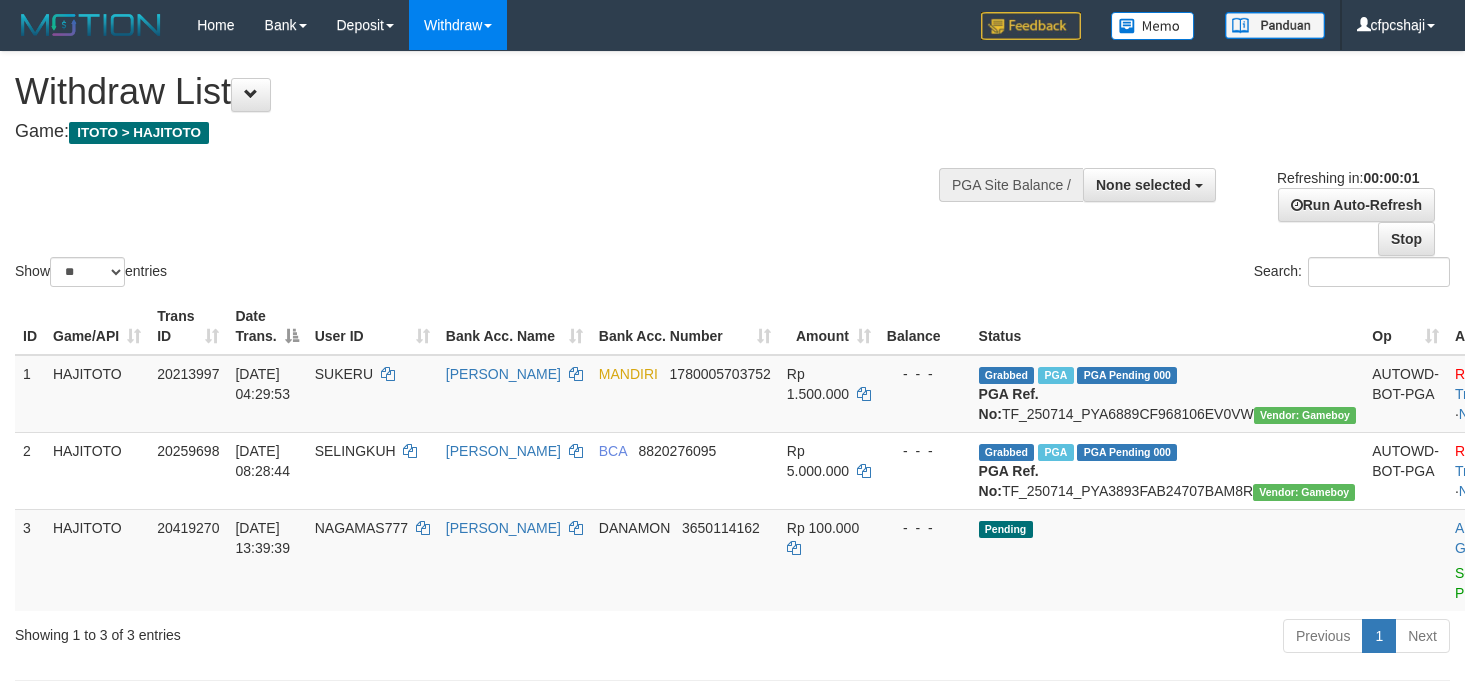 scroll, scrollTop: 0, scrollLeft: 0, axis: both 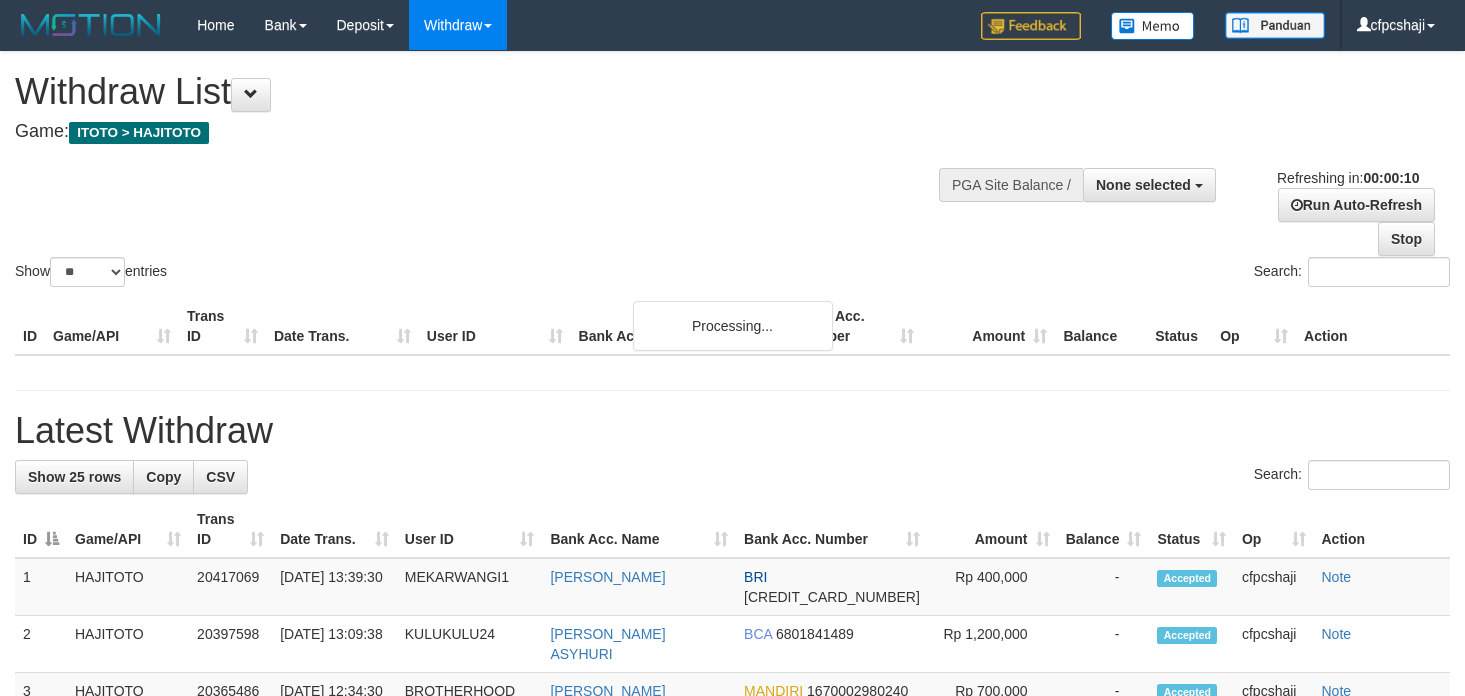 select 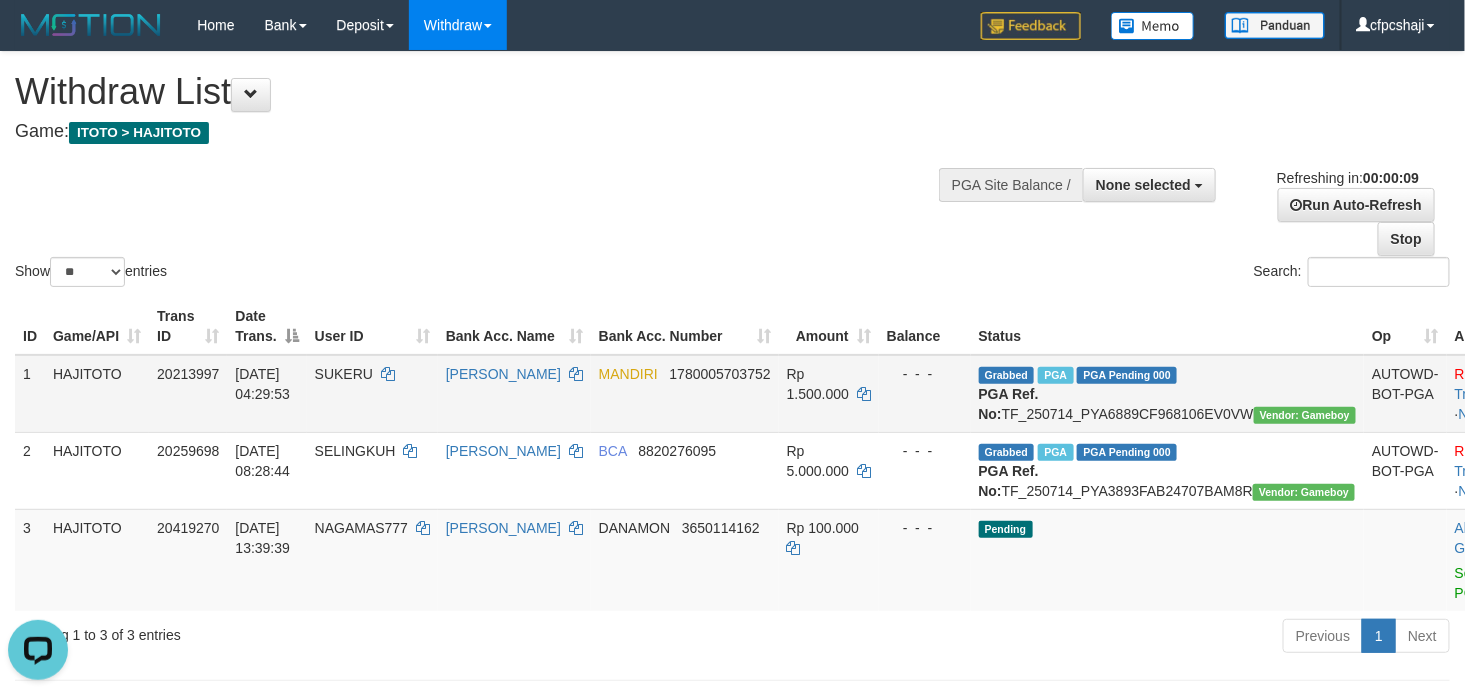 scroll, scrollTop: 0, scrollLeft: 0, axis: both 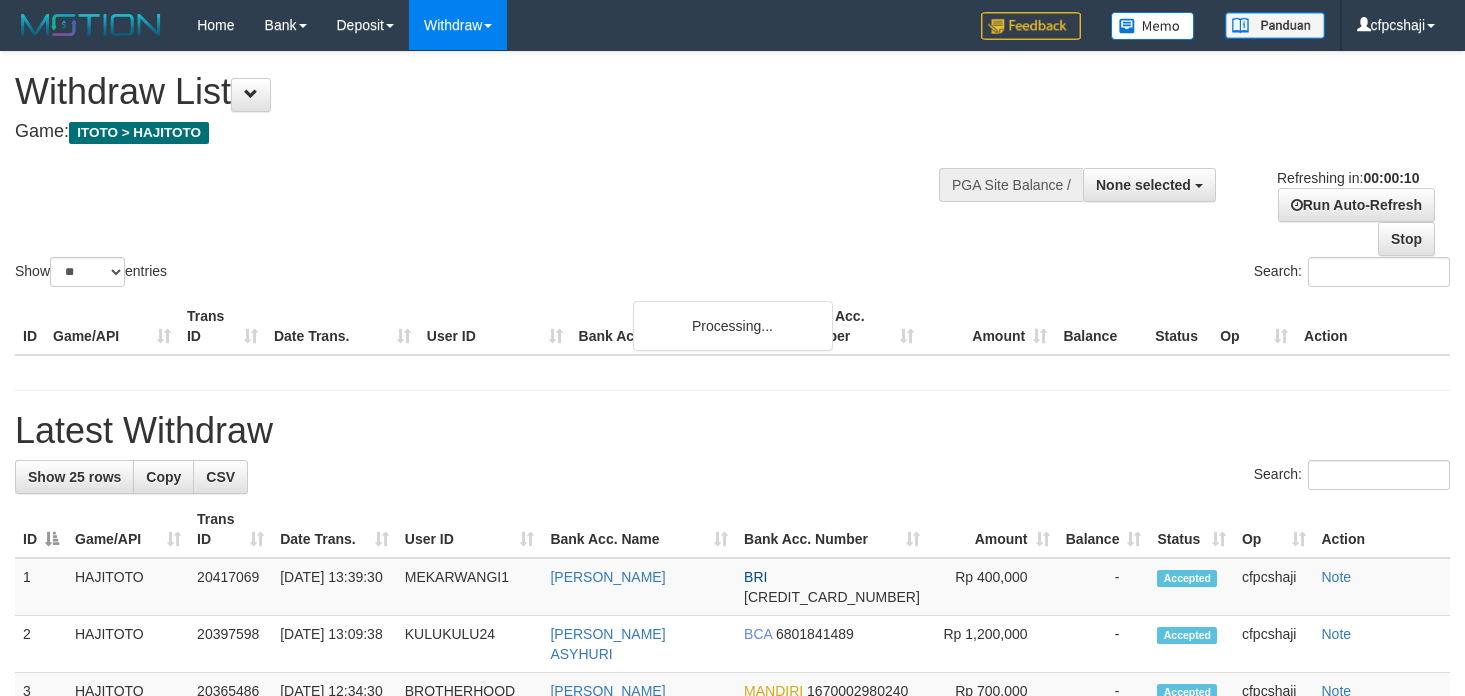 select 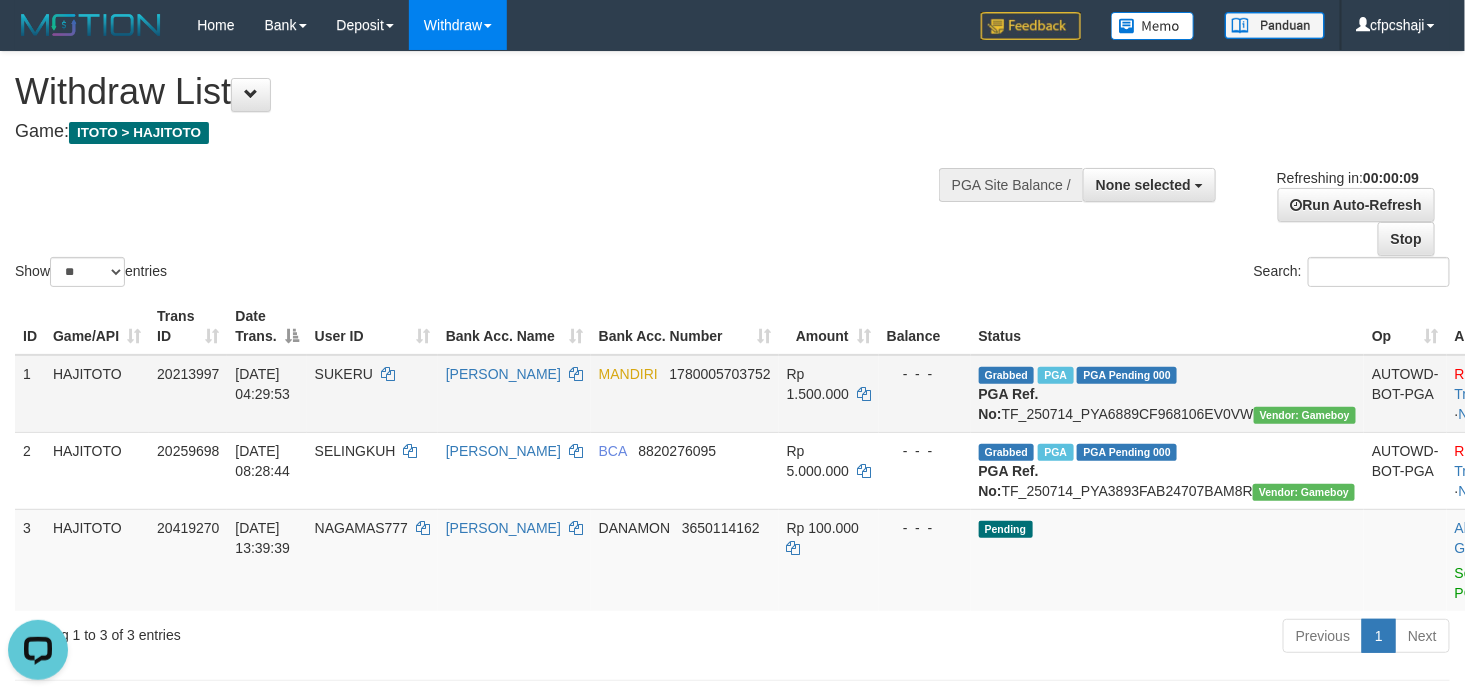 scroll, scrollTop: 0, scrollLeft: 0, axis: both 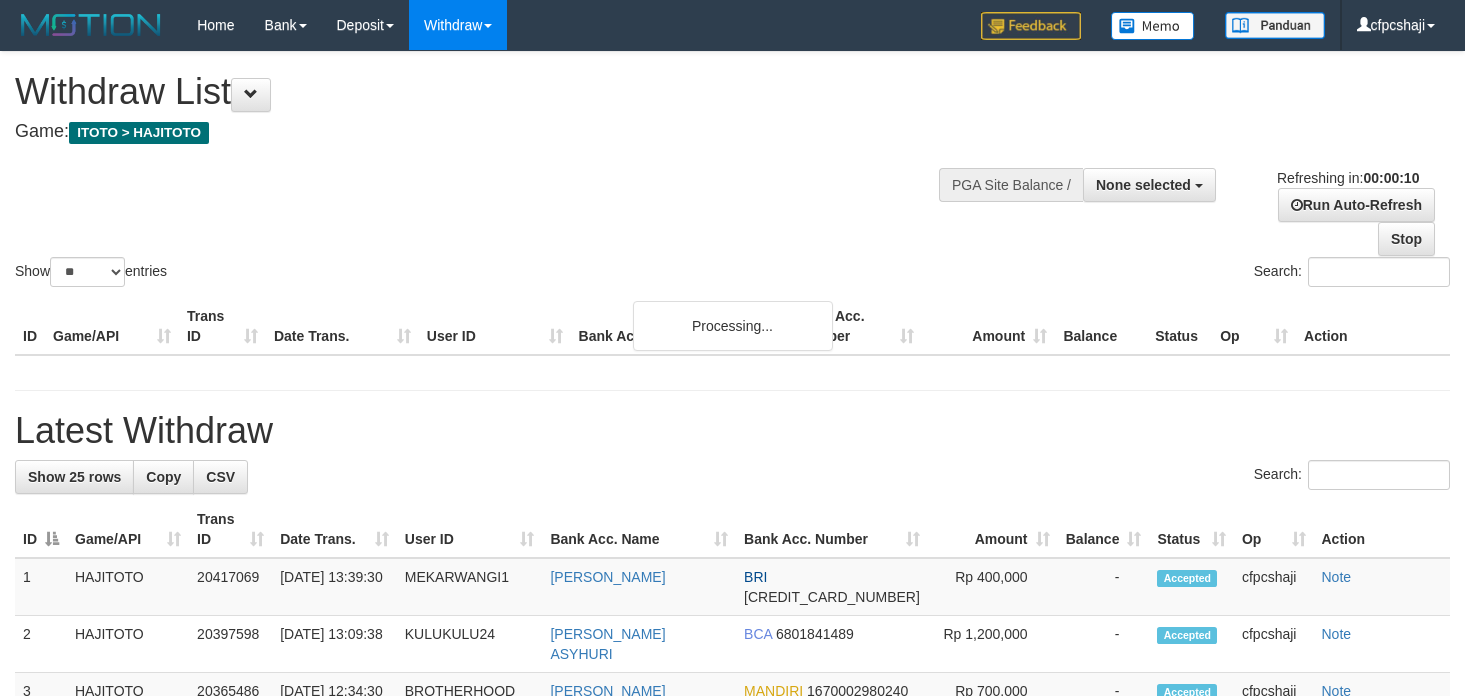 select 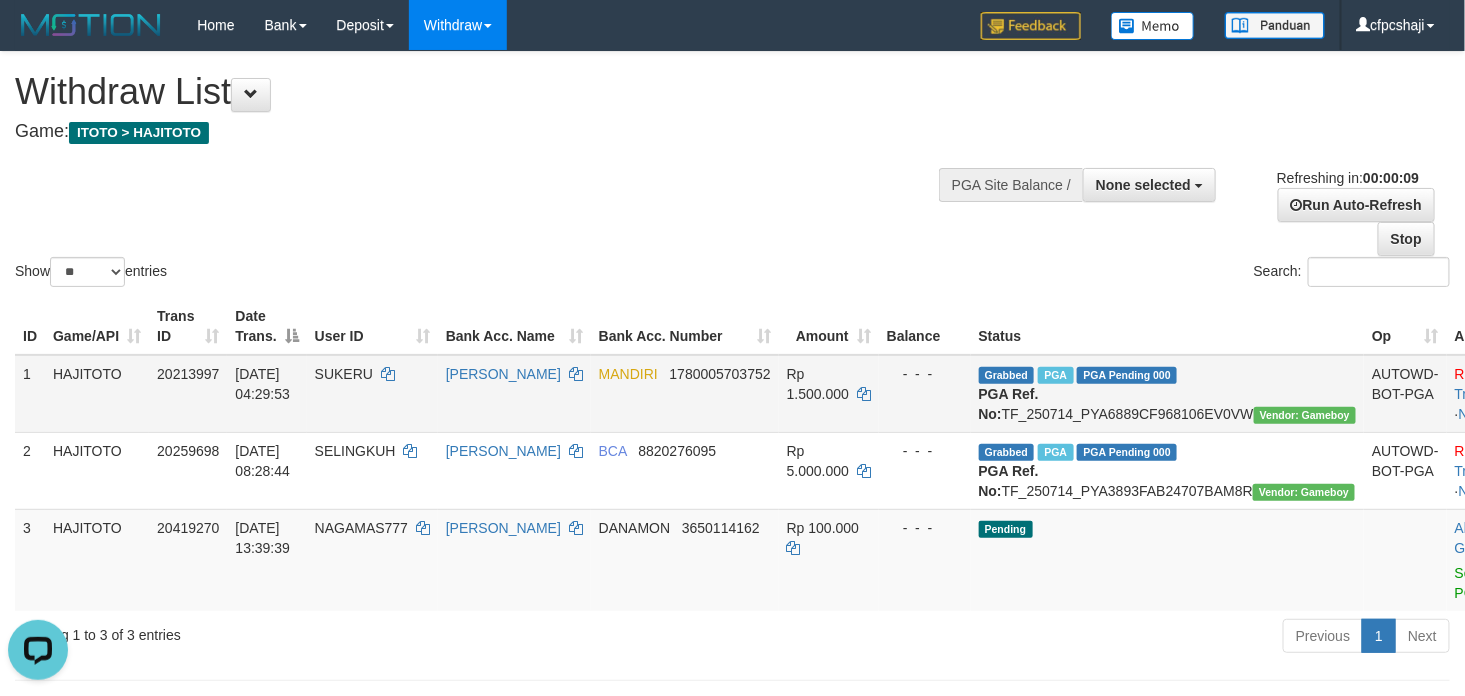 scroll, scrollTop: 0, scrollLeft: 0, axis: both 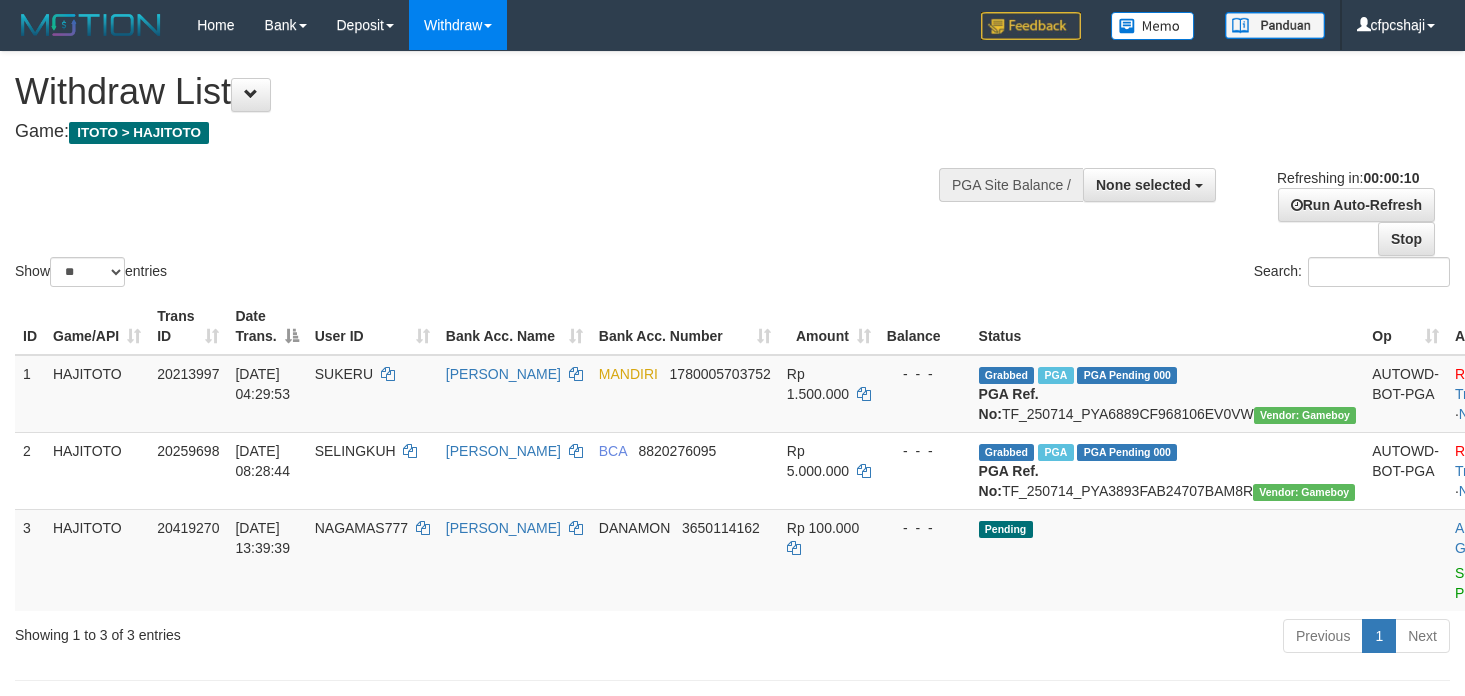 select 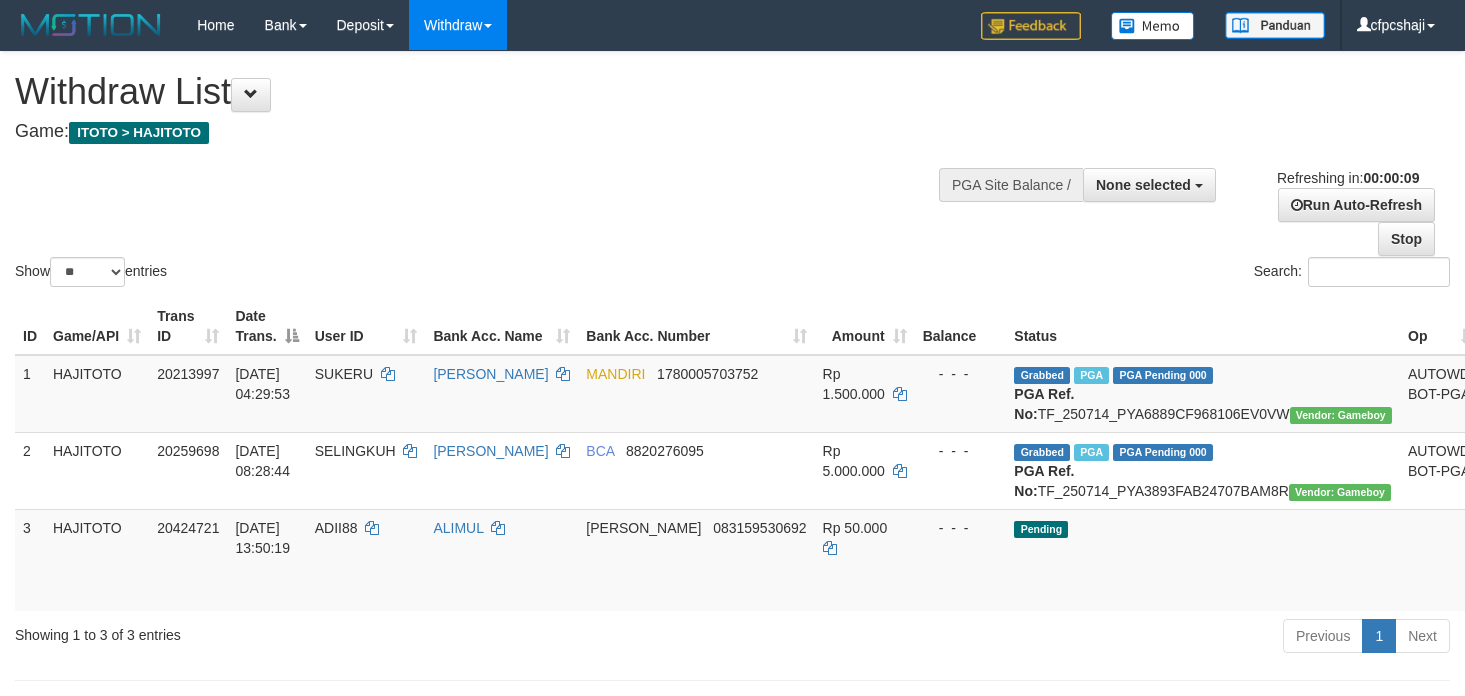 select 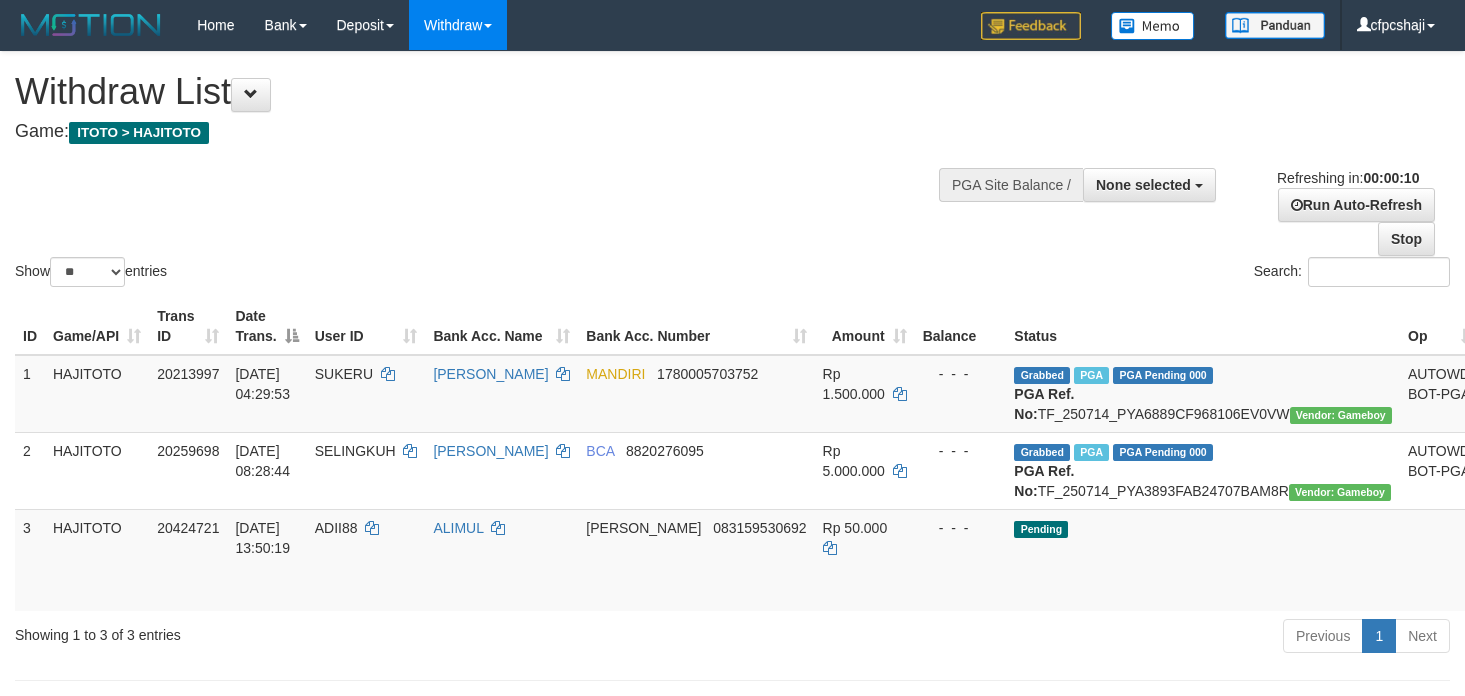 select 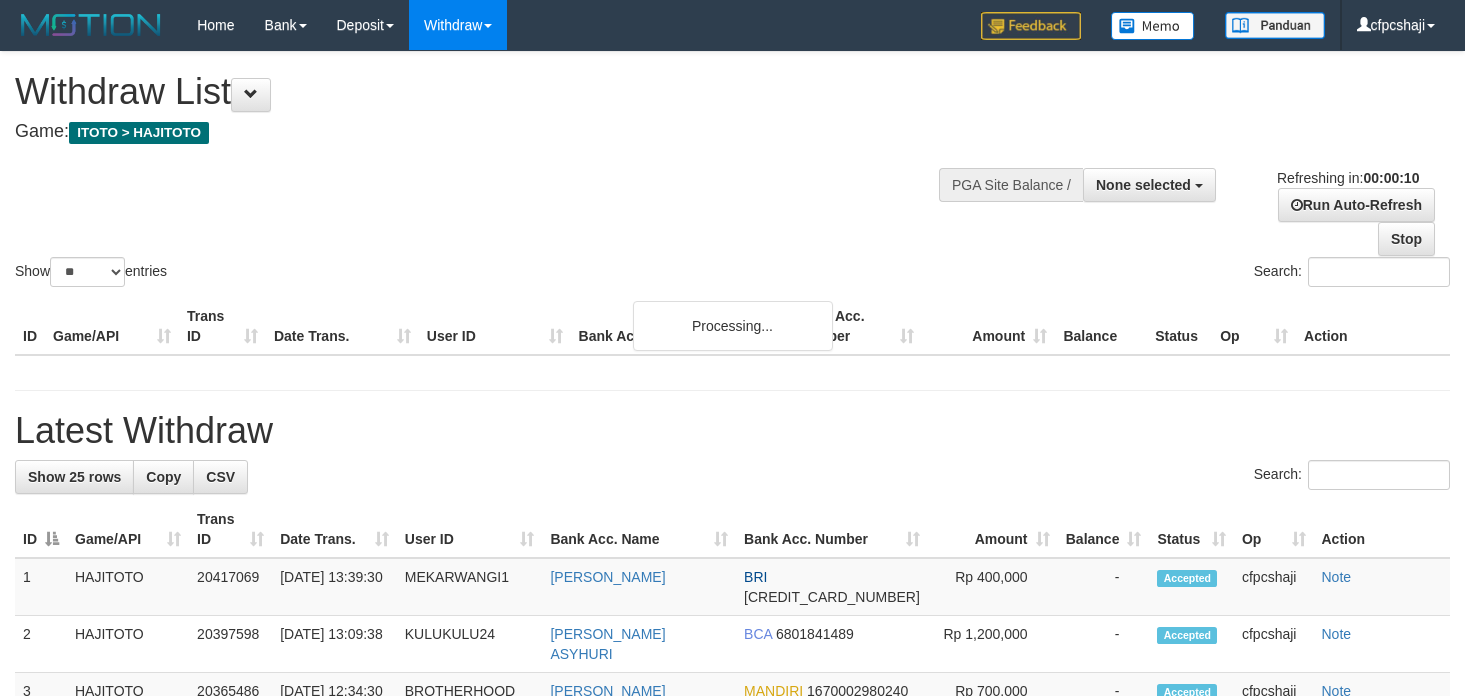 select 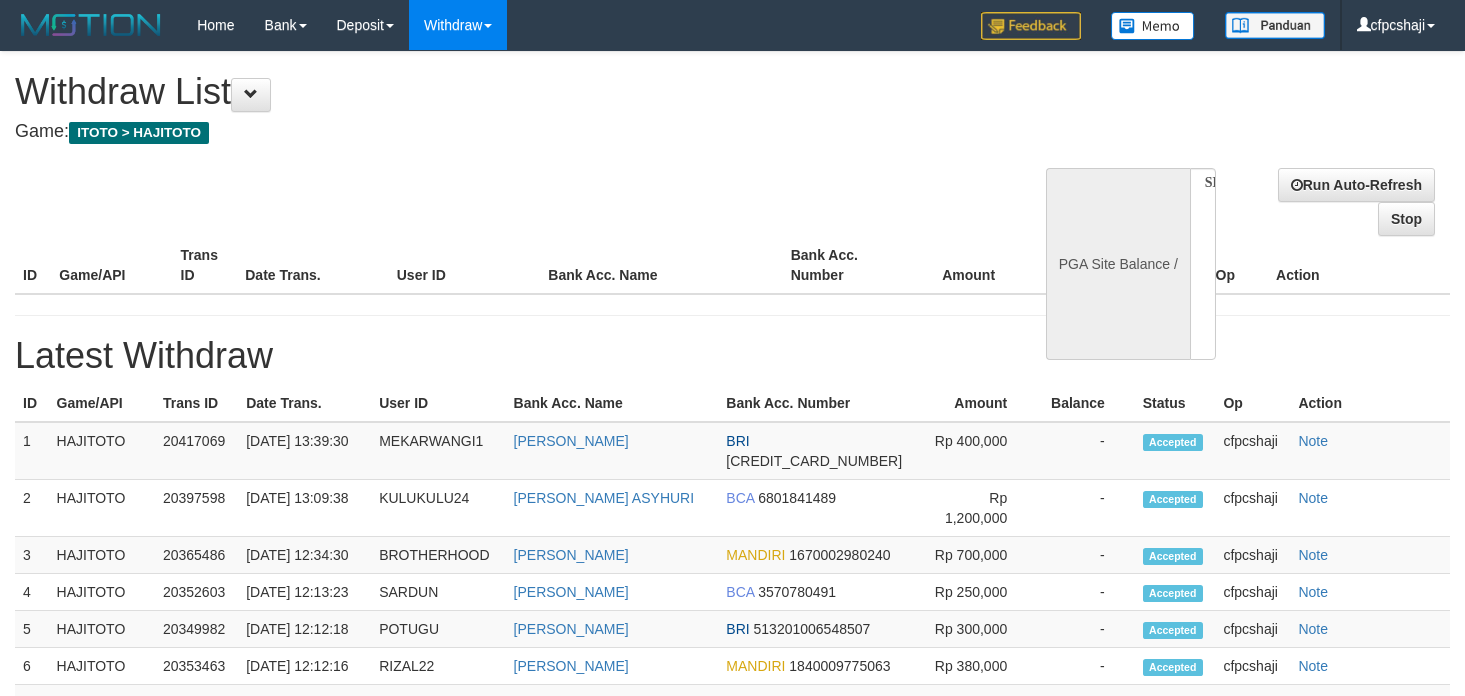 select 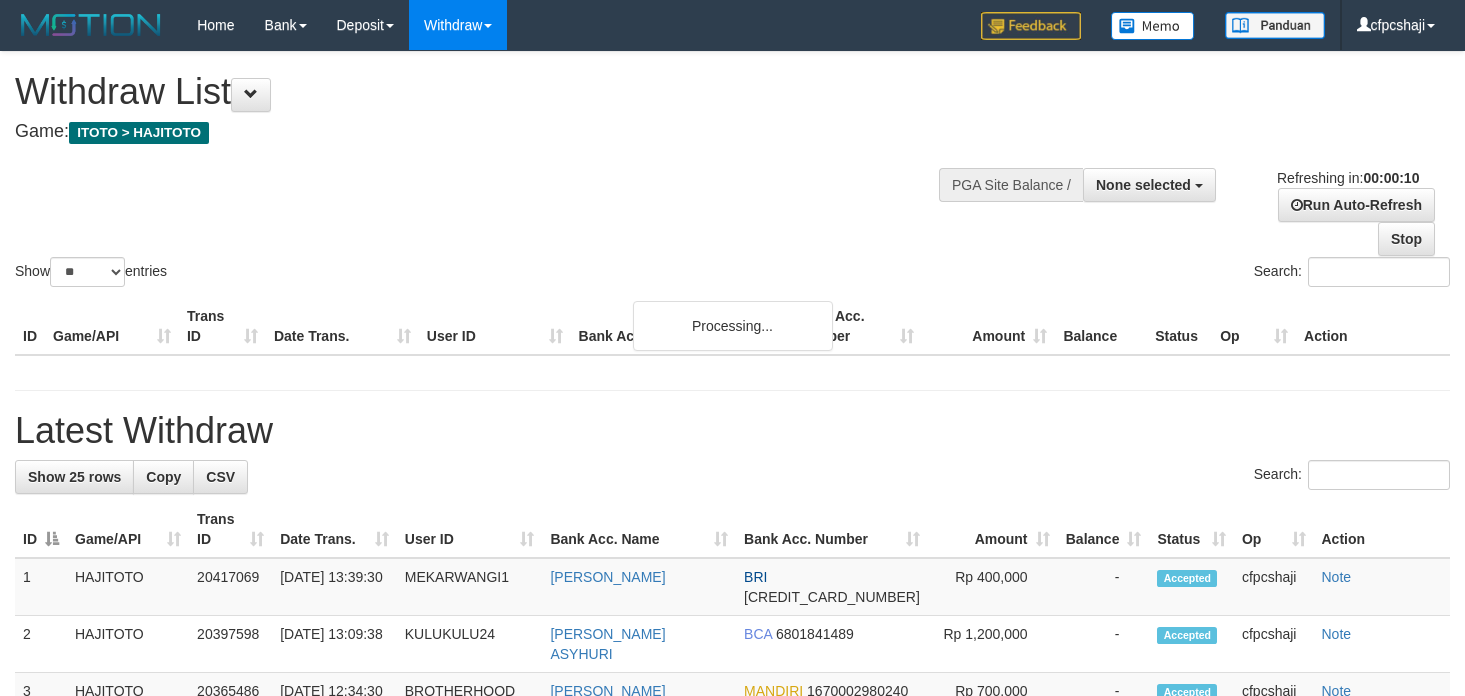select 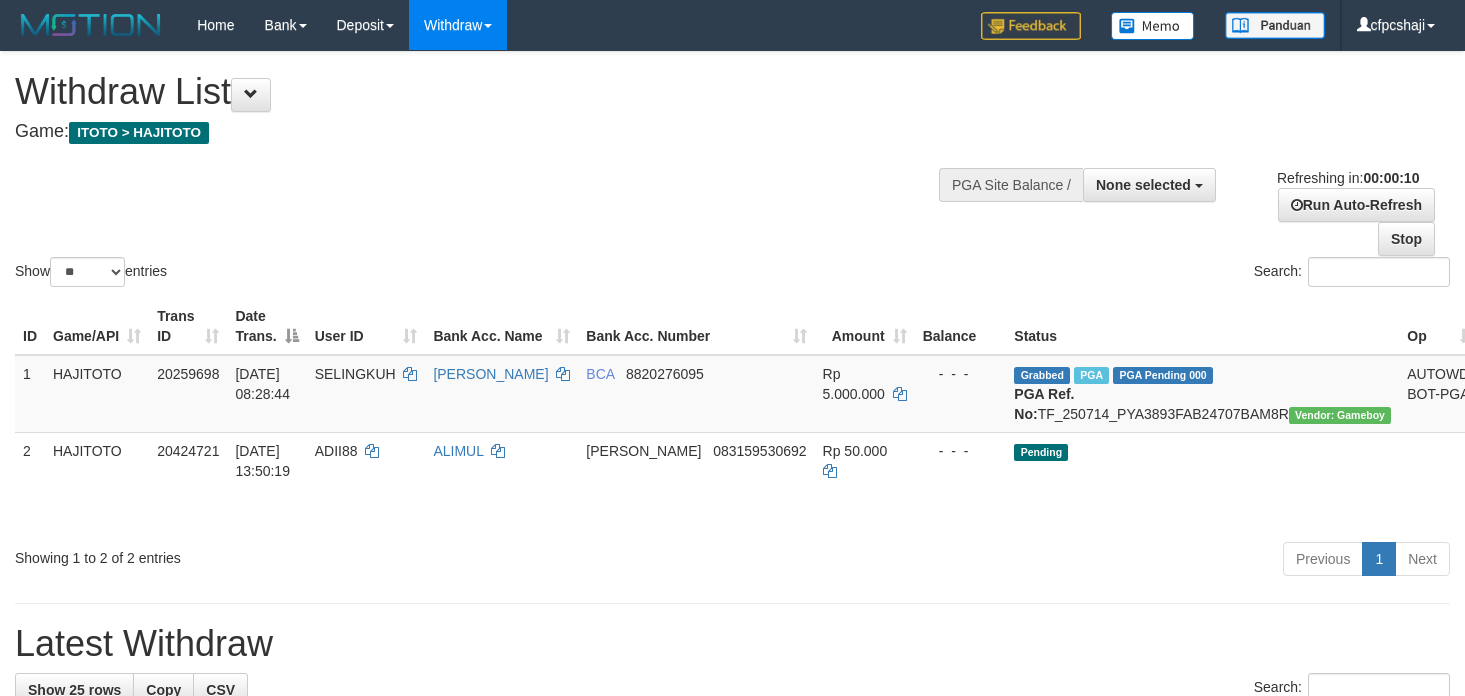 select 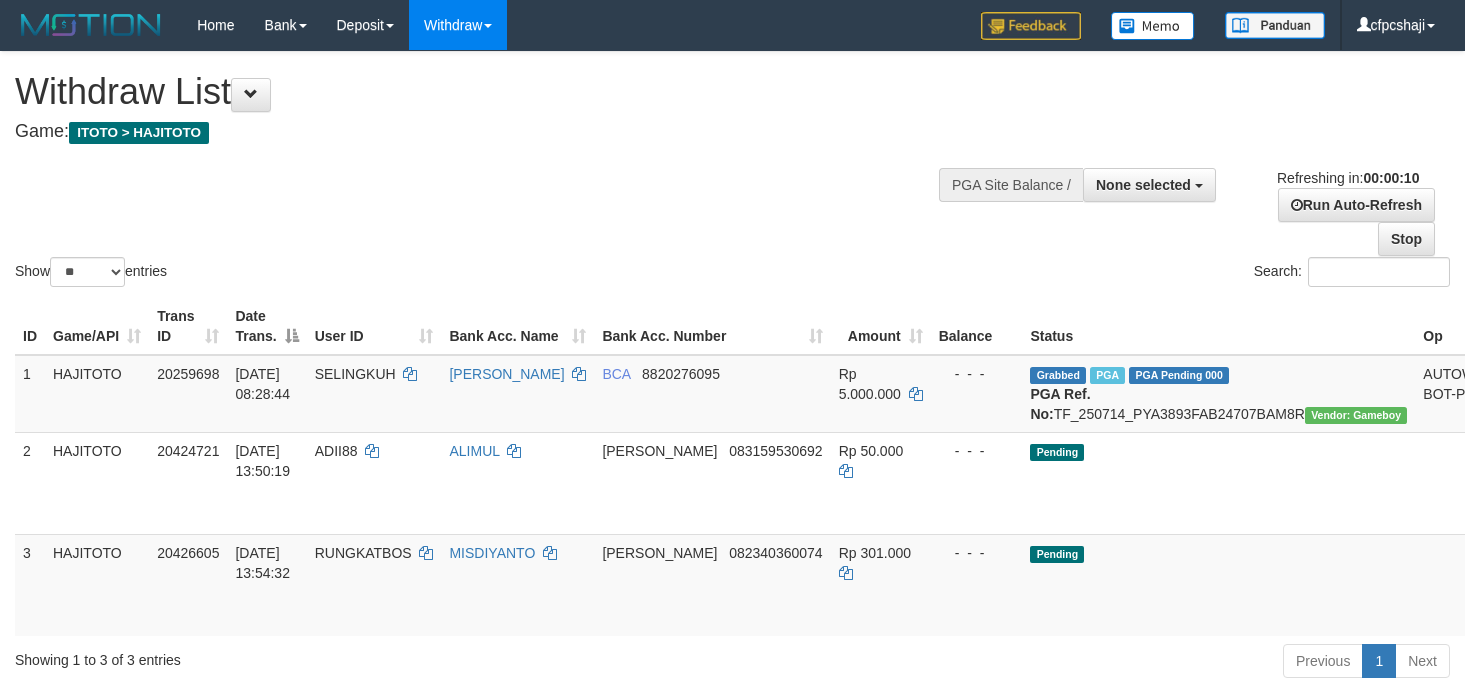 select 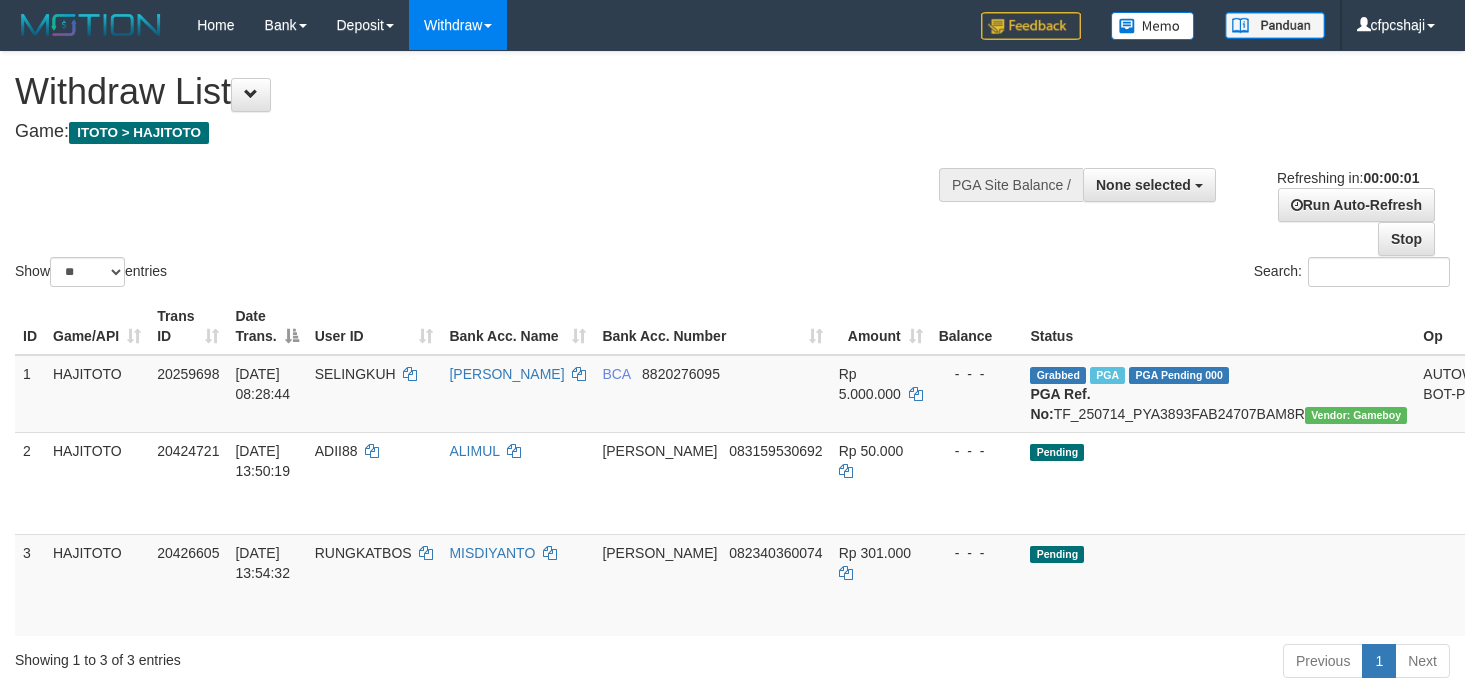 scroll, scrollTop: 0, scrollLeft: 0, axis: both 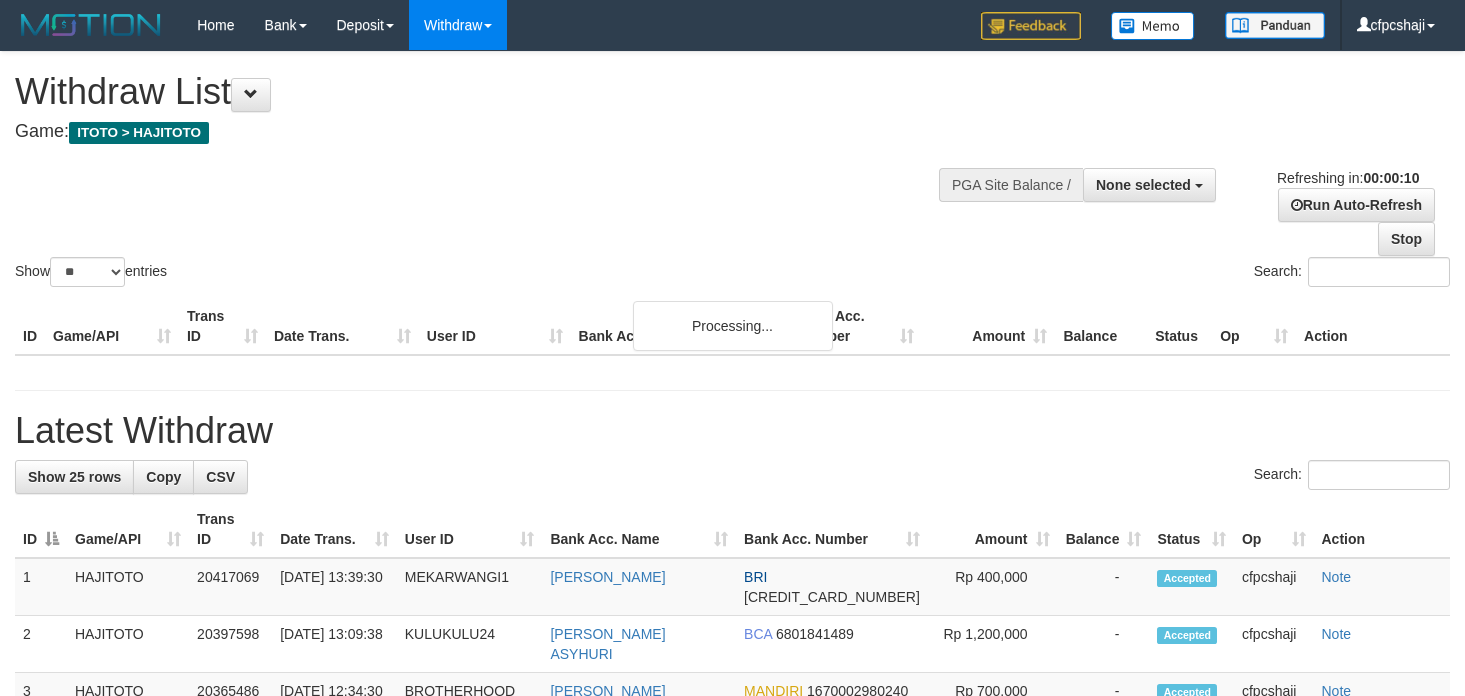 select 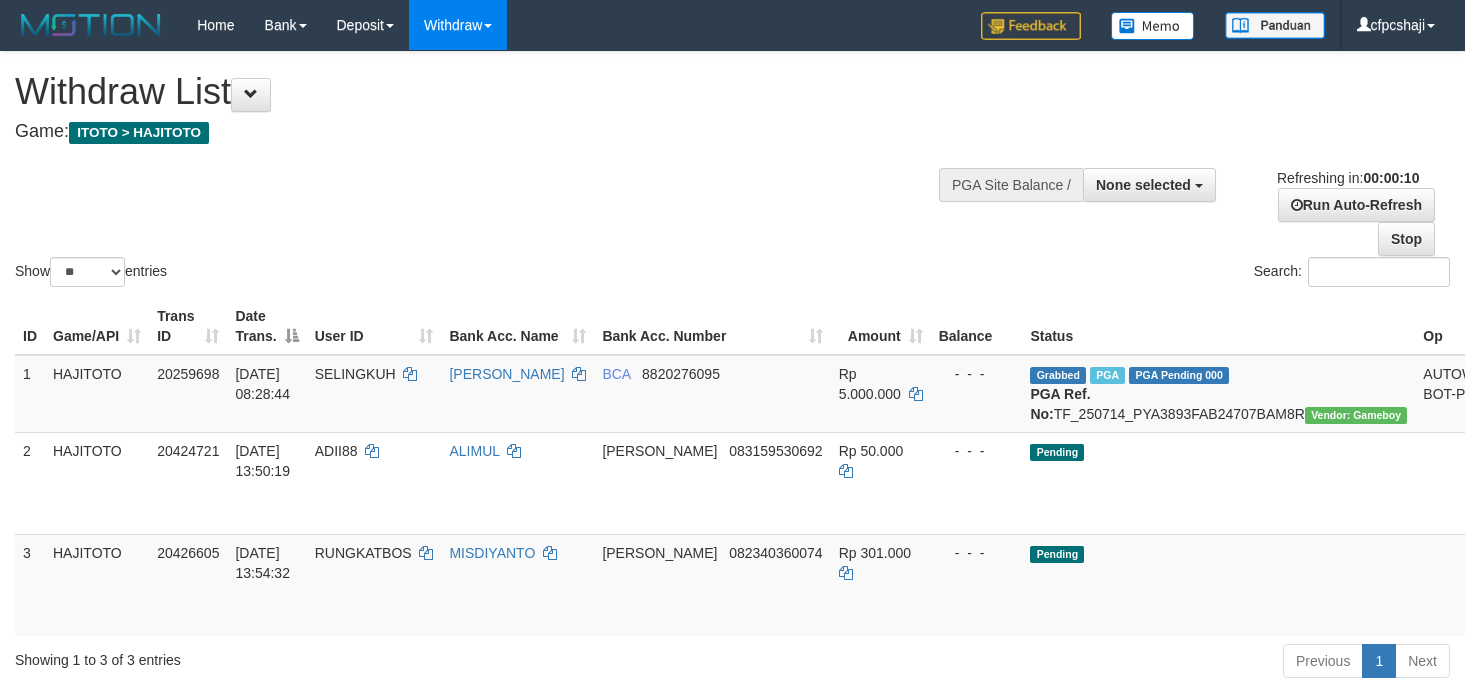 select 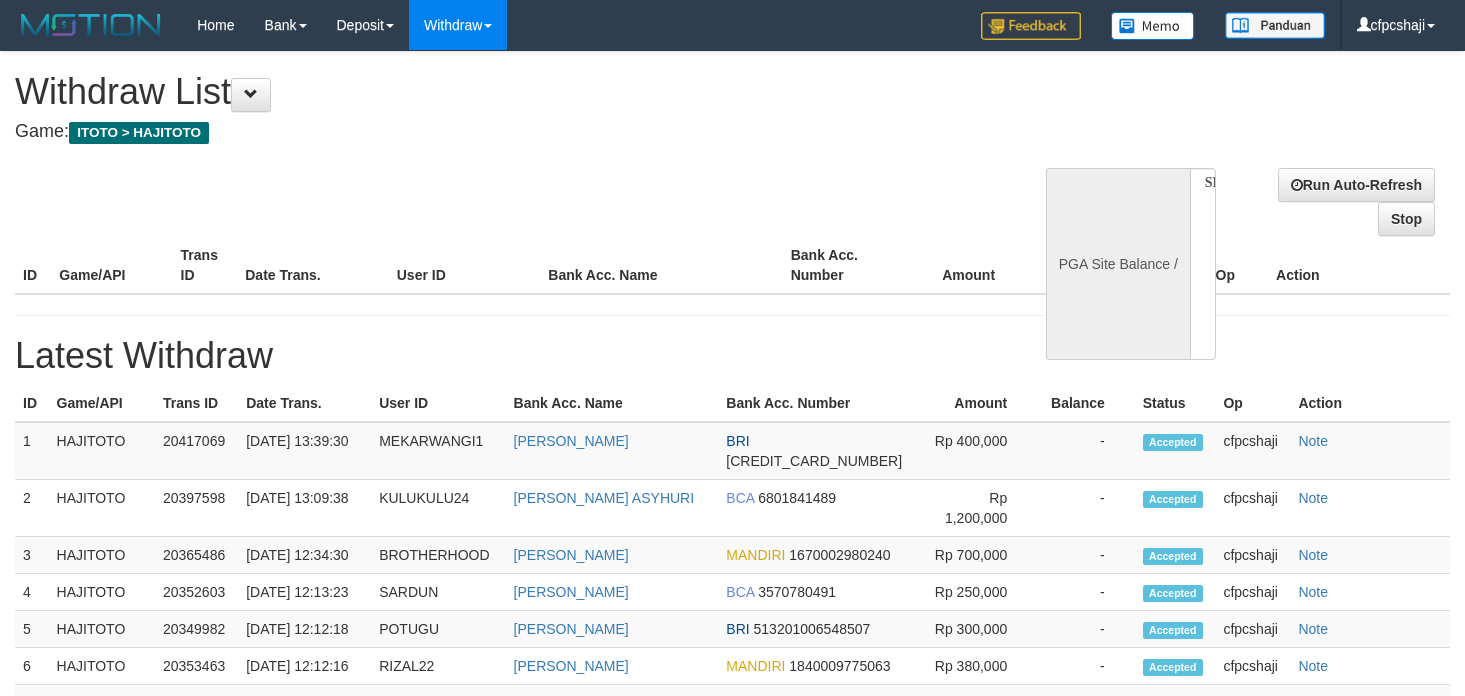select 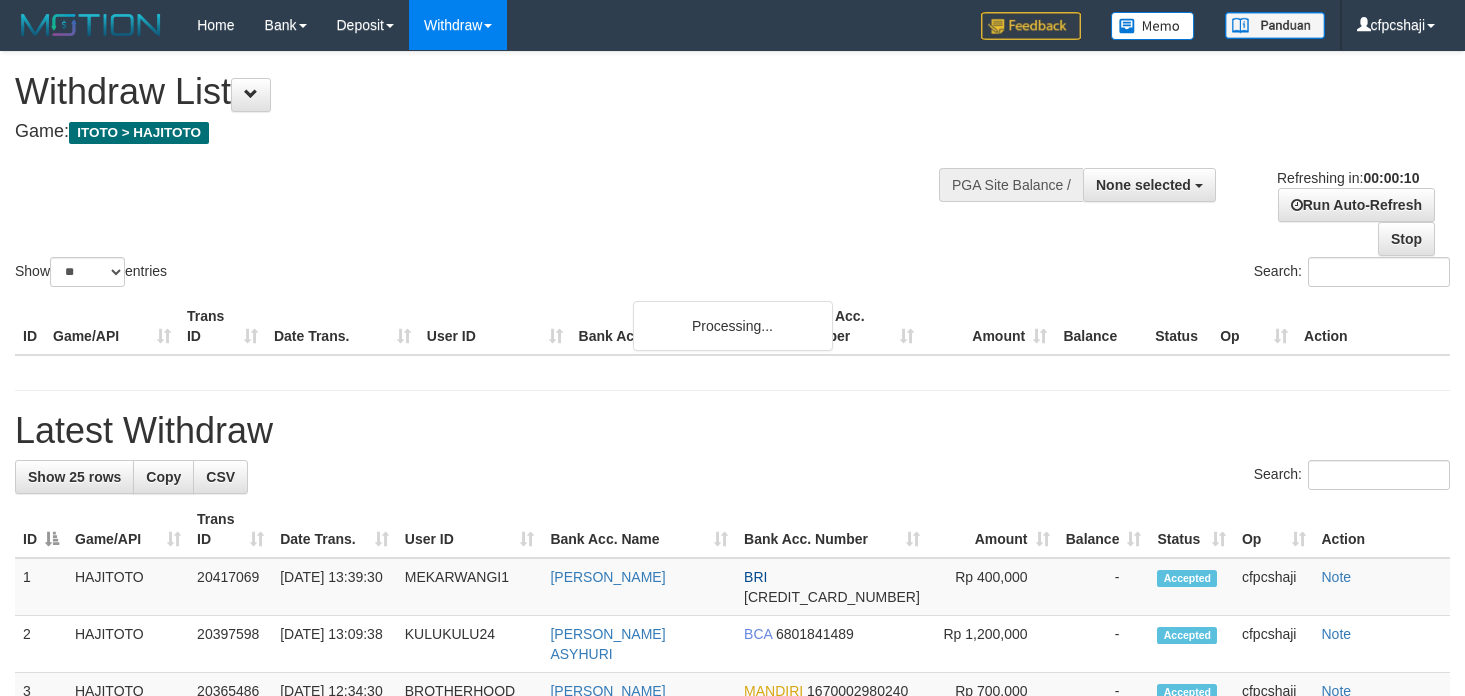 select 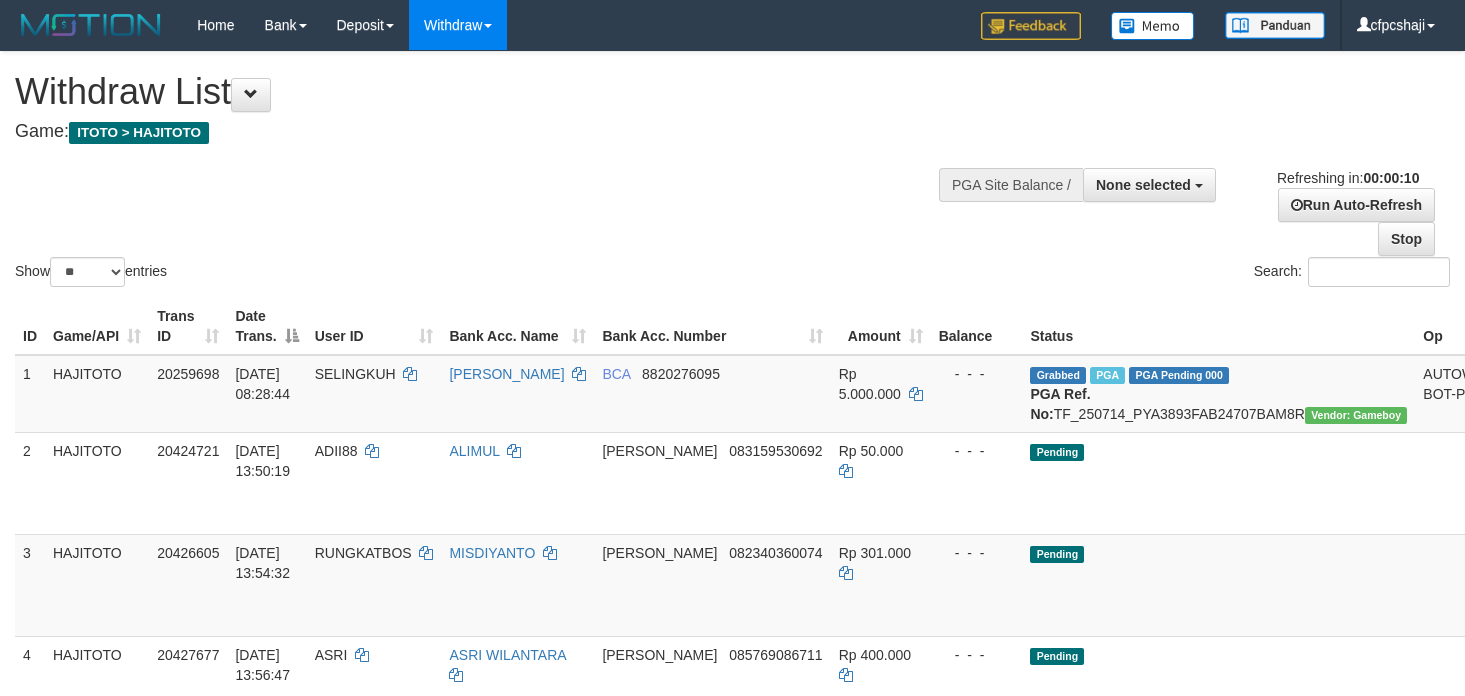 select 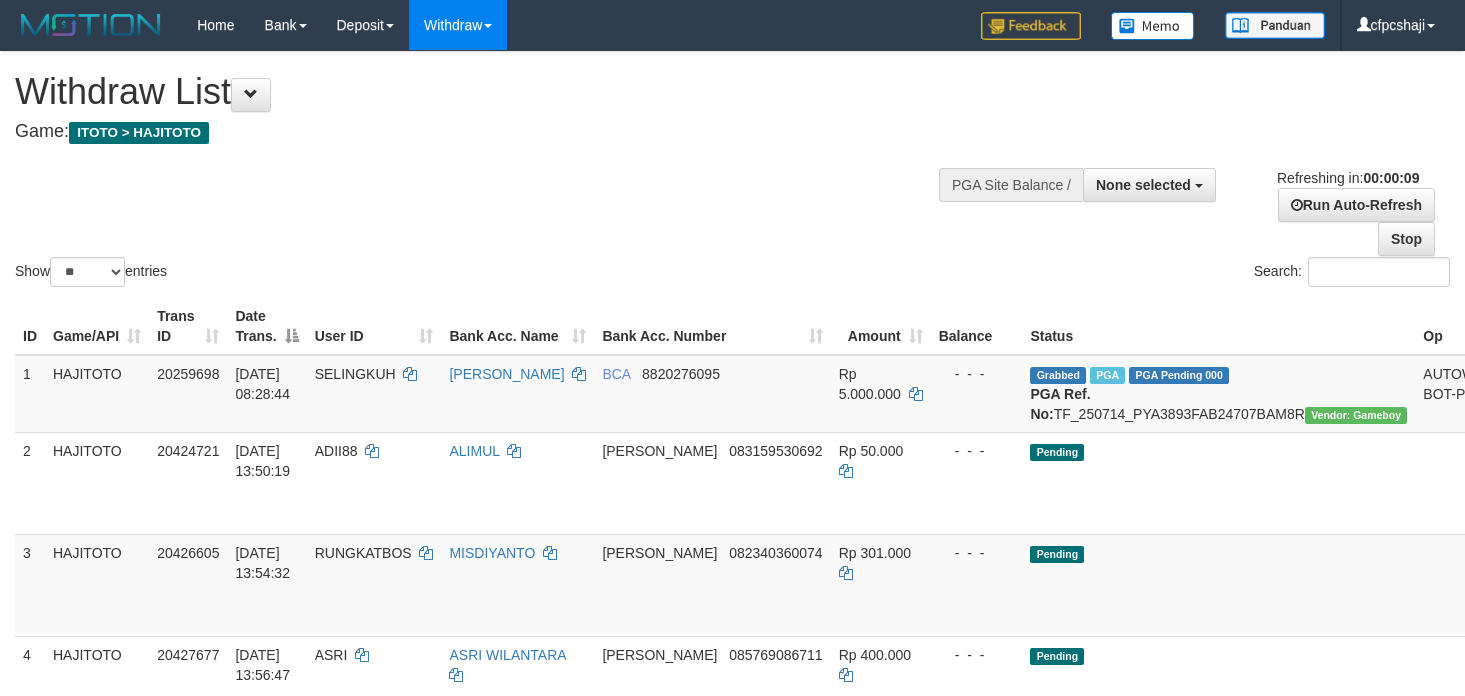 select 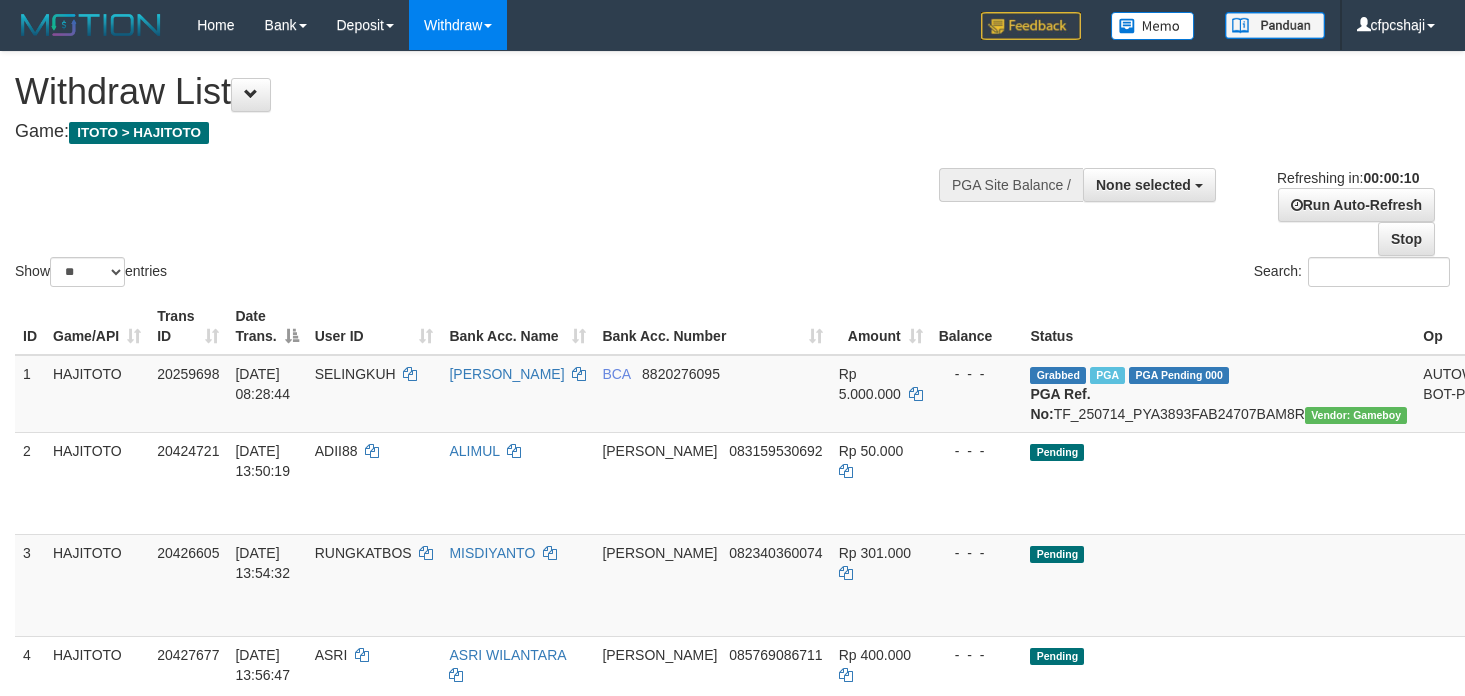 select 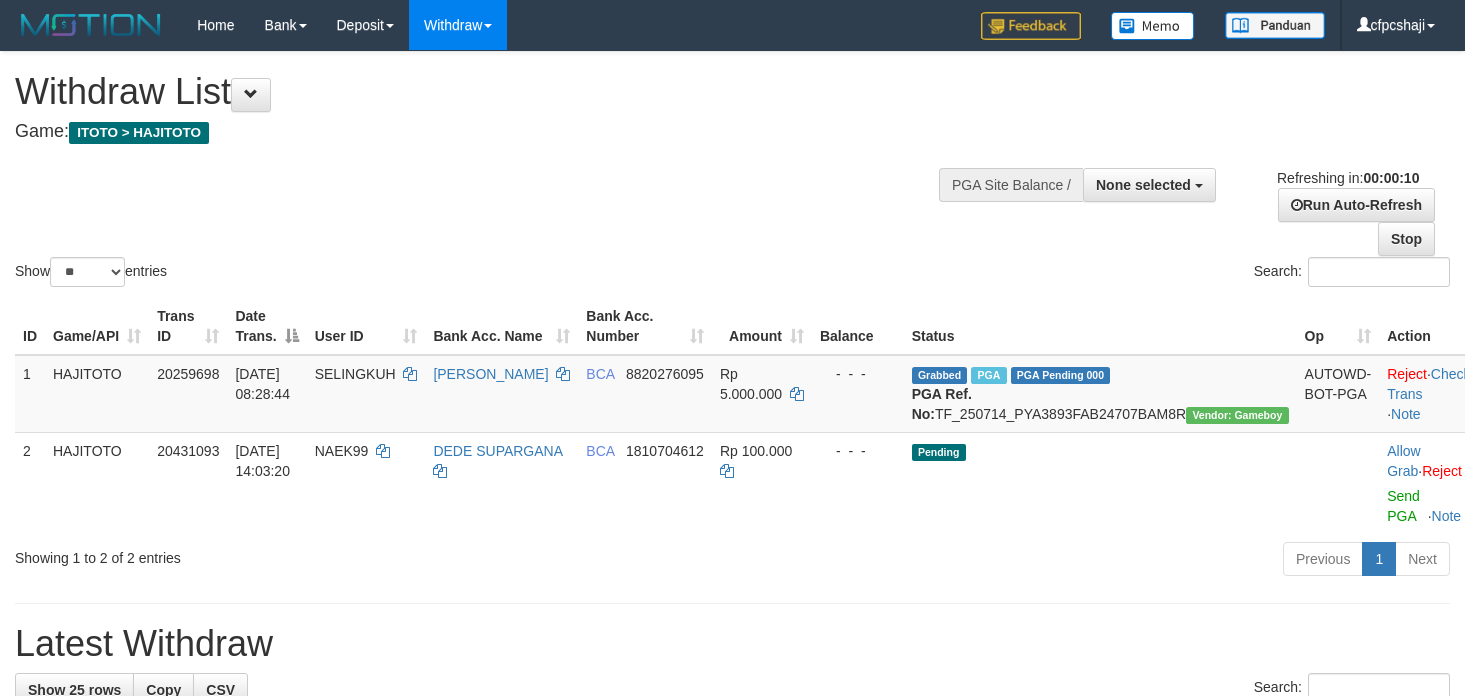 select 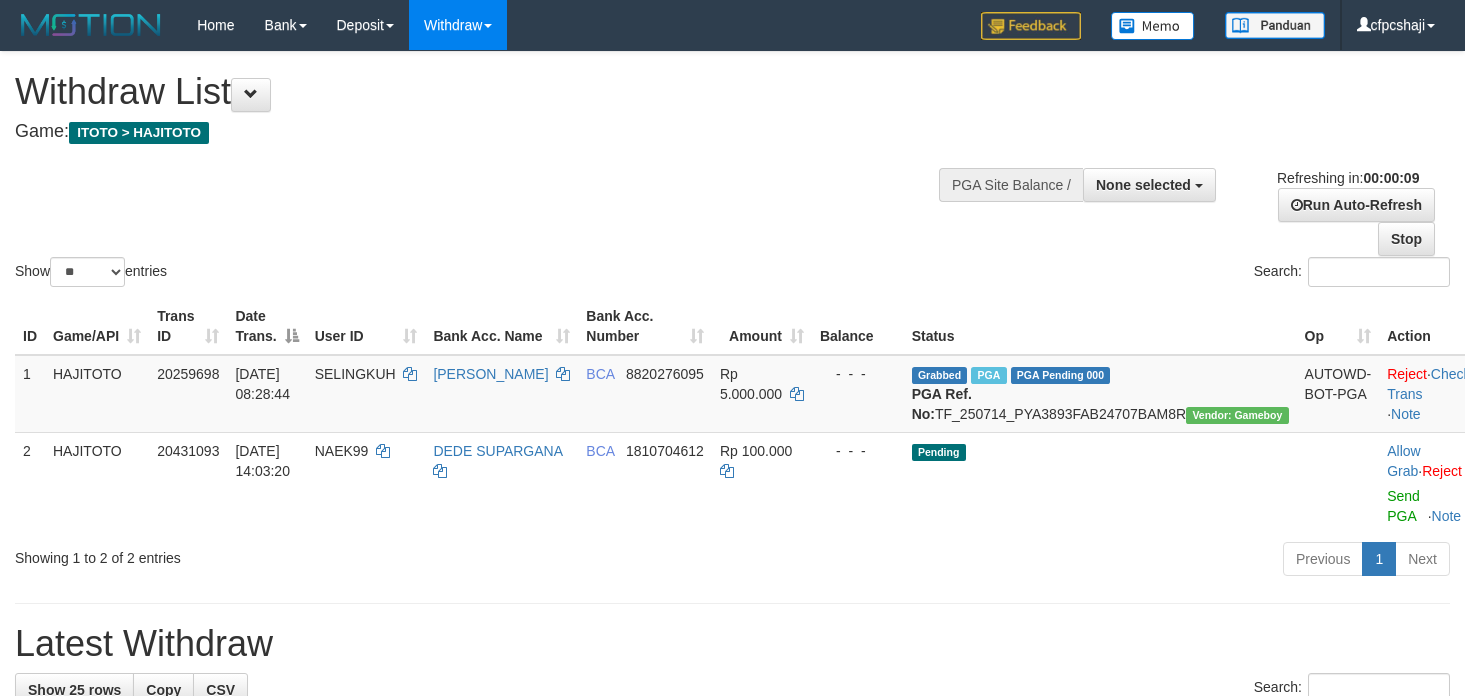 select 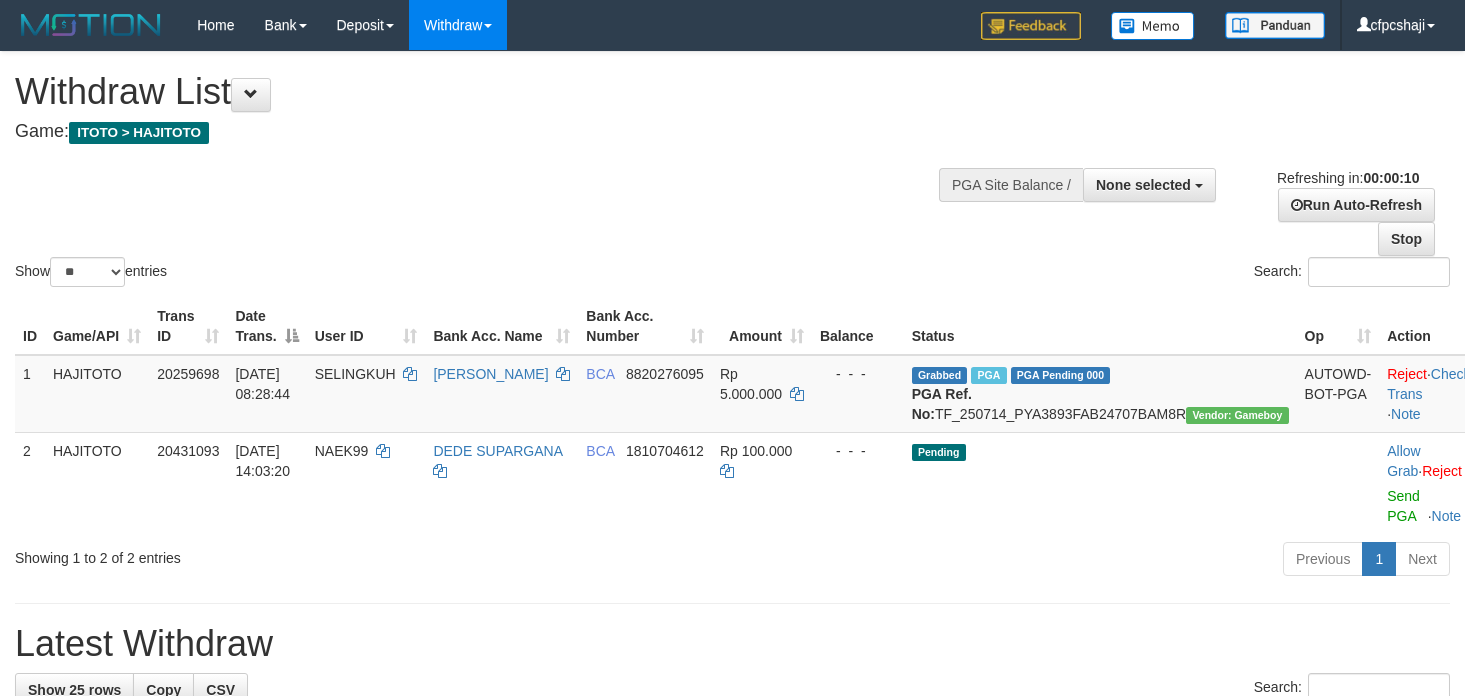 select 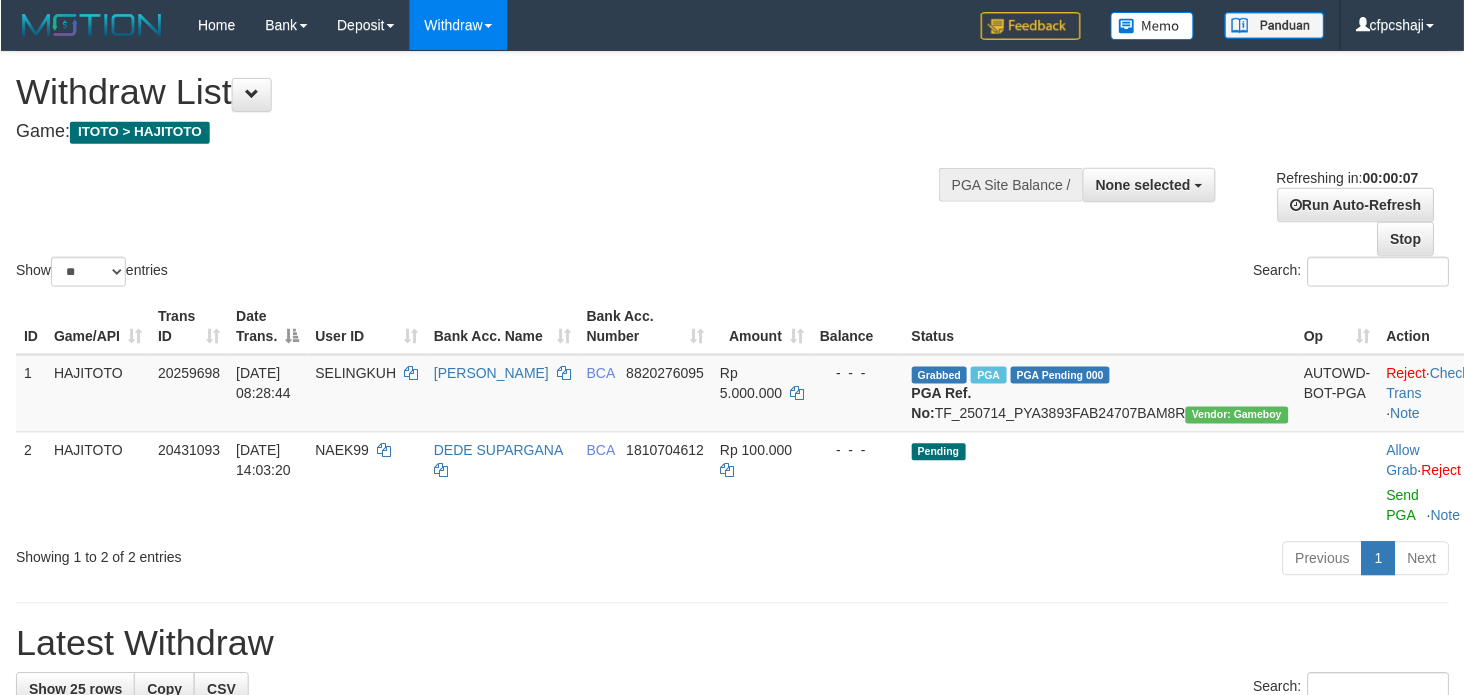 scroll, scrollTop: 0, scrollLeft: 0, axis: both 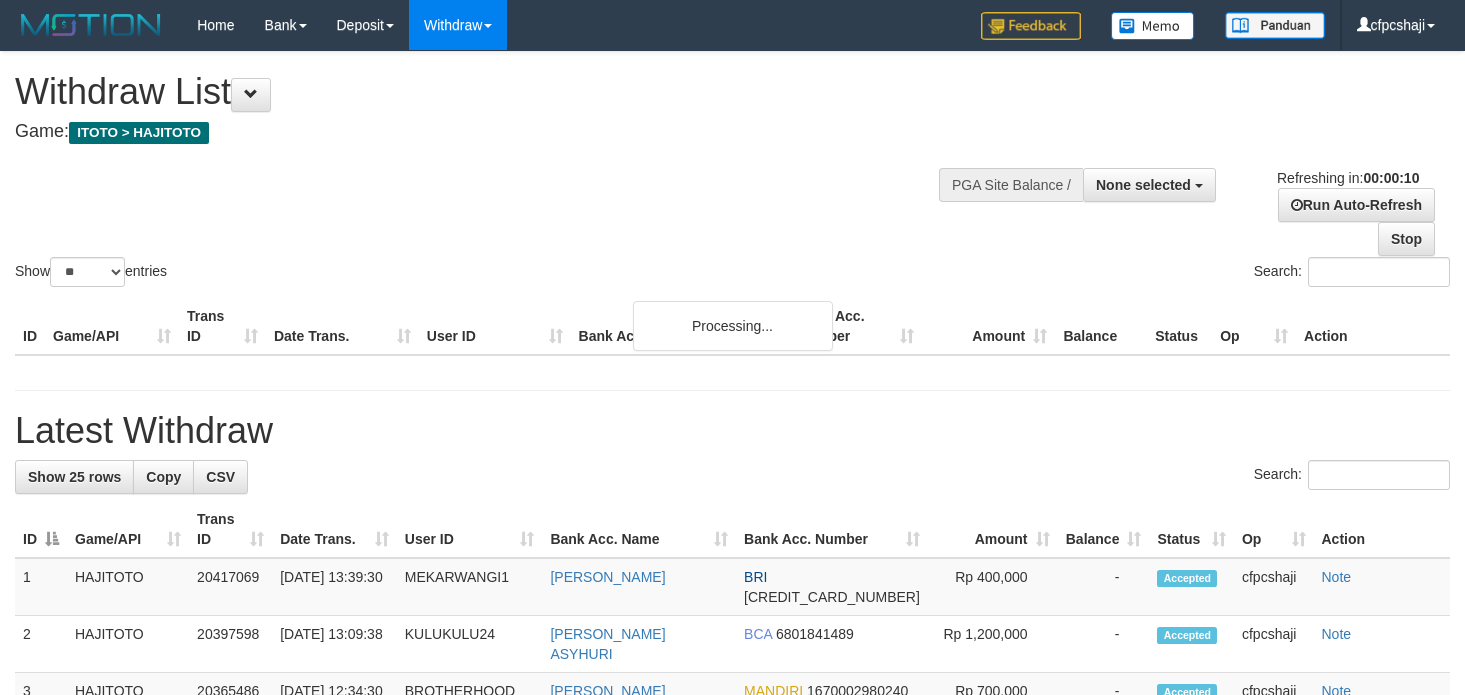 select 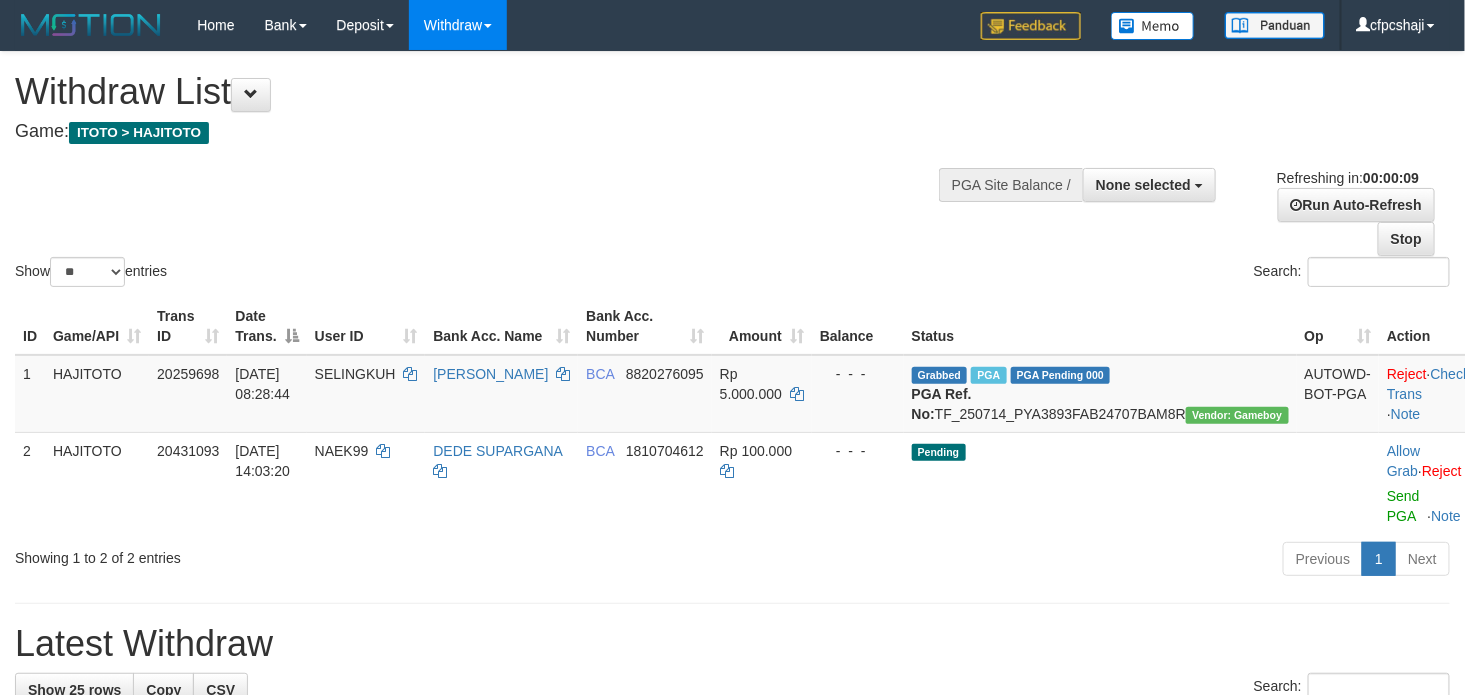 click on "Balance" at bounding box center [858, 326] 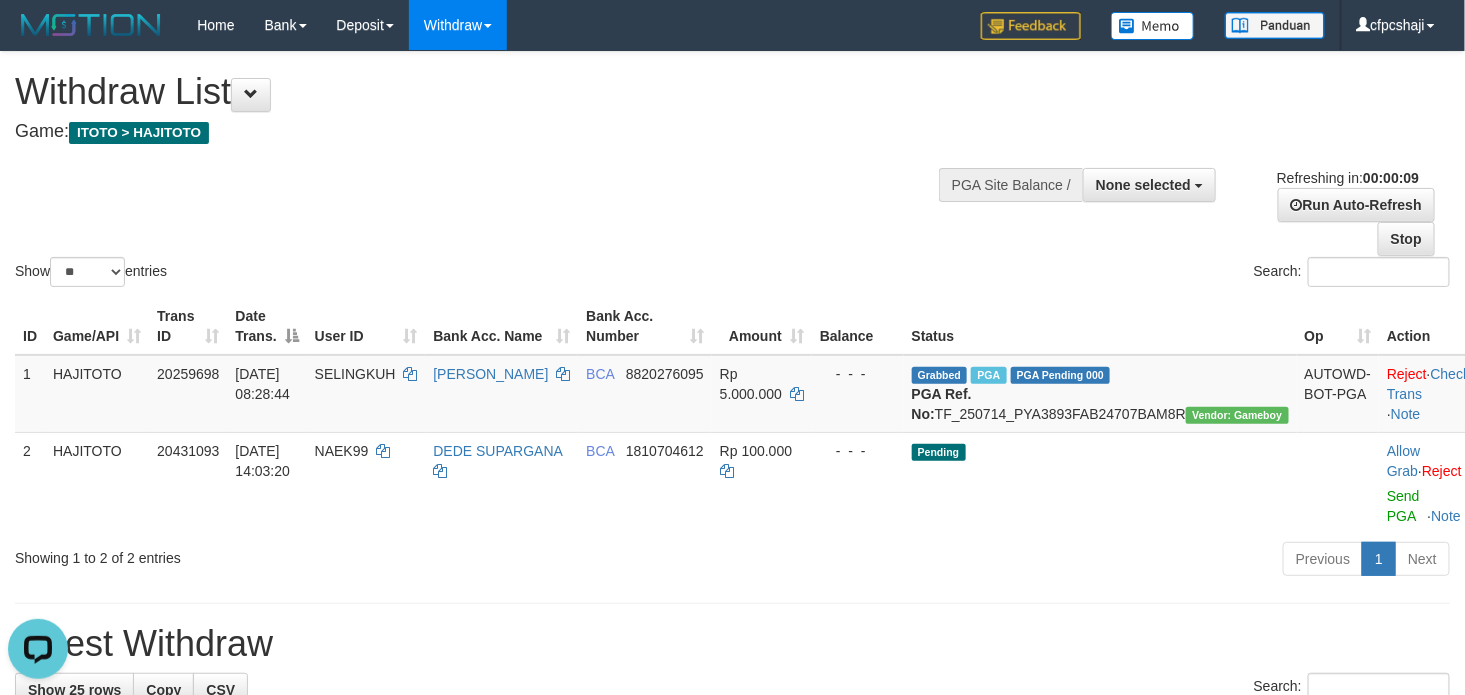 scroll, scrollTop: 0, scrollLeft: 0, axis: both 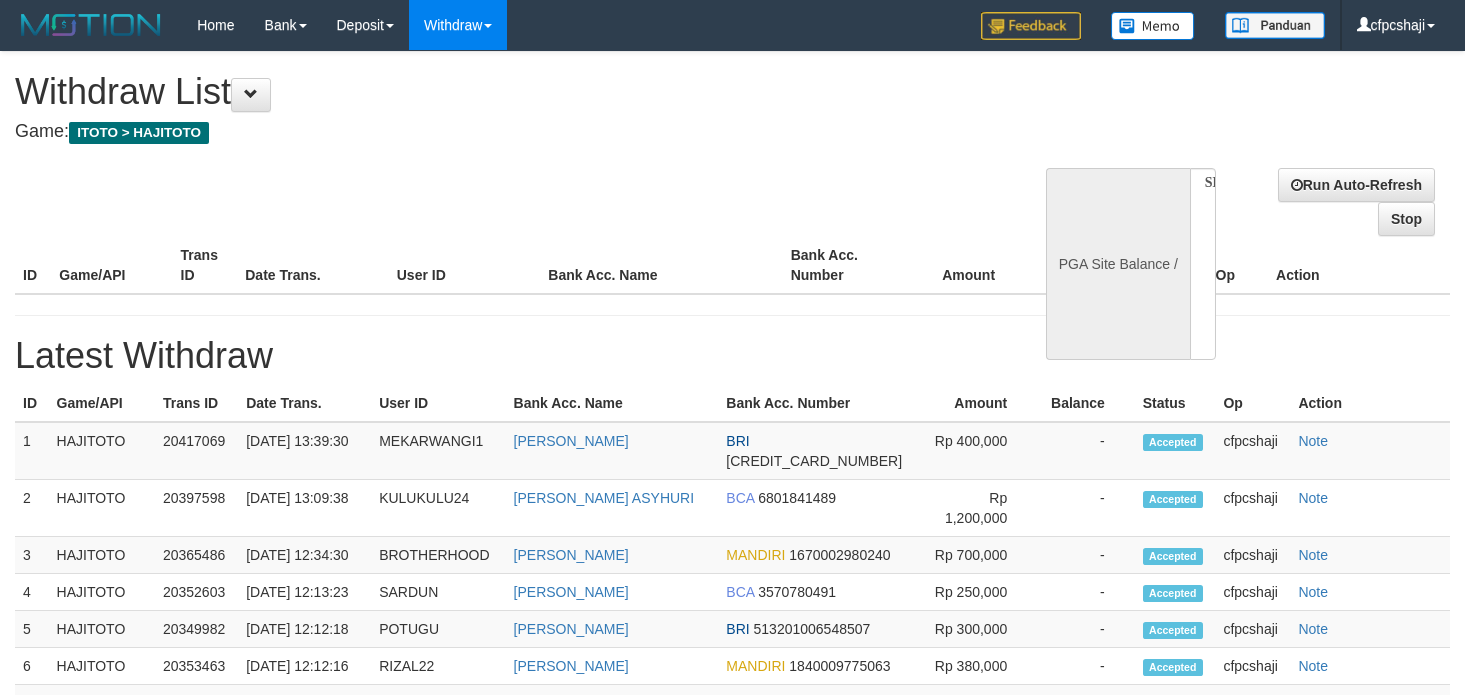 select 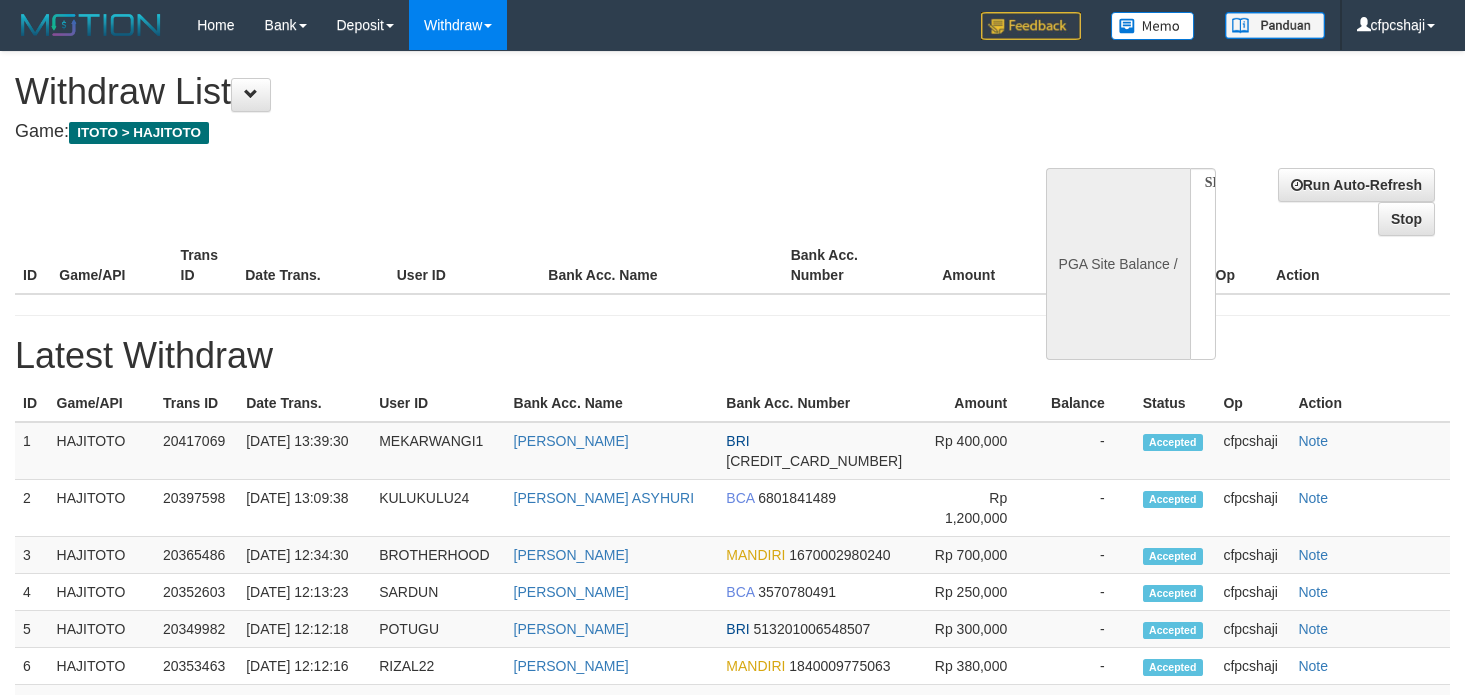 scroll, scrollTop: 0, scrollLeft: 0, axis: both 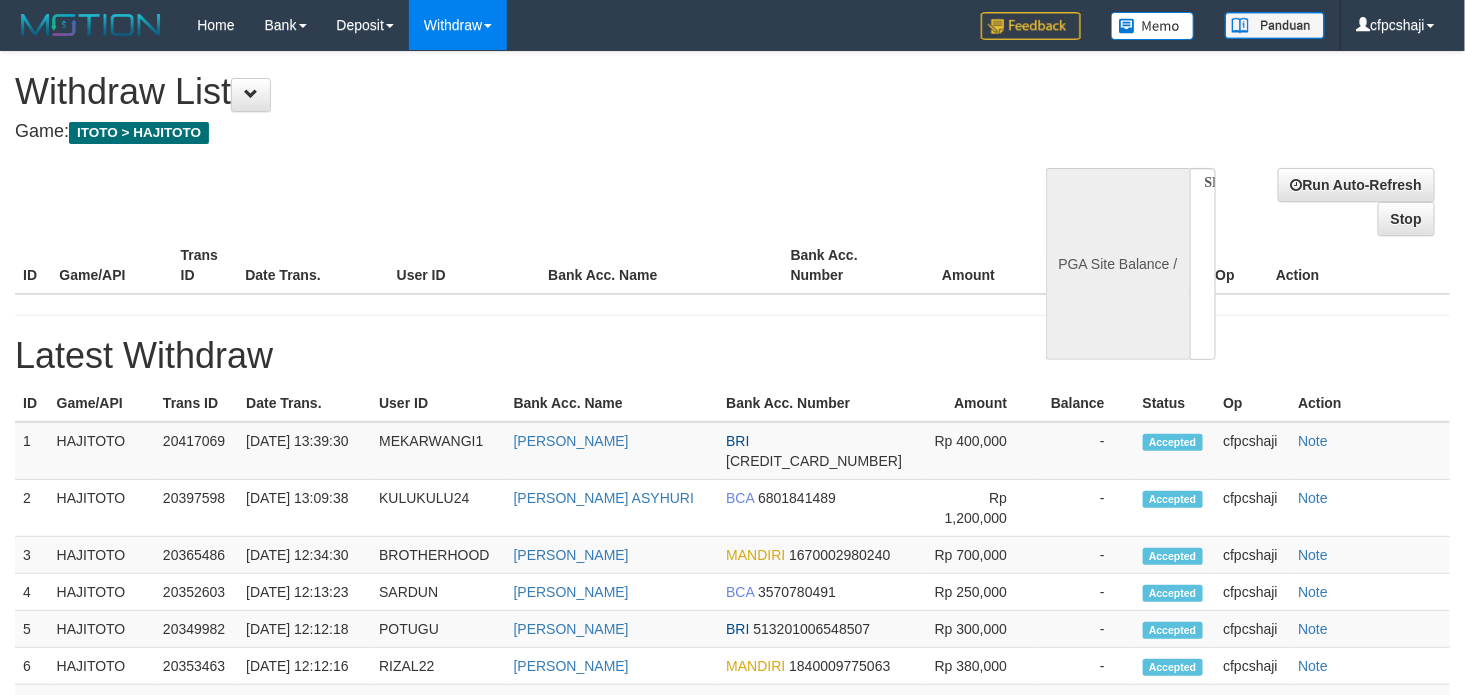 select on "**" 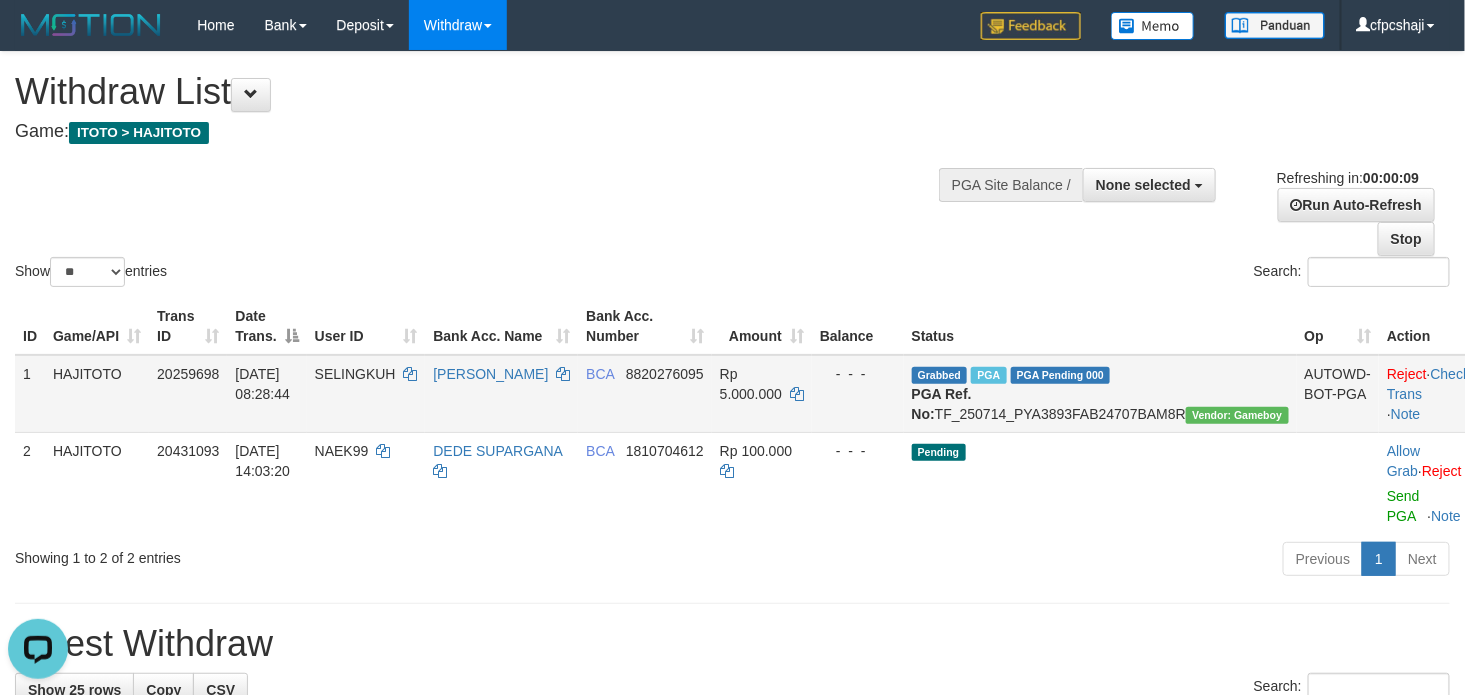 scroll, scrollTop: 0, scrollLeft: 0, axis: both 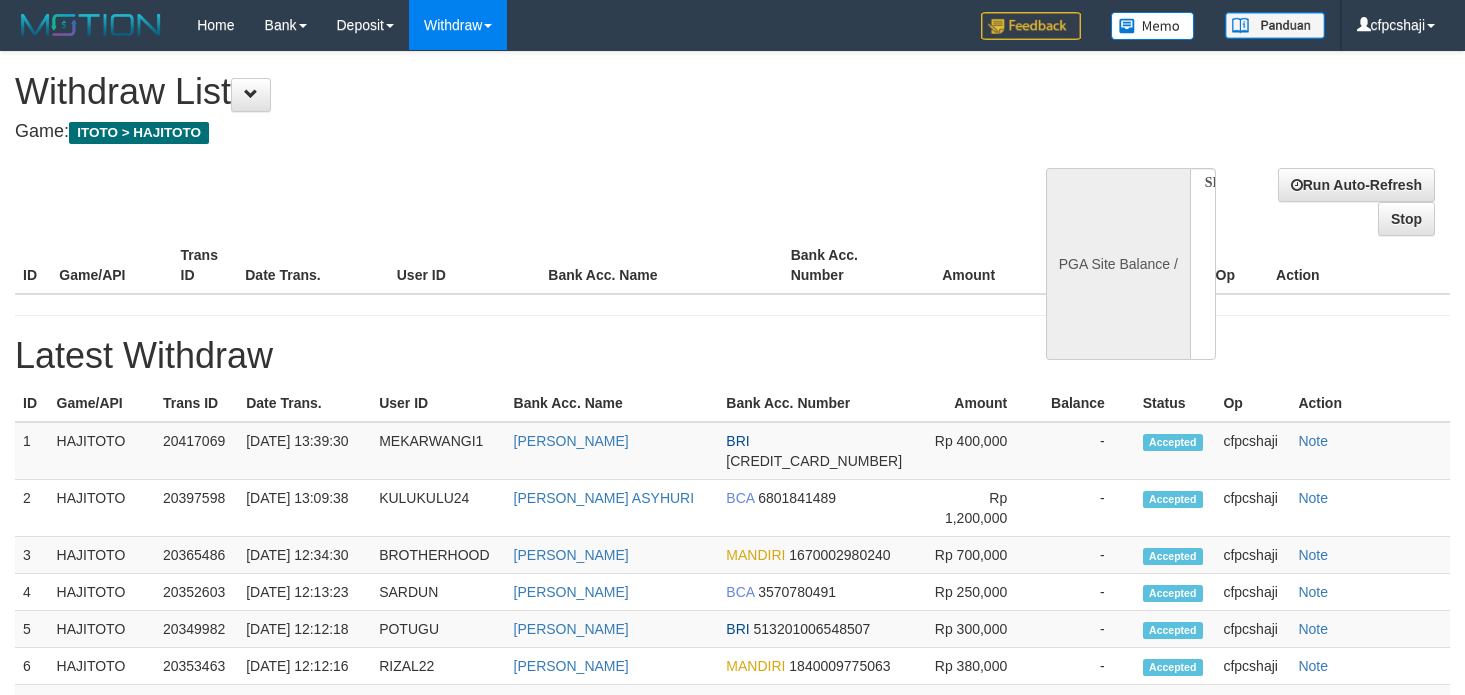 select 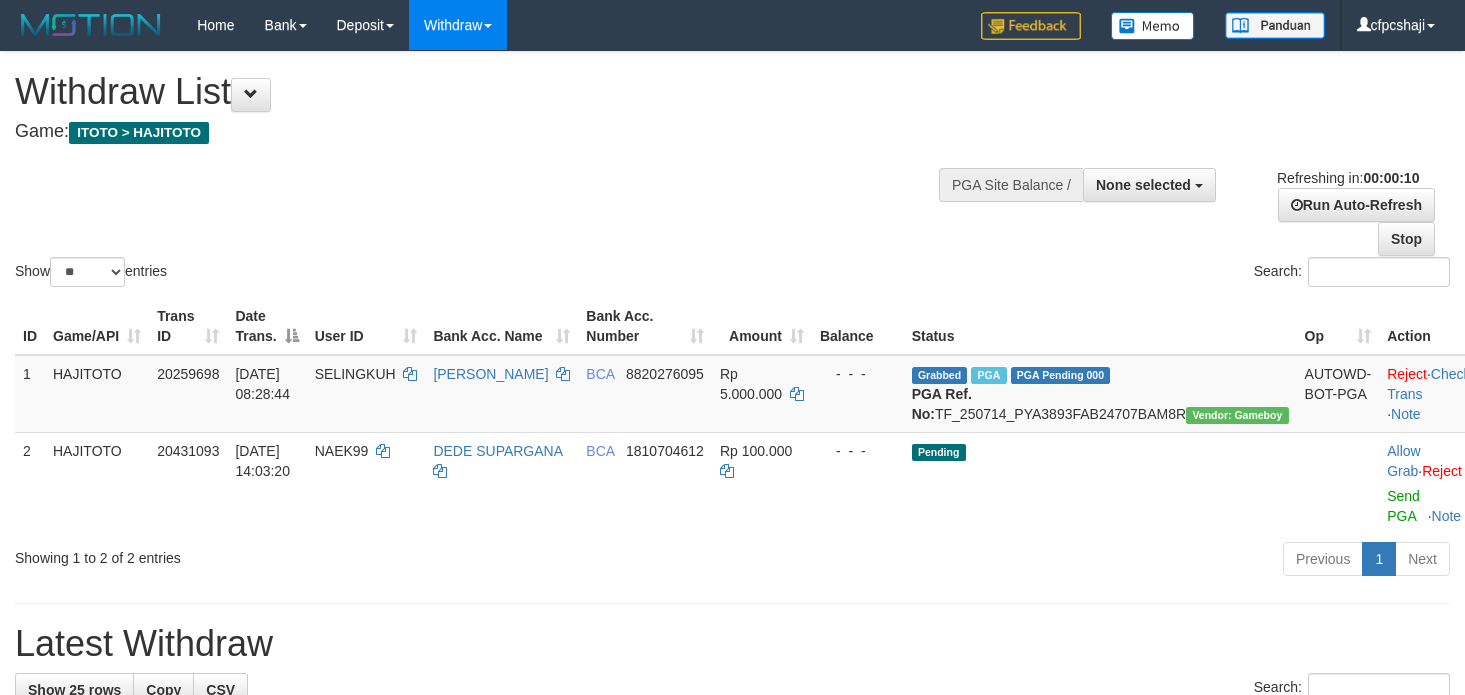 select 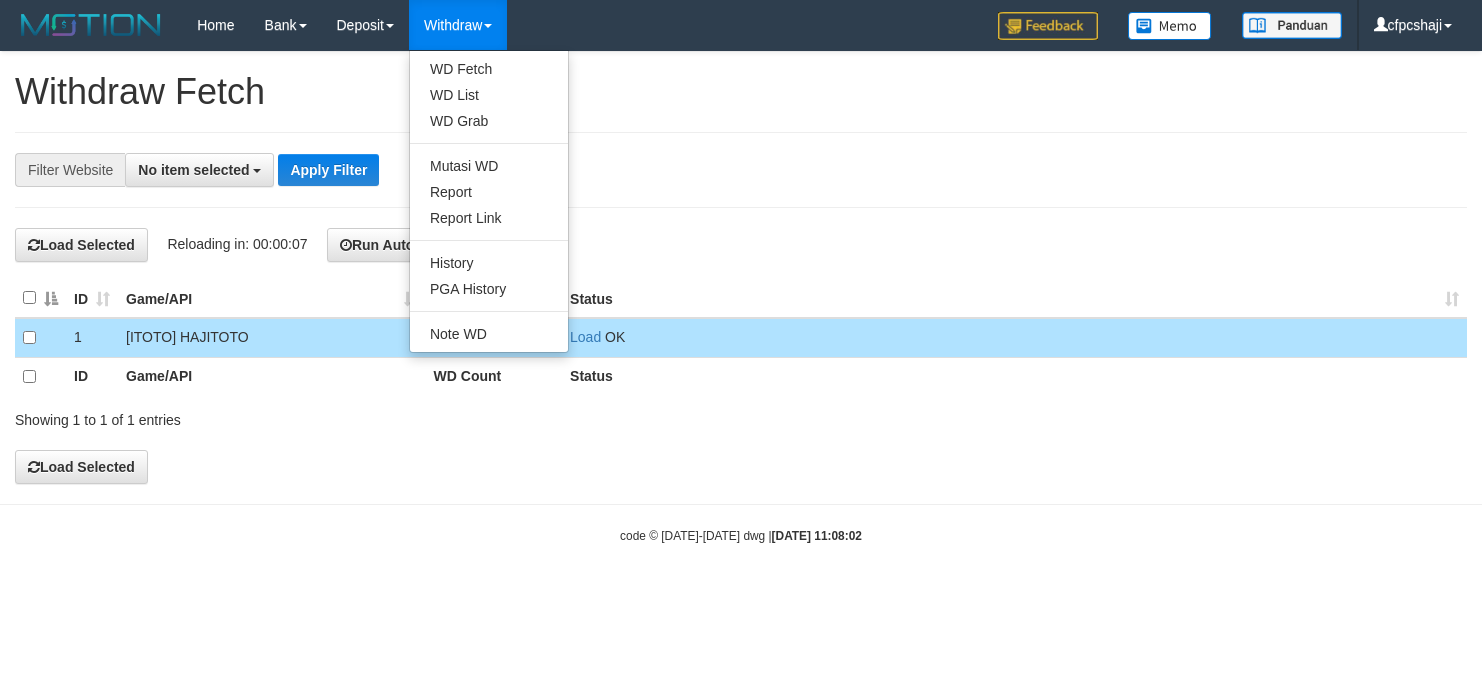 select 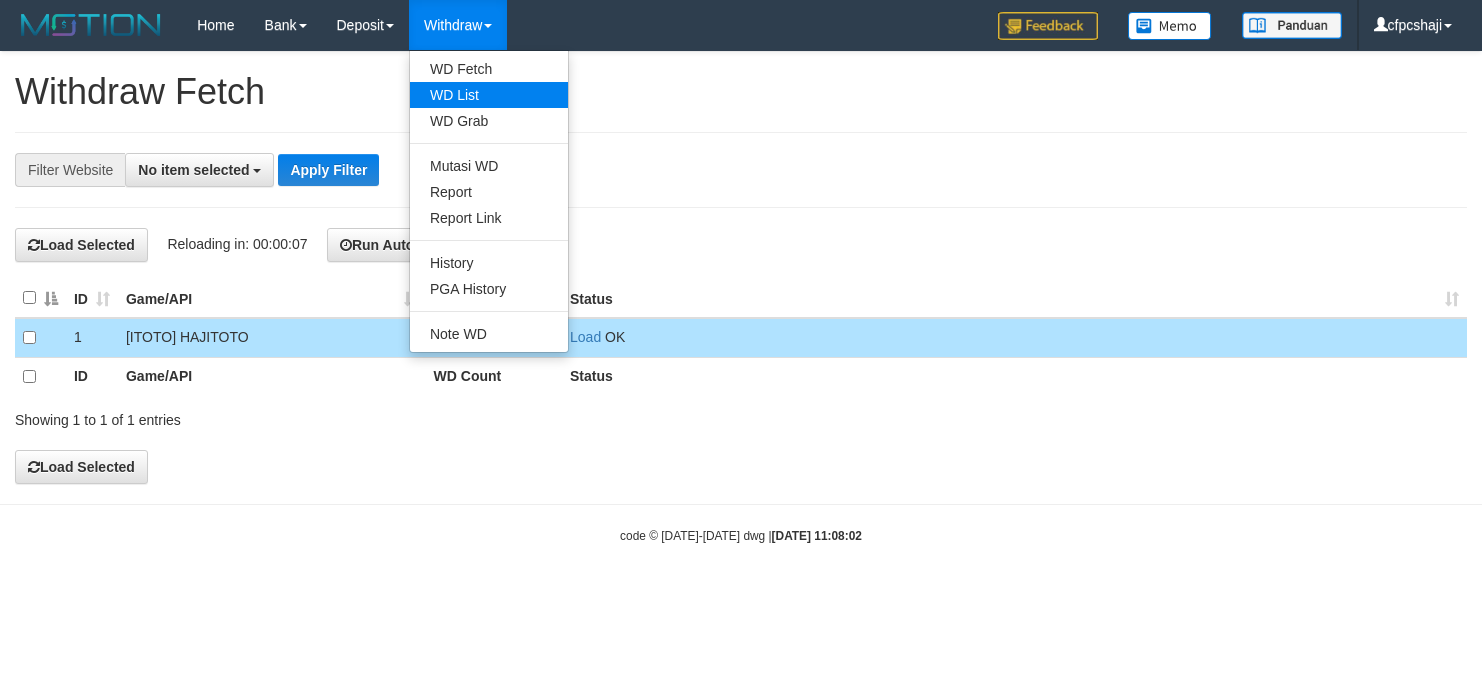 scroll, scrollTop: 0, scrollLeft: 0, axis: both 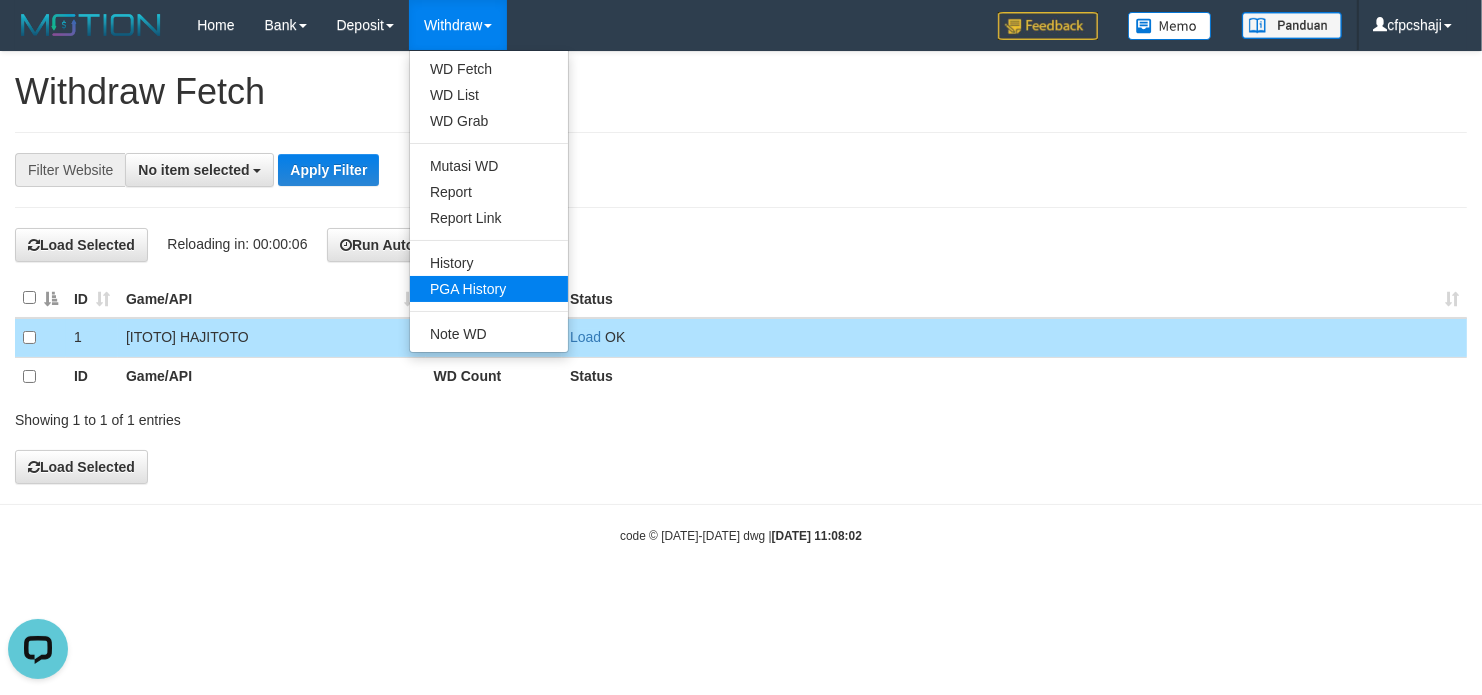 type 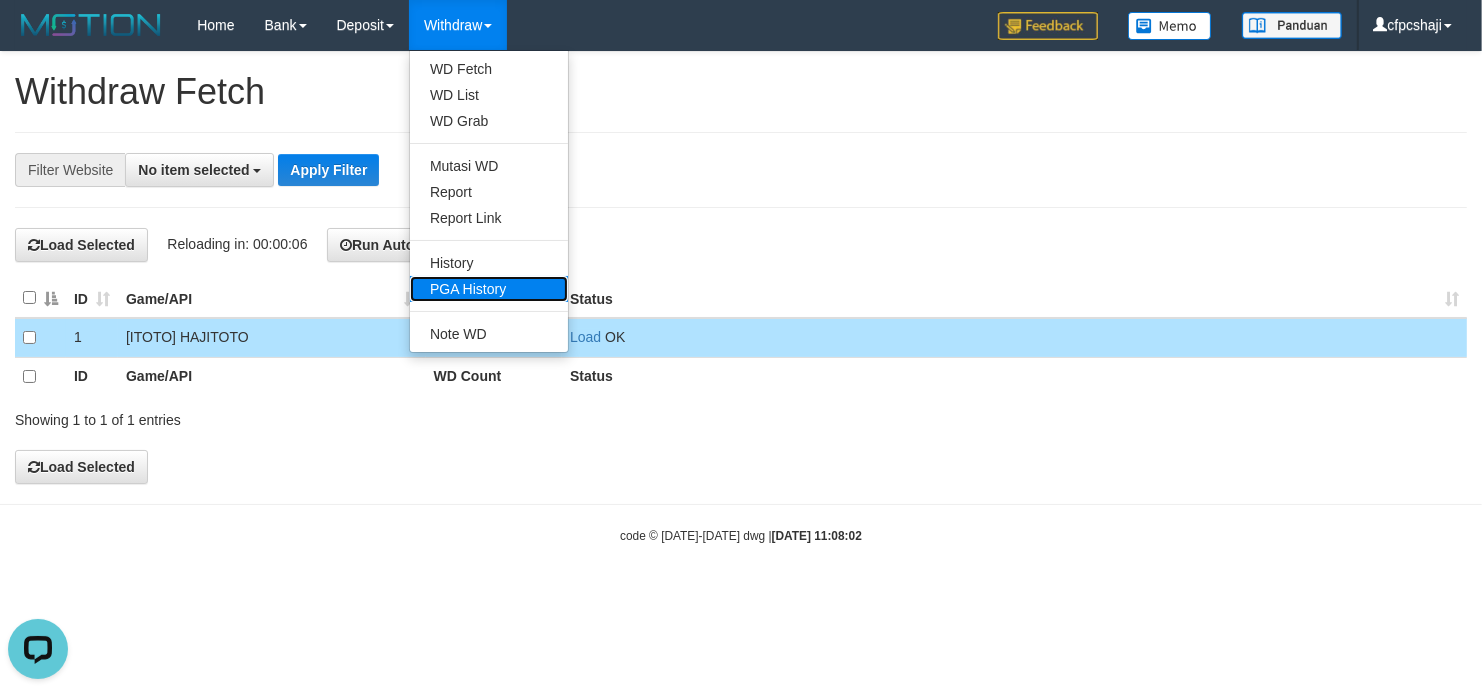 click on "PGA History" at bounding box center (489, 289) 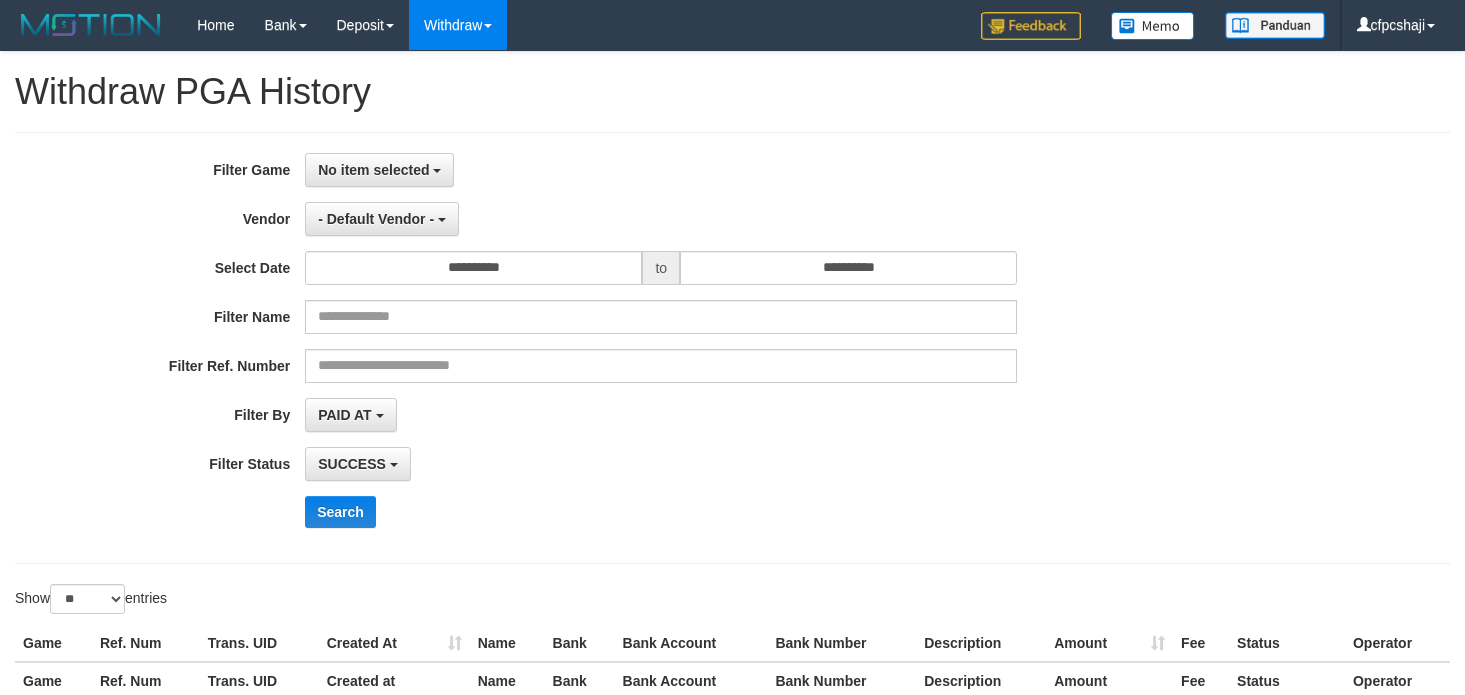 select 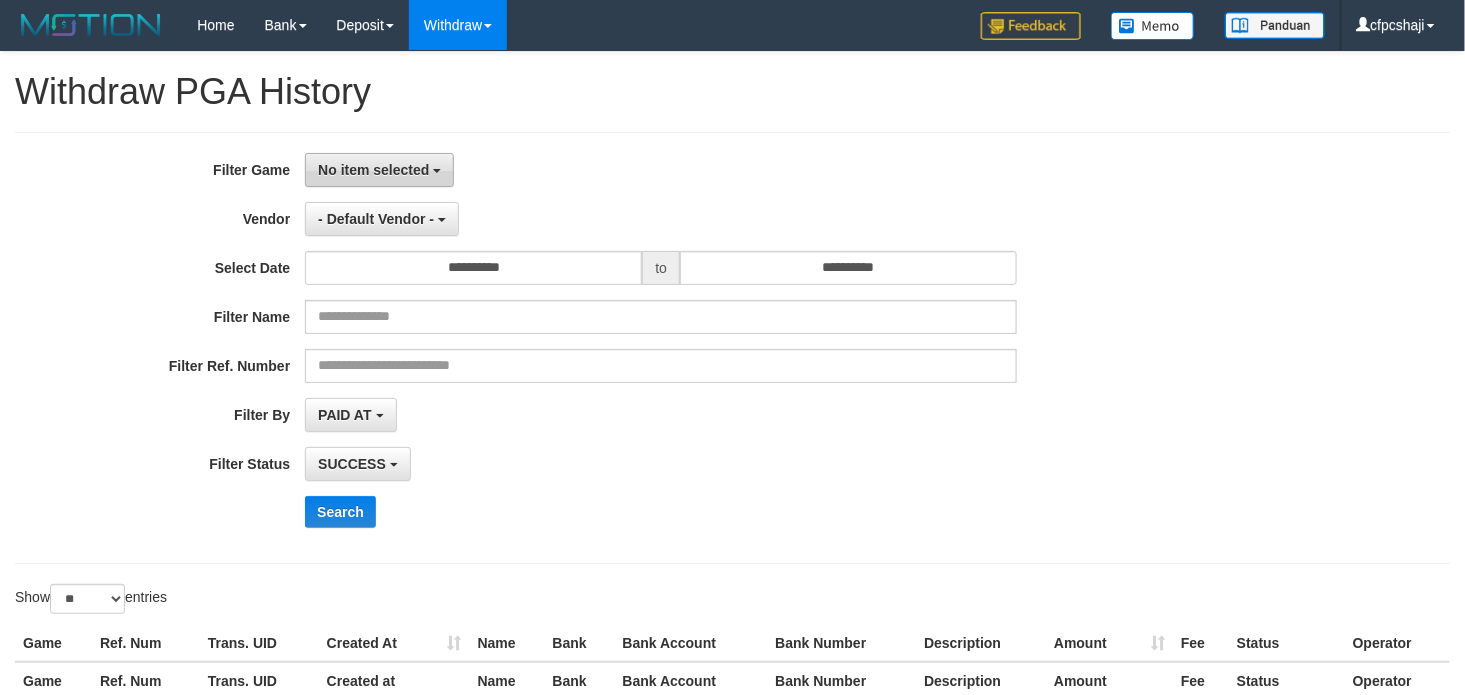 click at bounding box center [437, 171] 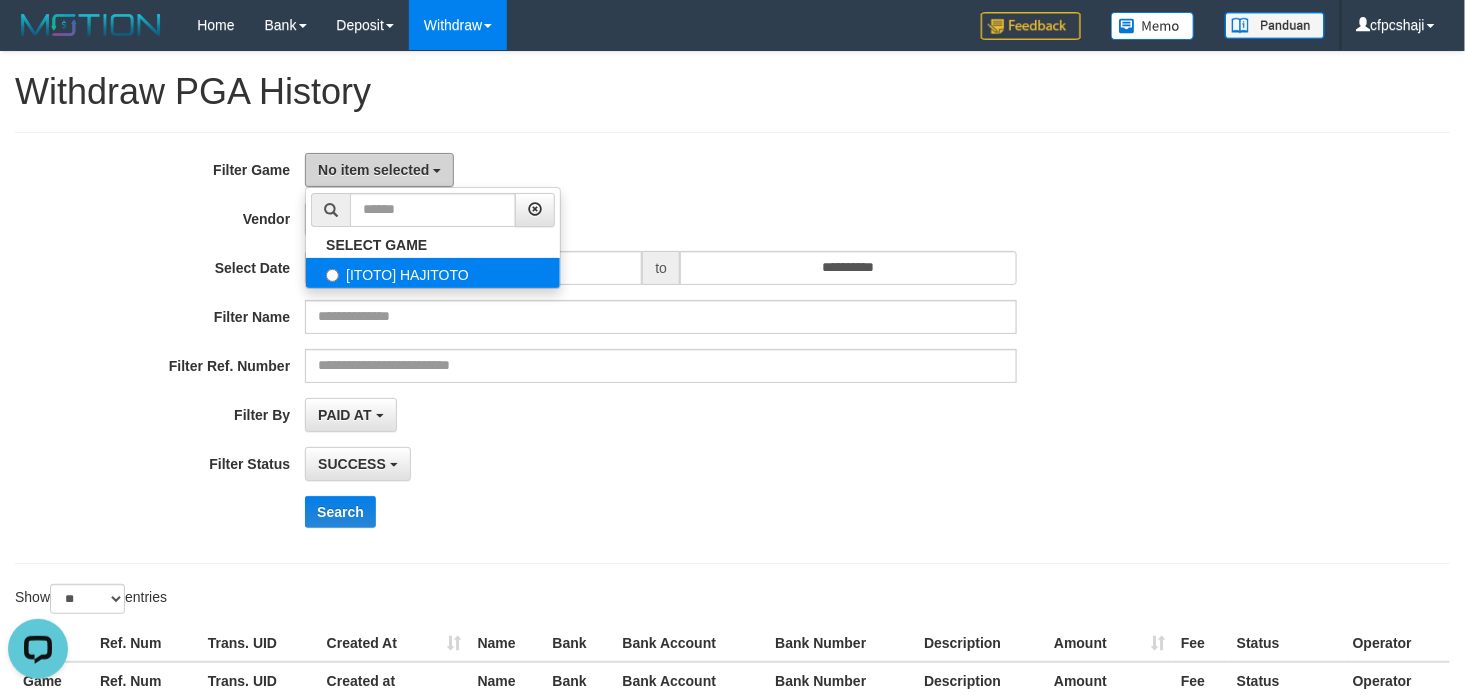 scroll, scrollTop: 0, scrollLeft: 0, axis: both 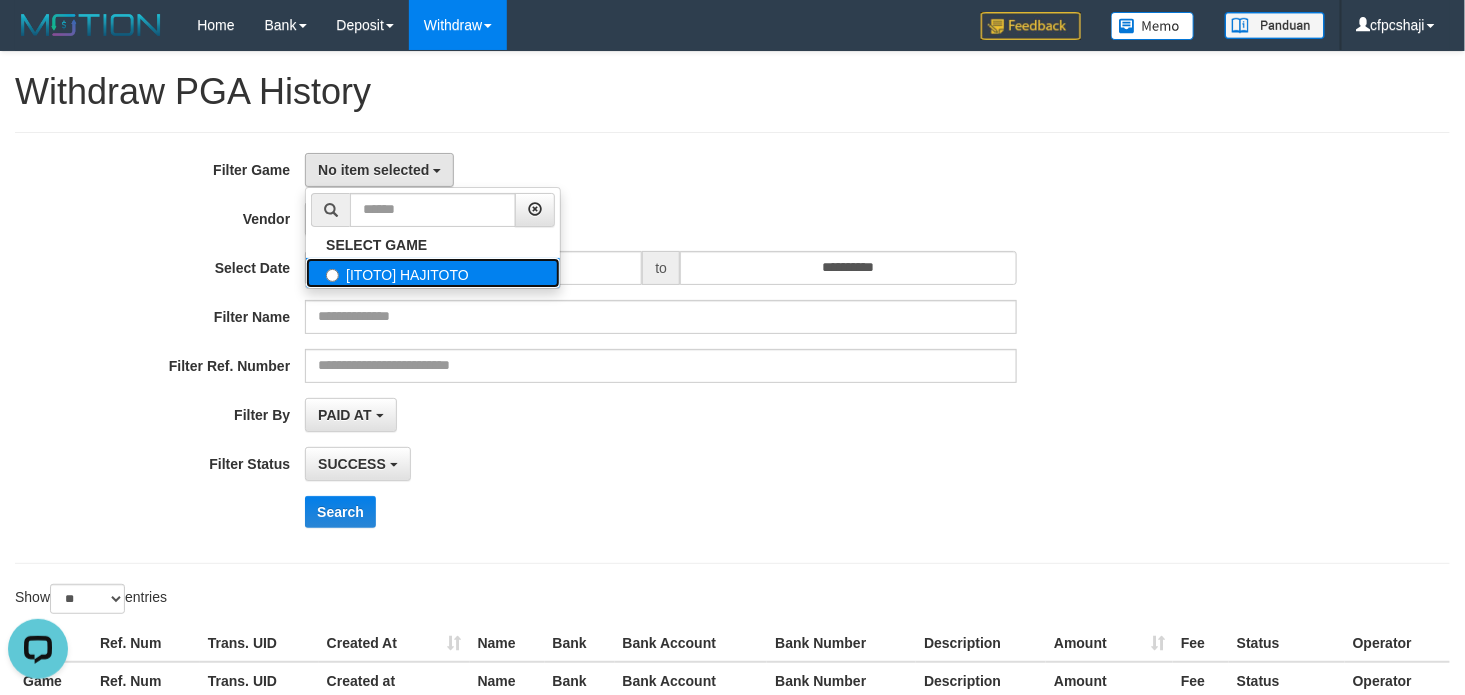 click on "[ITOTO] HAJITOTO" at bounding box center [433, 273] 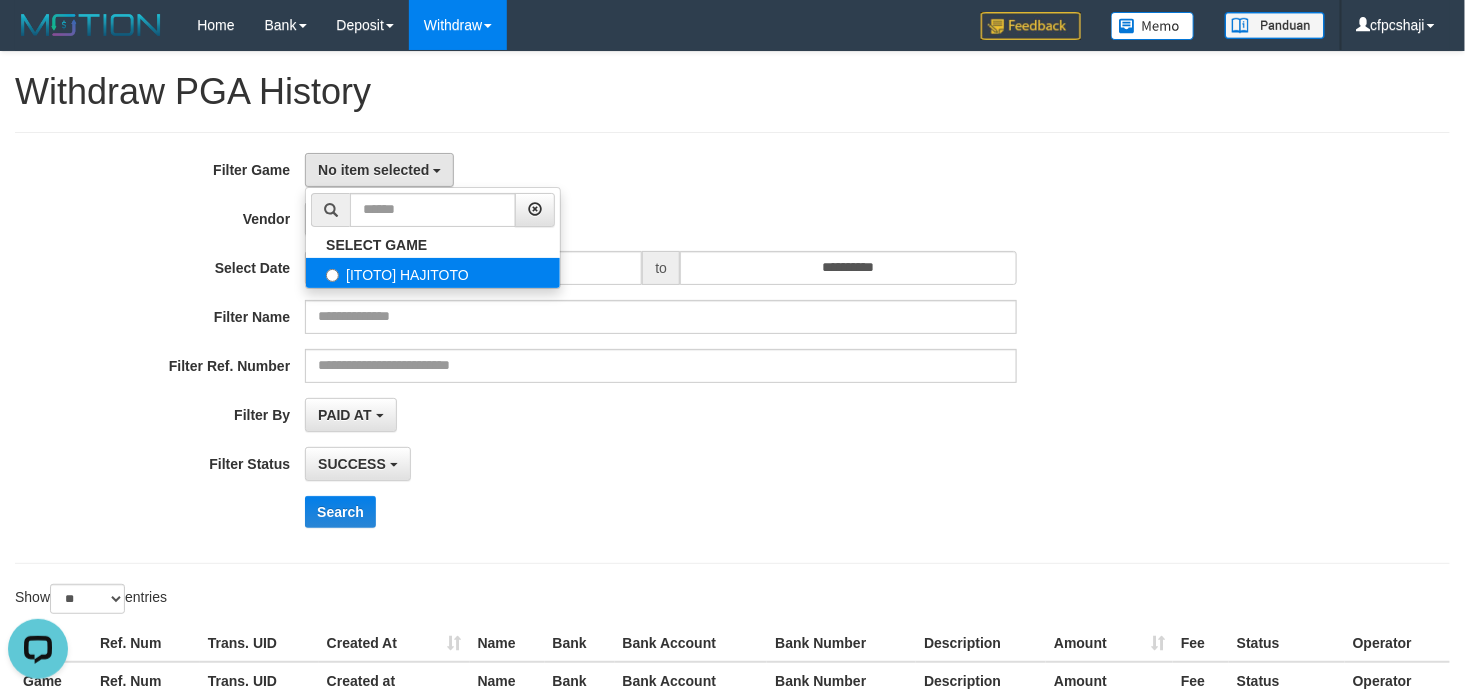 select on "****" 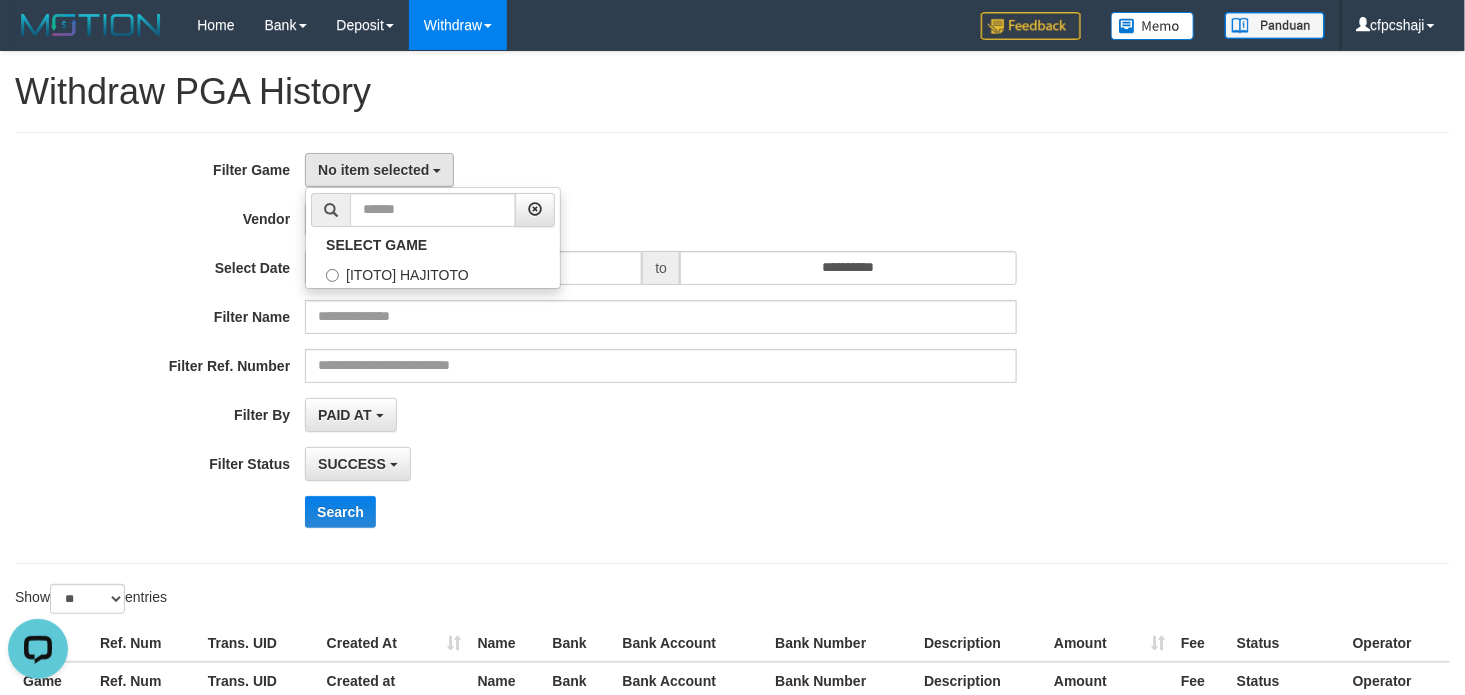 scroll, scrollTop: 17, scrollLeft: 0, axis: vertical 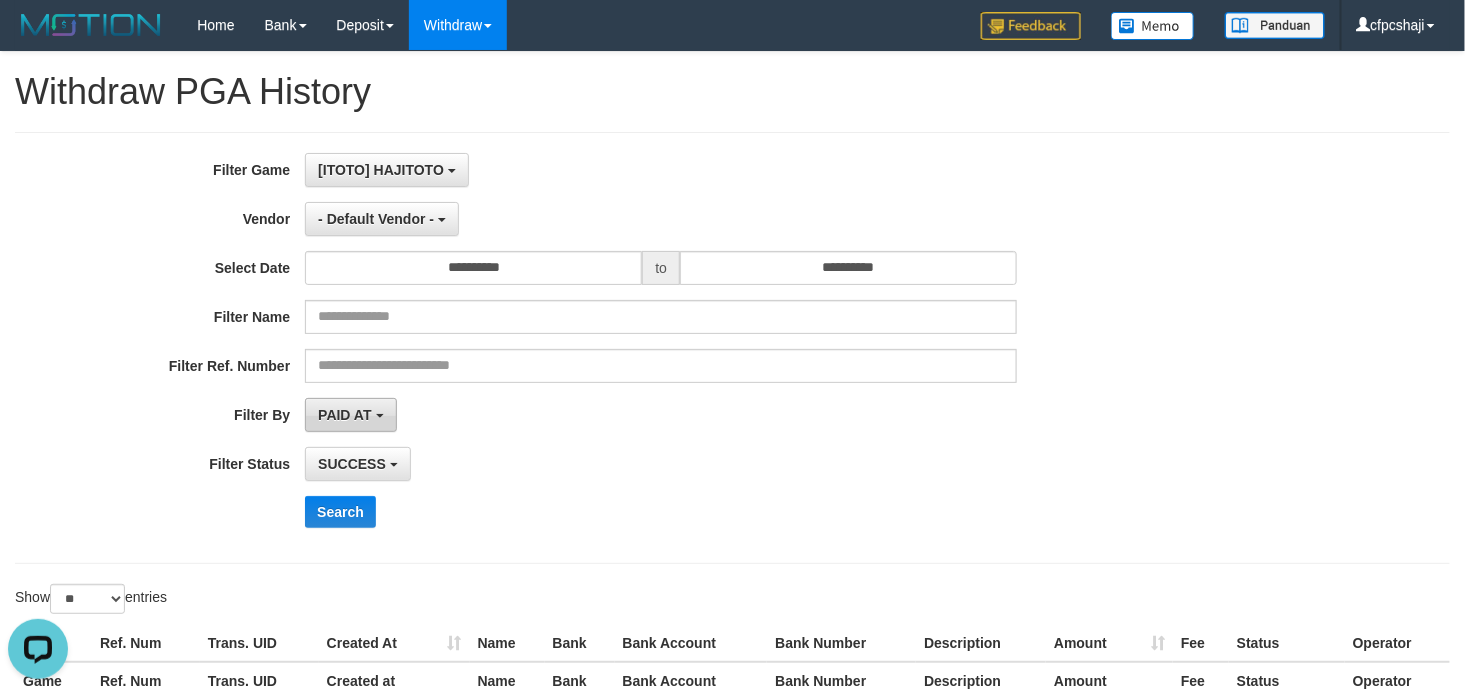 click on "PAID AT" at bounding box center [350, 415] 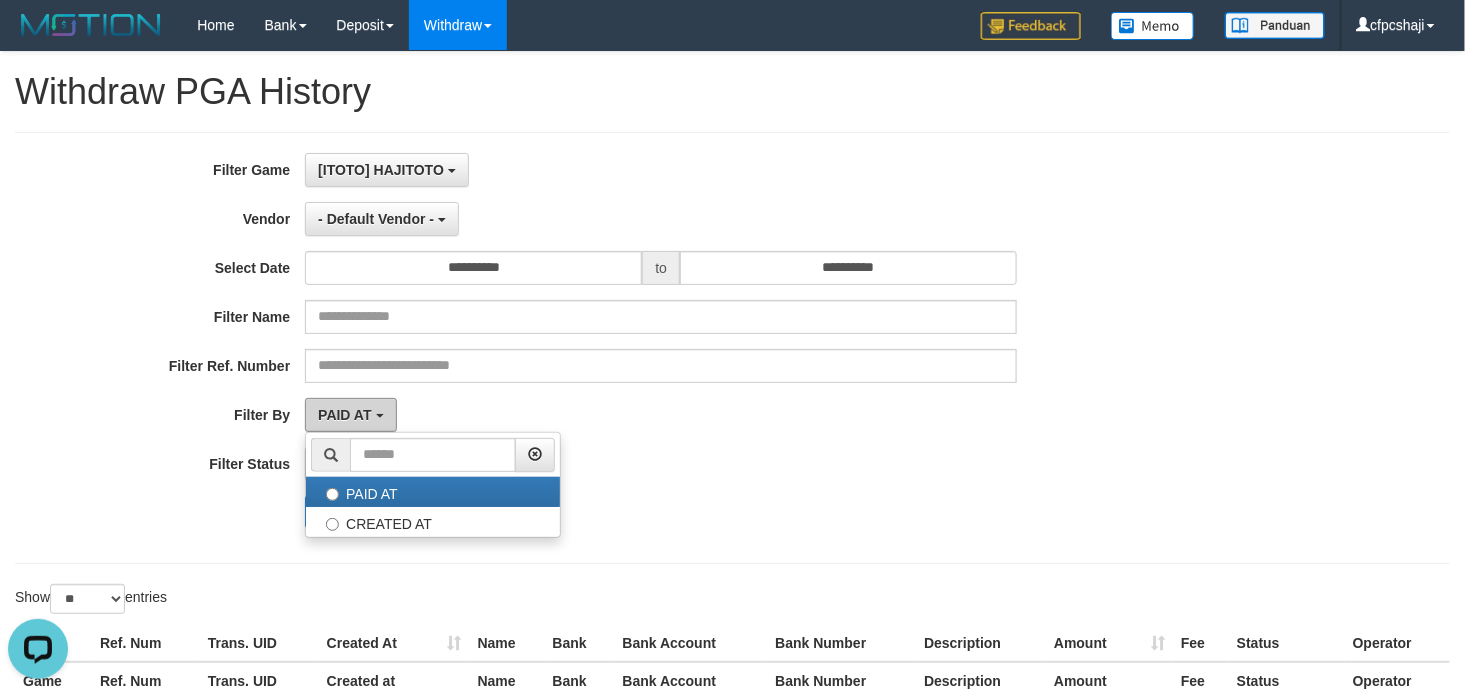click on "PAID AT" at bounding box center [350, 415] 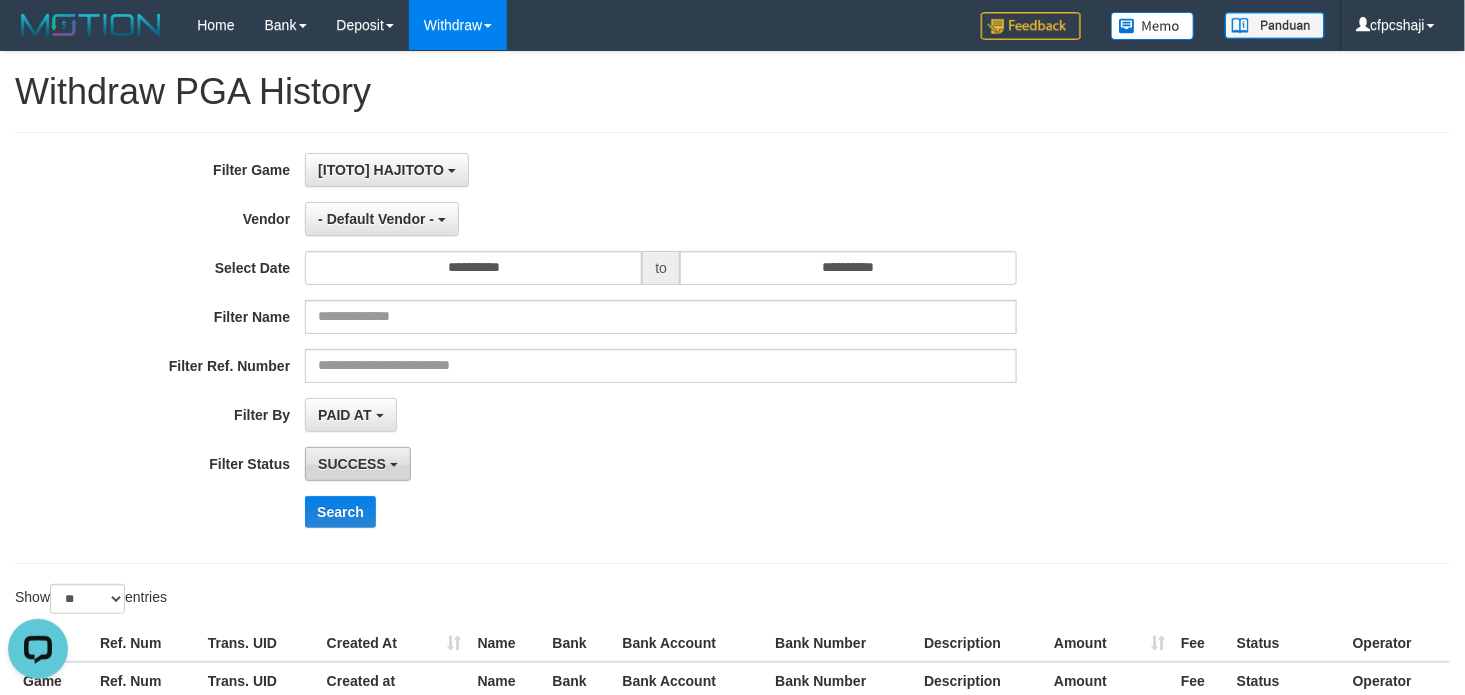 click on "SUCCESS" at bounding box center (358, 464) 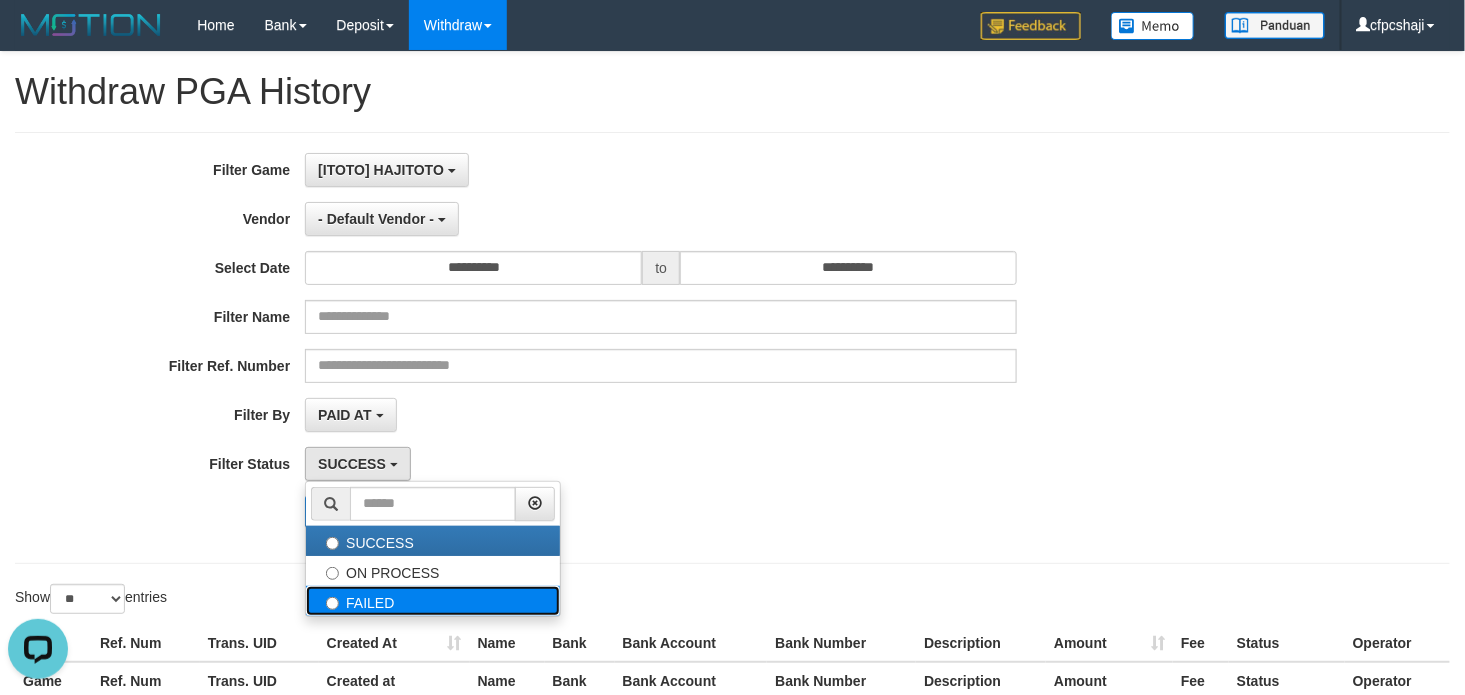 click on "FAILED" at bounding box center [433, 601] 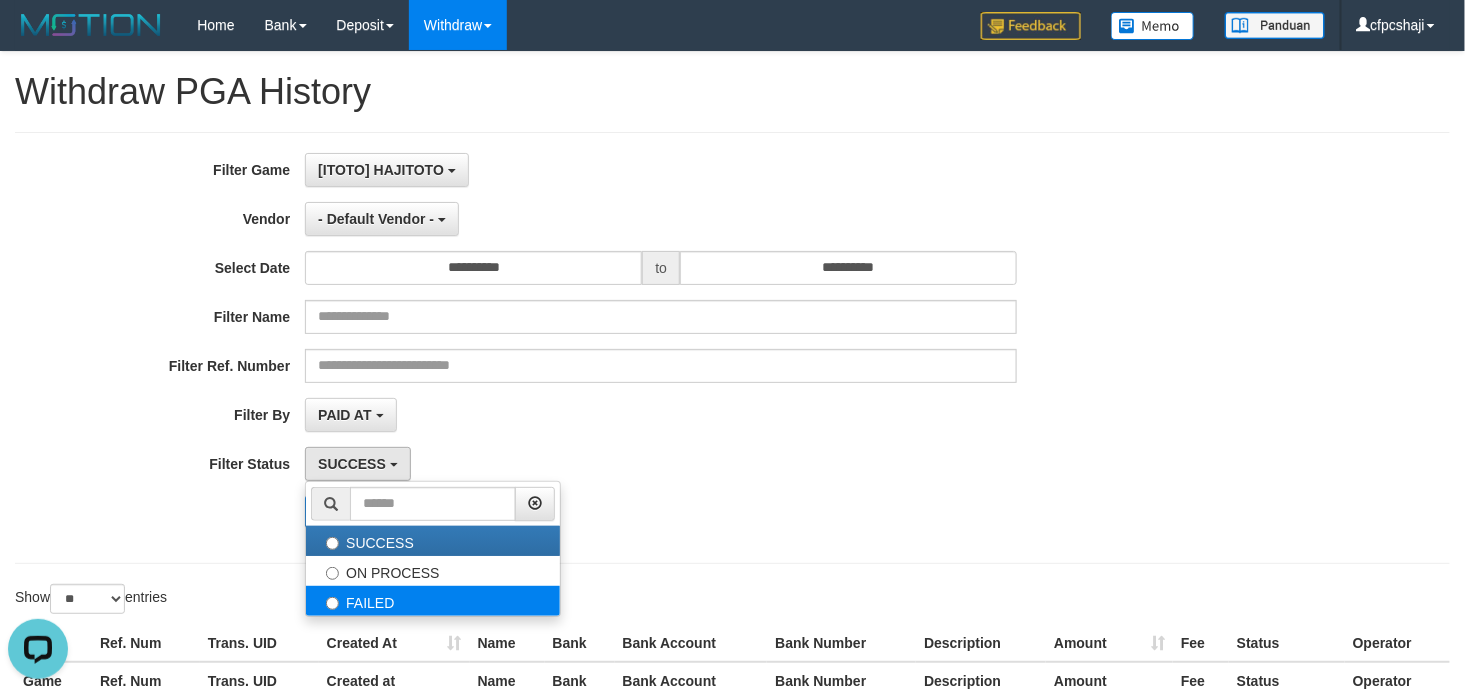 select on "*" 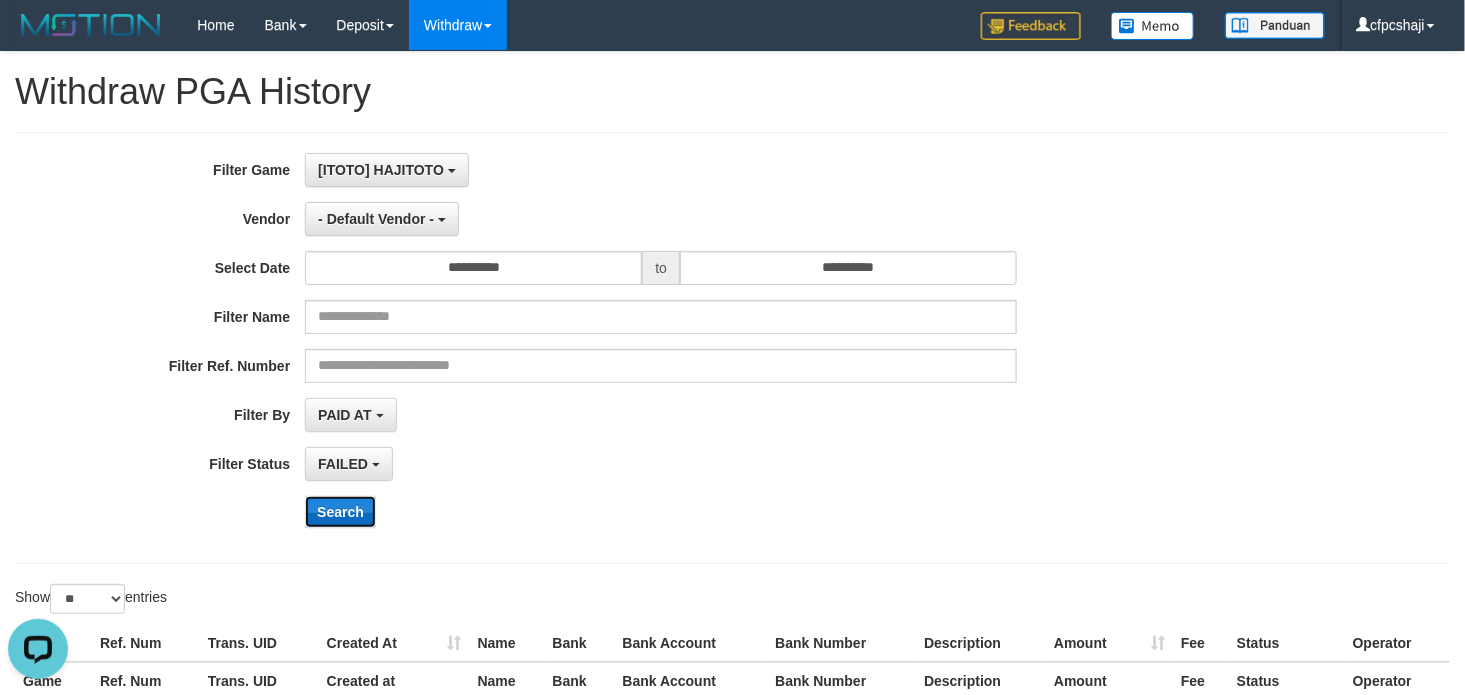 click on "Search" at bounding box center [340, 512] 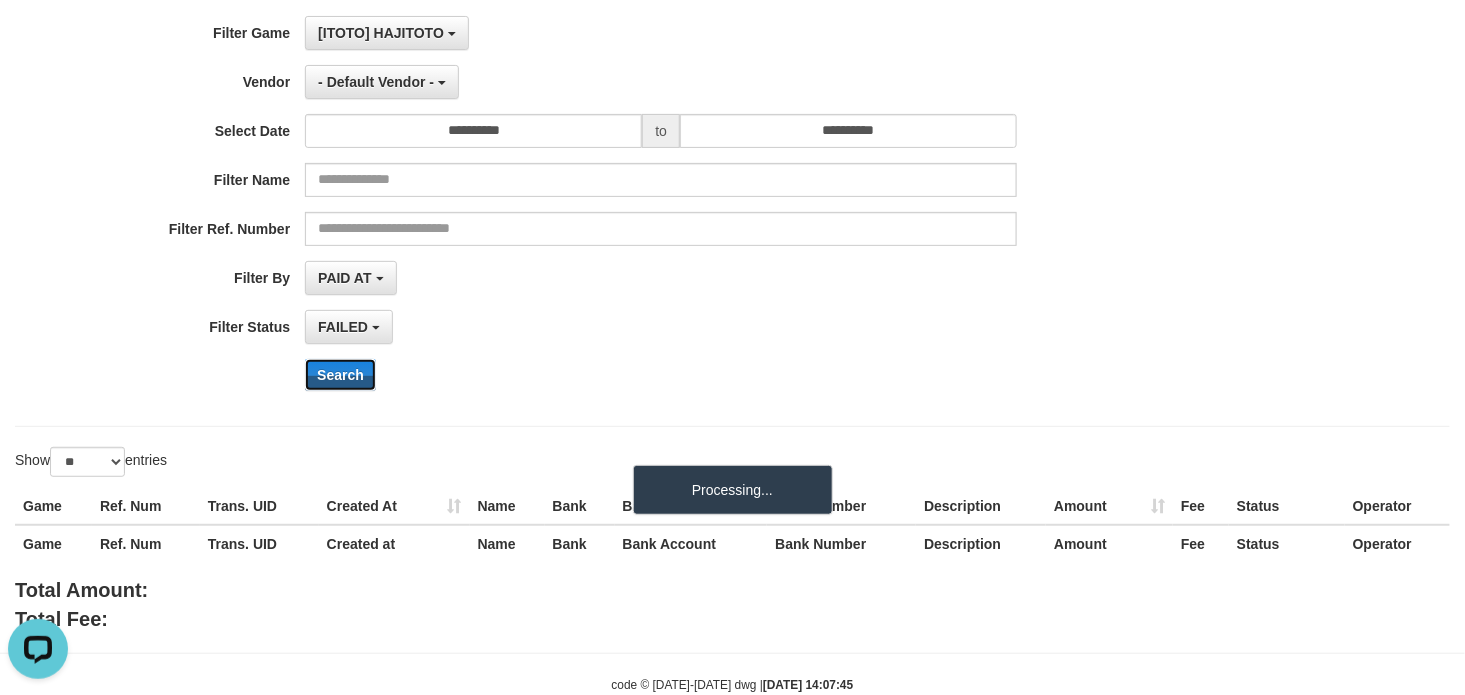 scroll, scrollTop: 185, scrollLeft: 0, axis: vertical 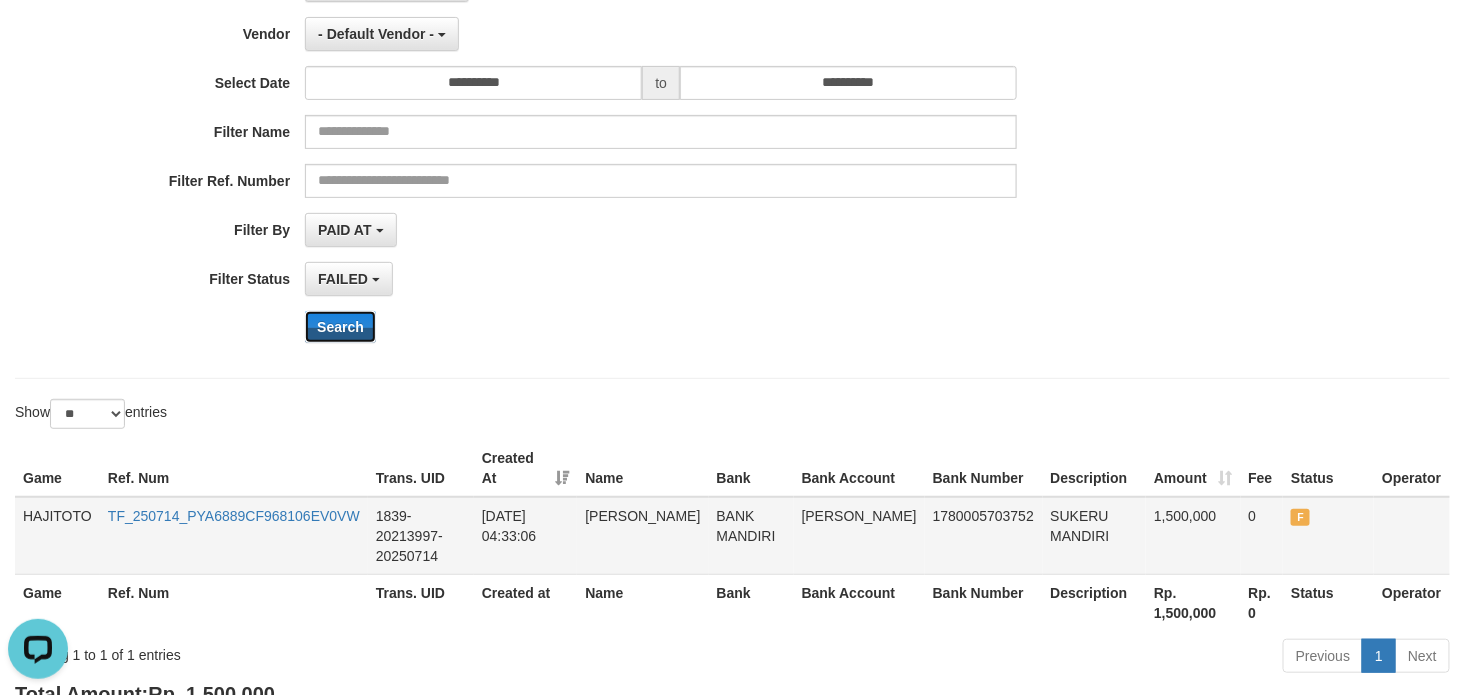 type 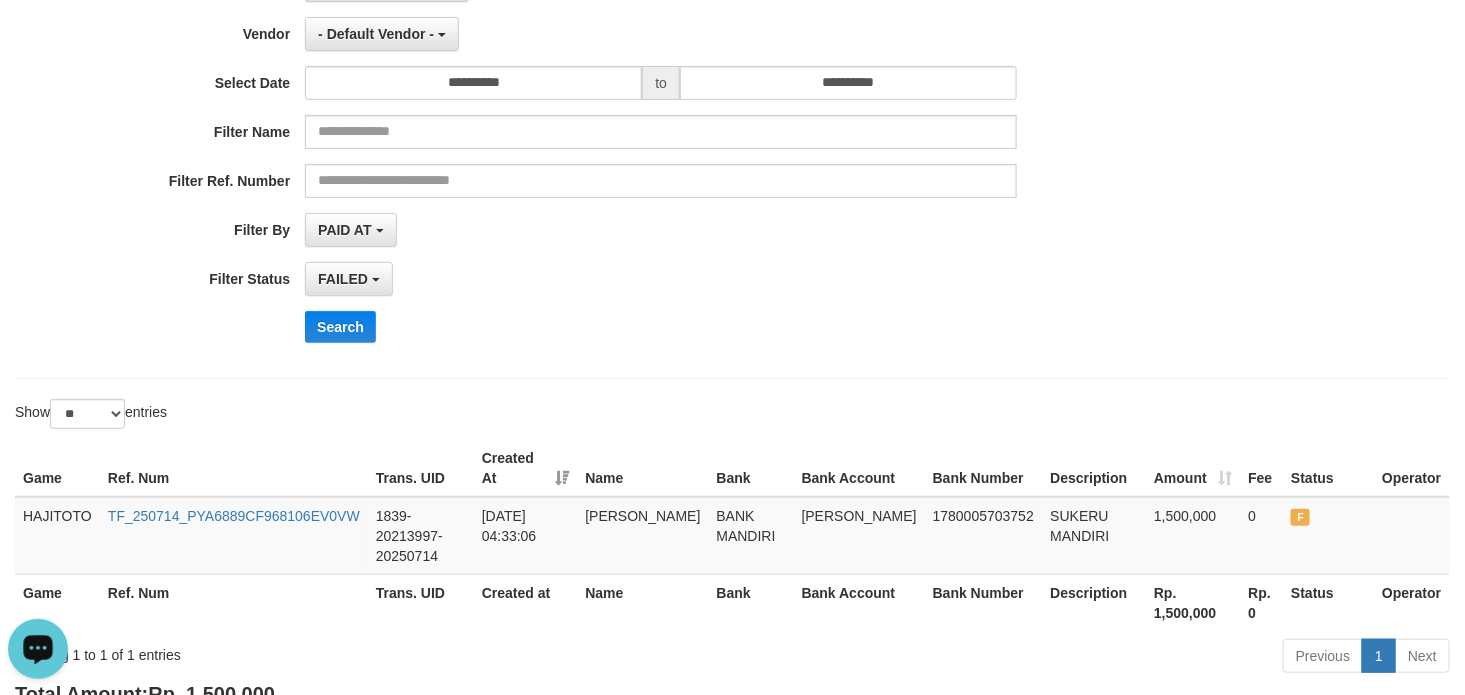 click at bounding box center [38, 648] 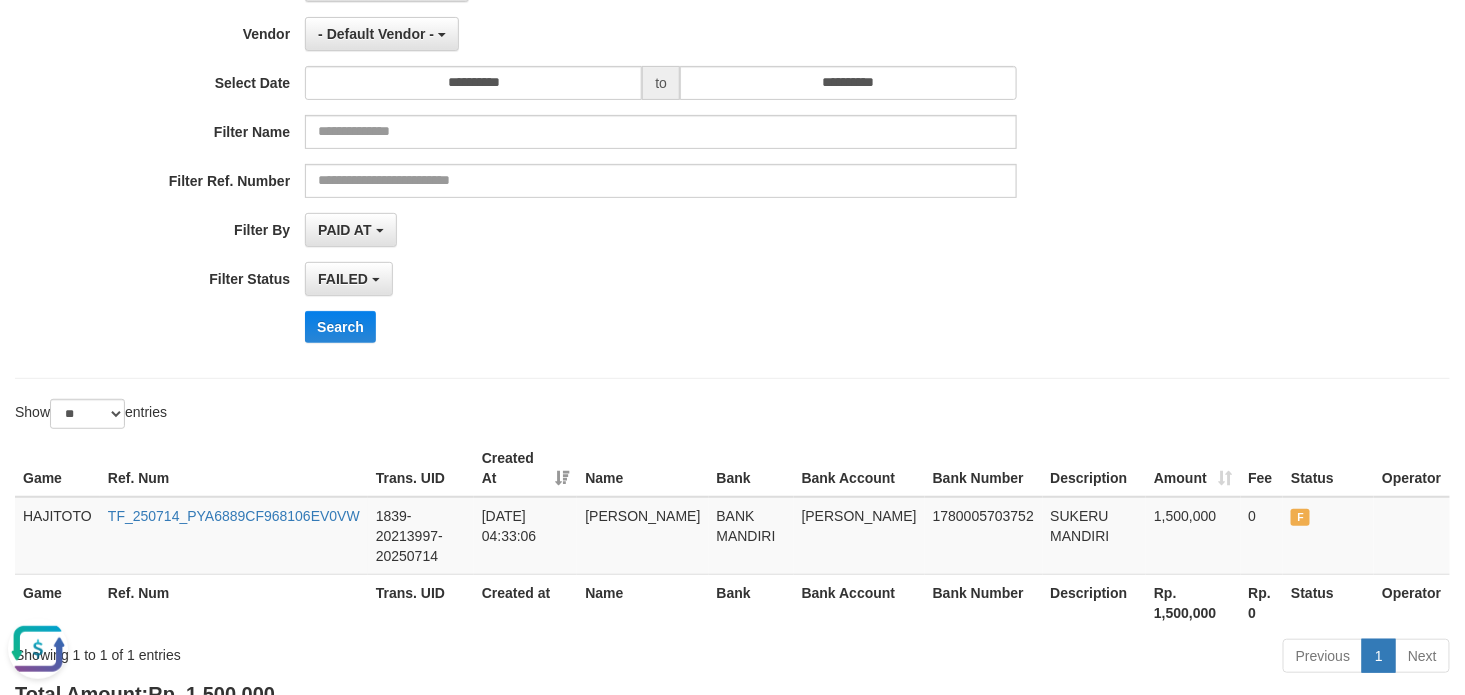 click at bounding box center [38, 648] 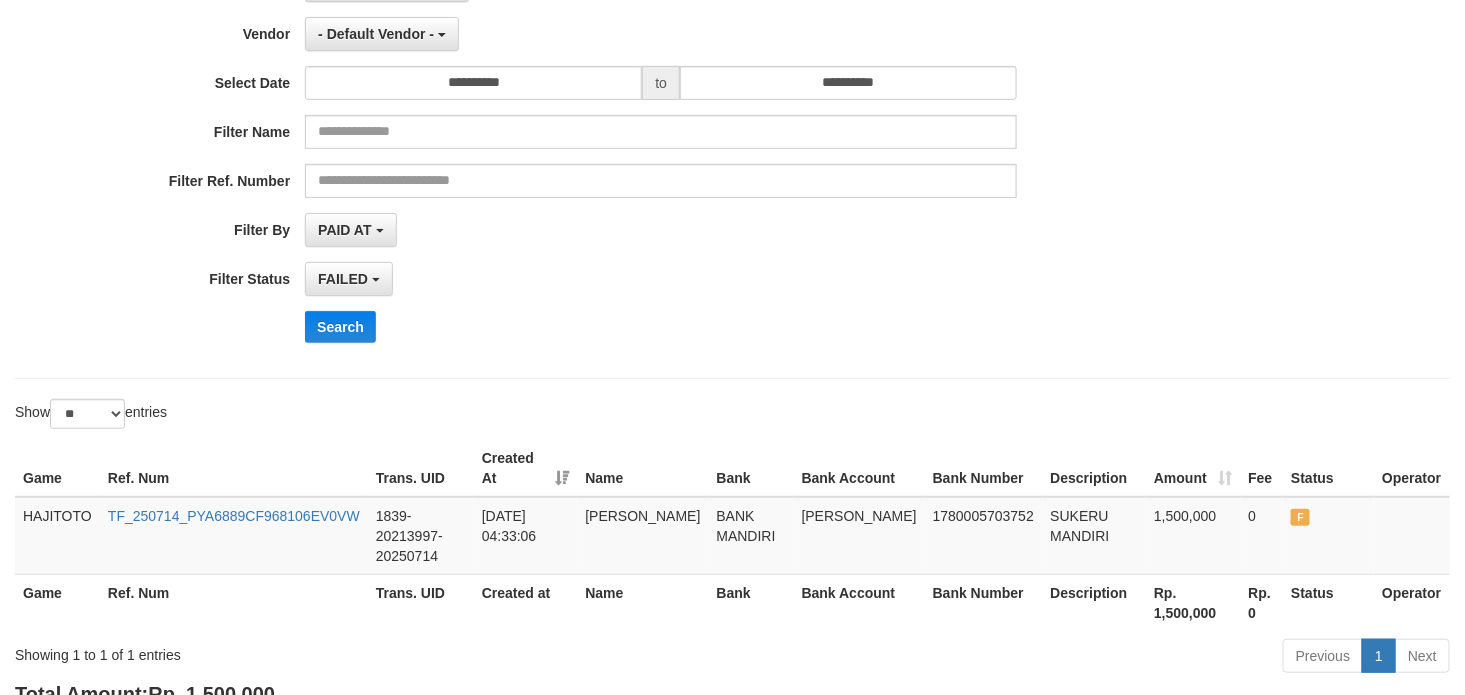 click on "Showing 1 to 1 of 1 entries" at bounding box center (305, 651) 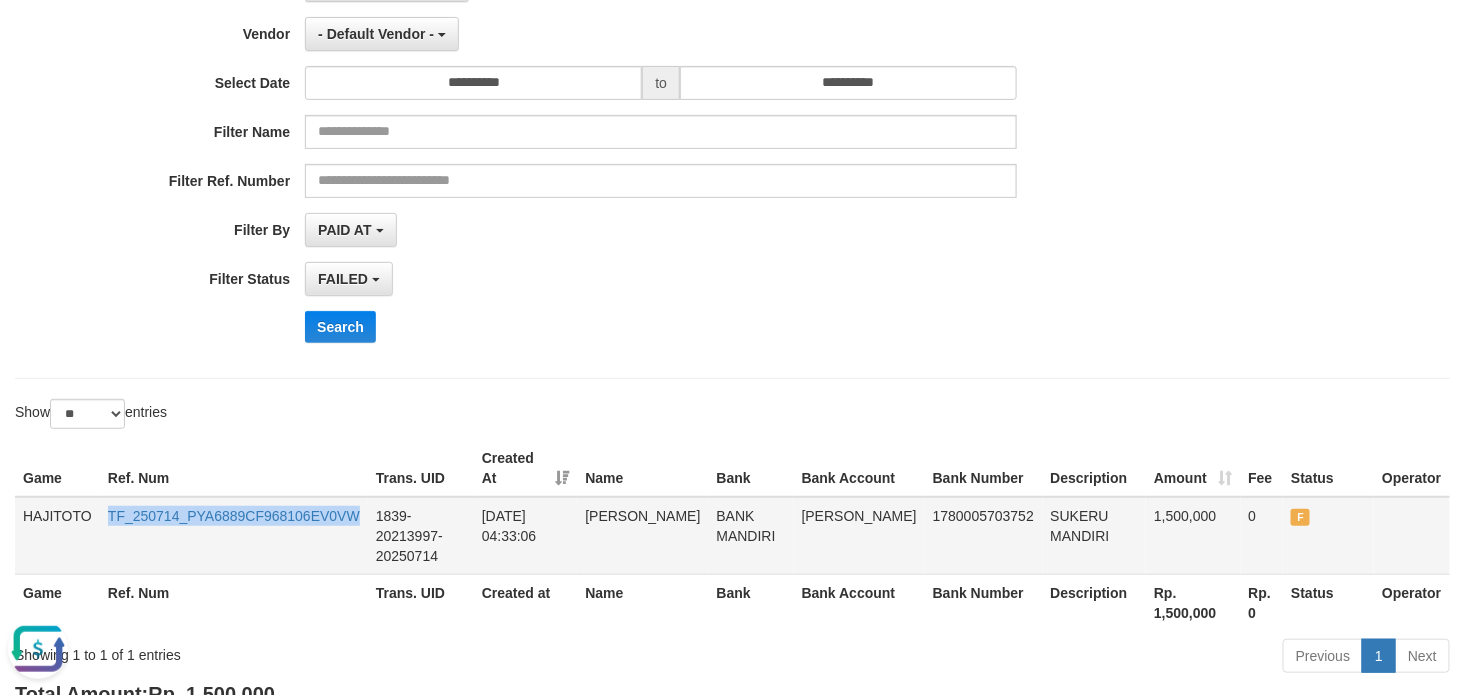 drag, startPoint x: 102, startPoint y: 511, endPoint x: 223, endPoint y: 545, distance: 125.68612 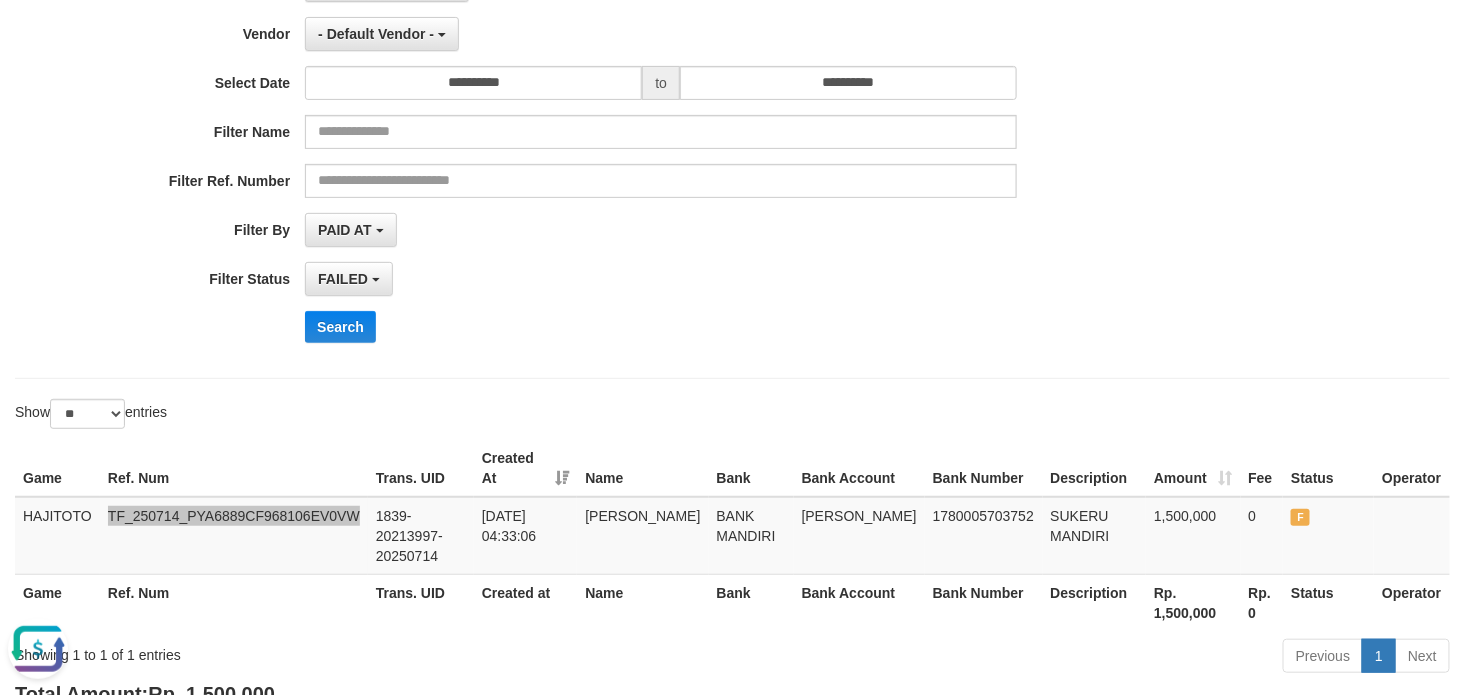 click at bounding box center [38, 648] 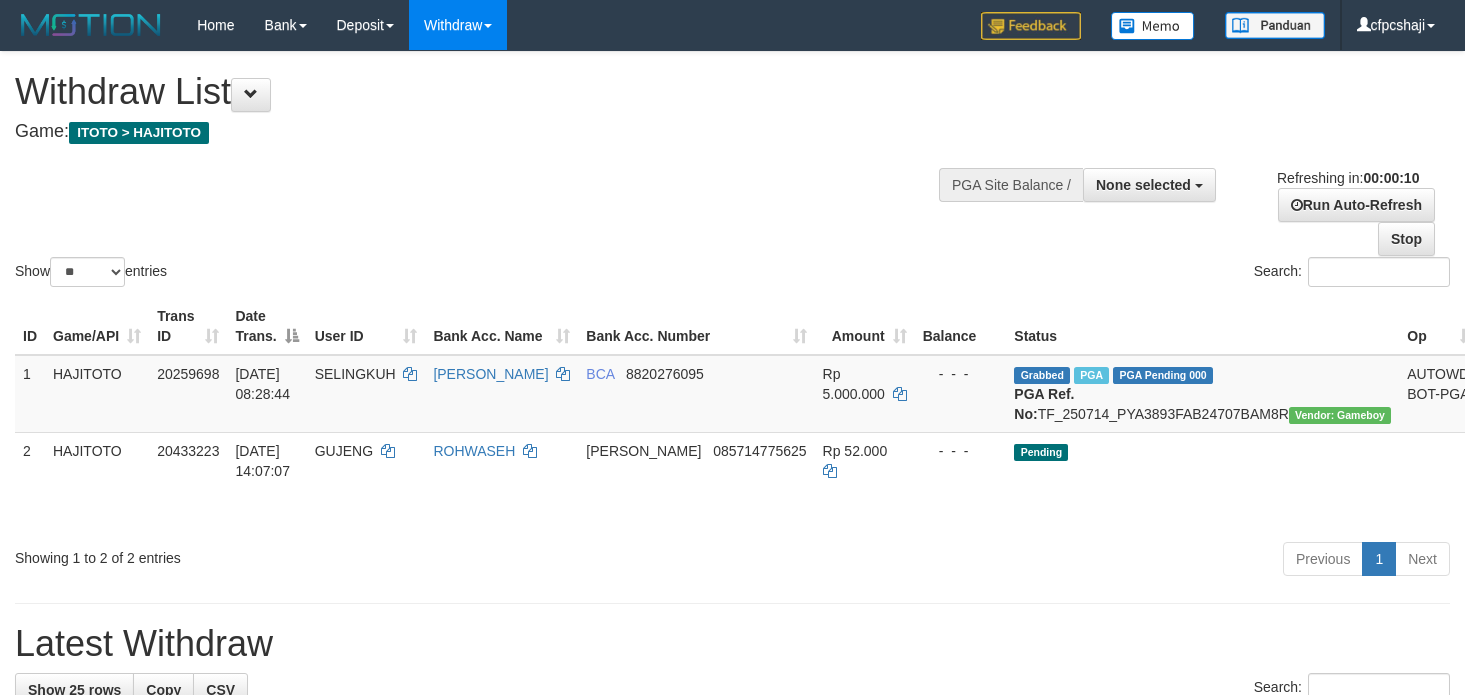 select 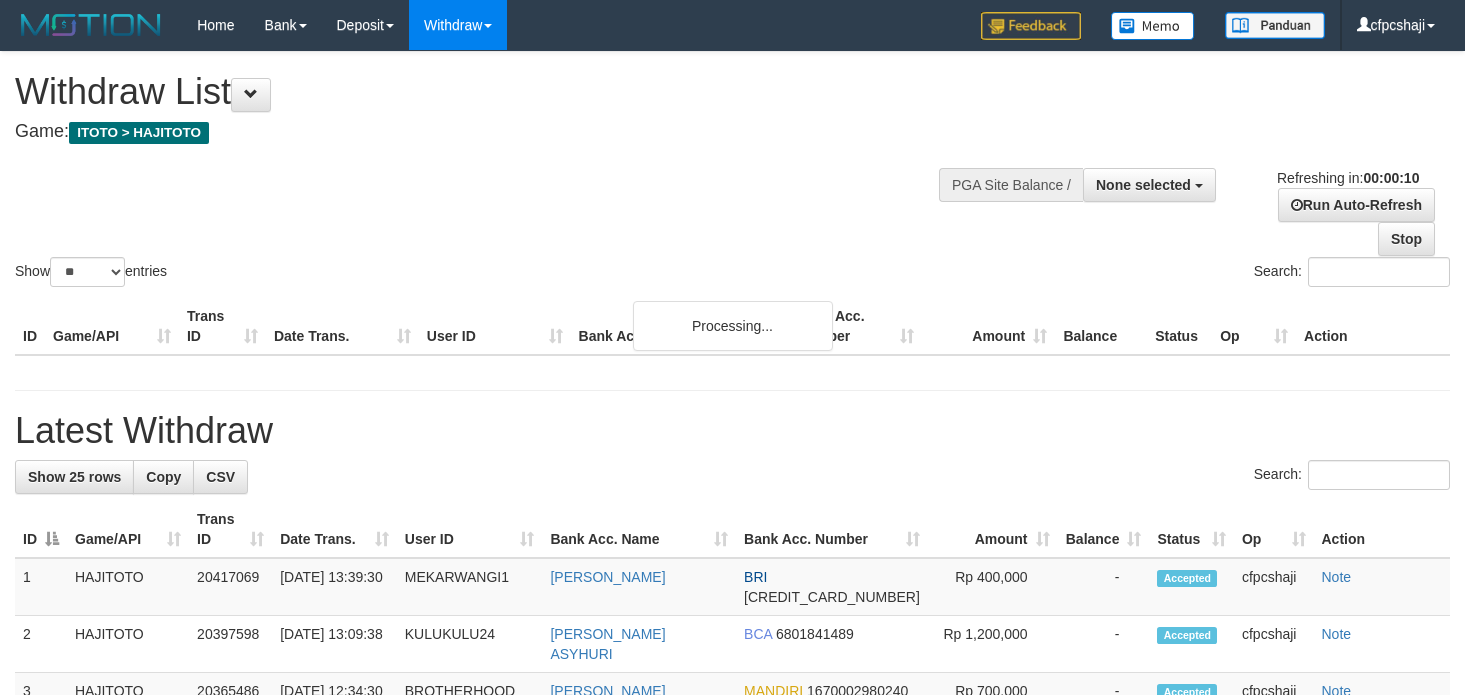 select 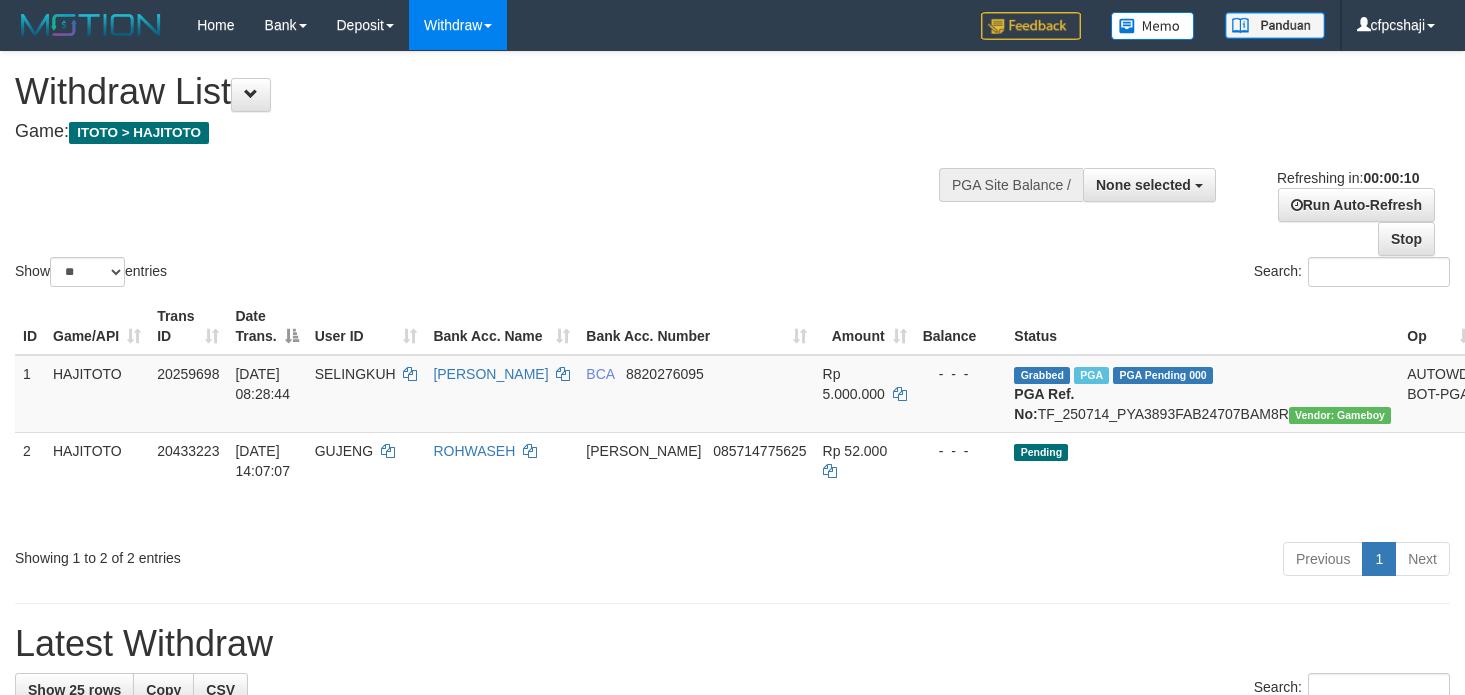 select 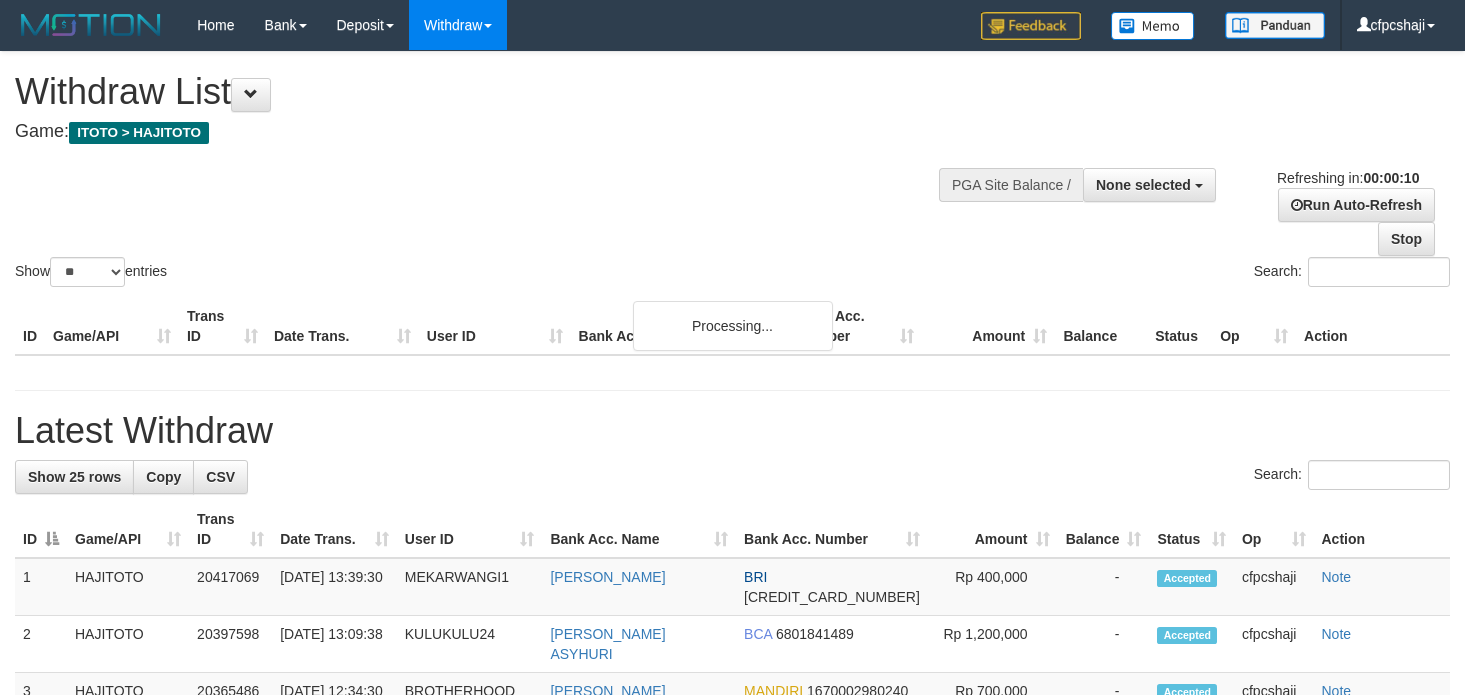 select 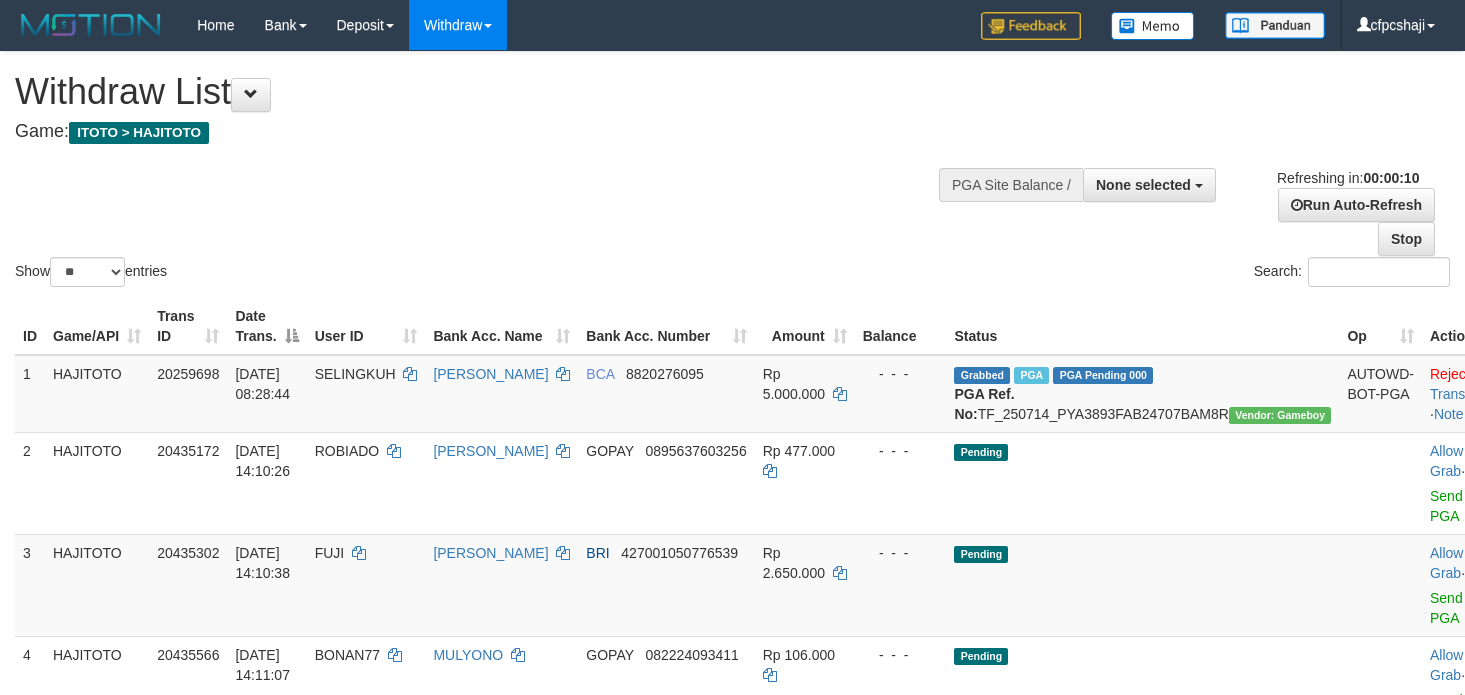 select 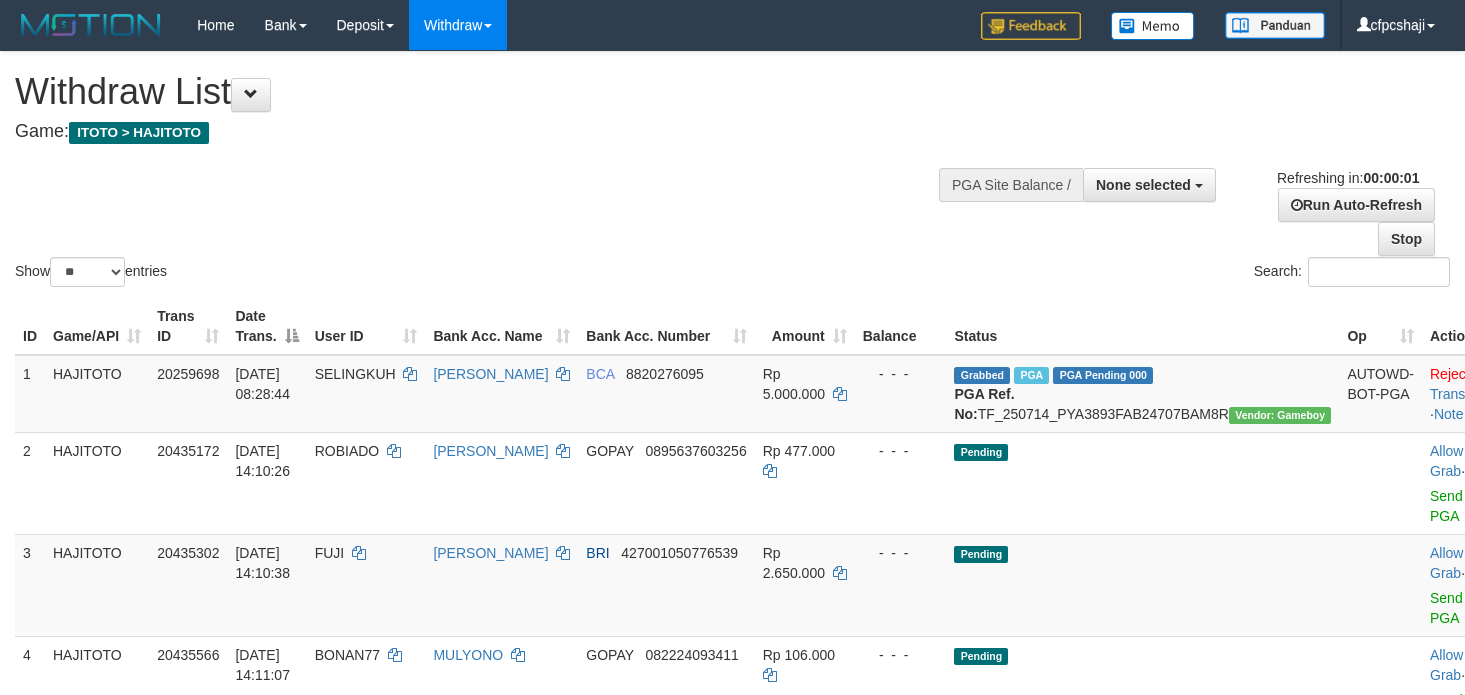 scroll, scrollTop: 0, scrollLeft: 0, axis: both 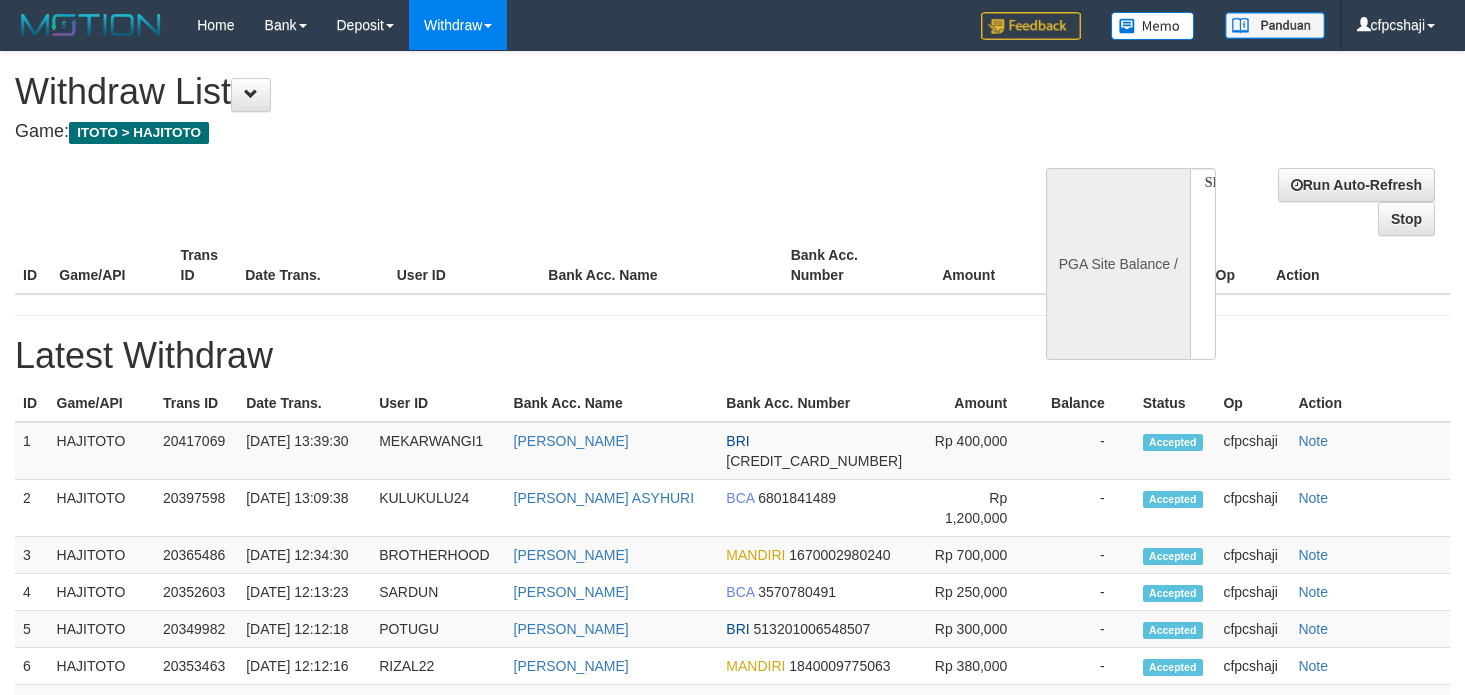 select 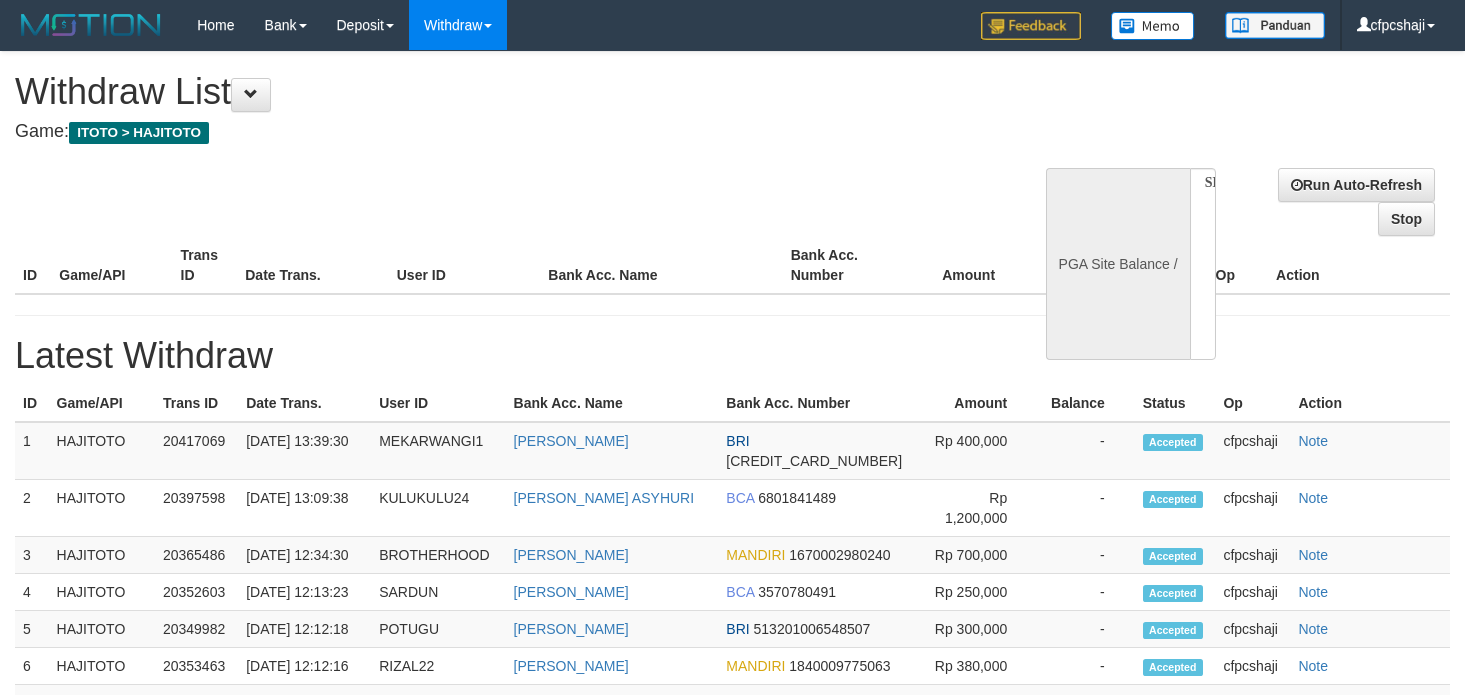 scroll, scrollTop: 0, scrollLeft: 0, axis: both 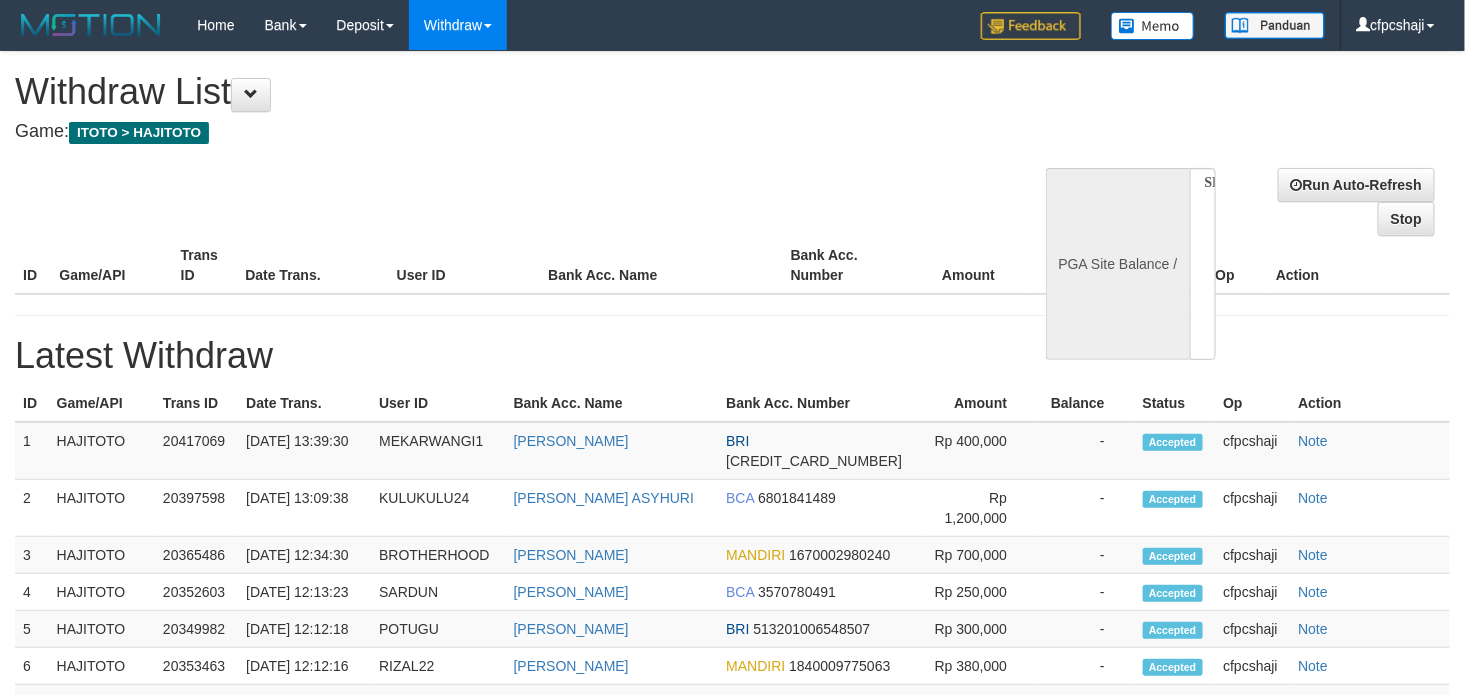 select on "**" 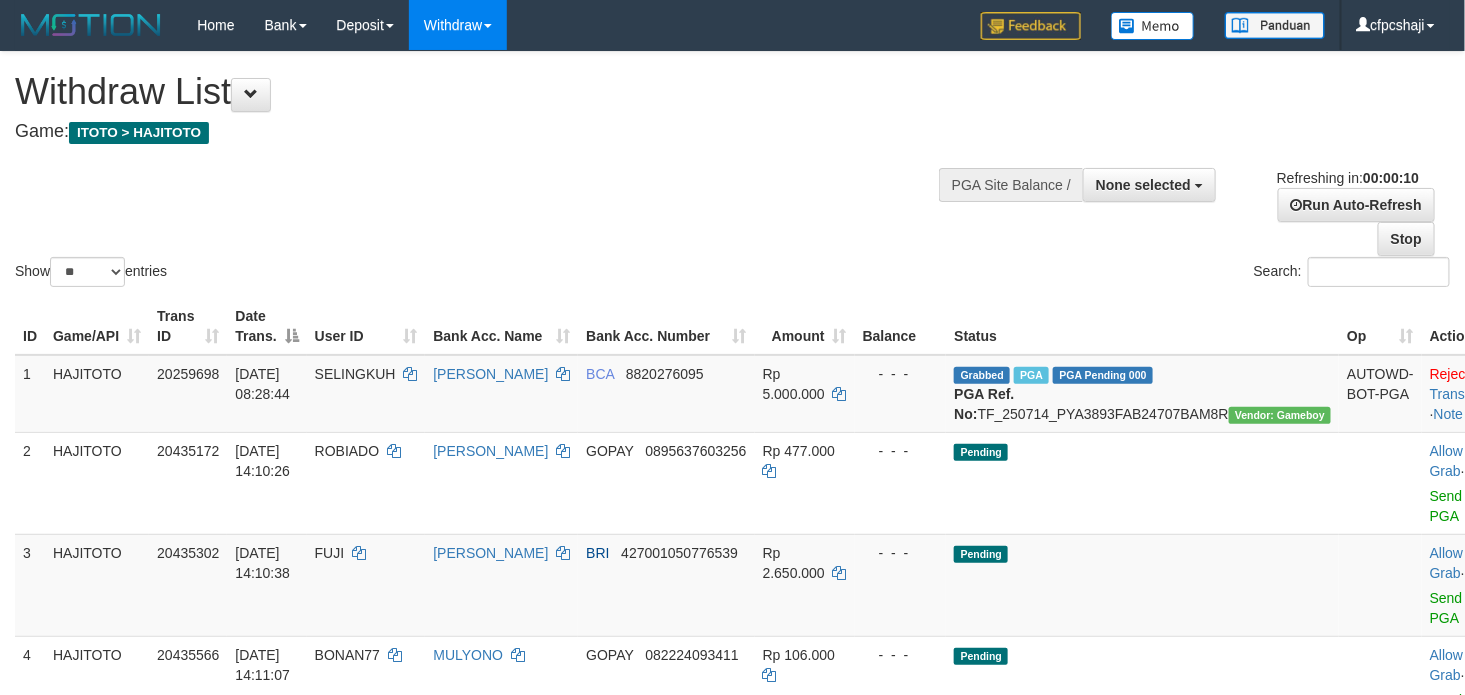 scroll, scrollTop: 0, scrollLeft: 0, axis: both 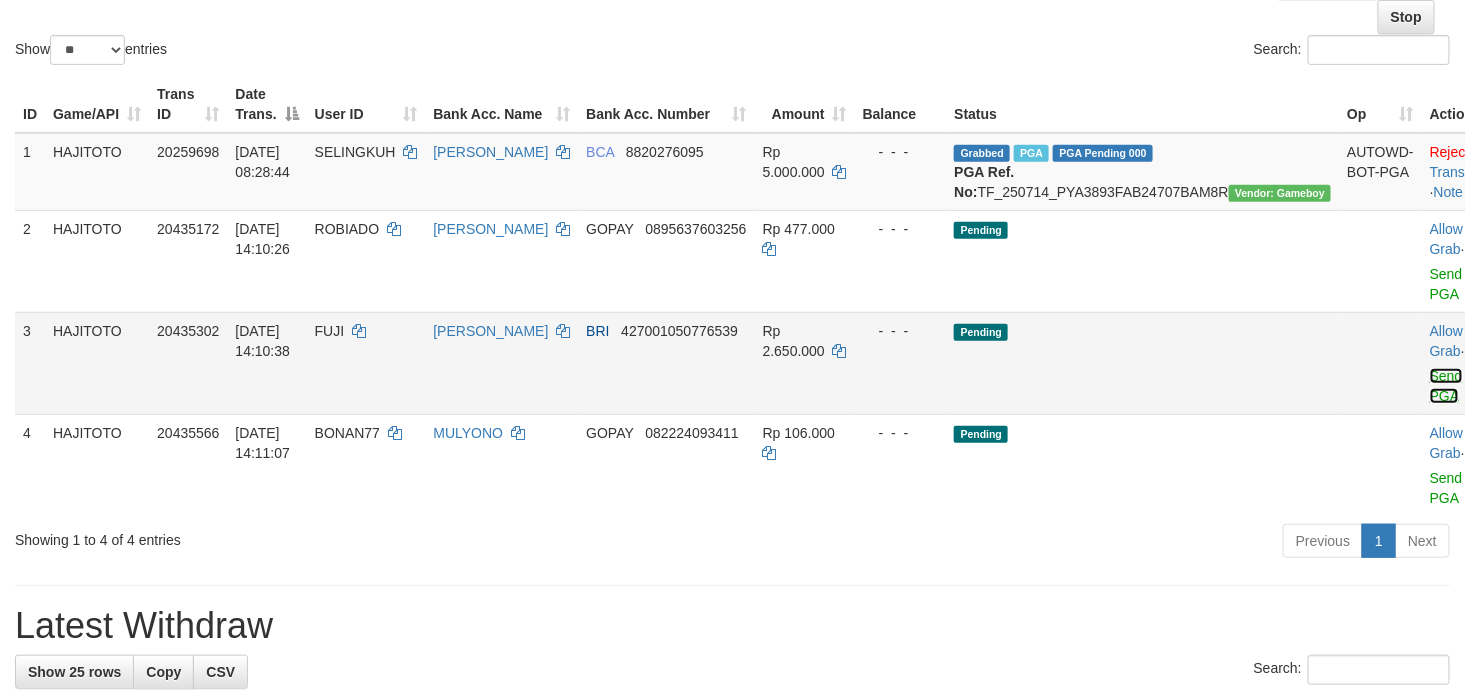 click on "Send PGA" at bounding box center (1446, 386) 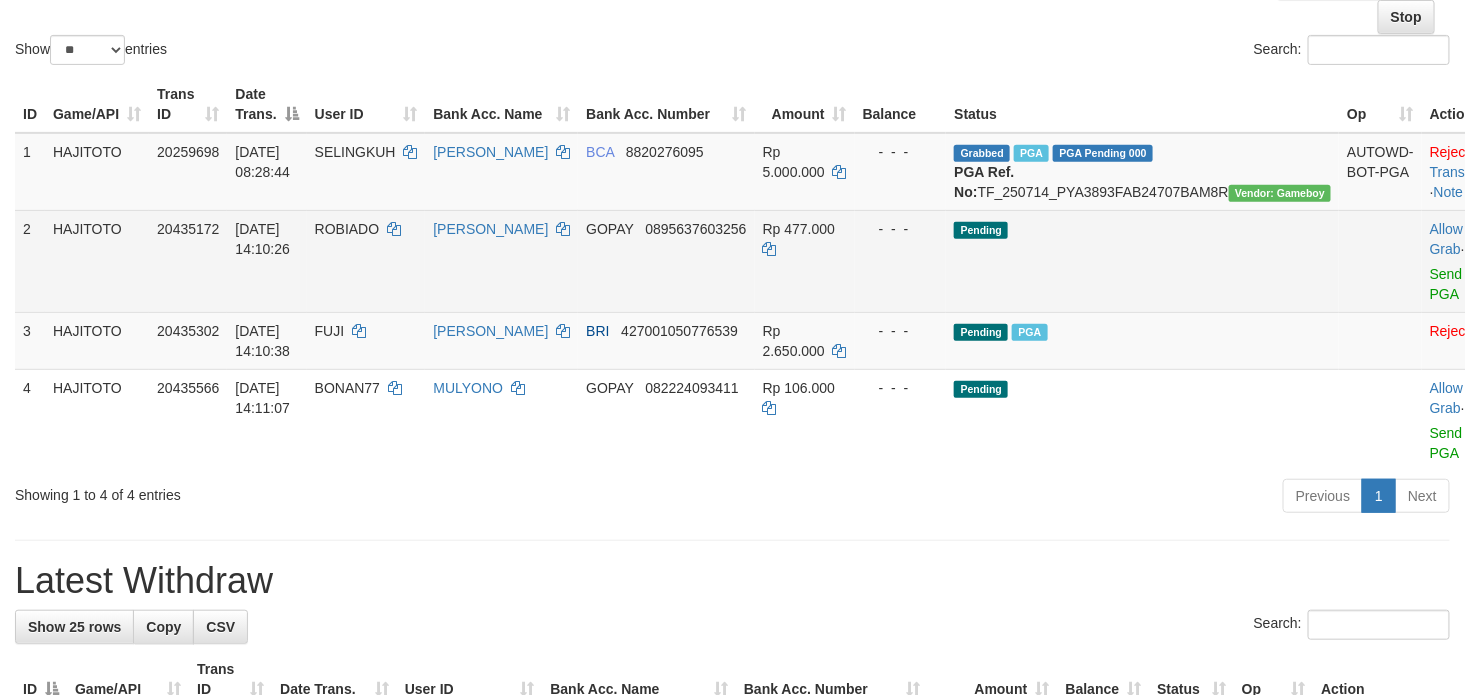 click on "Allow Grab   ·    Reject Send PGA     ·    Note" at bounding box center (1471, 261) 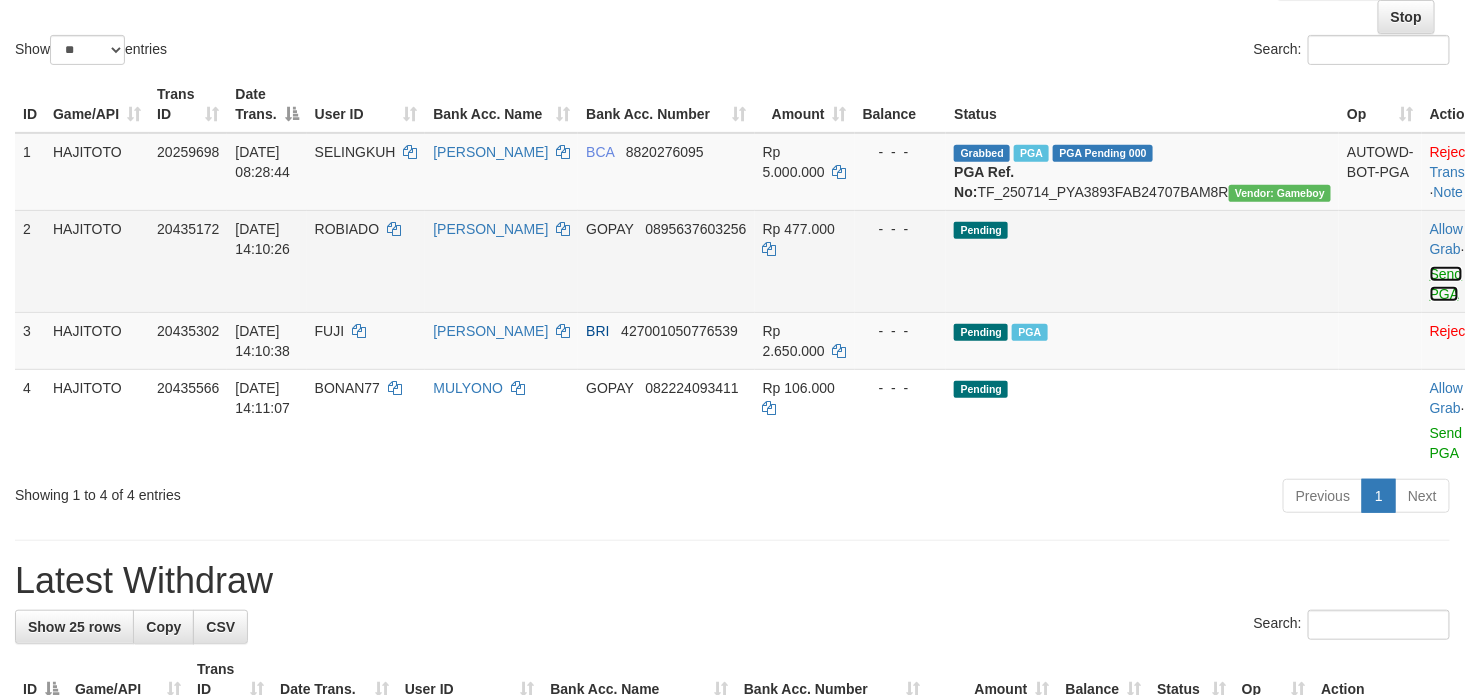 click on "Send PGA" at bounding box center [1446, 284] 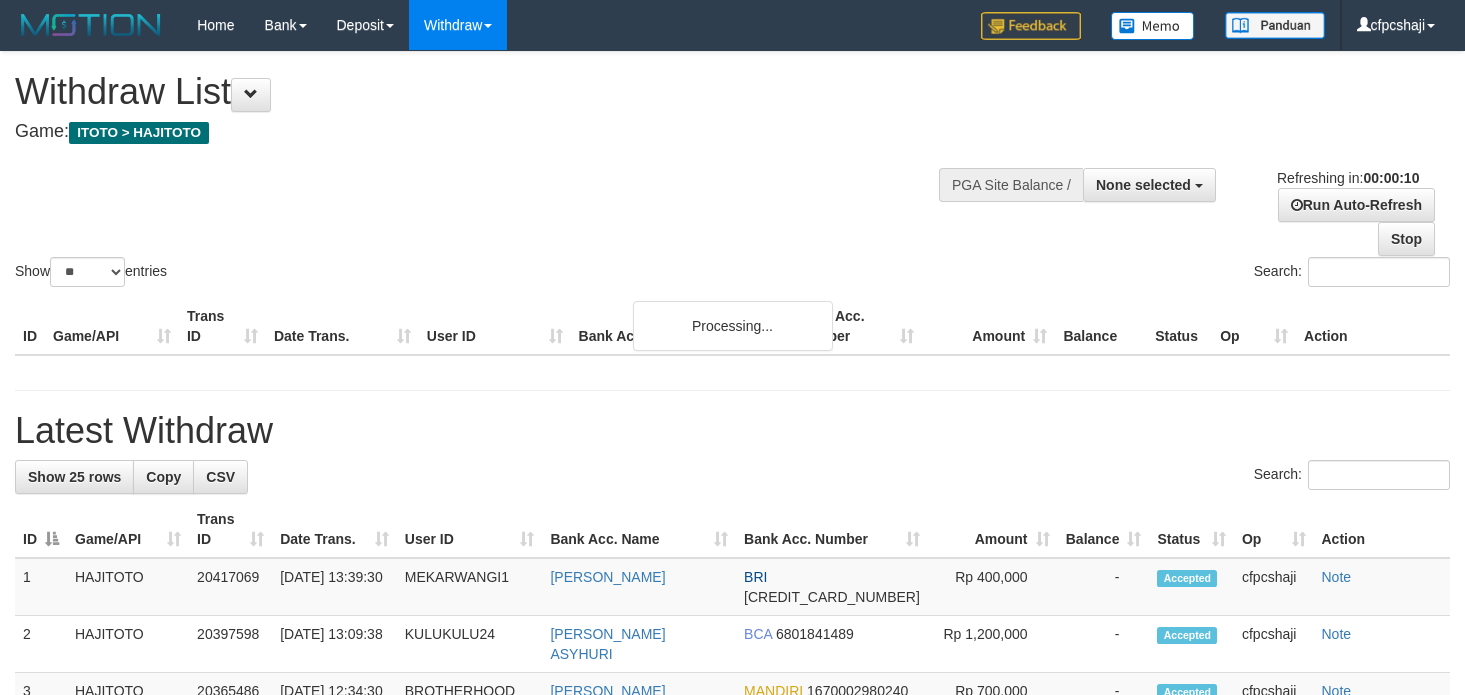 select 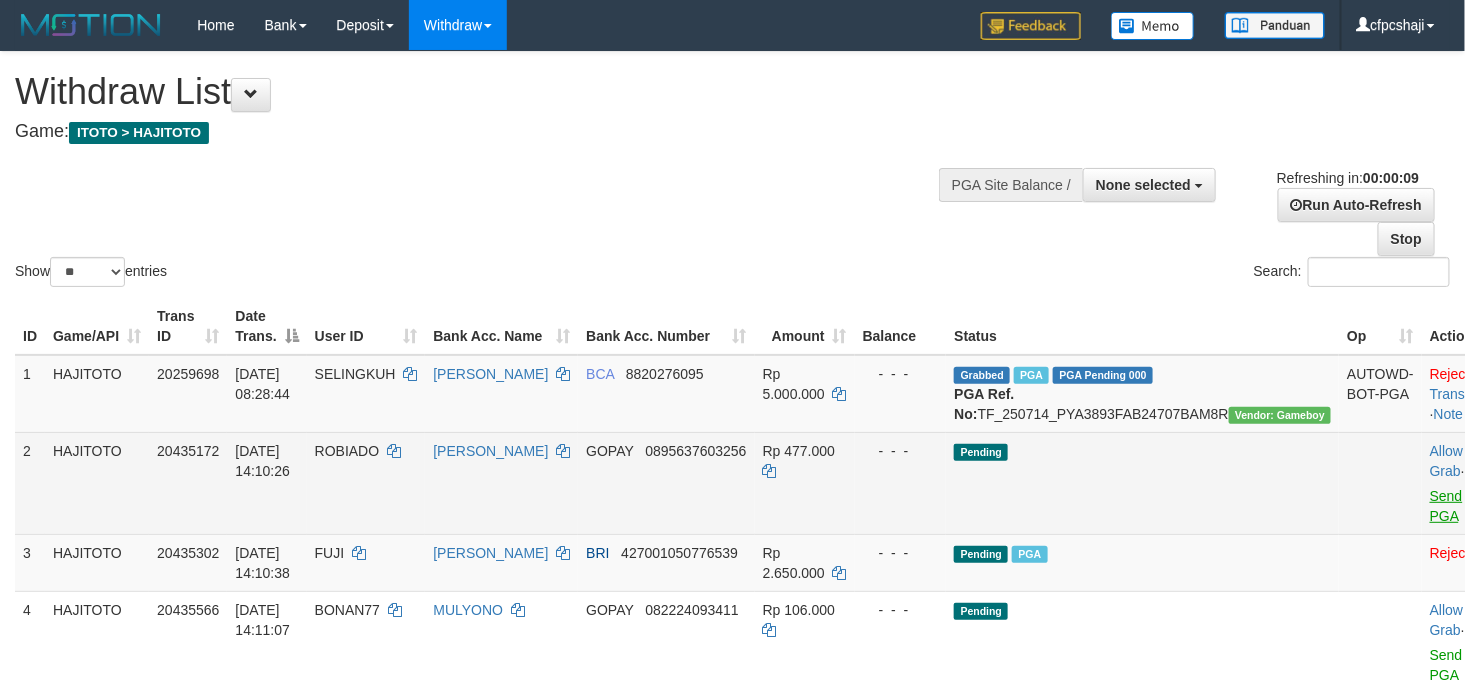 scroll, scrollTop: 0, scrollLeft: 0, axis: both 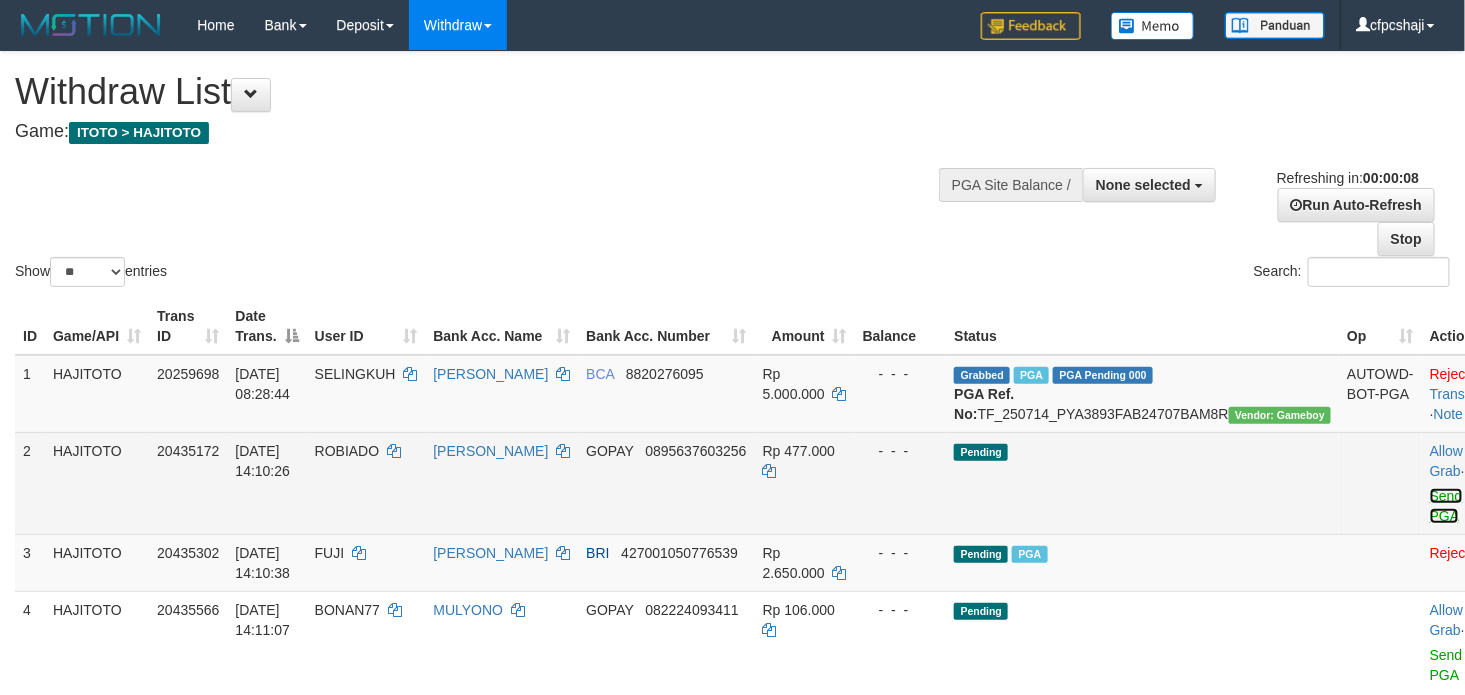 click on "Send PGA" at bounding box center [1446, 506] 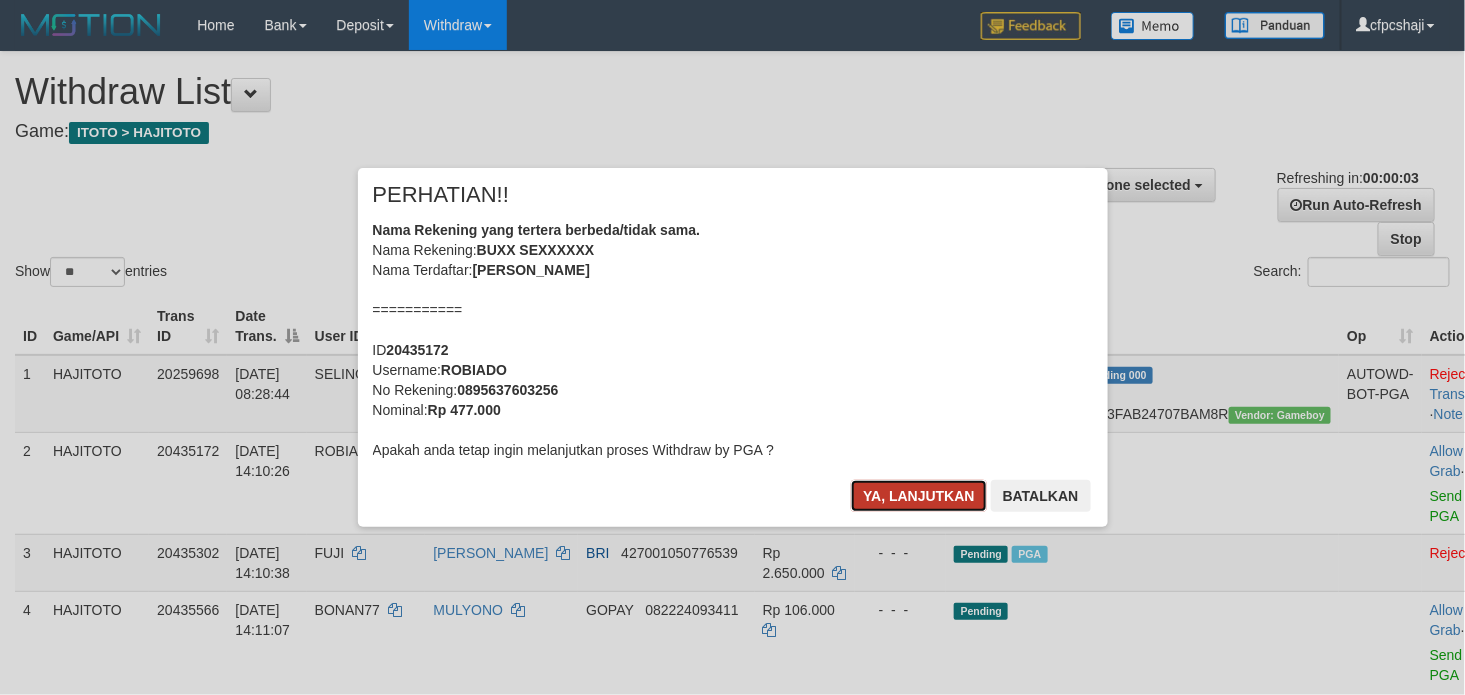 click on "Ya, lanjutkan" at bounding box center (919, 496) 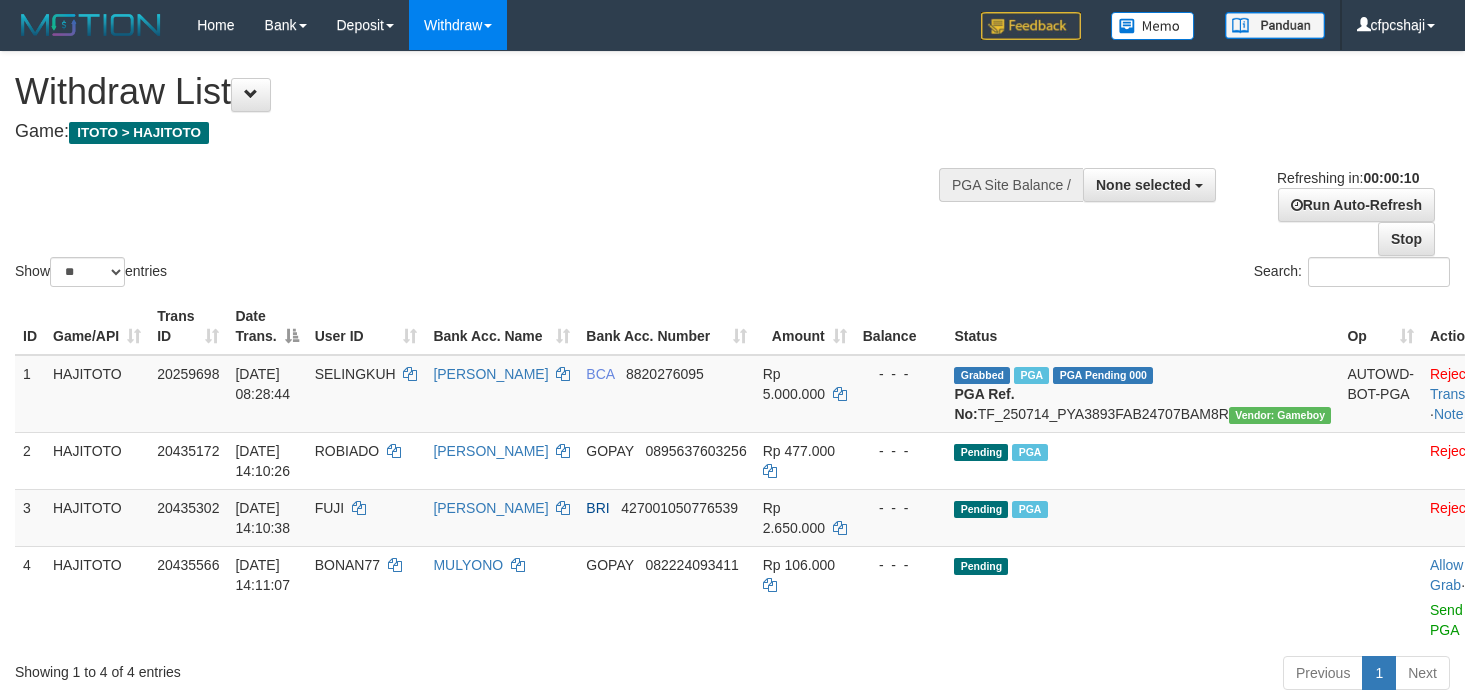 select 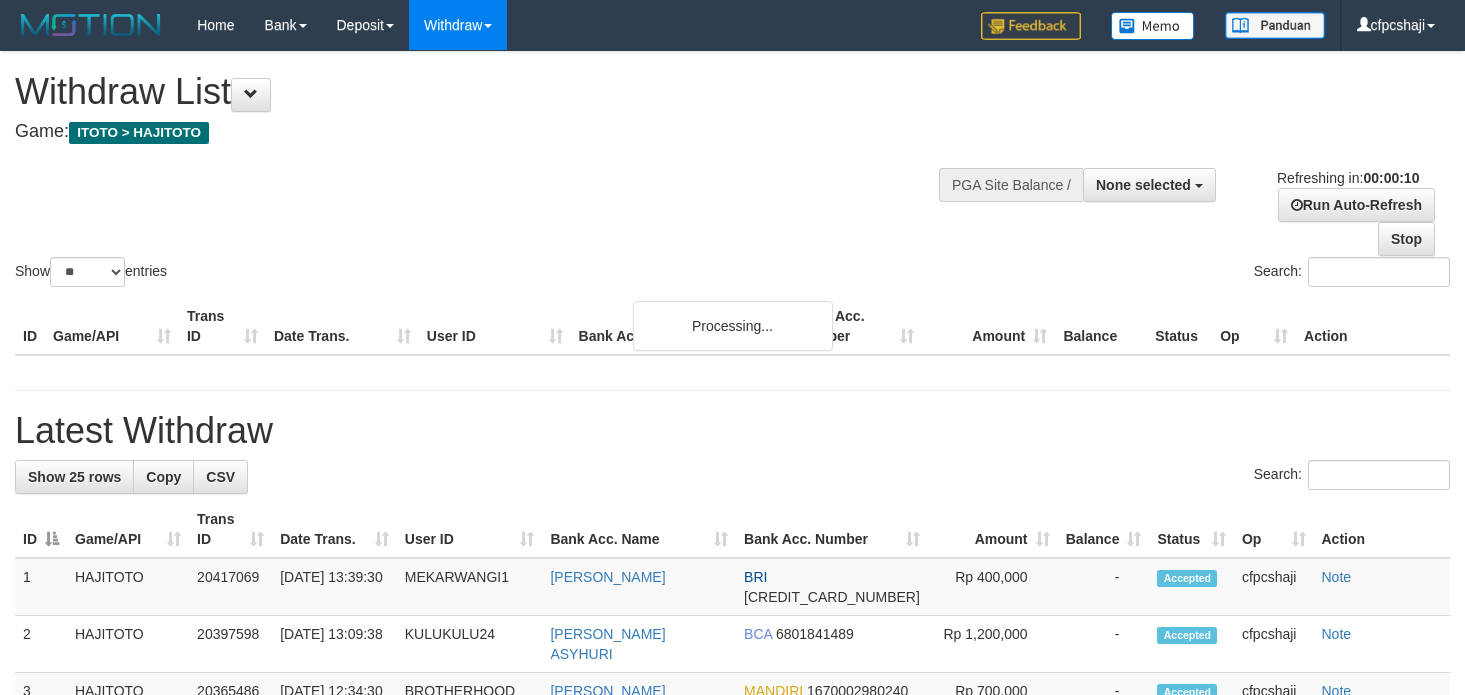 select 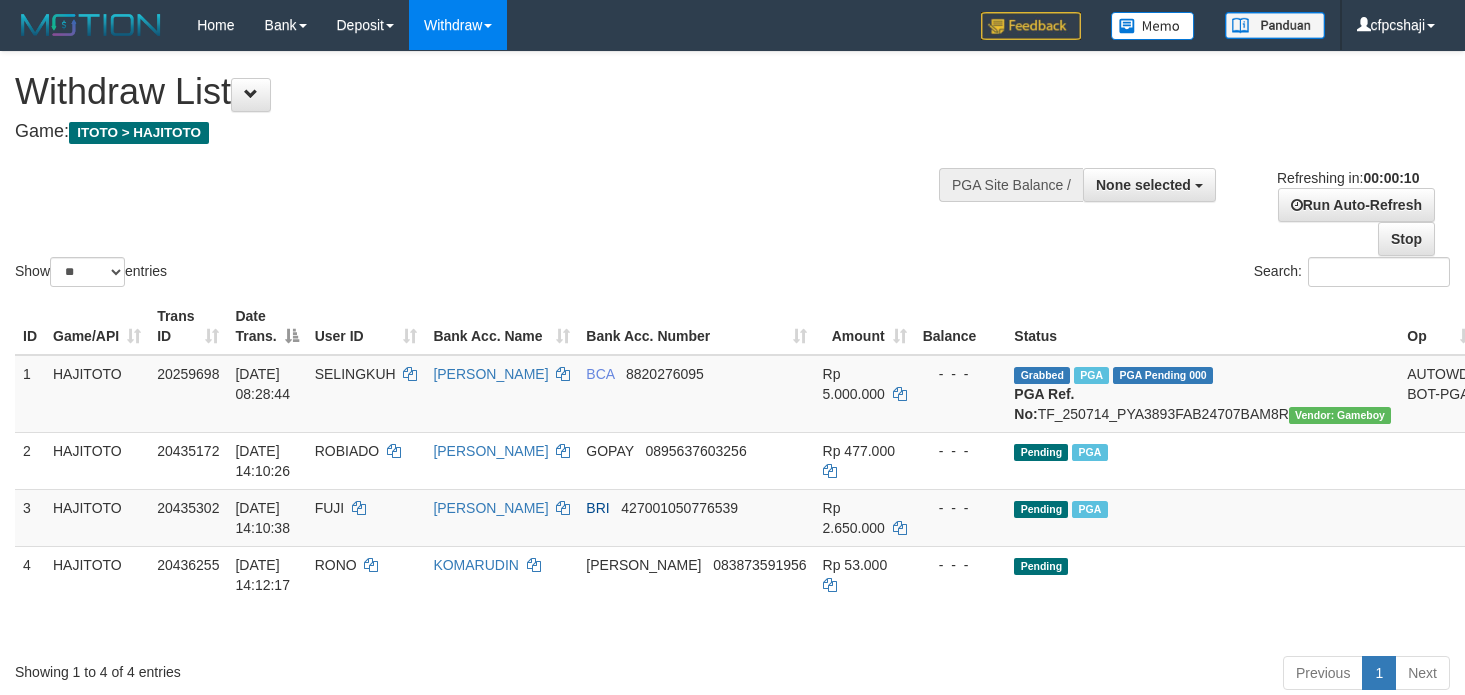 select 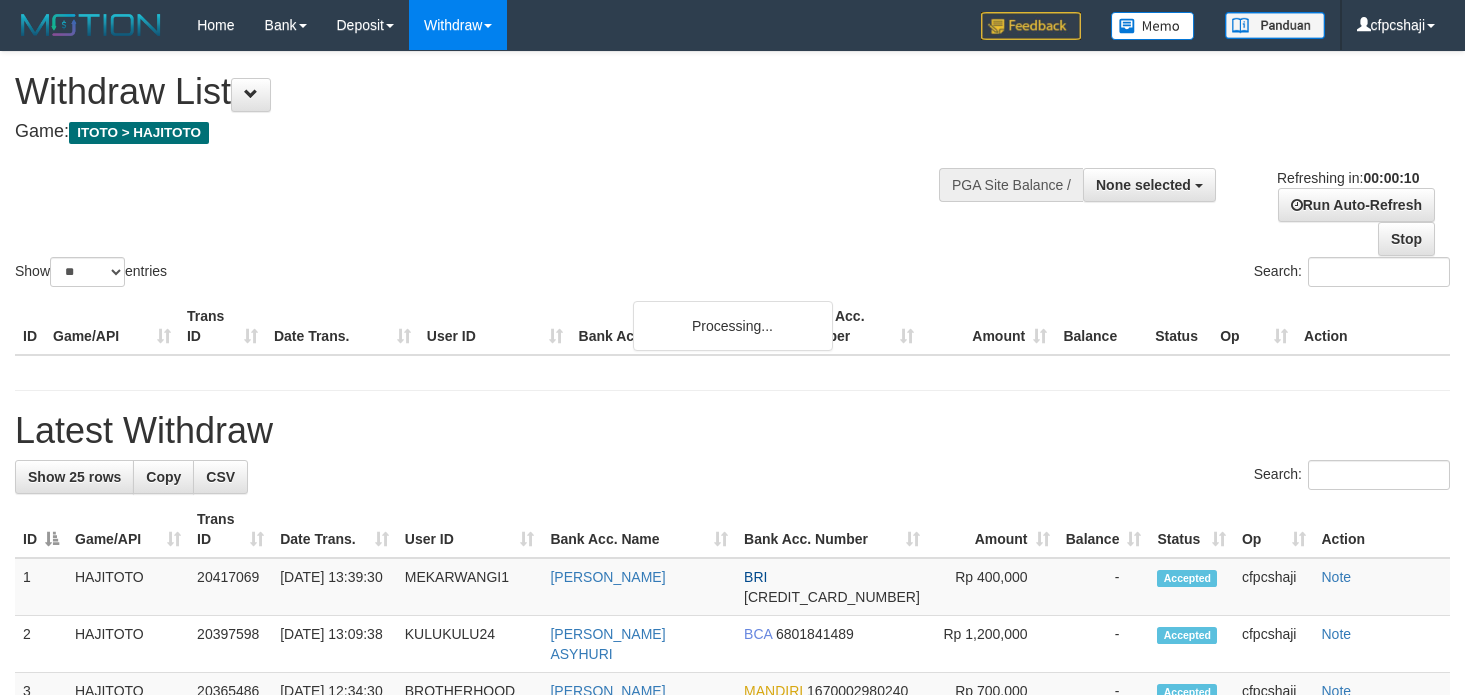 select 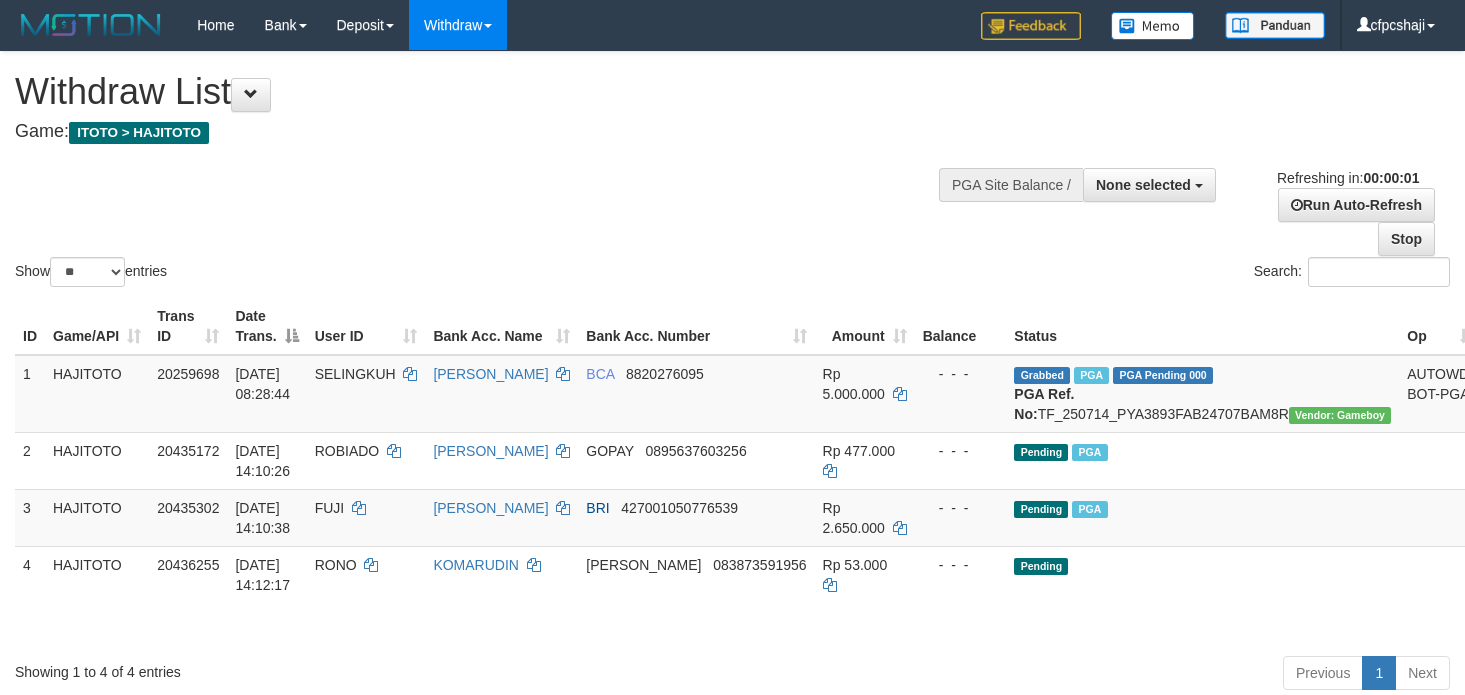 scroll, scrollTop: 0, scrollLeft: 0, axis: both 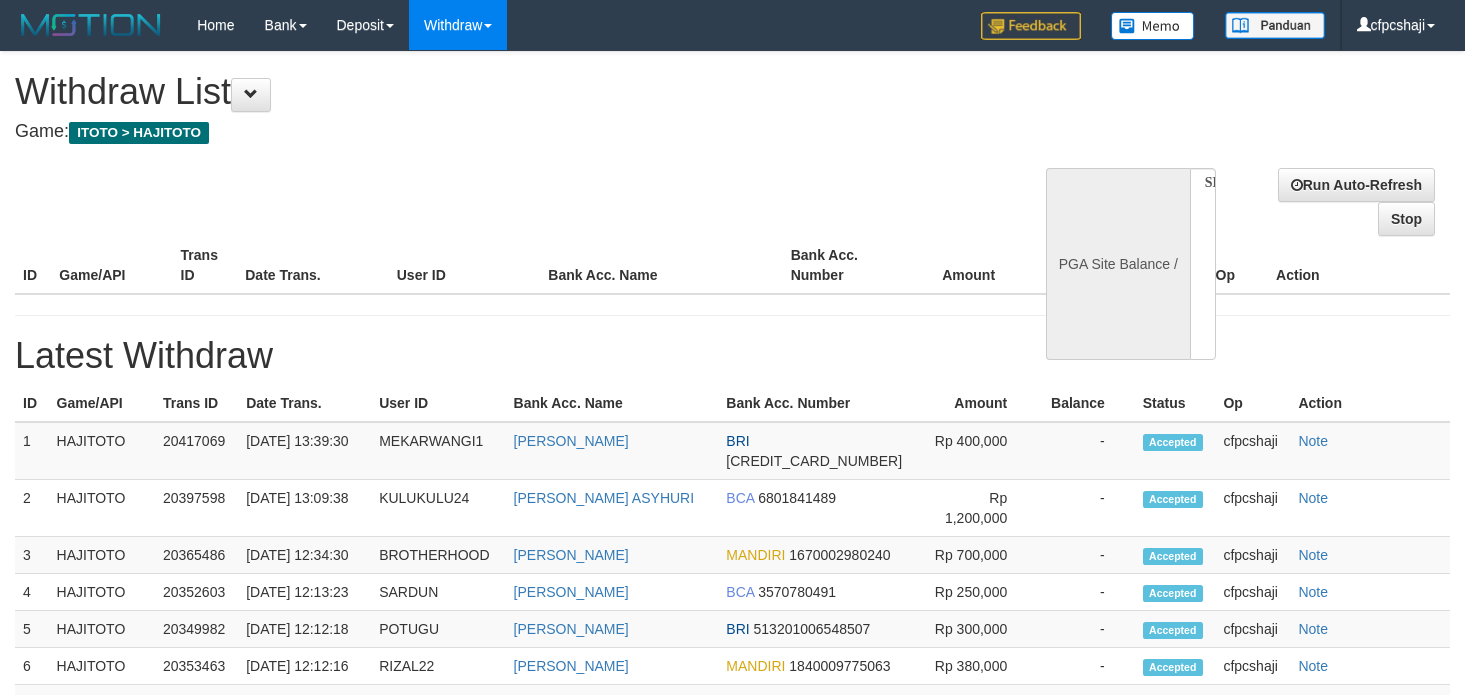 select 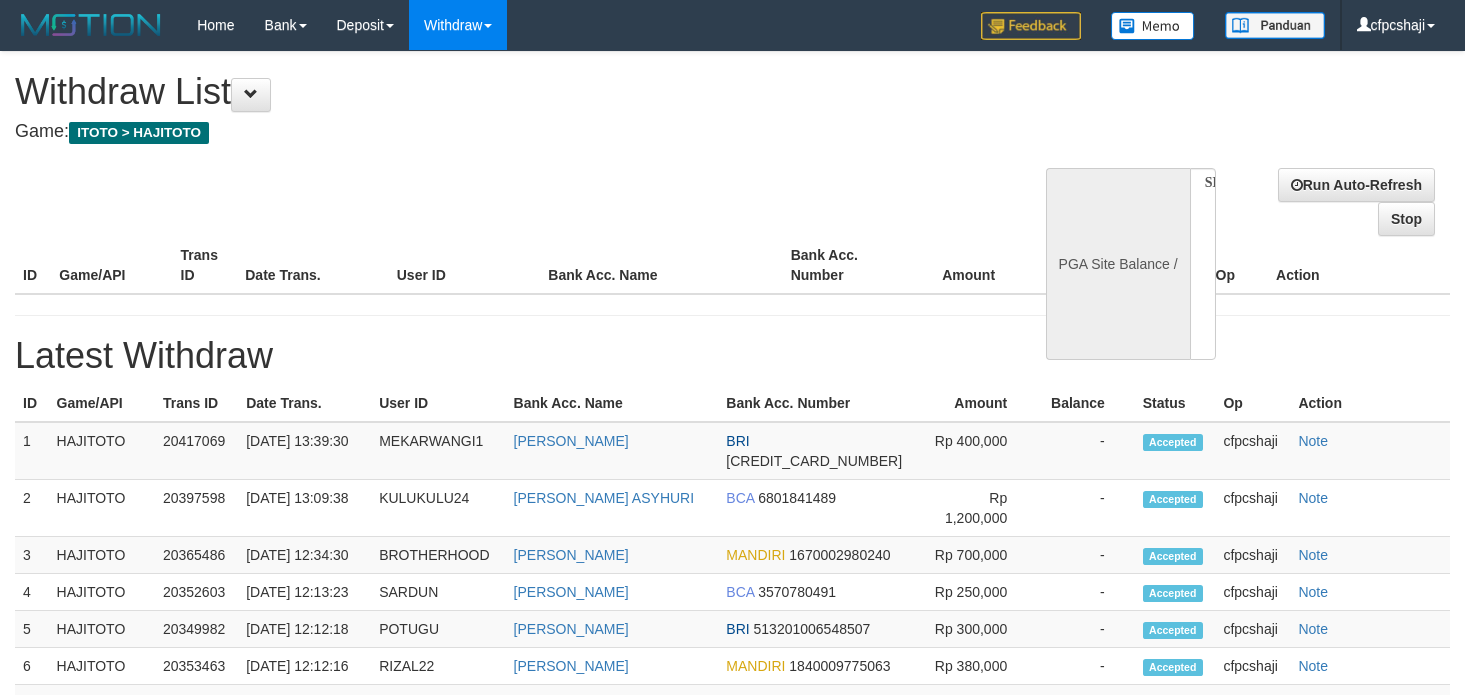 scroll, scrollTop: 0, scrollLeft: 0, axis: both 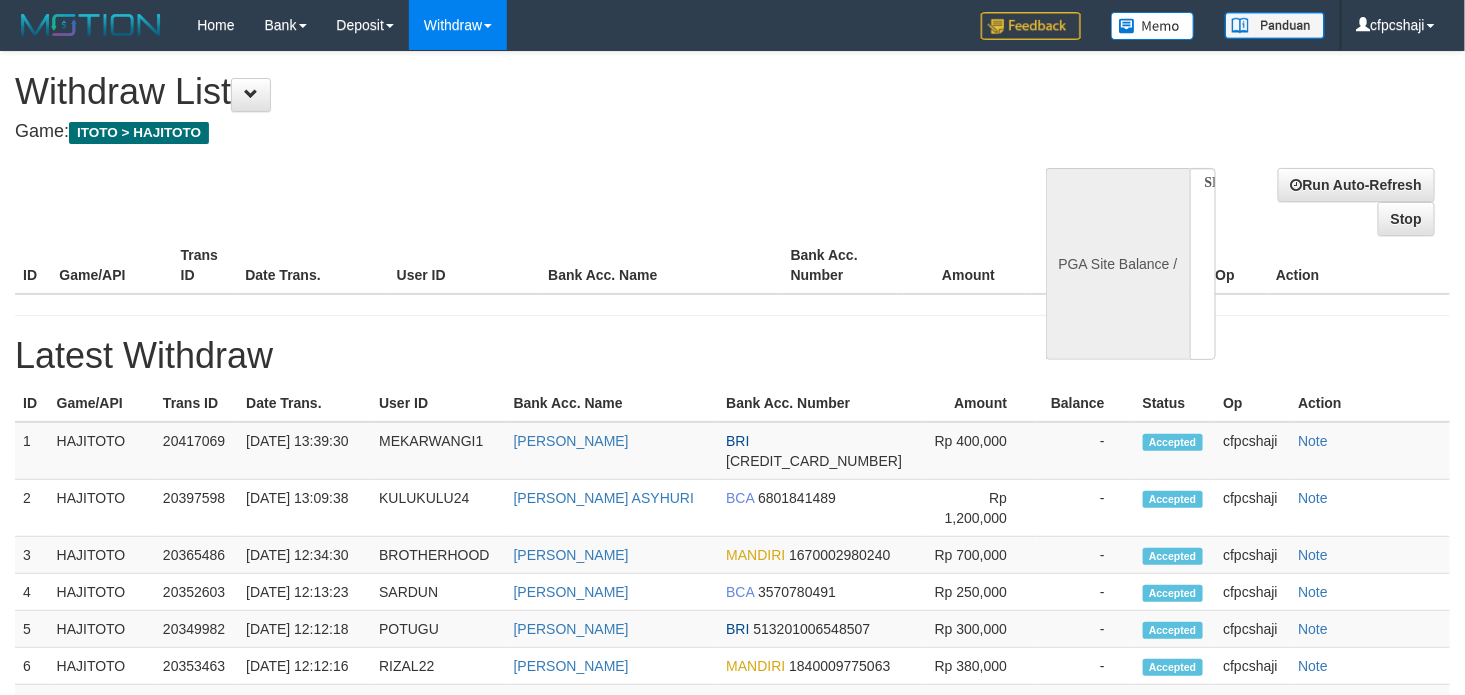 select on "**" 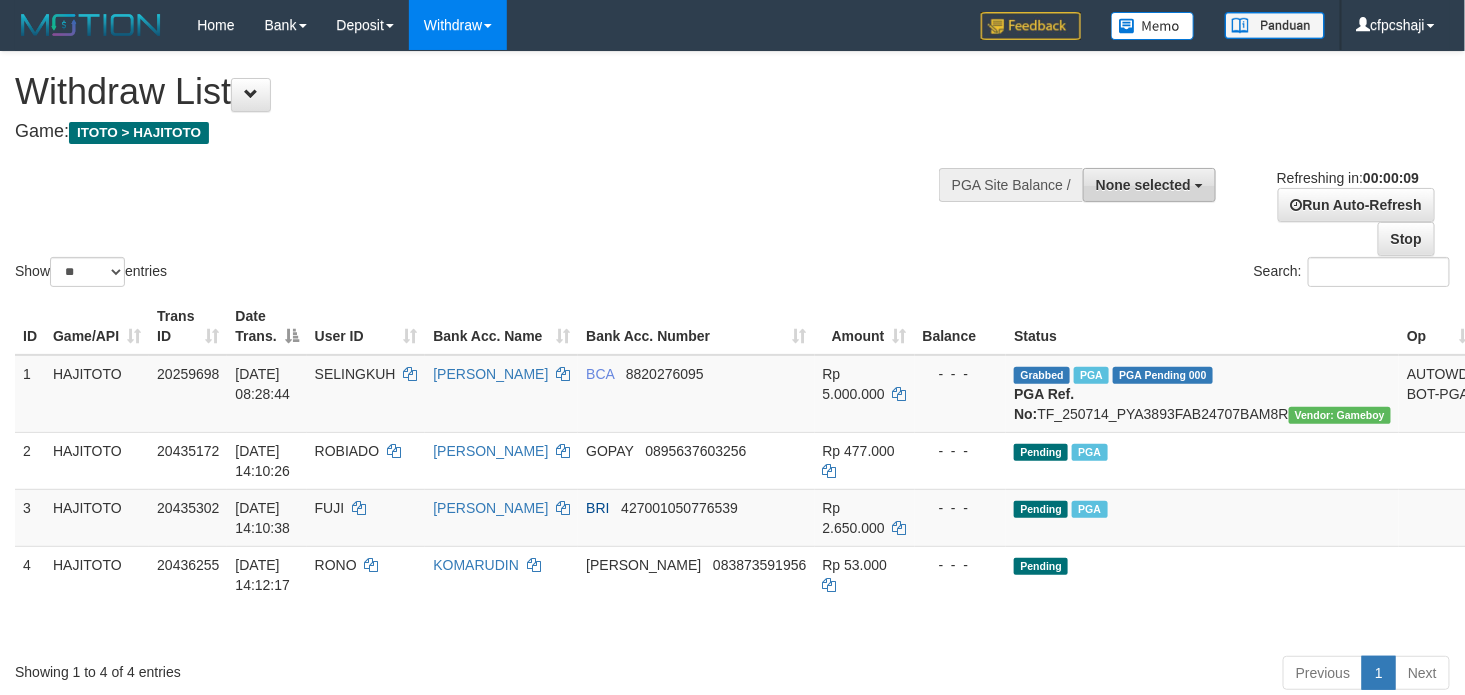 click on "None selected" at bounding box center [1149, 185] 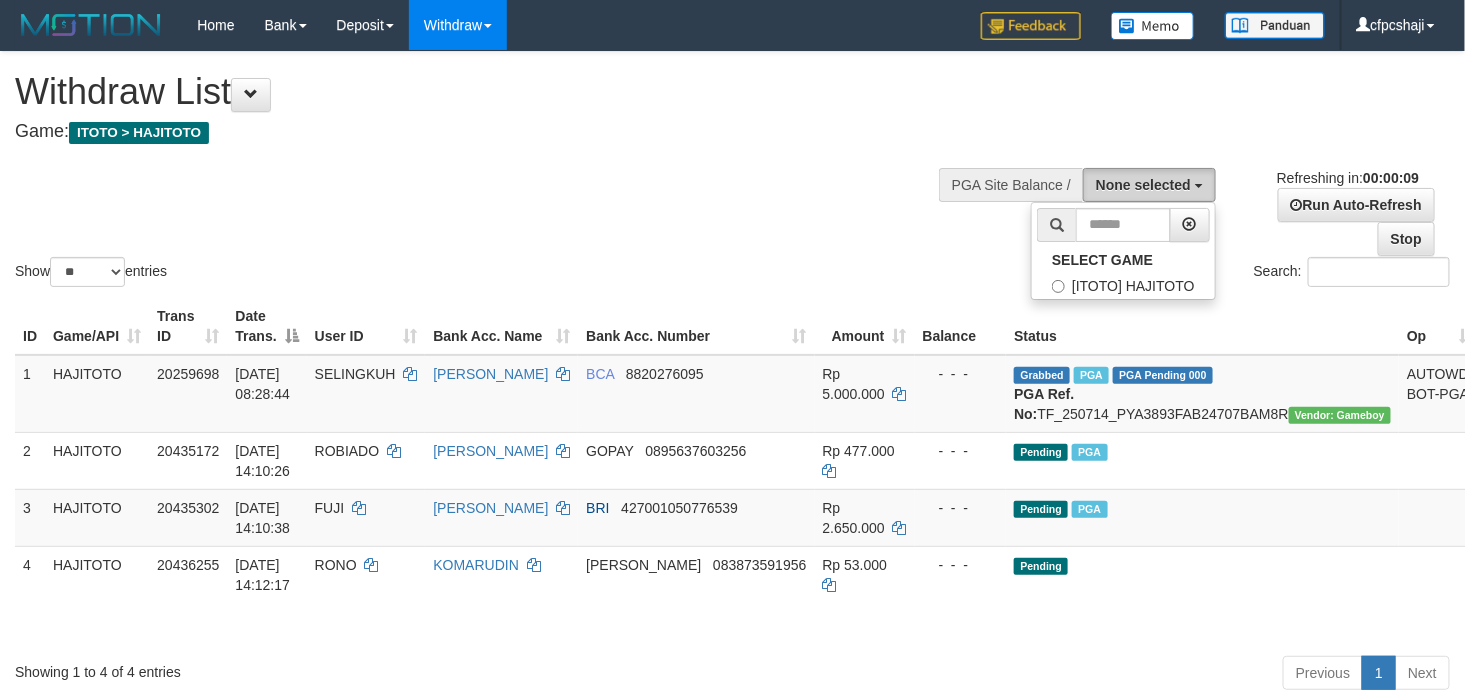 scroll, scrollTop: 0, scrollLeft: 0, axis: both 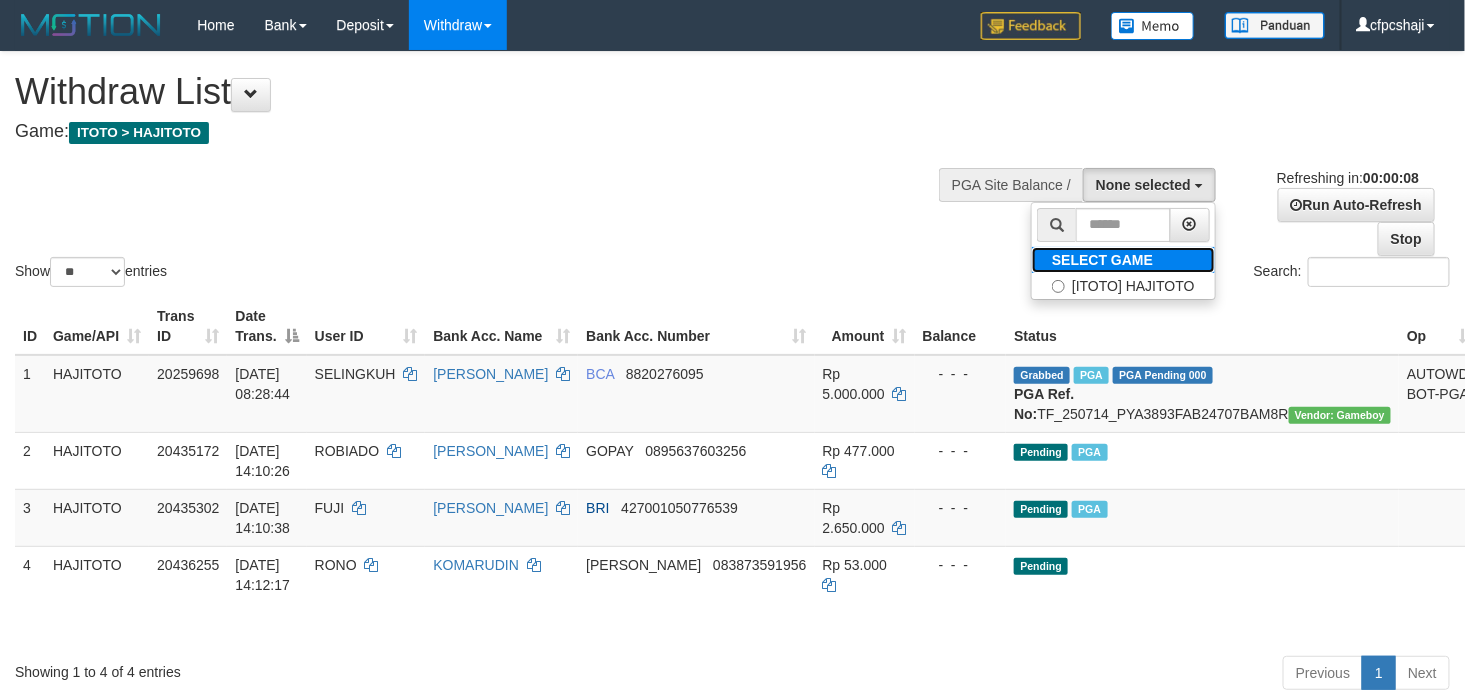click on "SELECT GAME" at bounding box center (1102, 260) 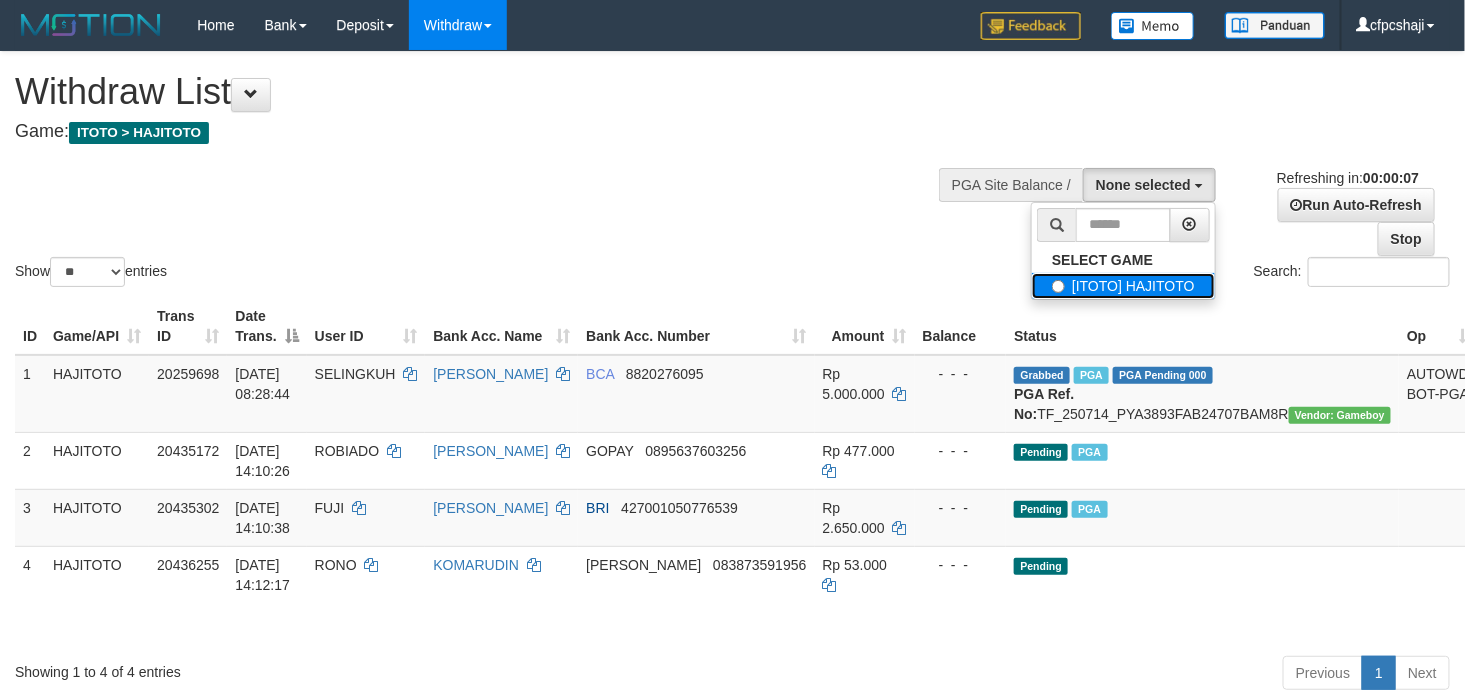 click on "[ITOTO] HAJITOTO" at bounding box center [1123, 286] 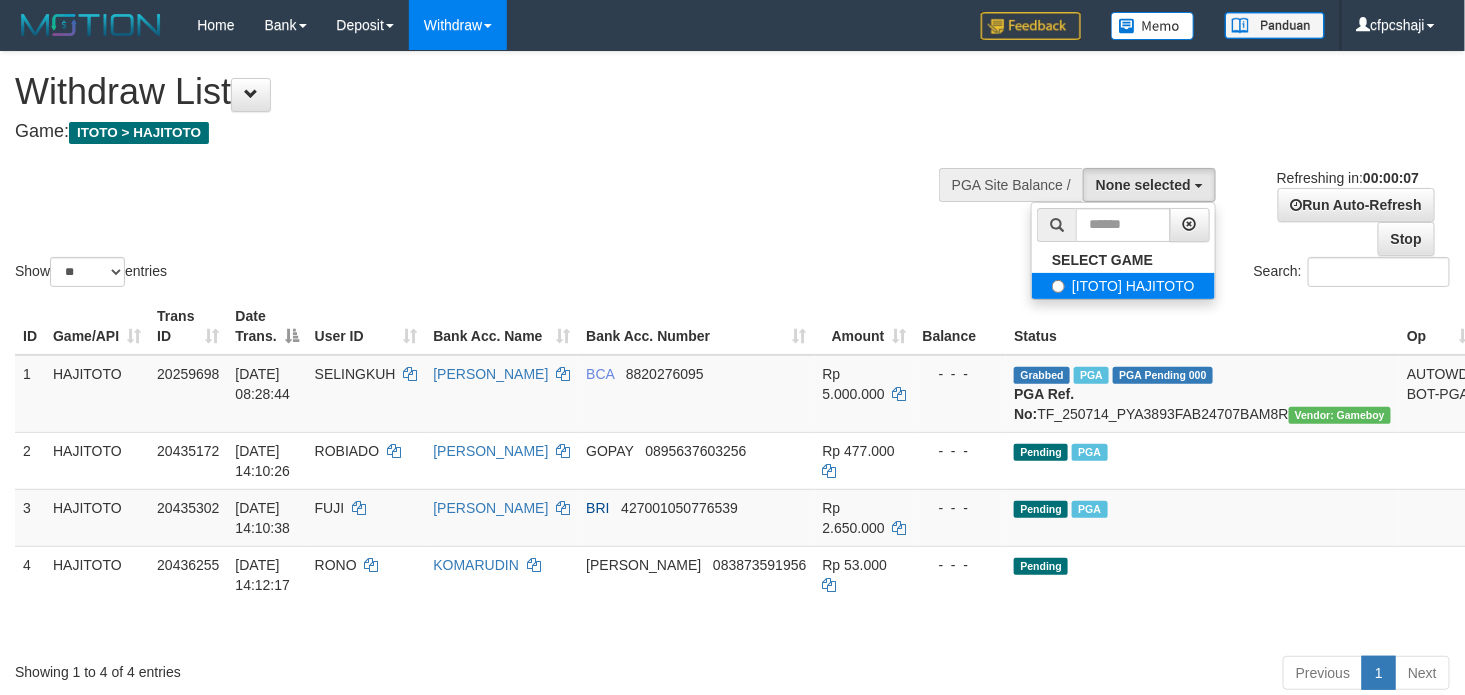 select on "****" 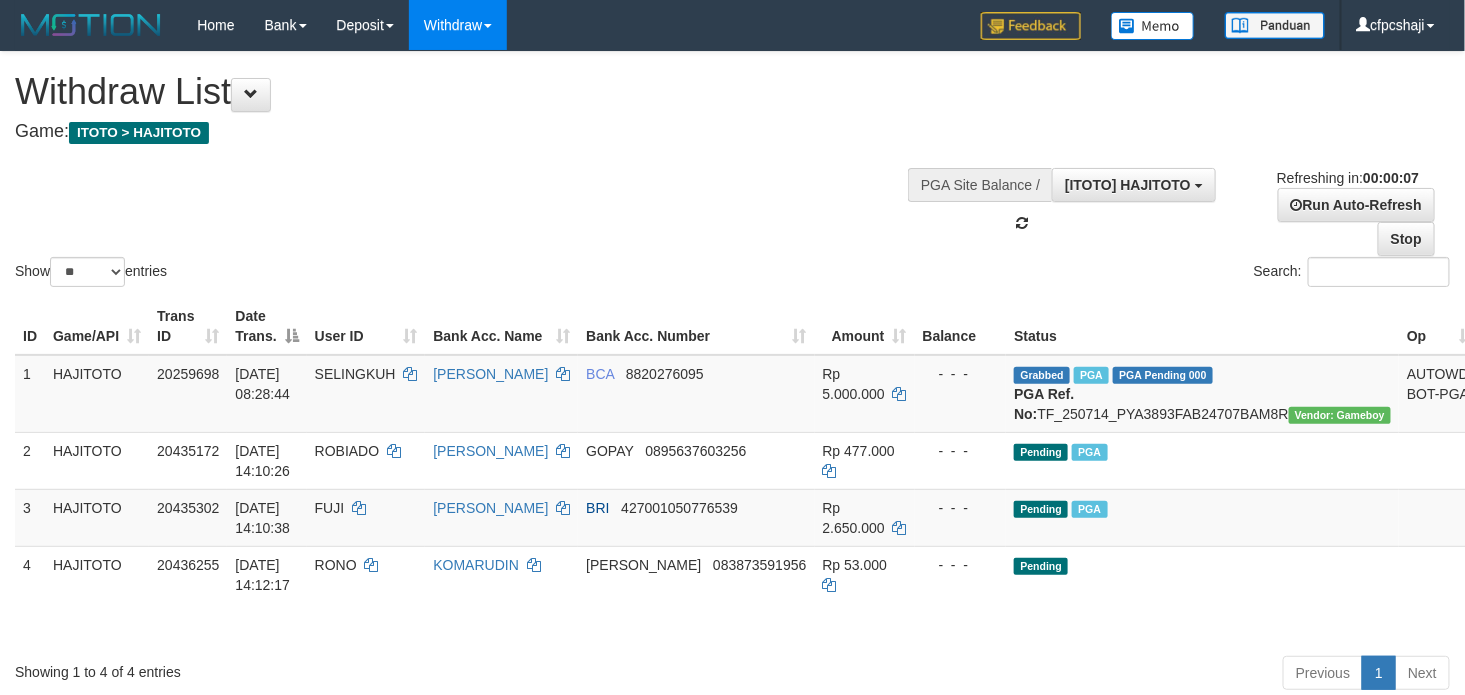 scroll, scrollTop: 17, scrollLeft: 0, axis: vertical 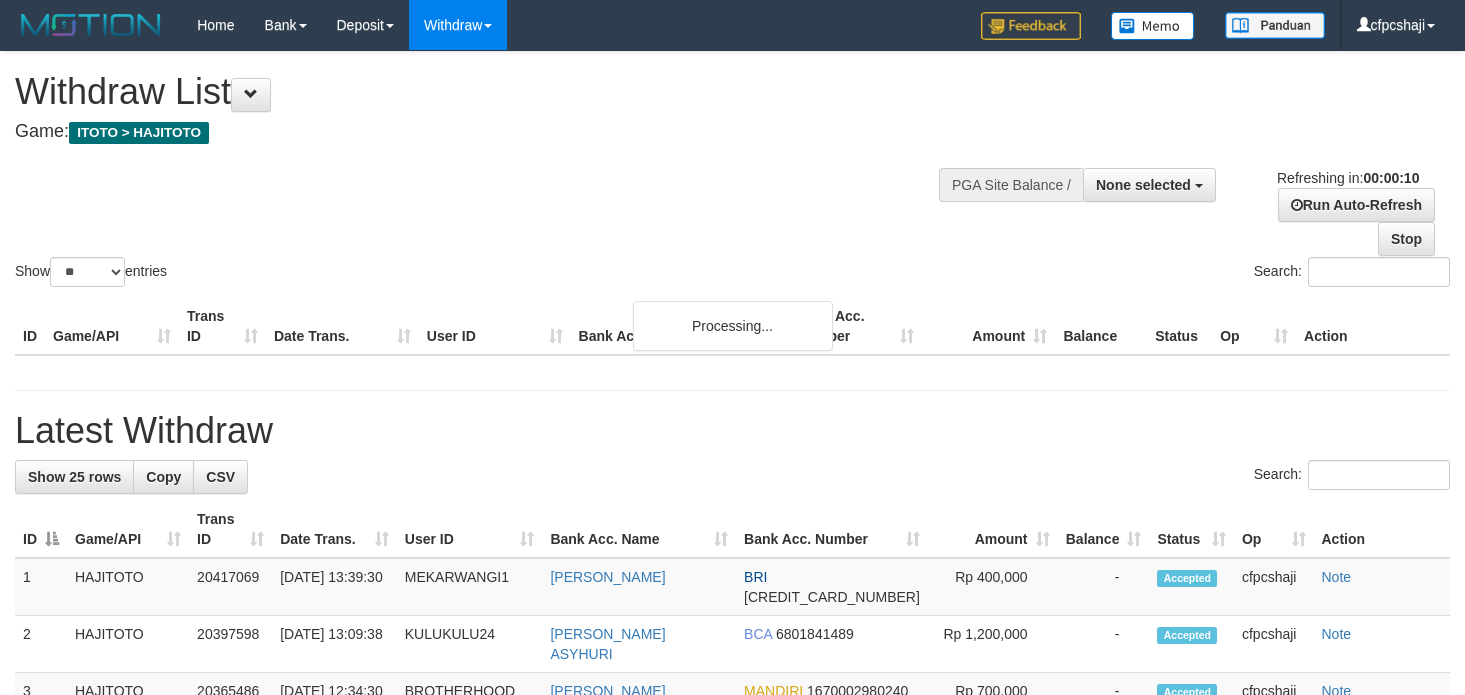 select 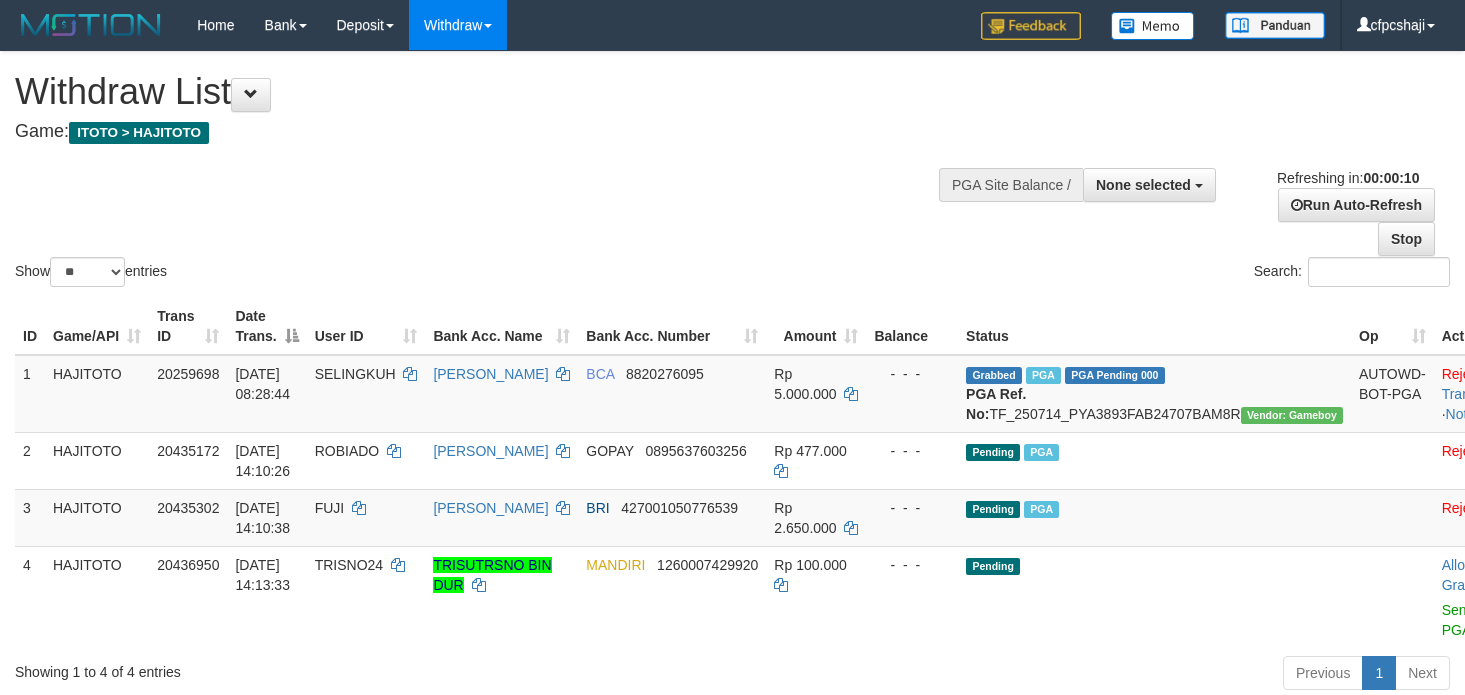select 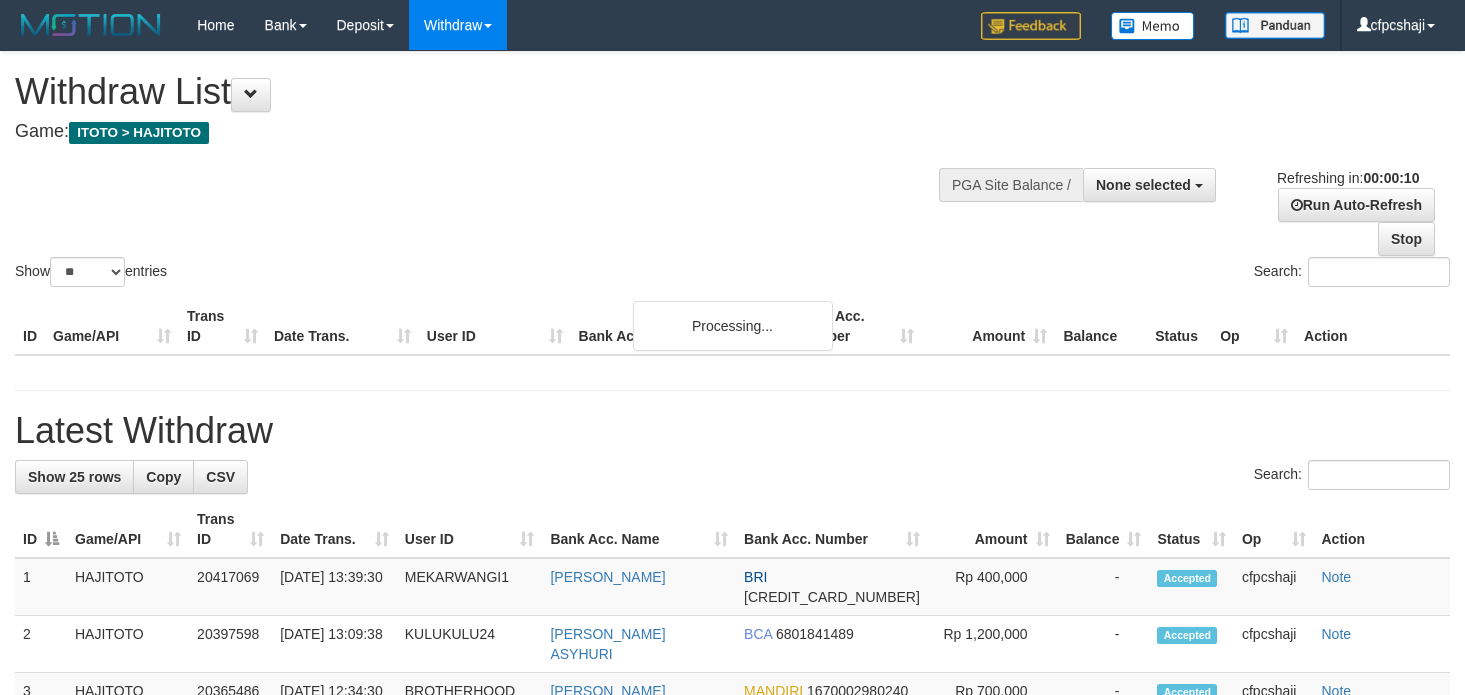 select 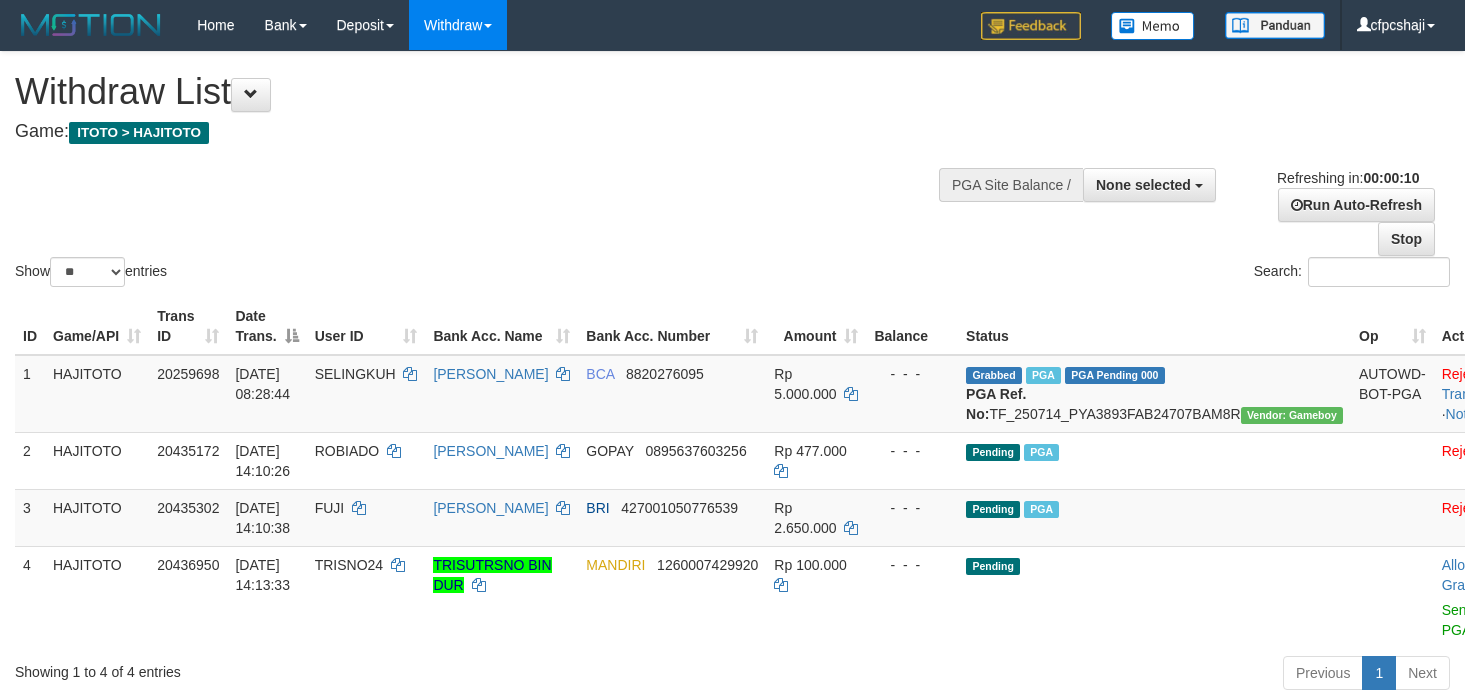 select 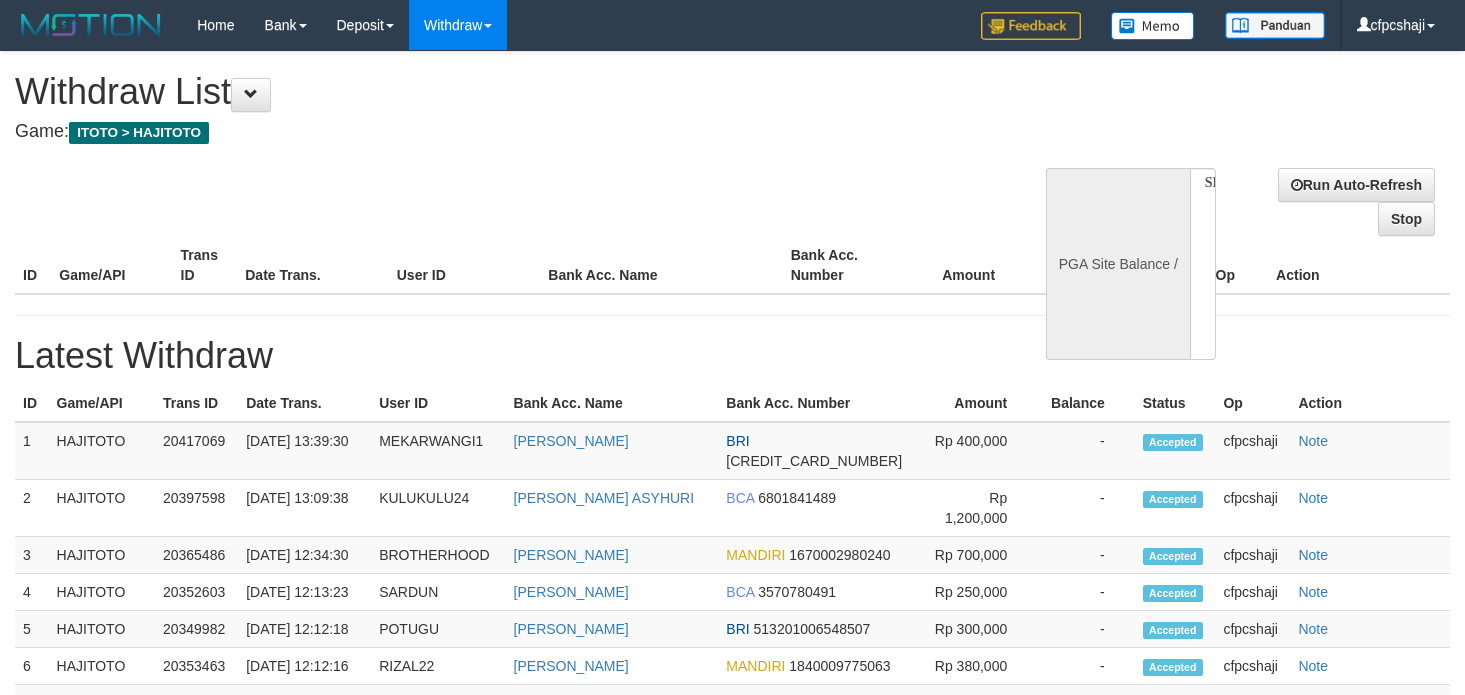 select 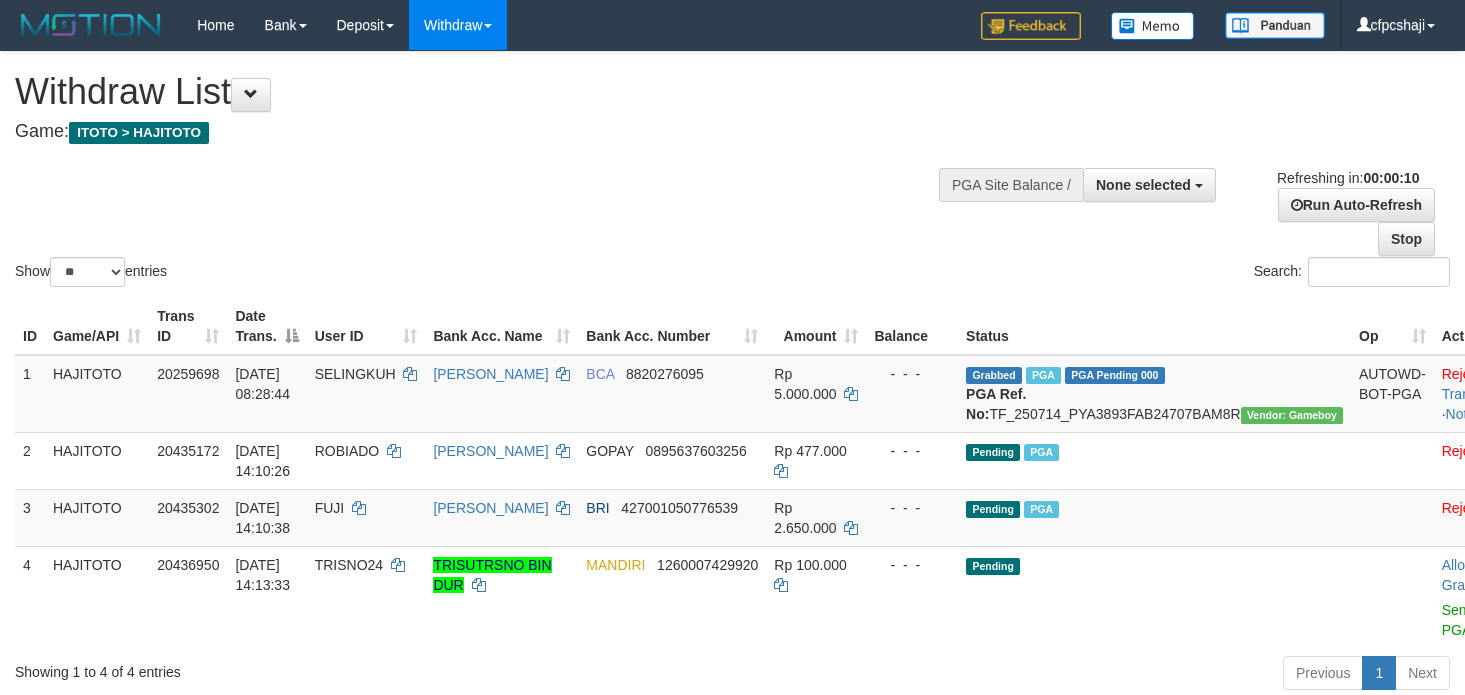 select 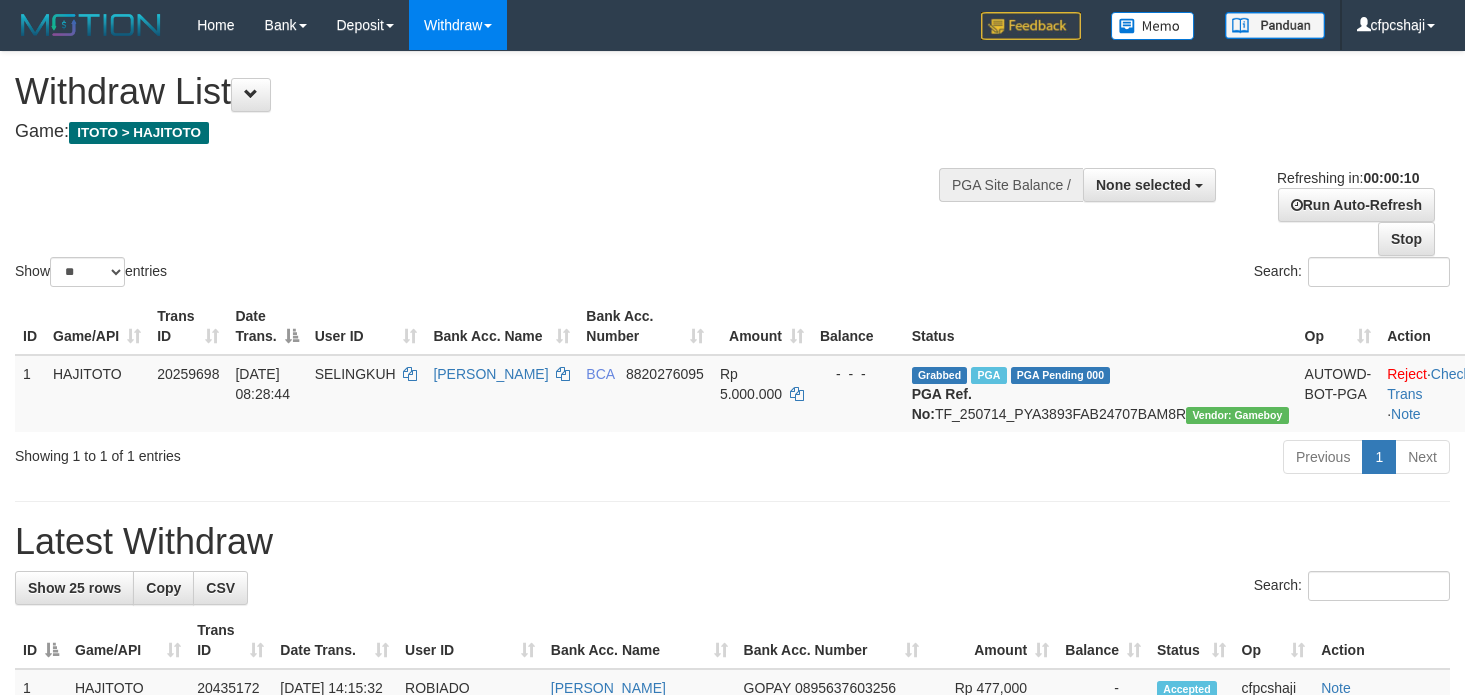 select 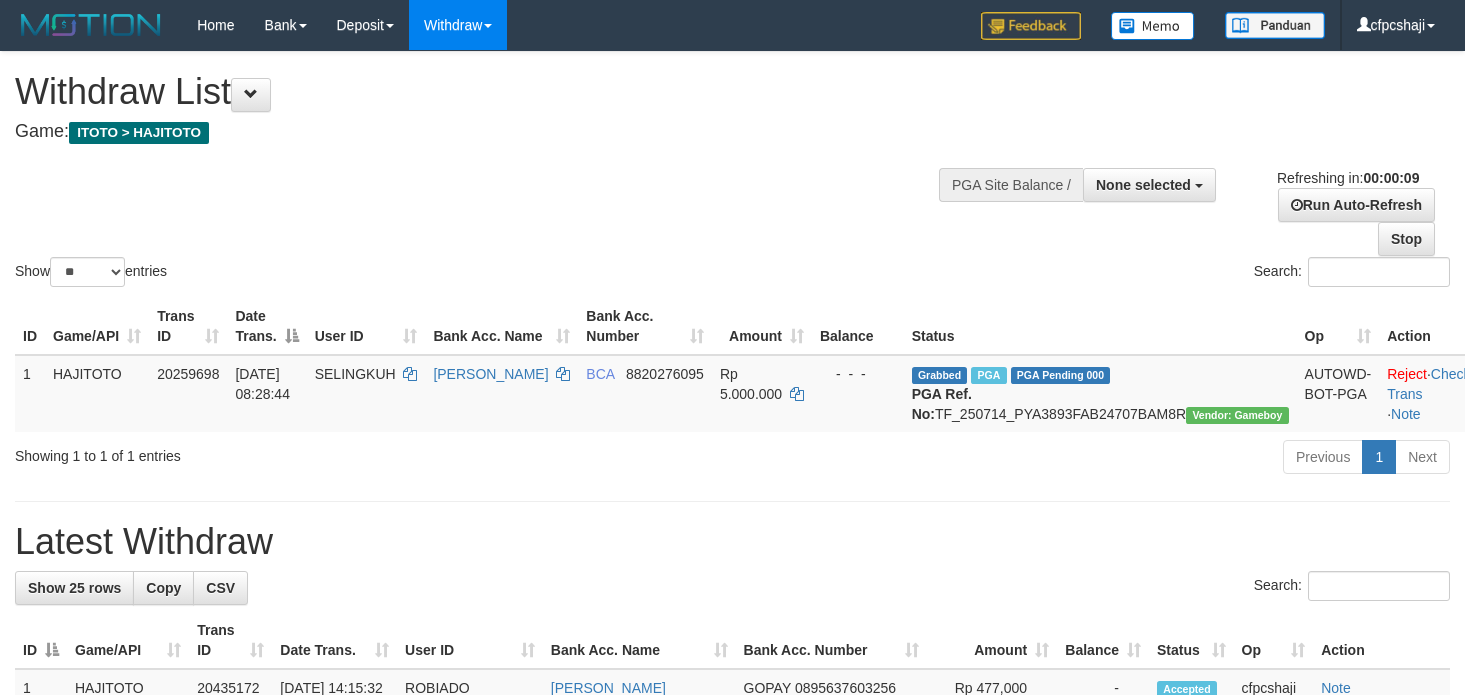 select 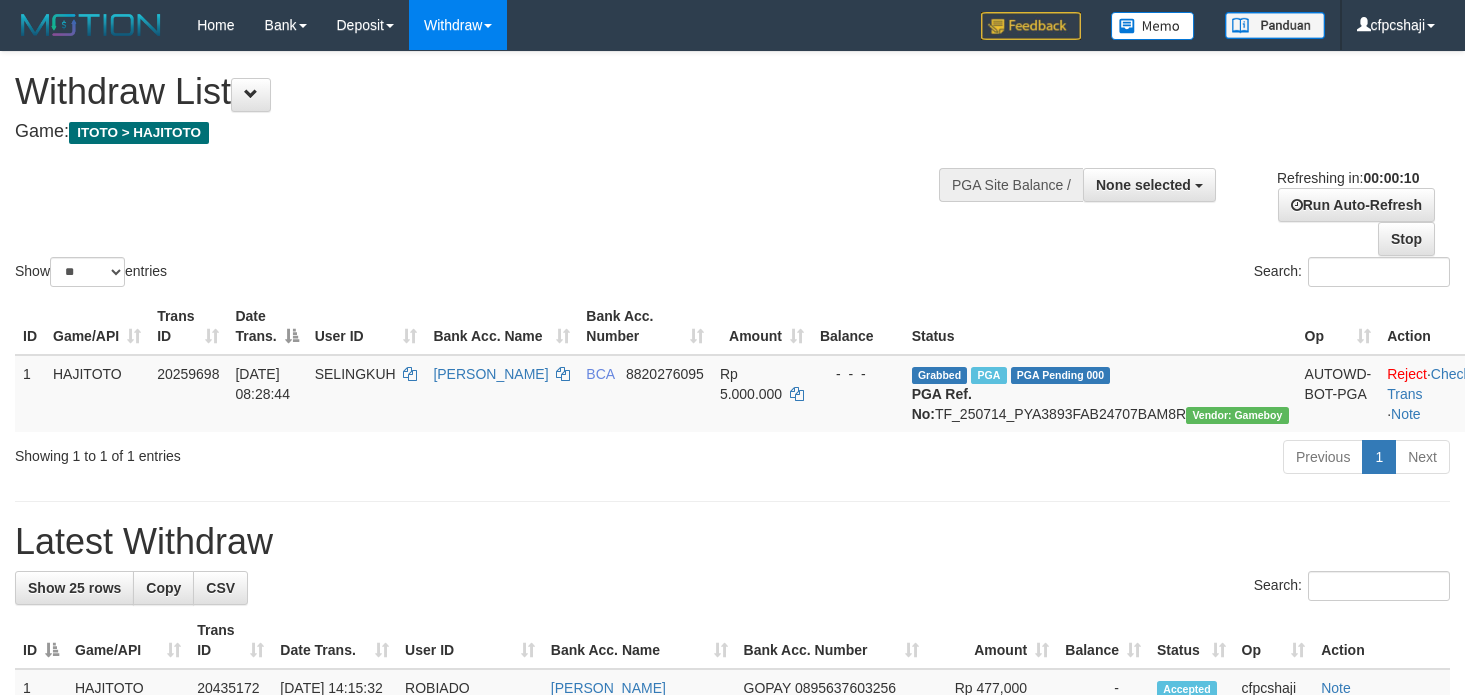 select 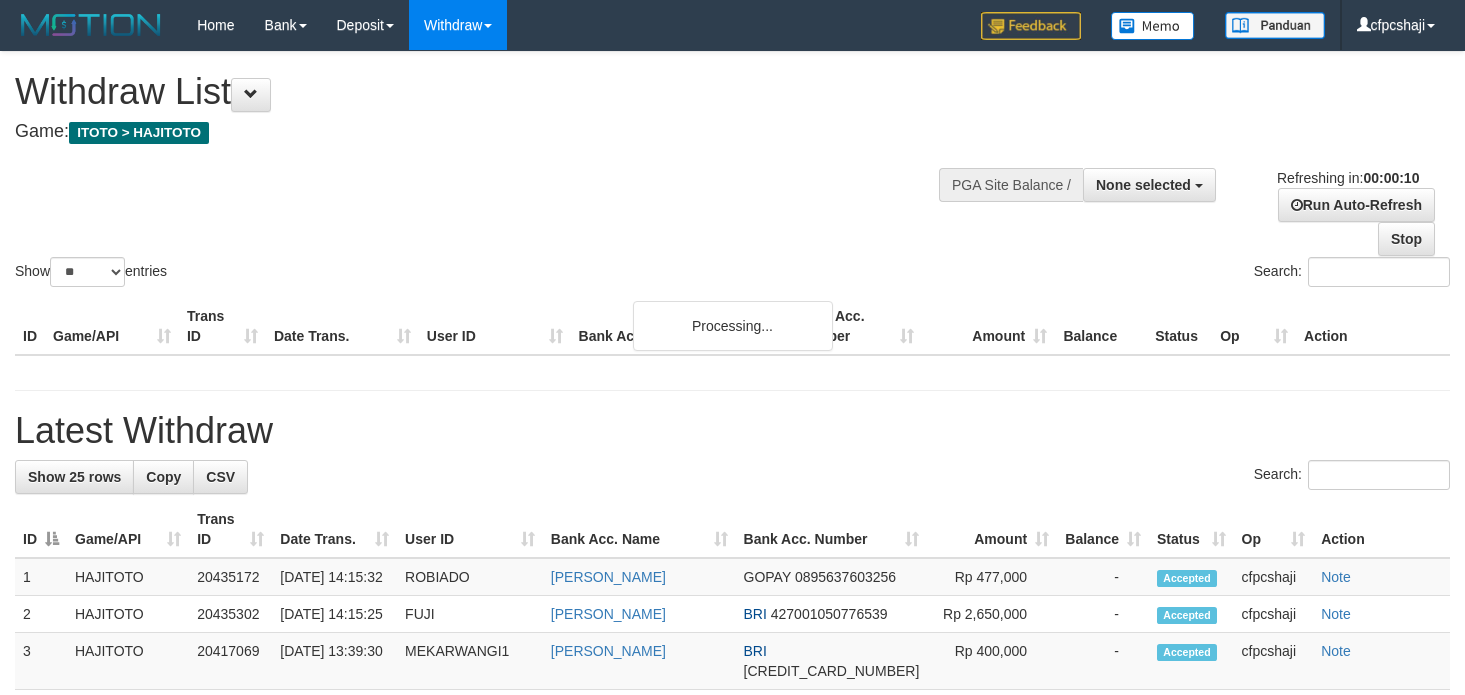 select 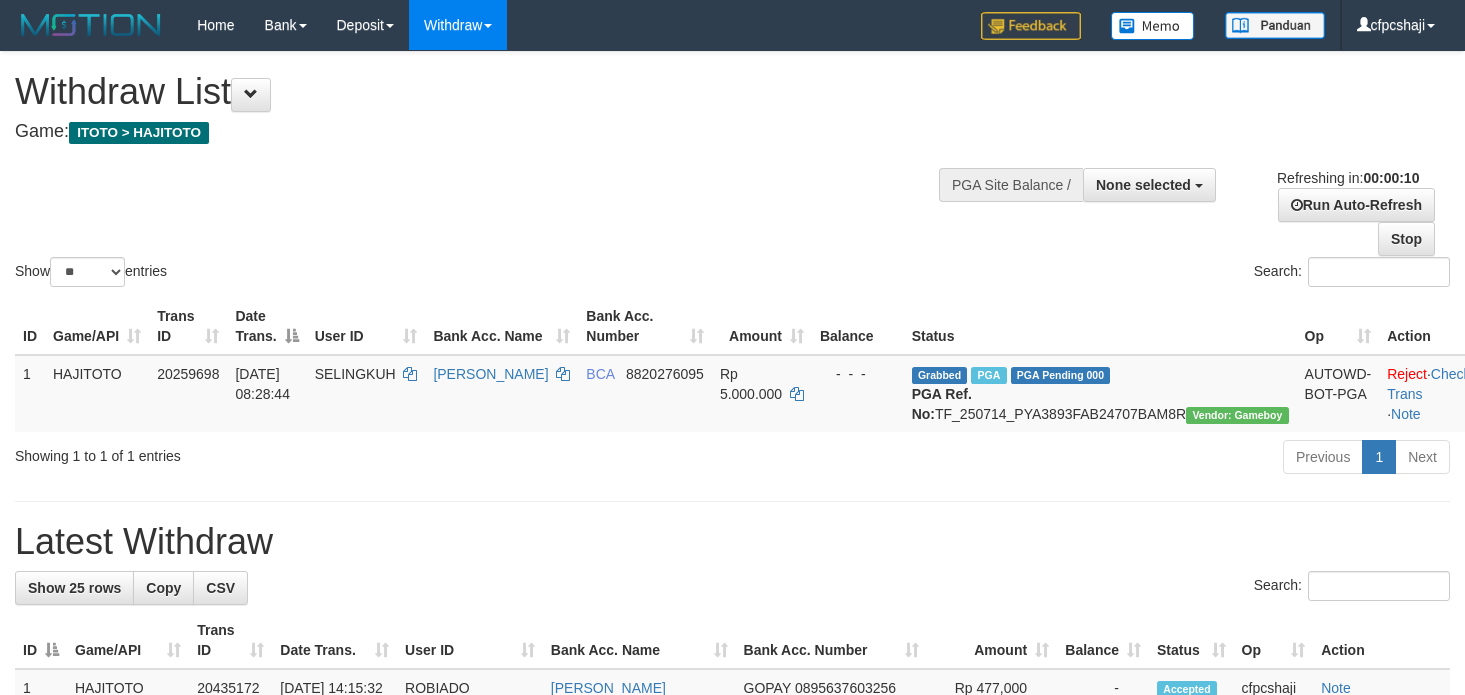 select 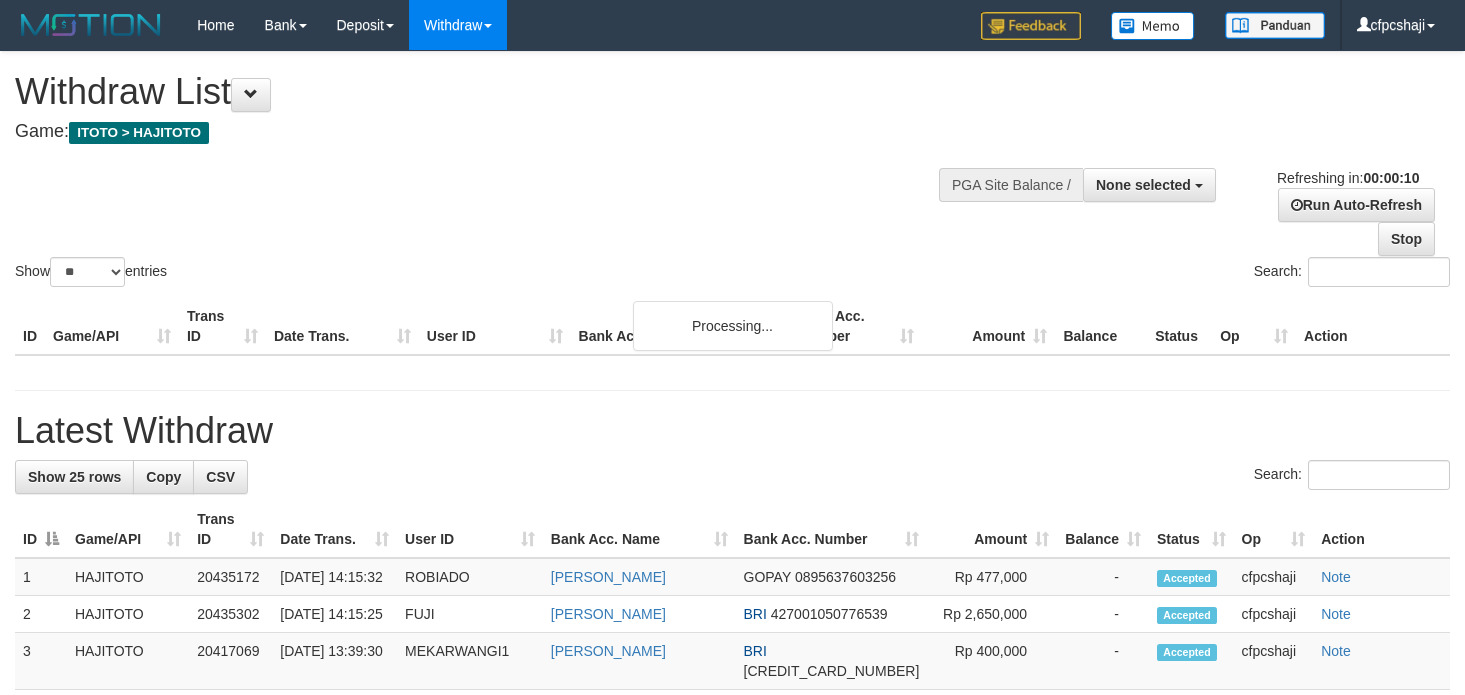 select 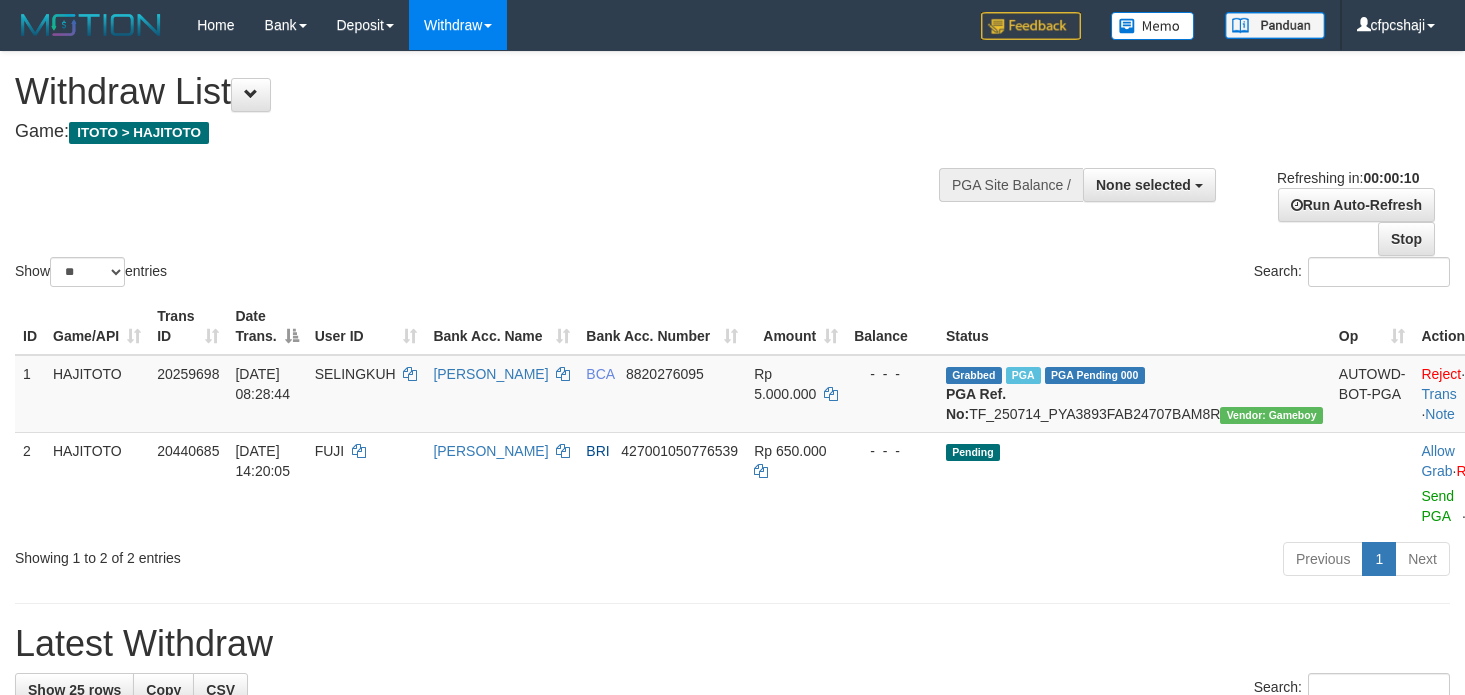 select 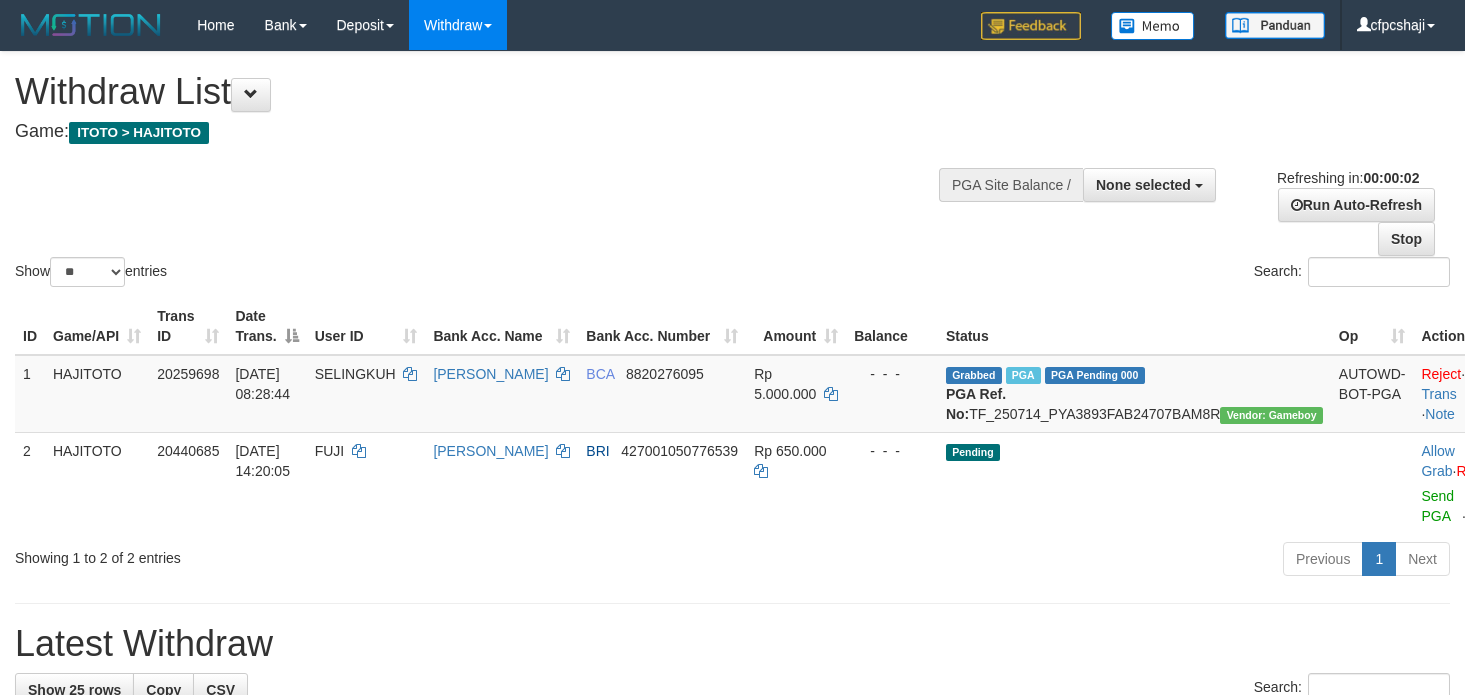 scroll, scrollTop: 0, scrollLeft: 0, axis: both 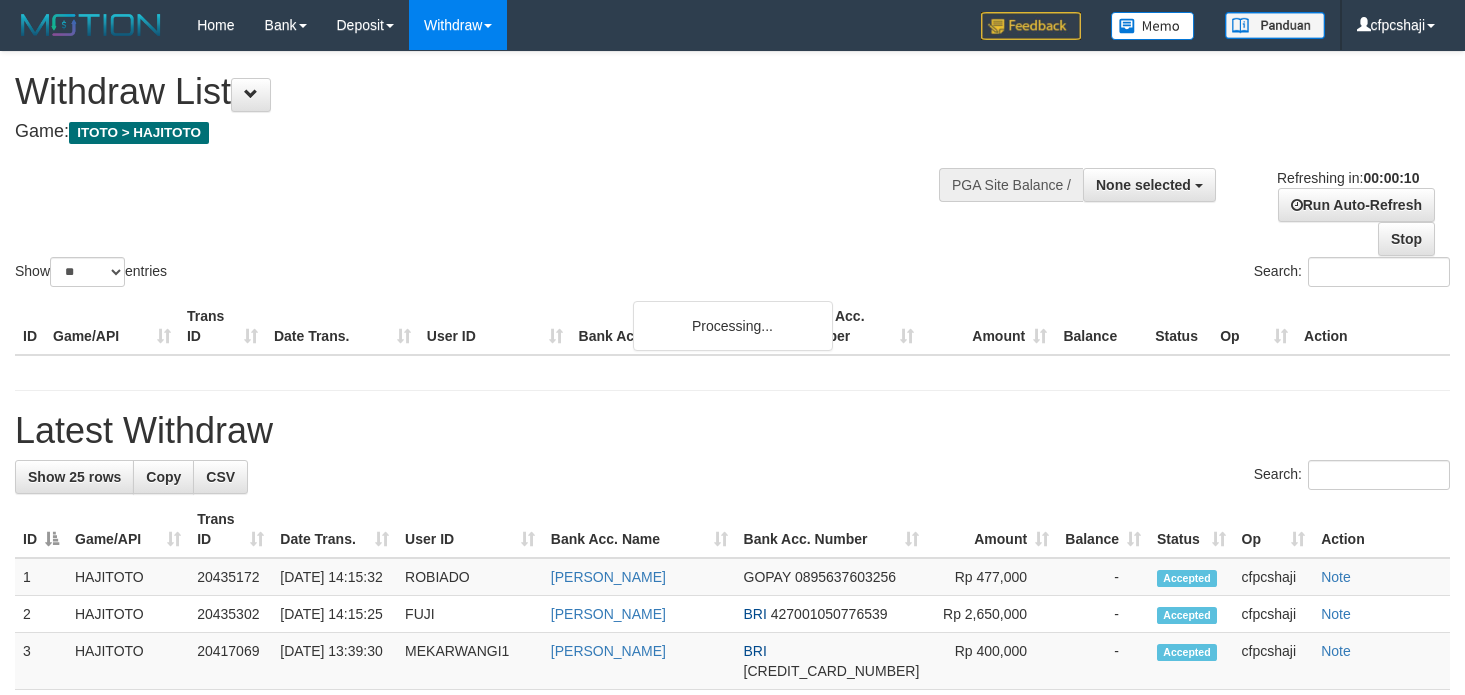 select 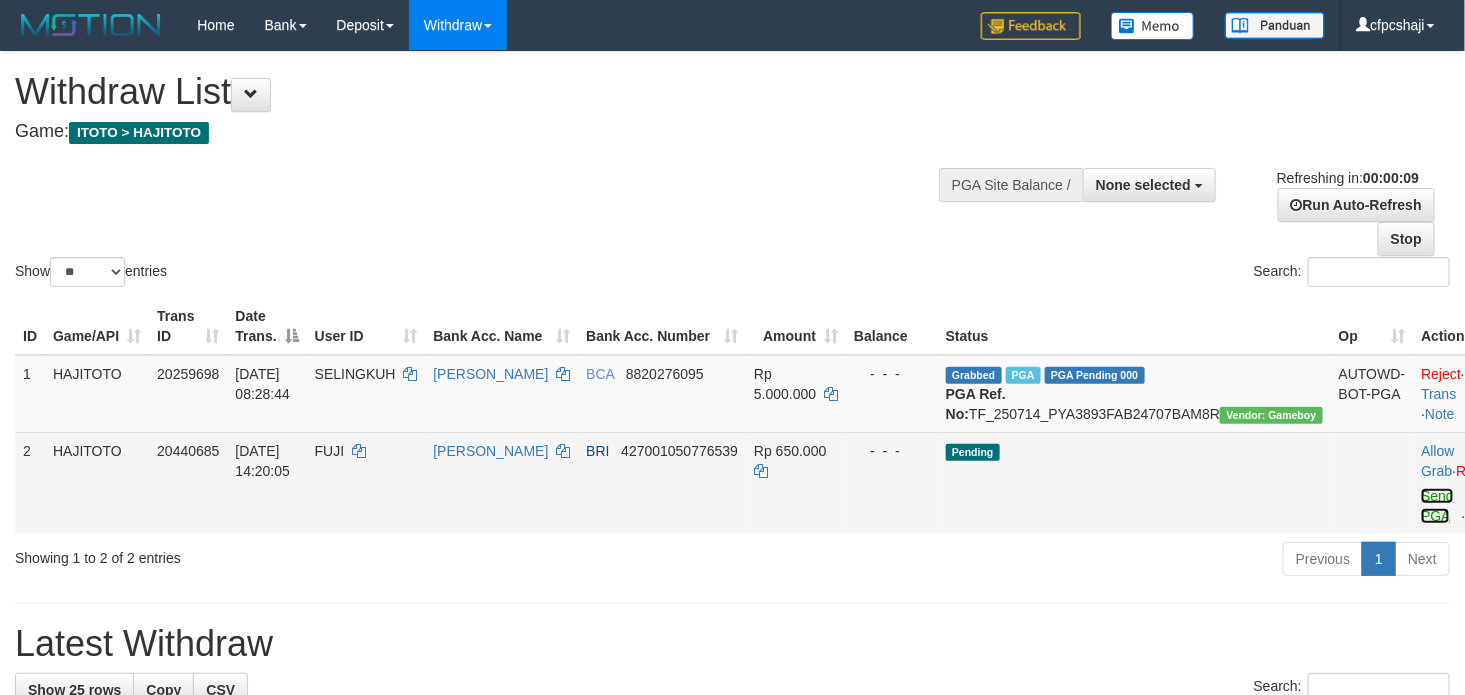 click on "Send PGA" at bounding box center [1437, 506] 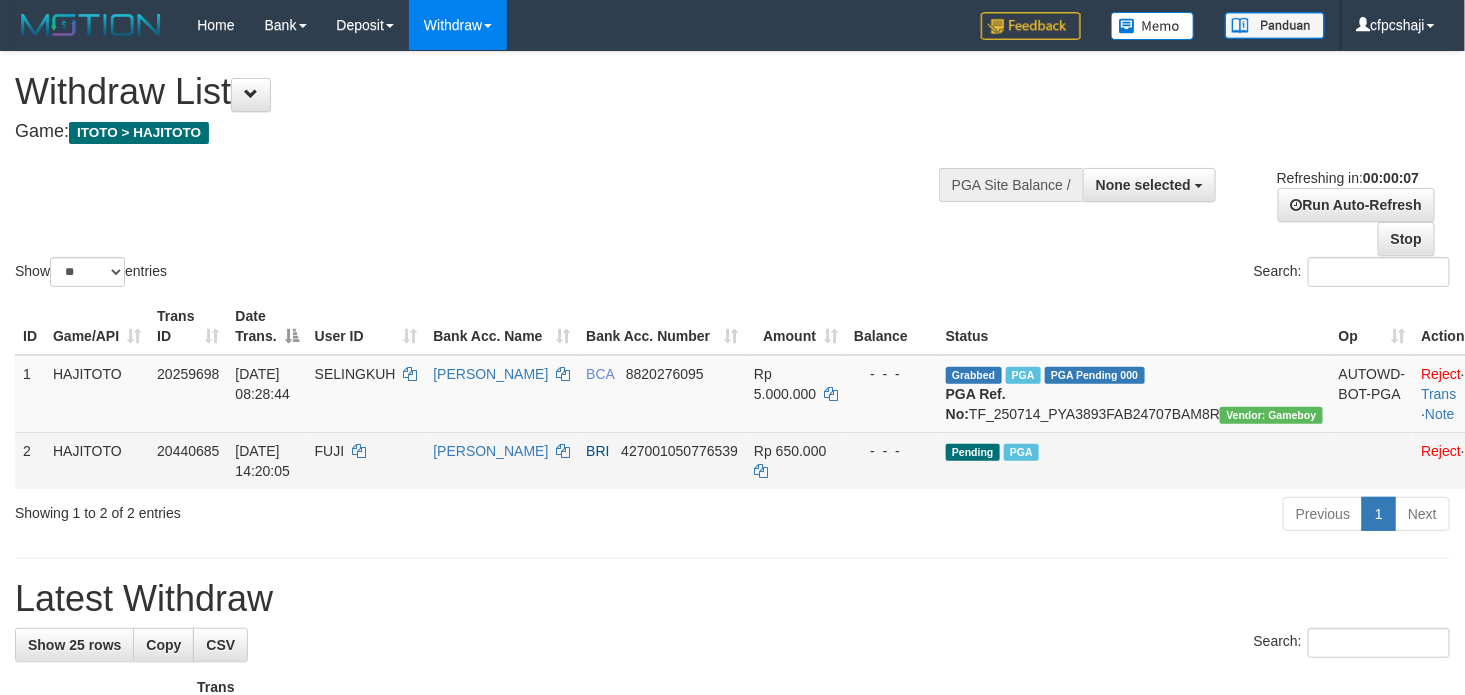 scroll, scrollTop: 0, scrollLeft: 0, axis: both 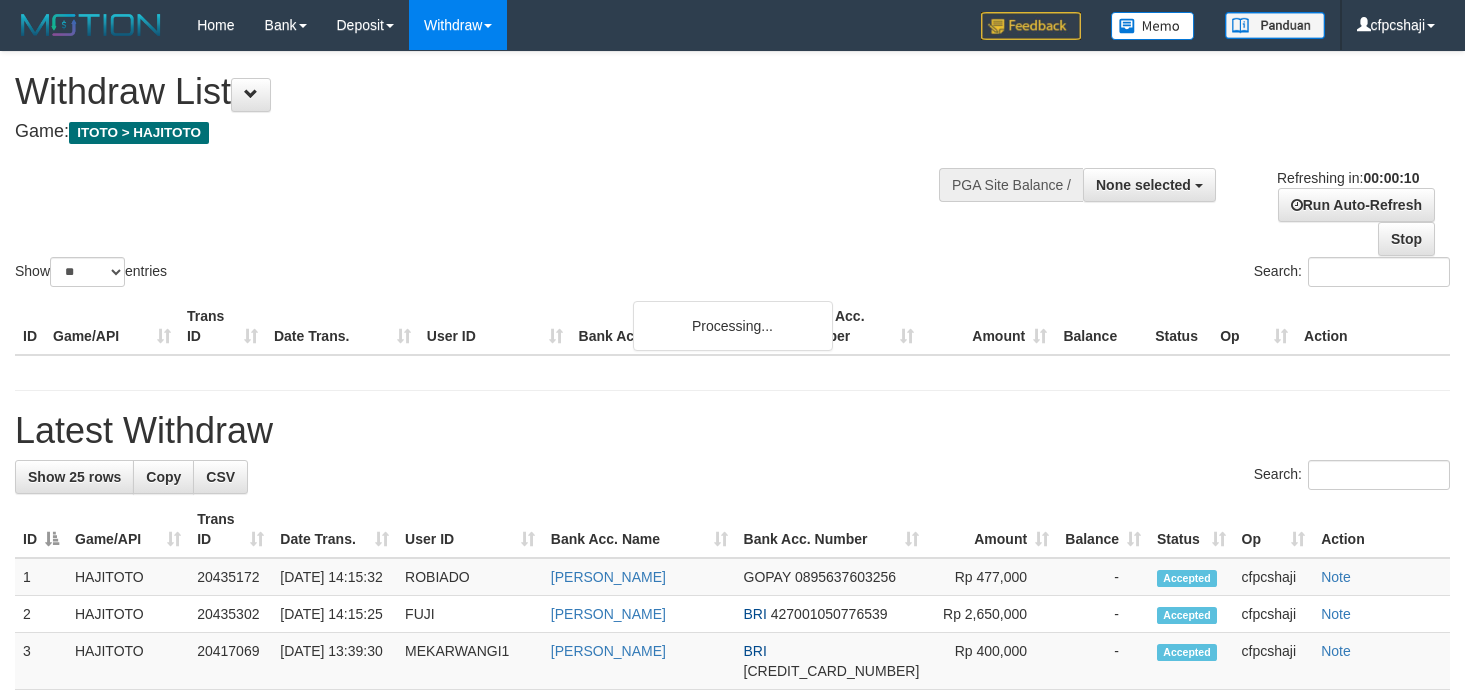 select 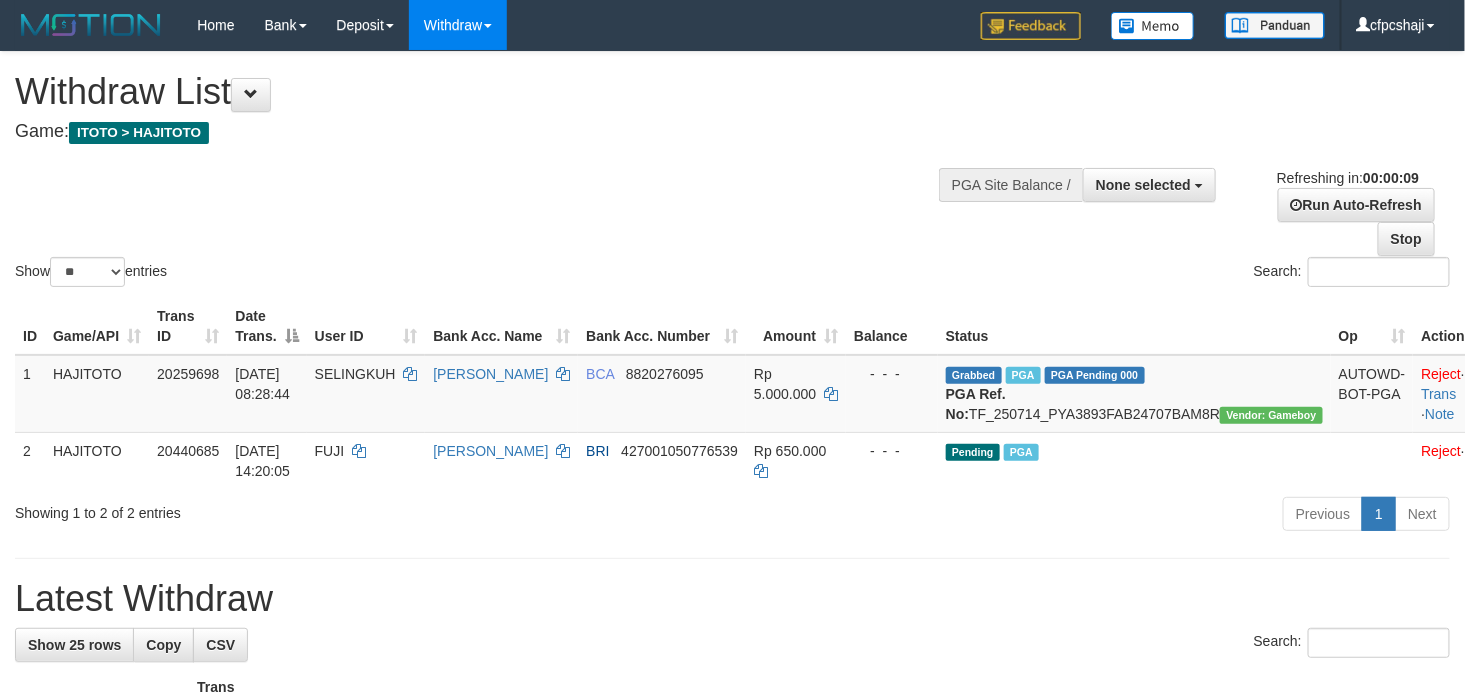 scroll, scrollTop: 0, scrollLeft: 0, axis: both 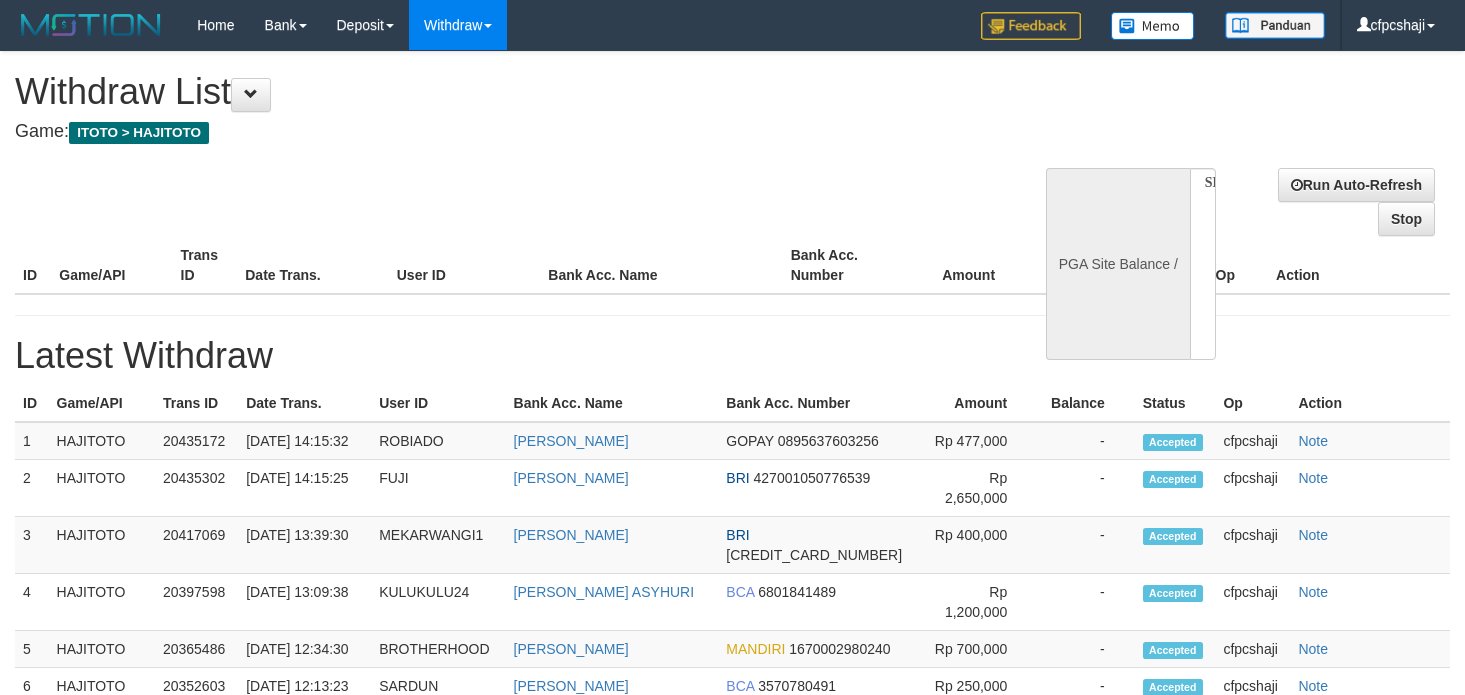 select 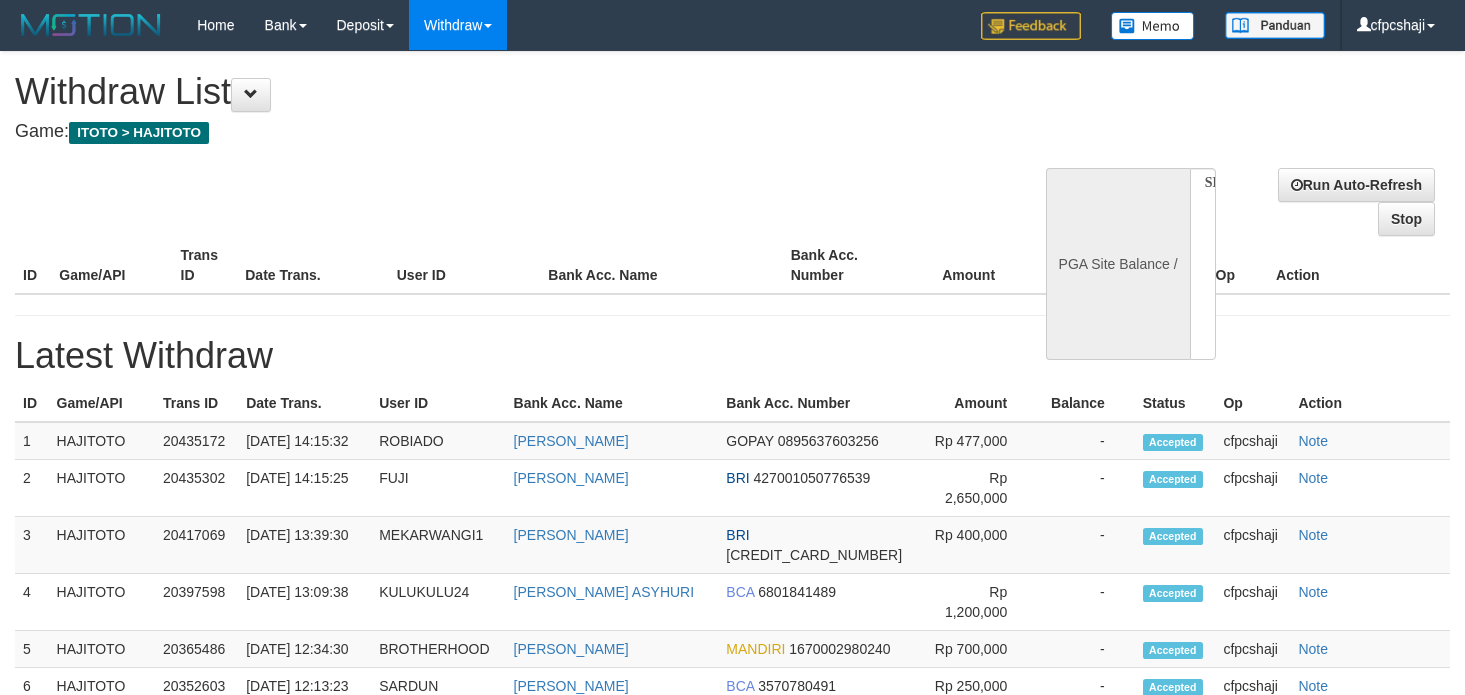 scroll, scrollTop: 0, scrollLeft: 0, axis: both 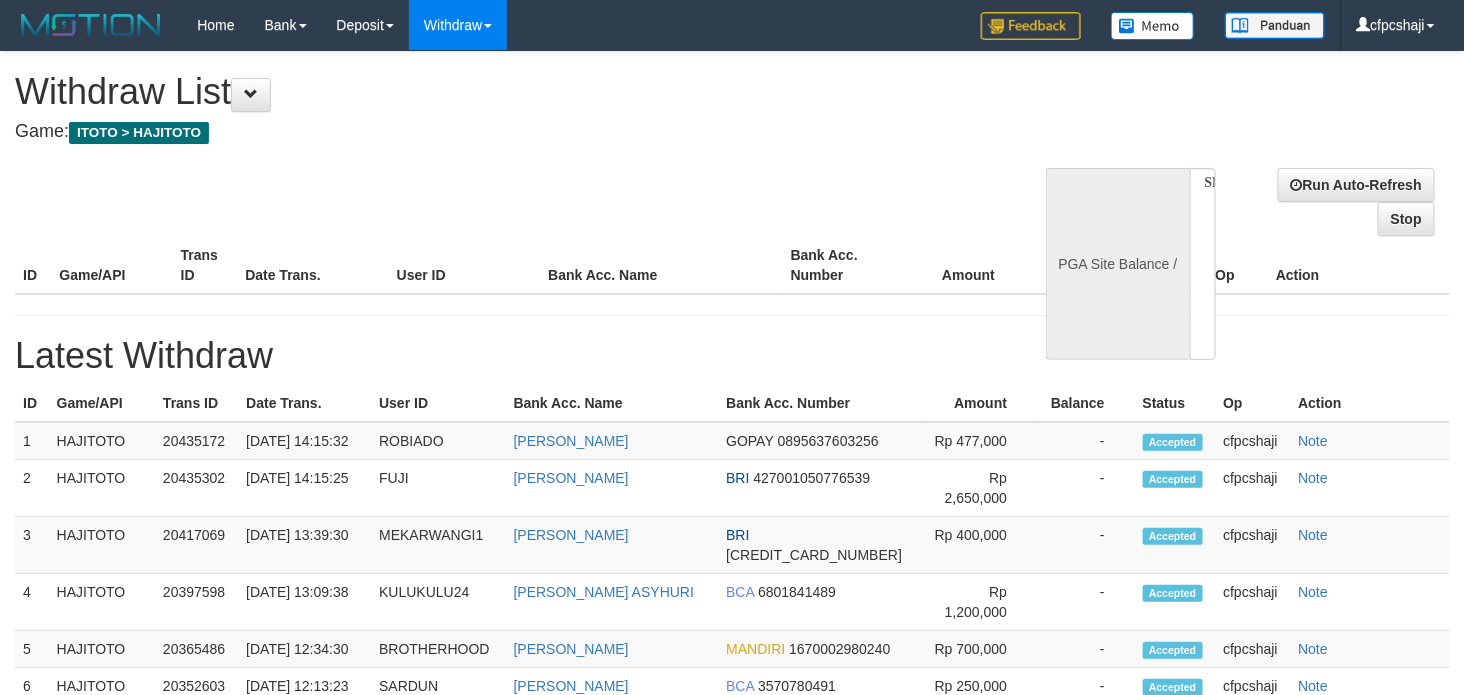 select on "**" 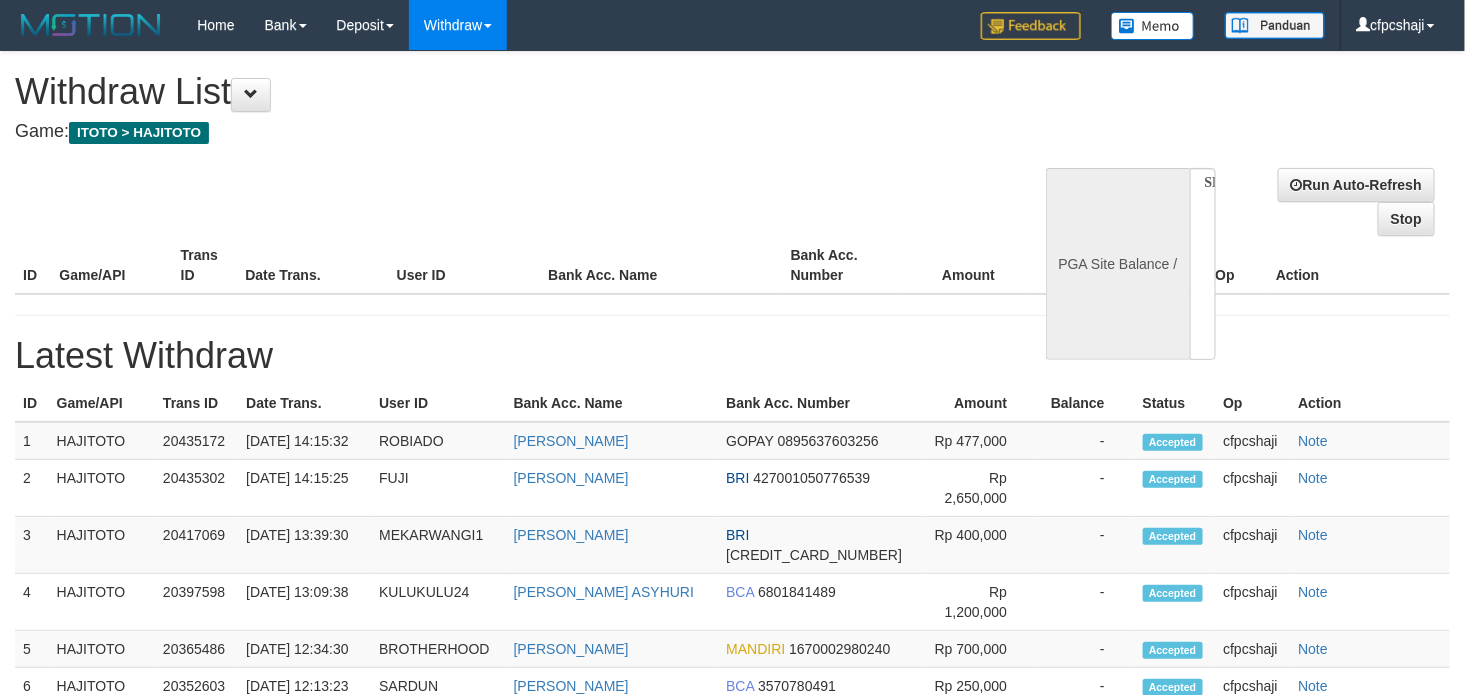 select 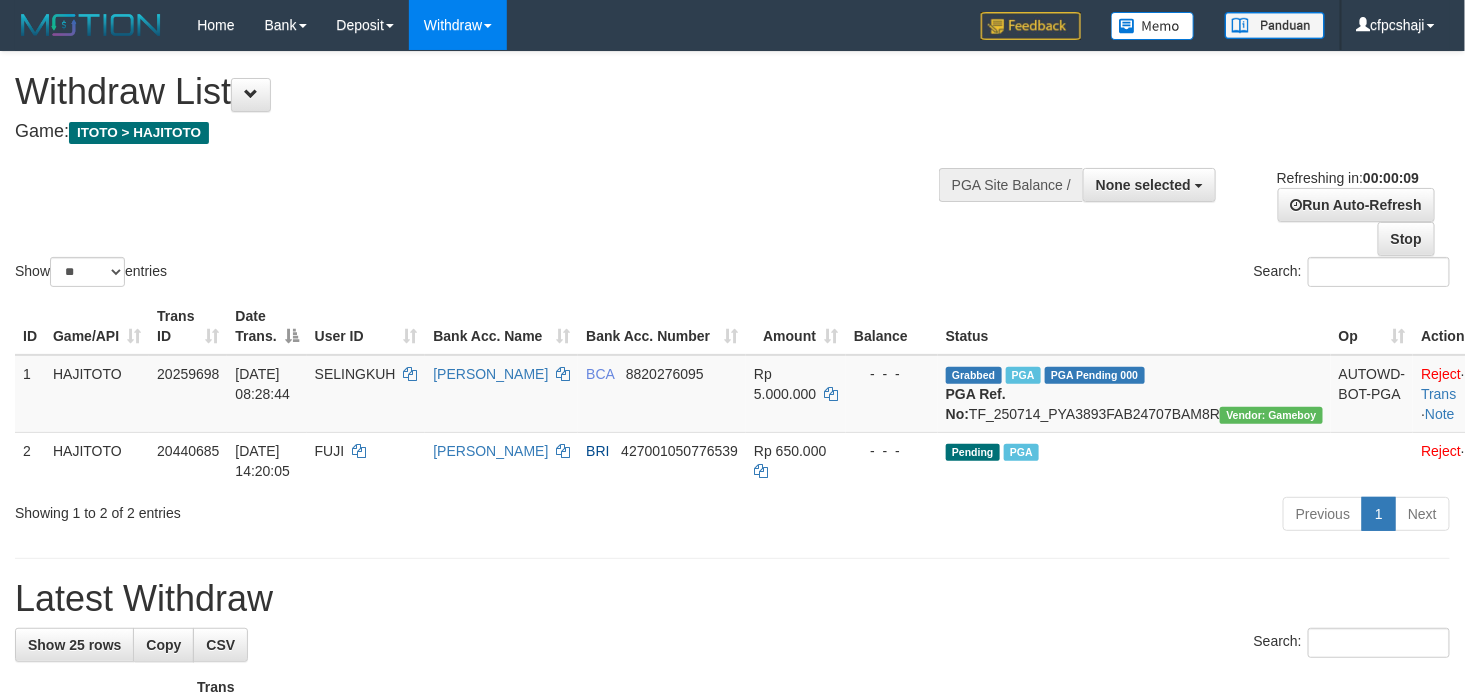 scroll, scrollTop: 0, scrollLeft: 0, axis: both 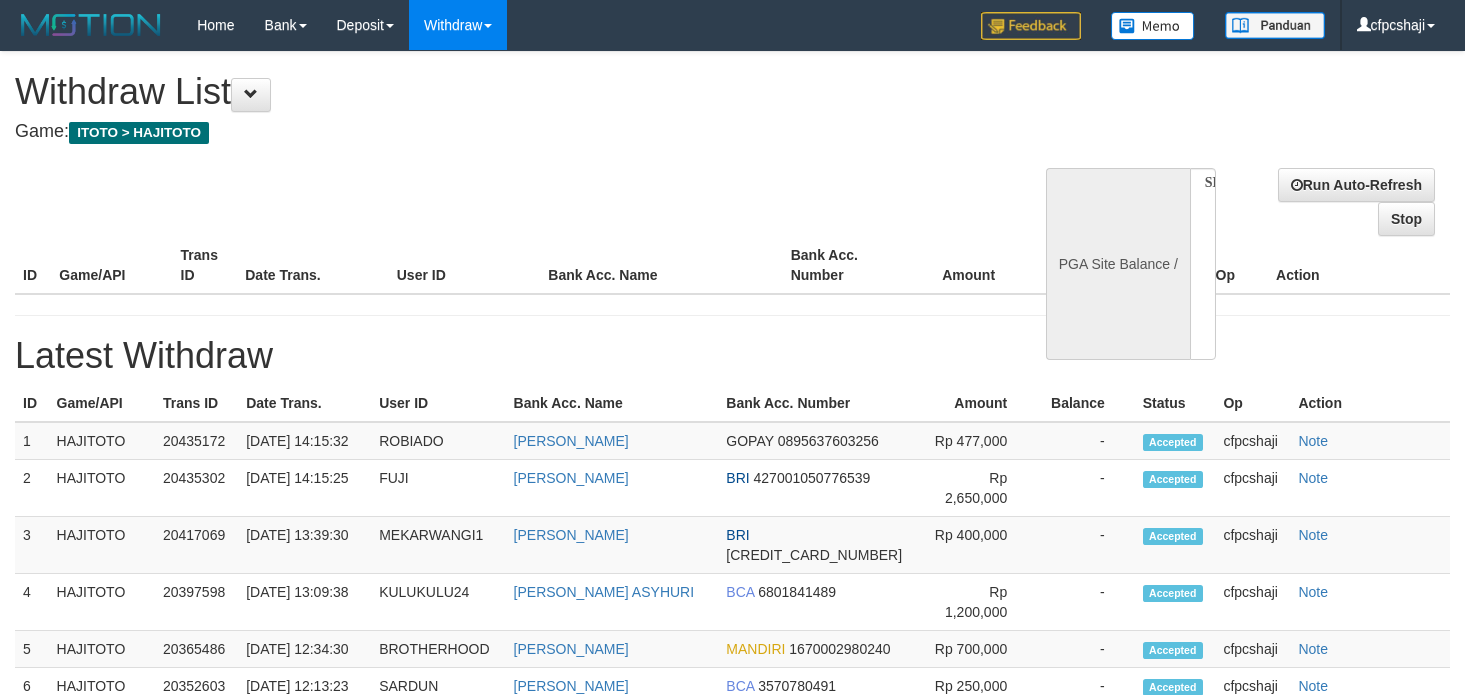 select 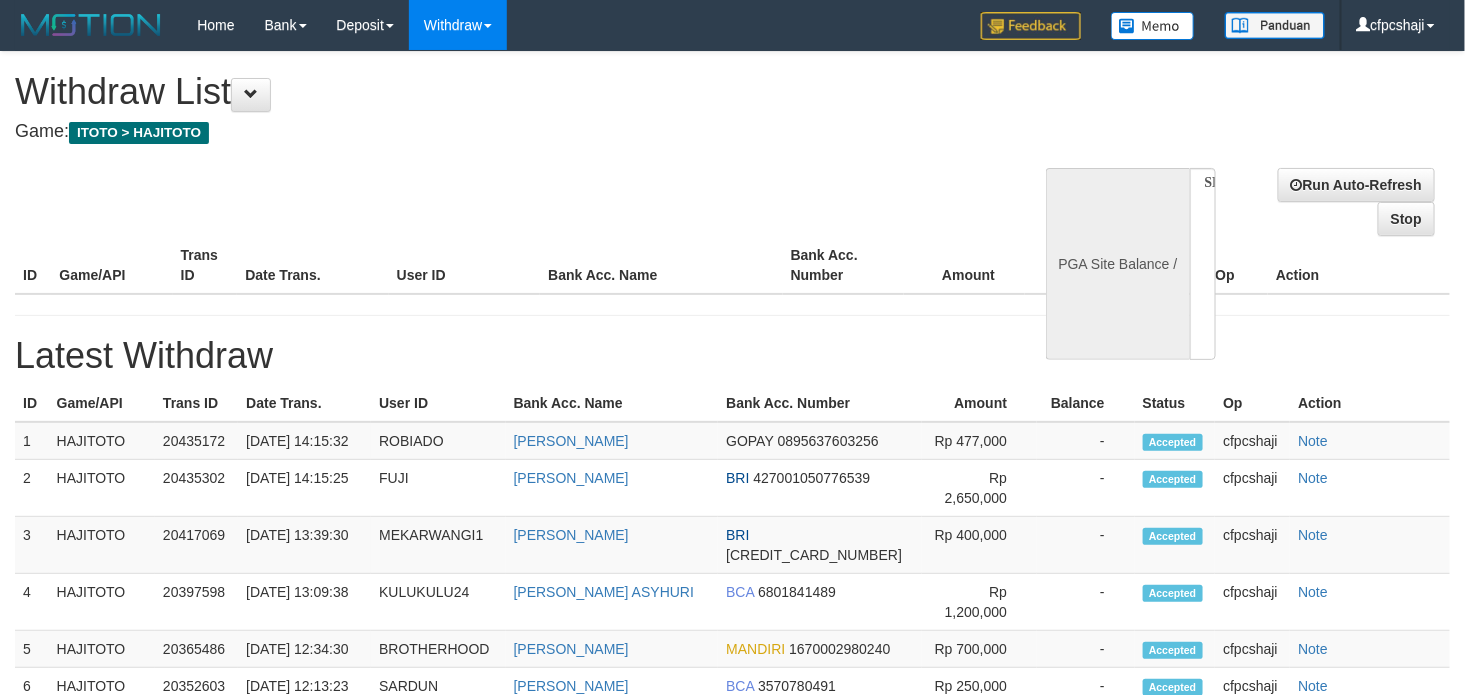 select on "**" 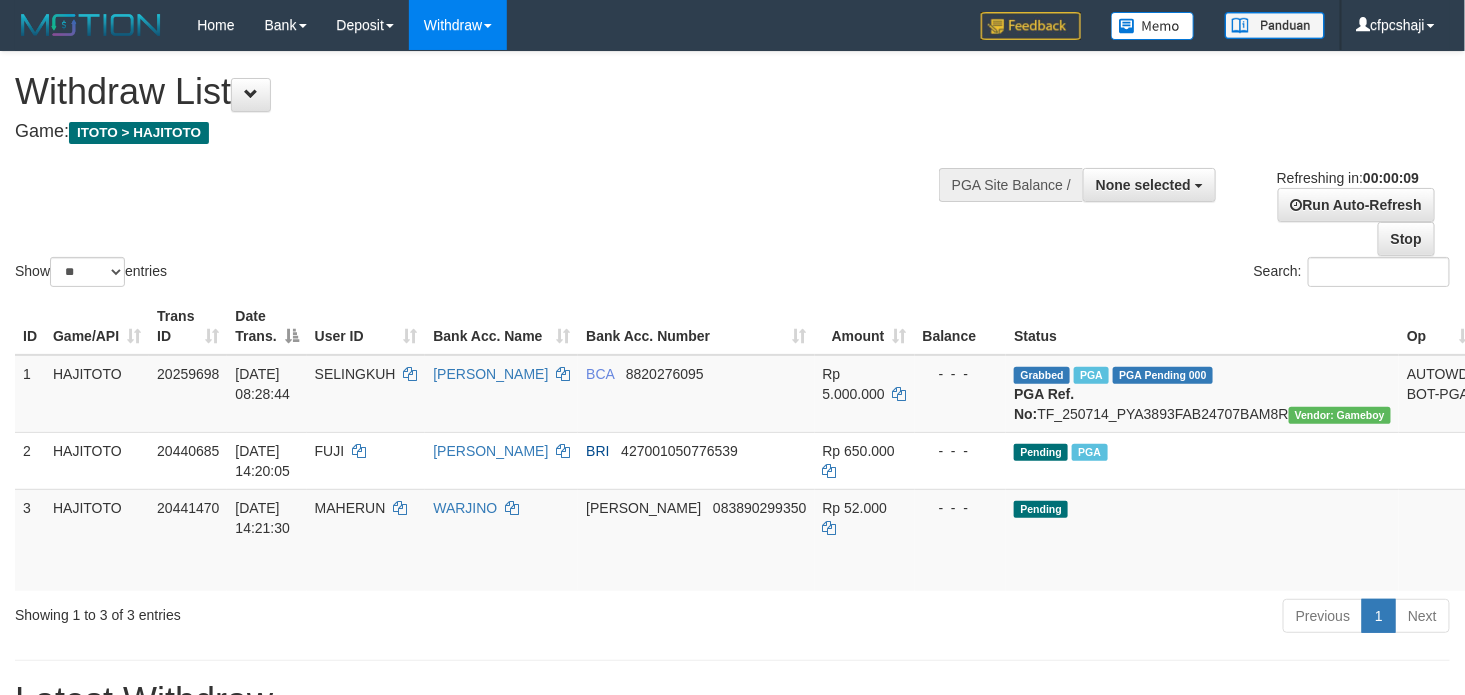 scroll, scrollTop: 0, scrollLeft: 0, axis: both 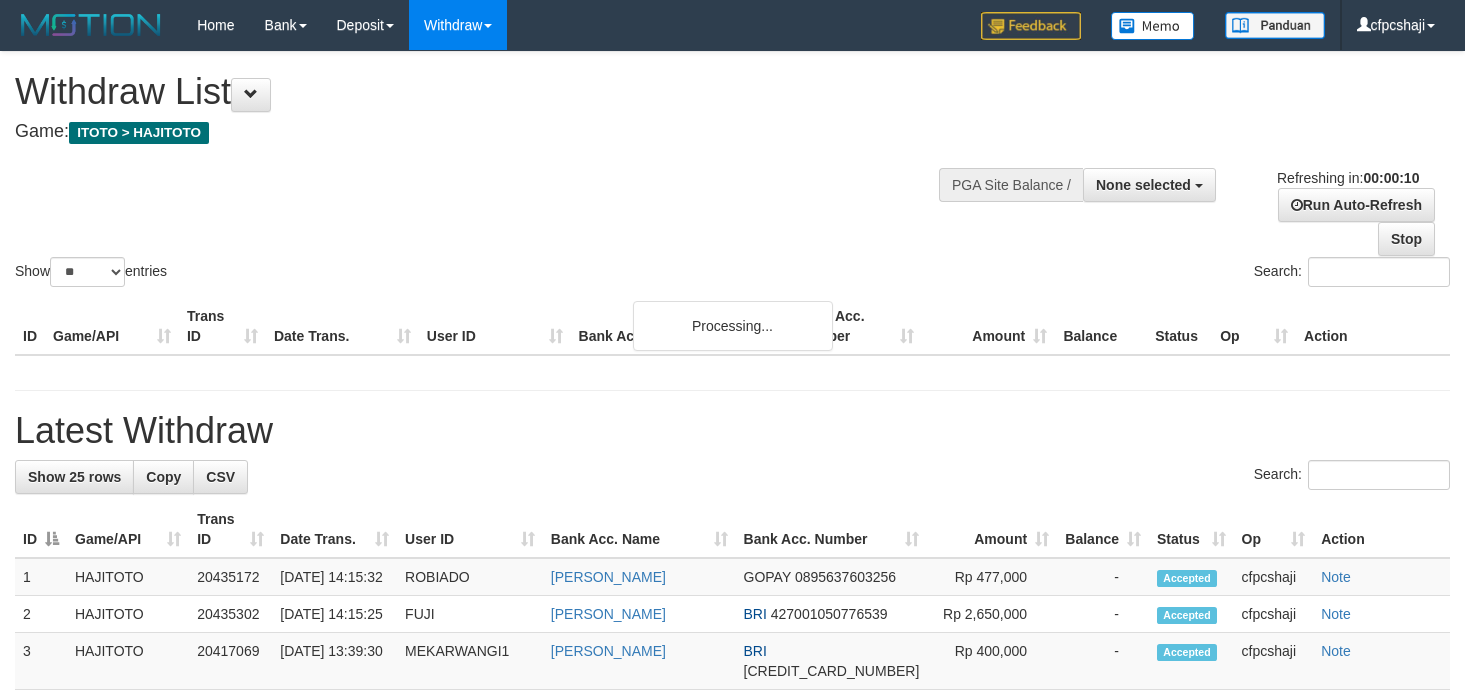 select 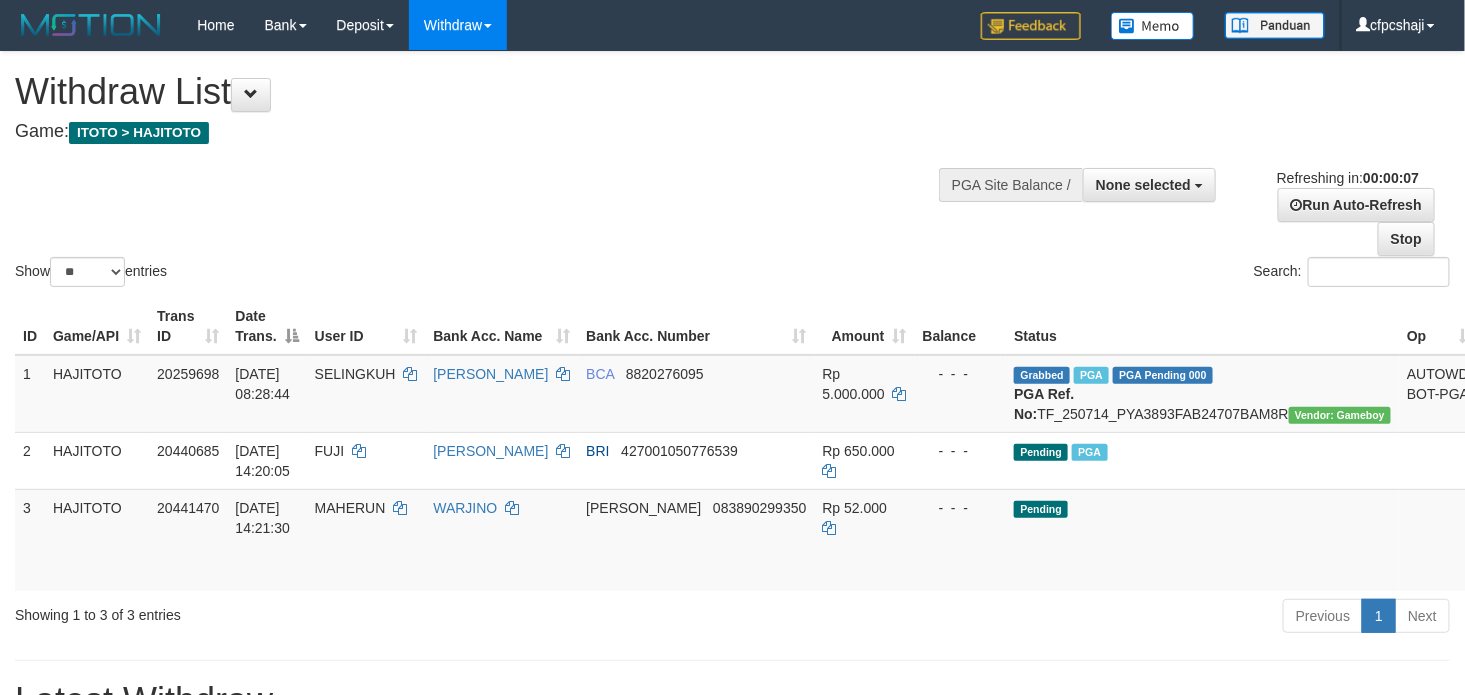 scroll, scrollTop: 0, scrollLeft: 0, axis: both 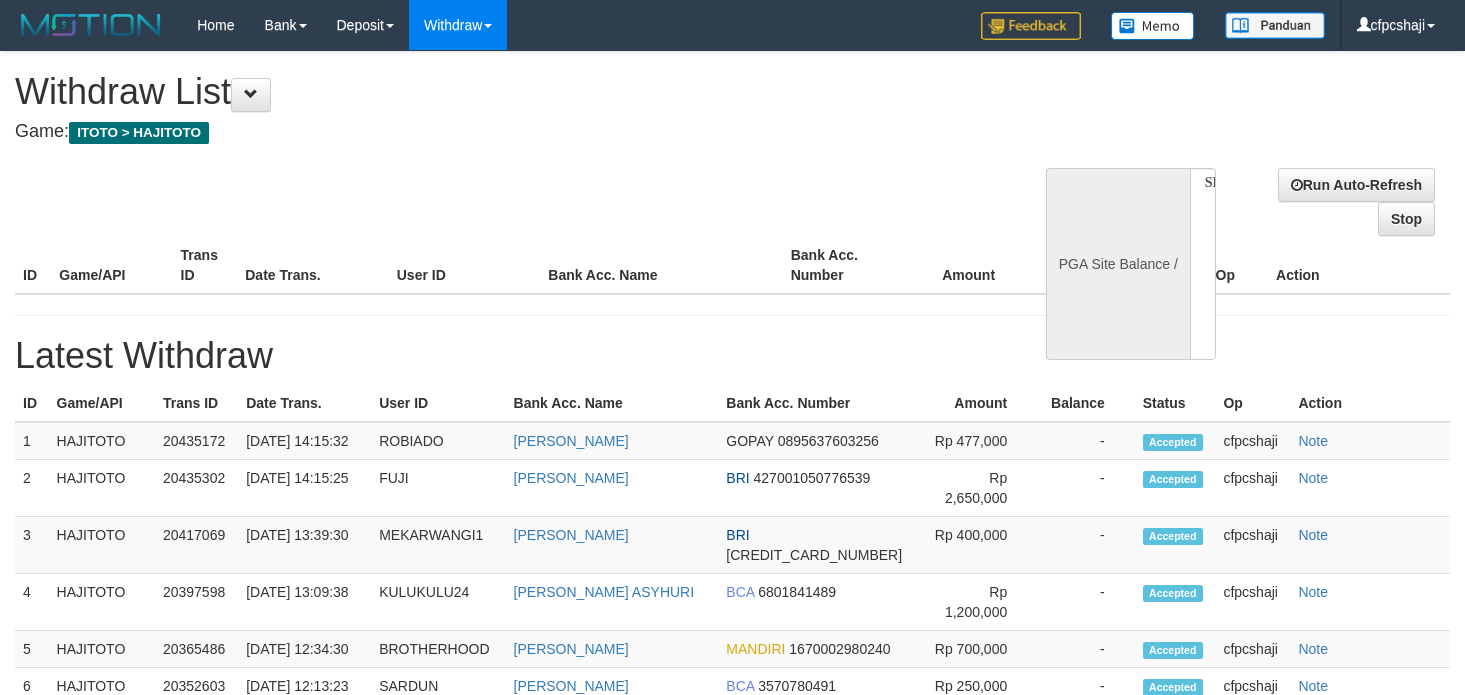 select 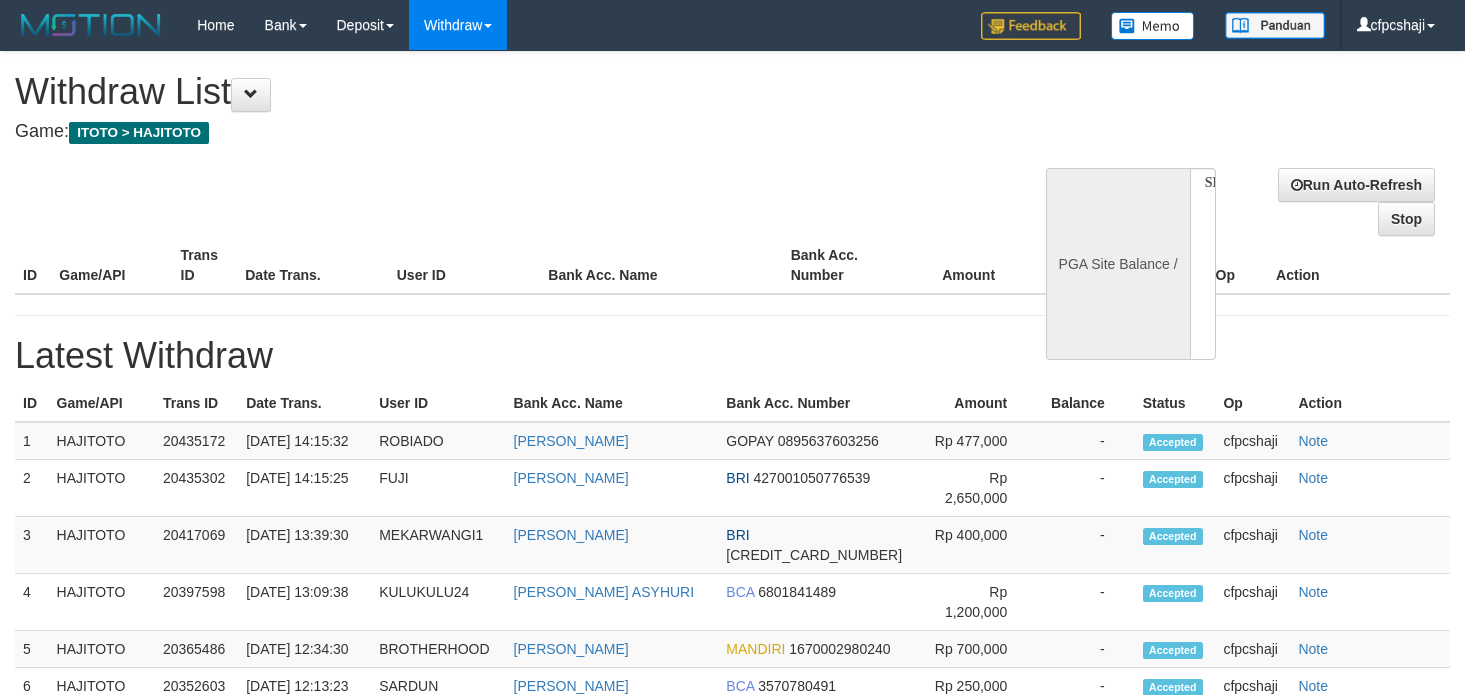 scroll, scrollTop: 0, scrollLeft: 0, axis: both 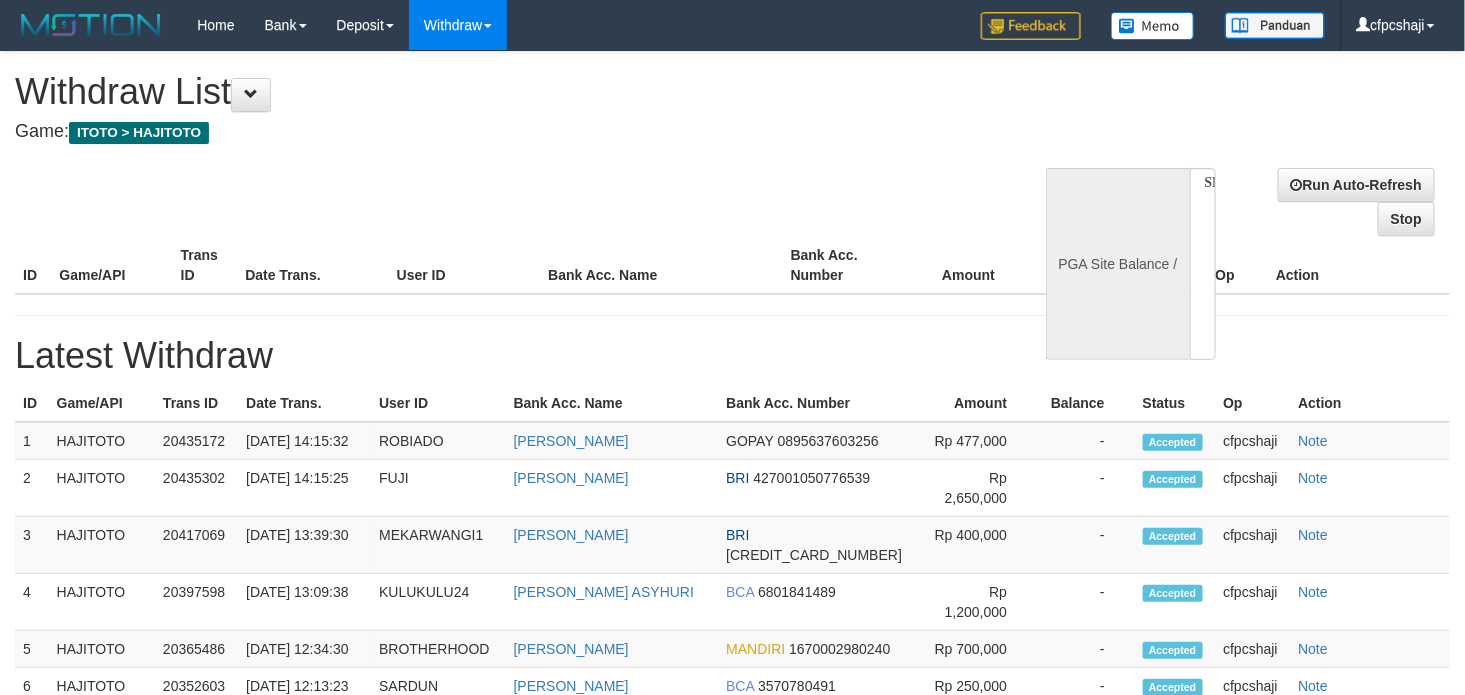select on "**" 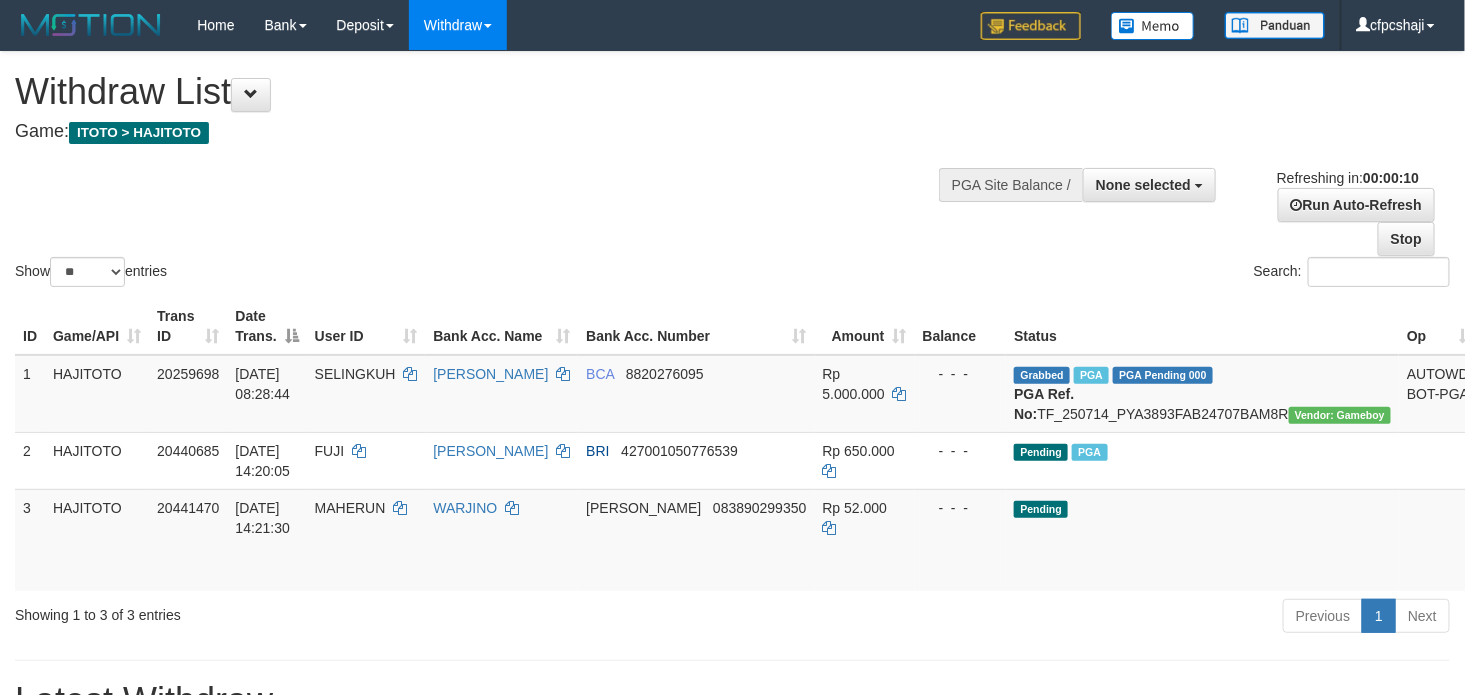 scroll, scrollTop: 0, scrollLeft: 0, axis: both 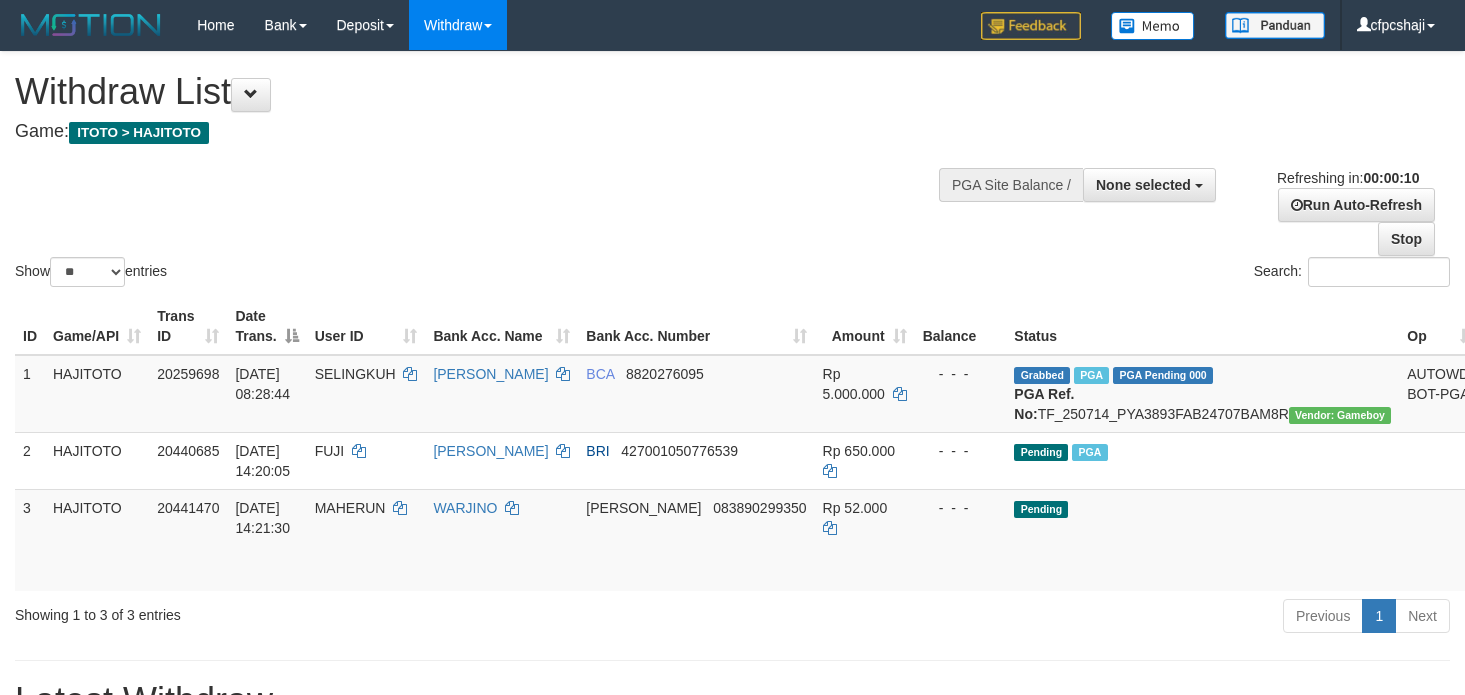select 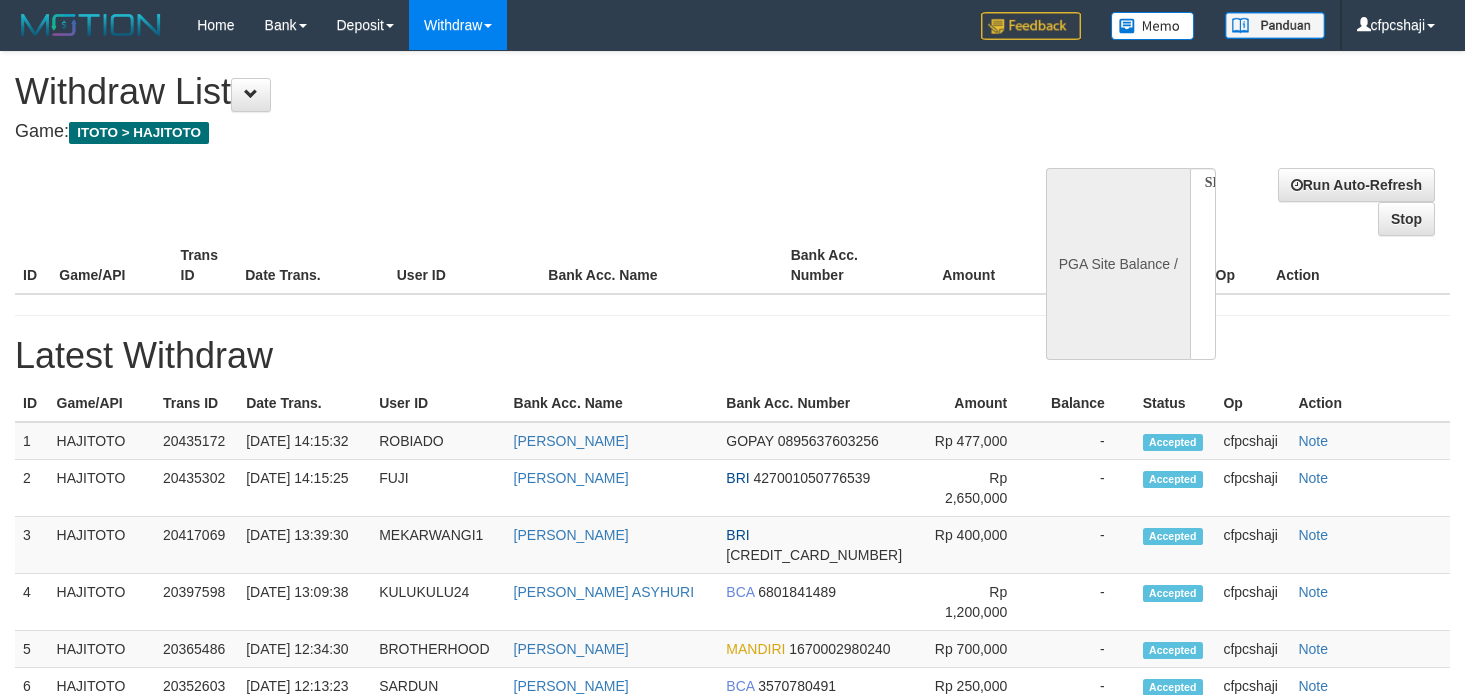 select 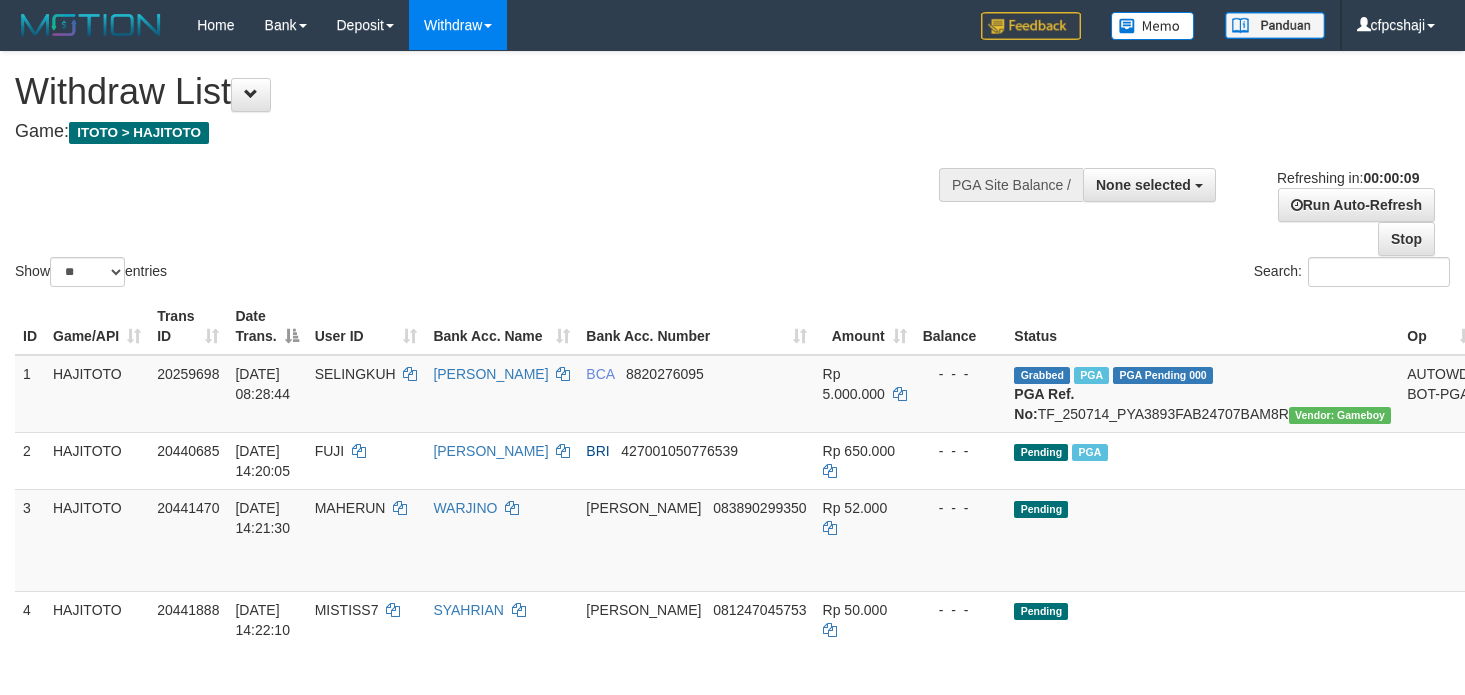 select 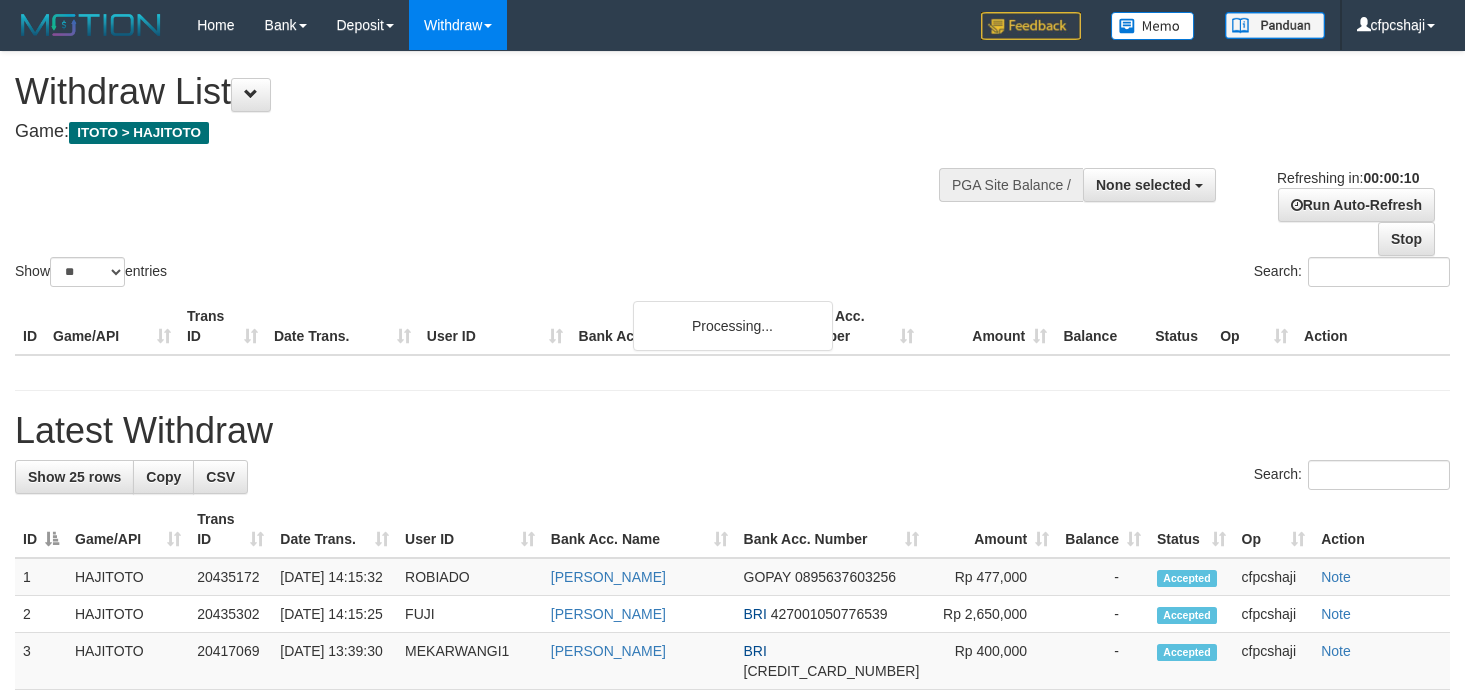 select 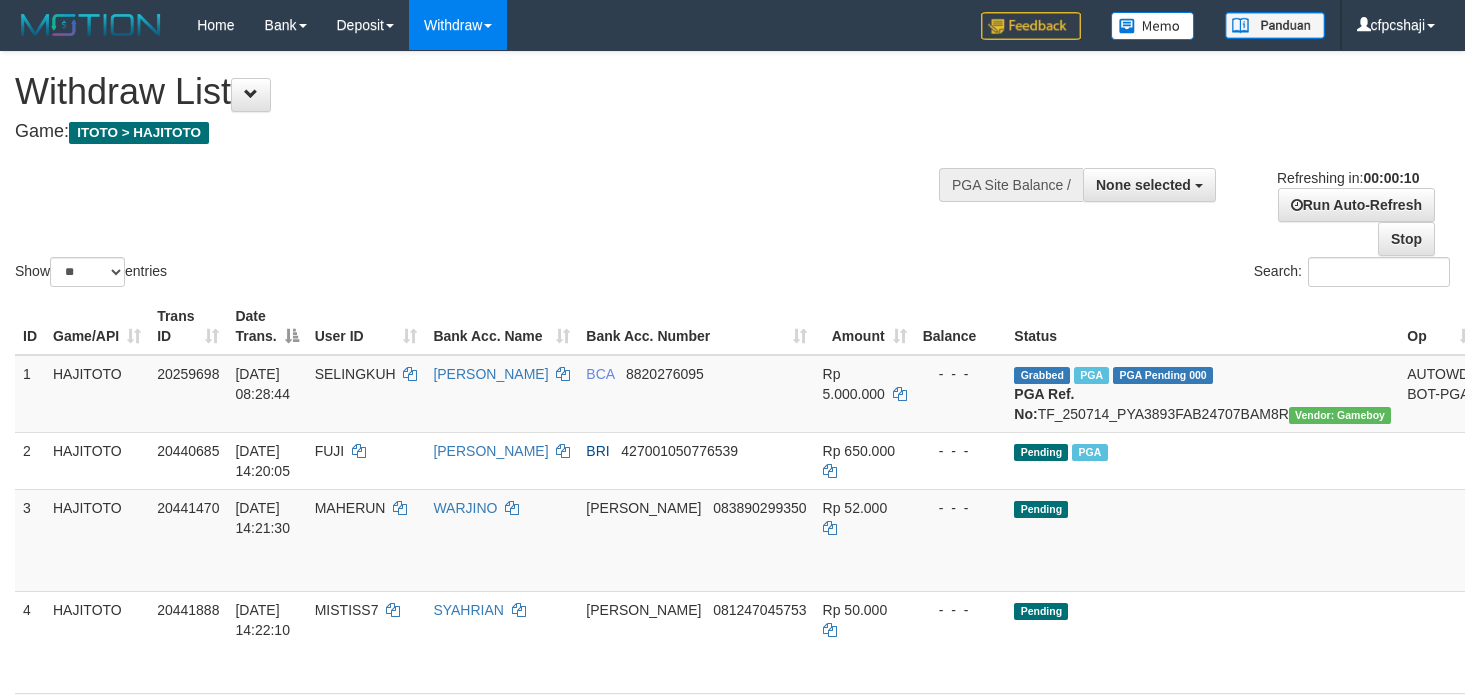 select 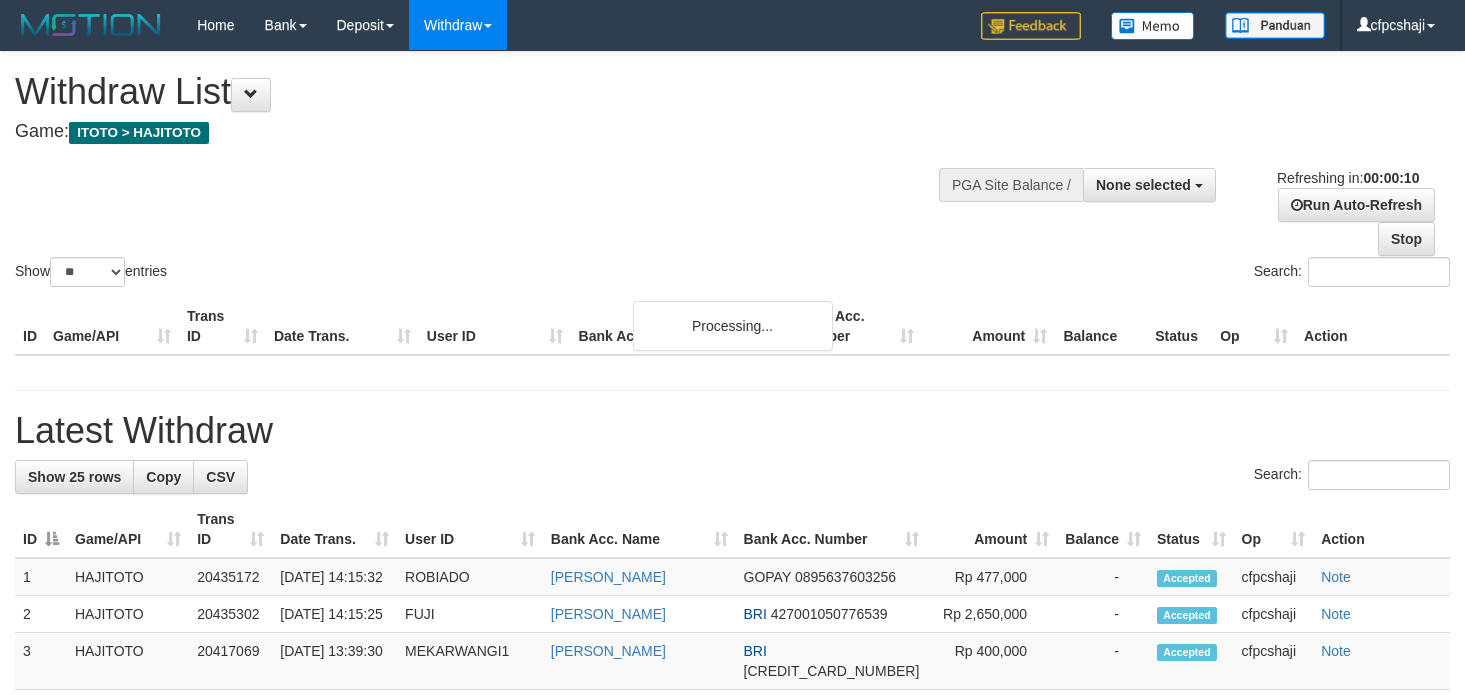 select 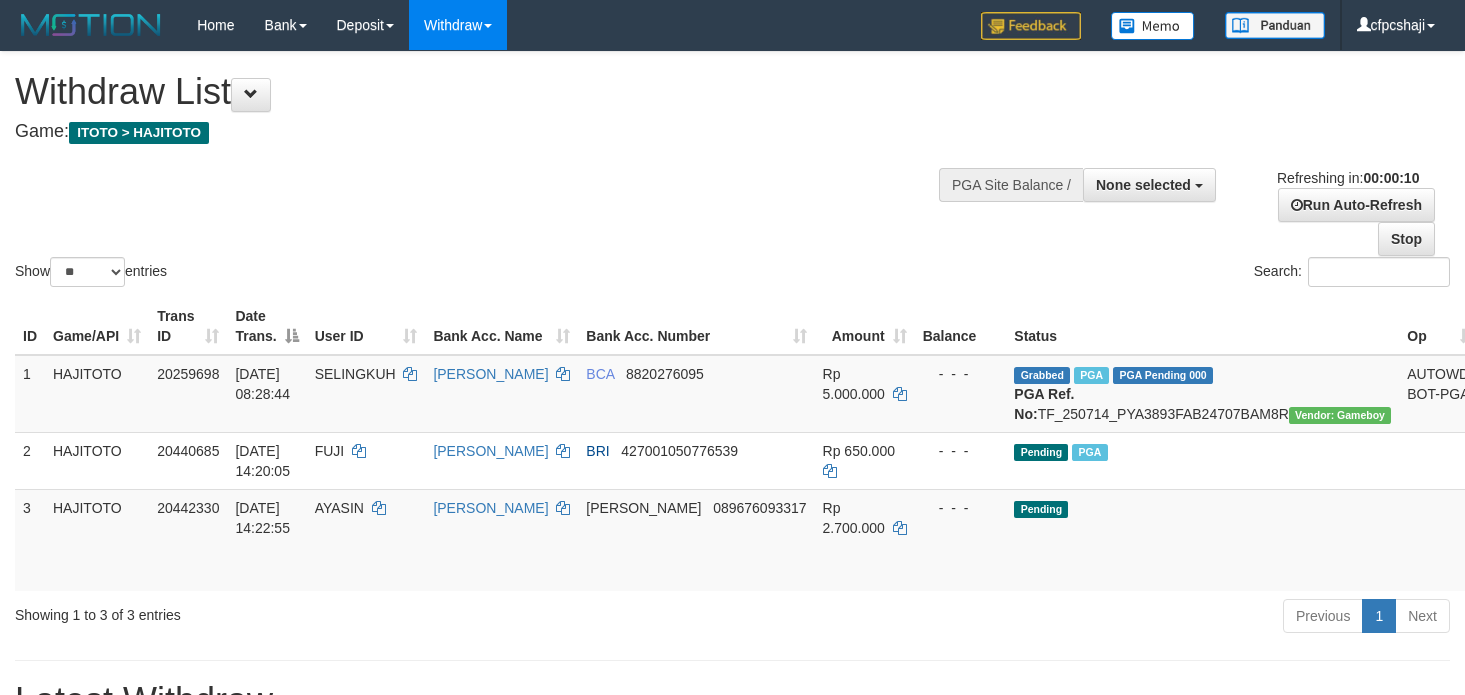 select 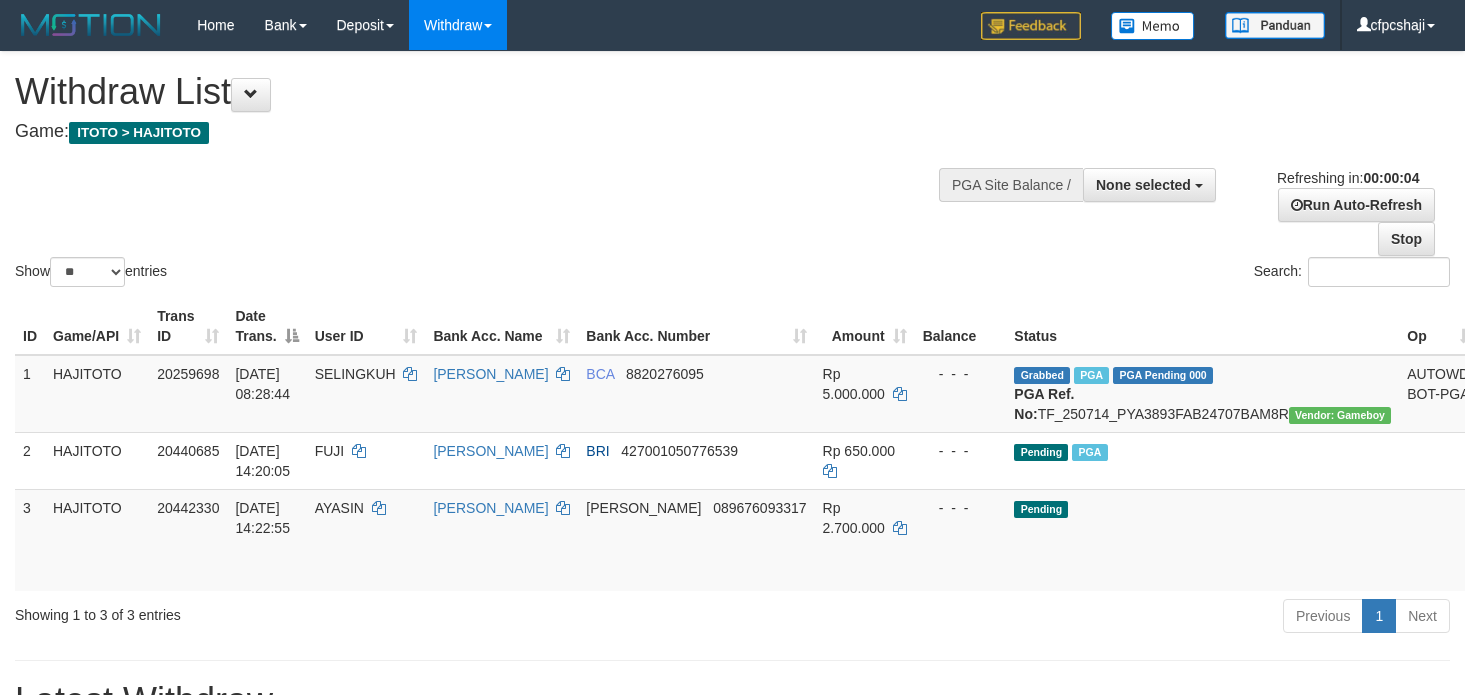 scroll, scrollTop: 0, scrollLeft: 0, axis: both 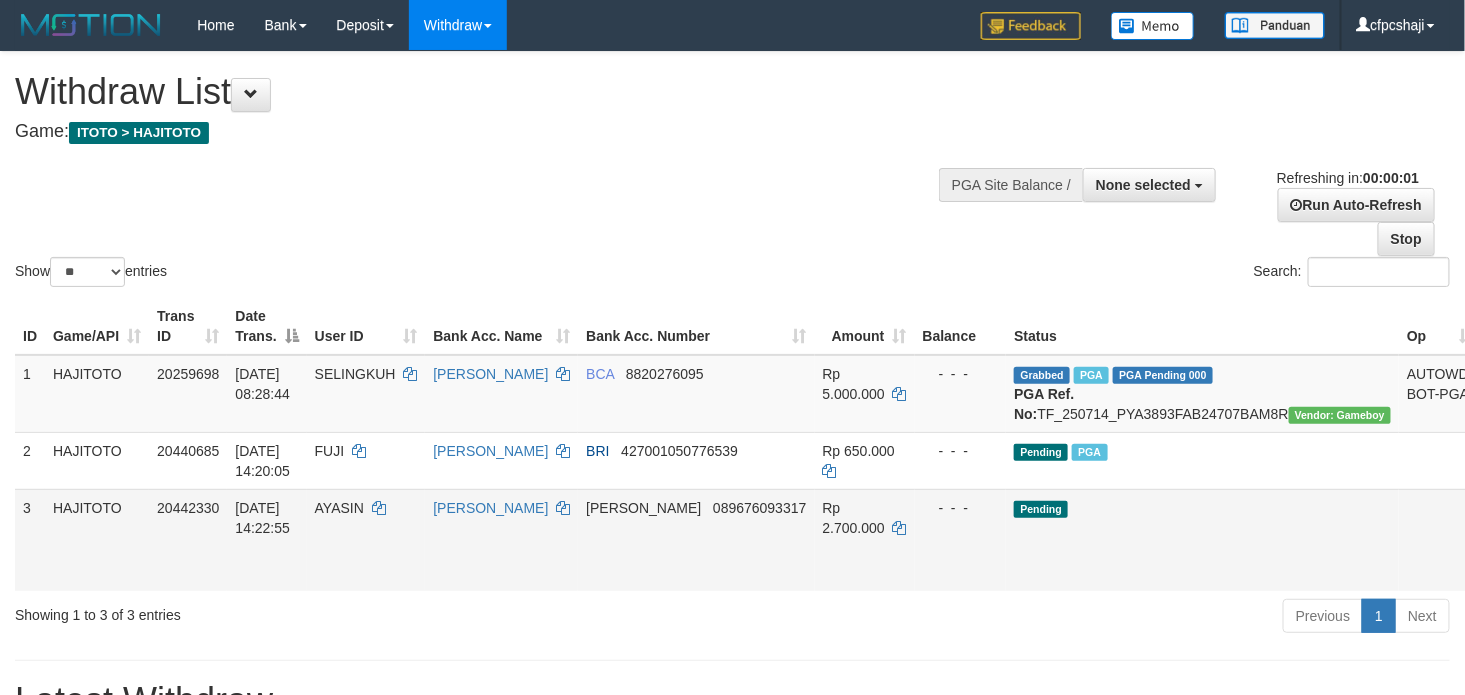 click on "Send PGA" at bounding box center [1506, 563] 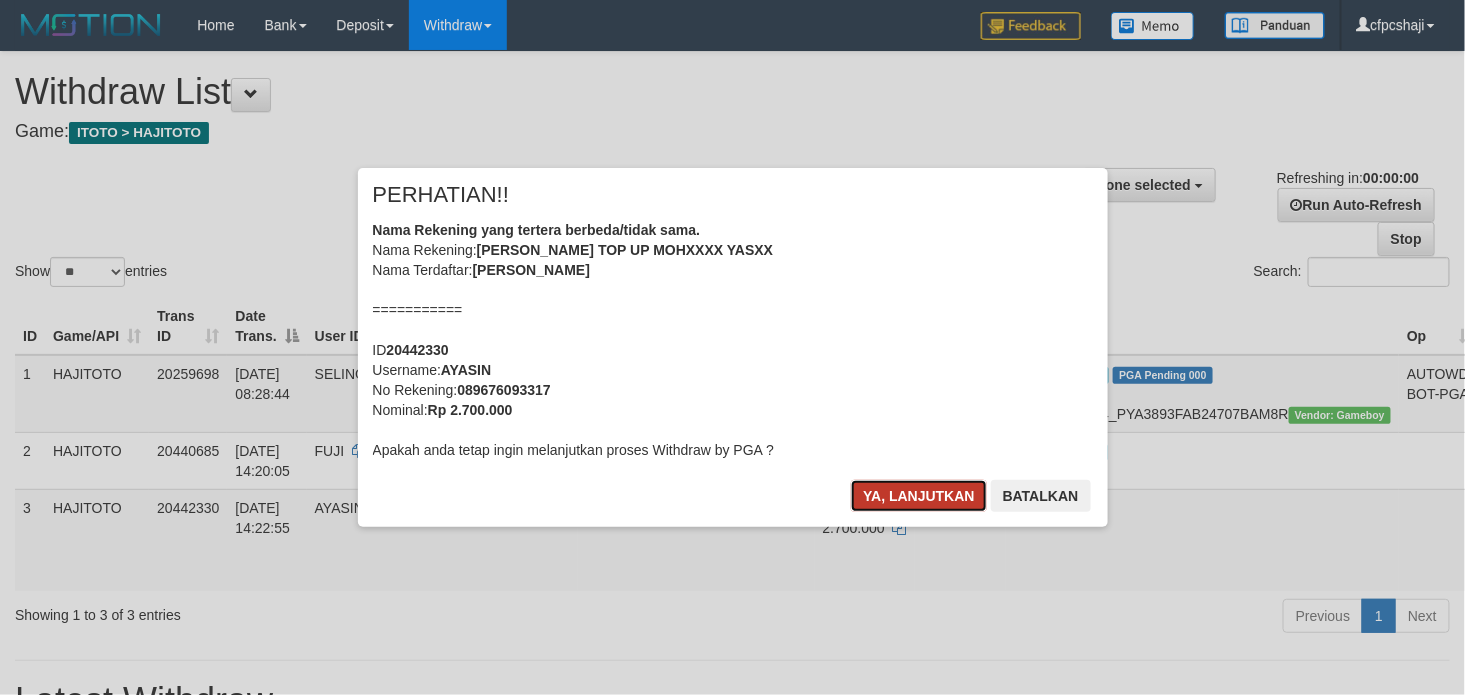 click on "Ya, lanjutkan" at bounding box center (919, 496) 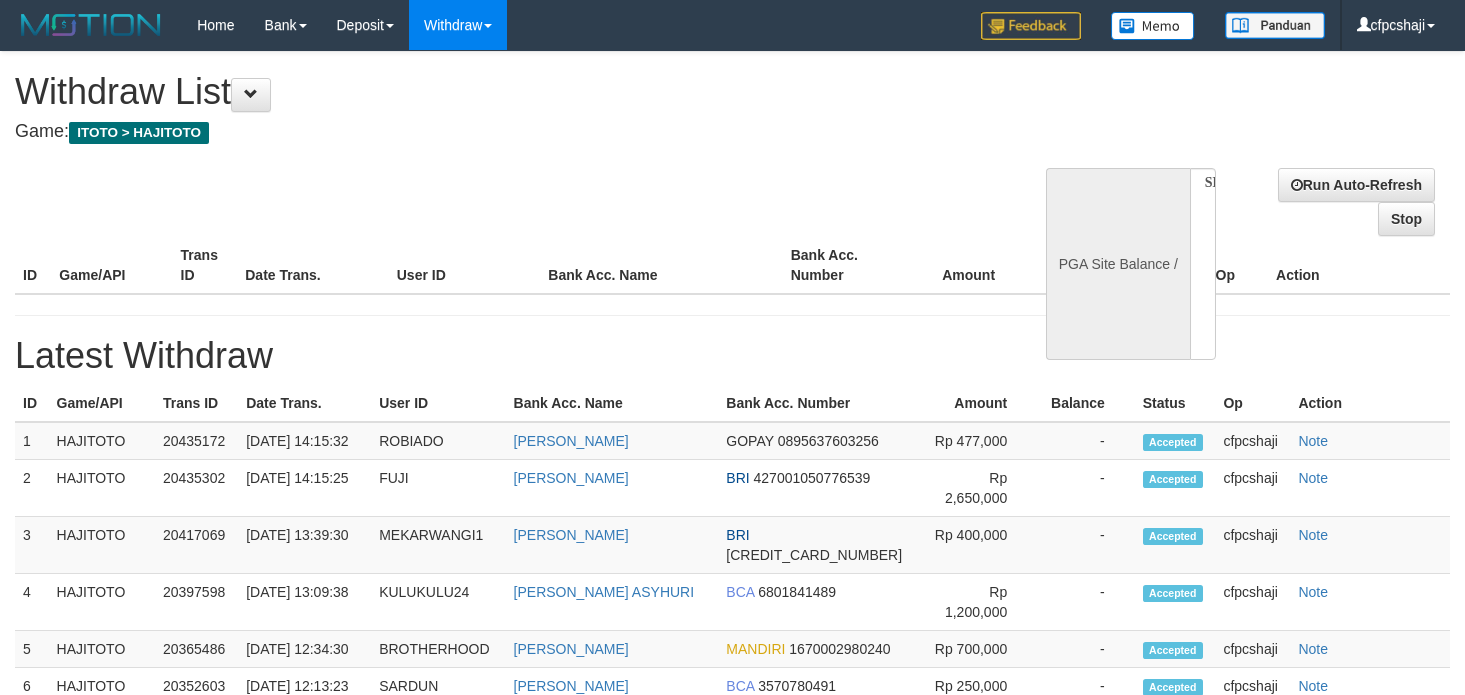select 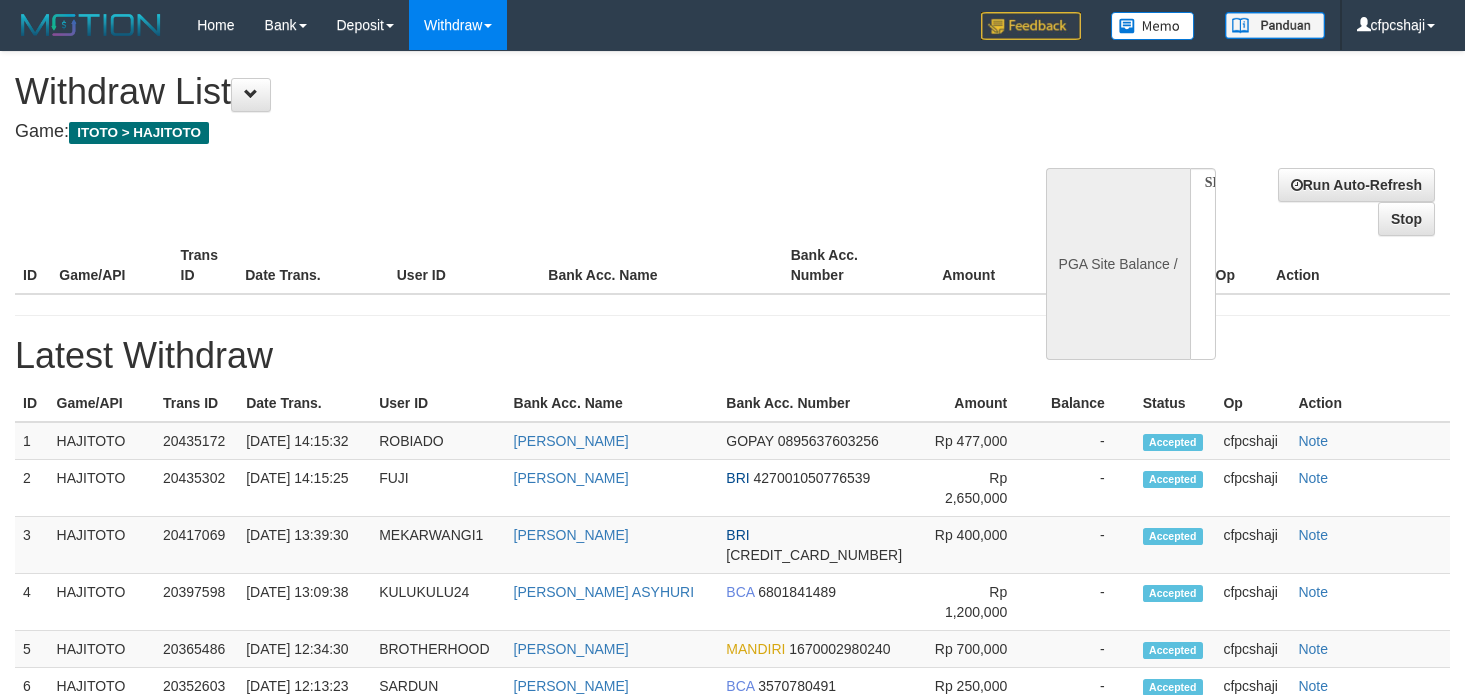 scroll, scrollTop: 0, scrollLeft: 0, axis: both 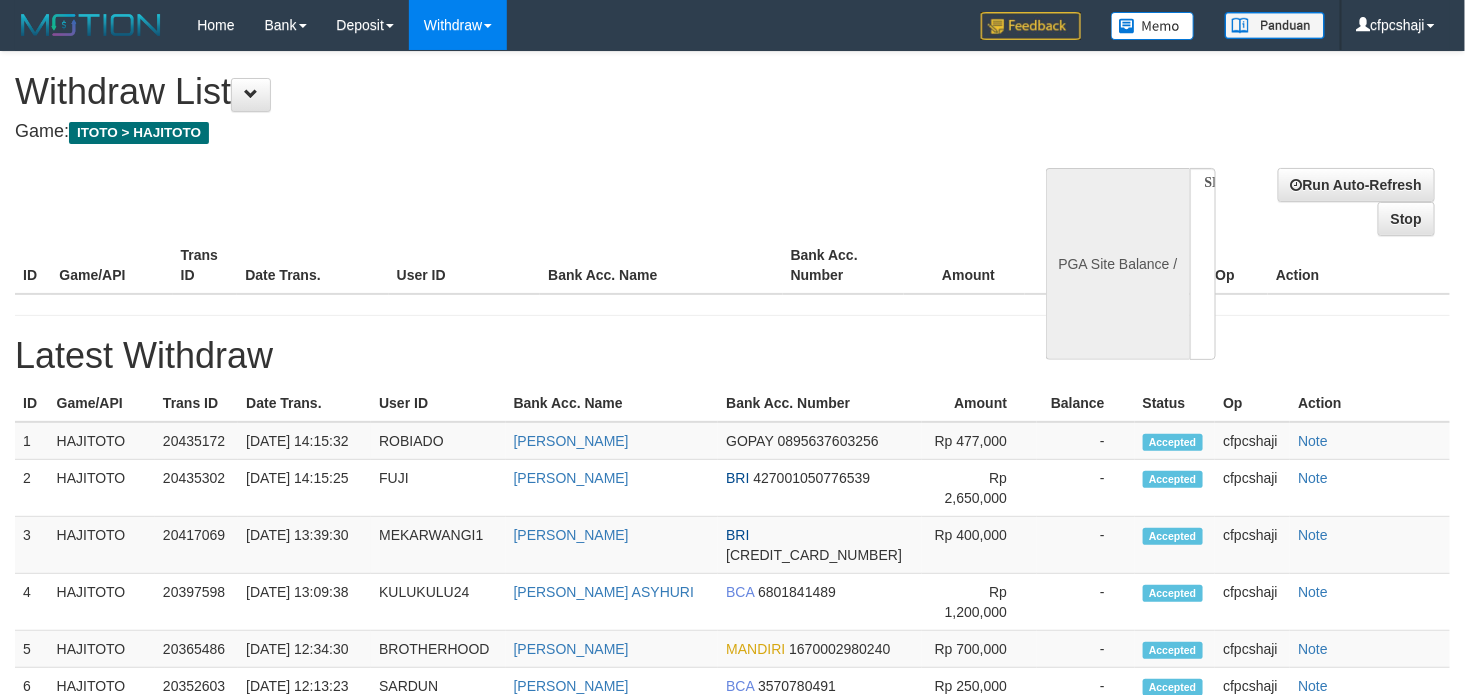 select on "**" 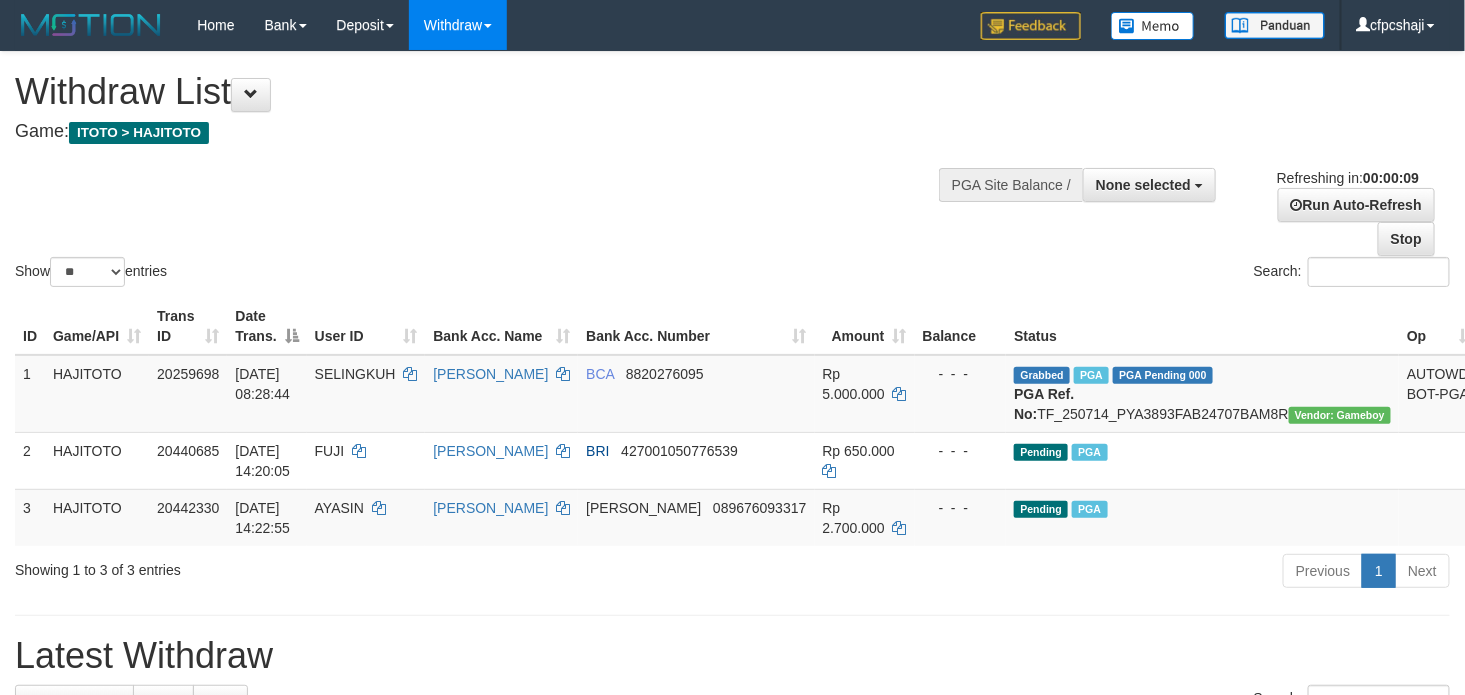 scroll, scrollTop: 0, scrollLeft: 0, axis: both 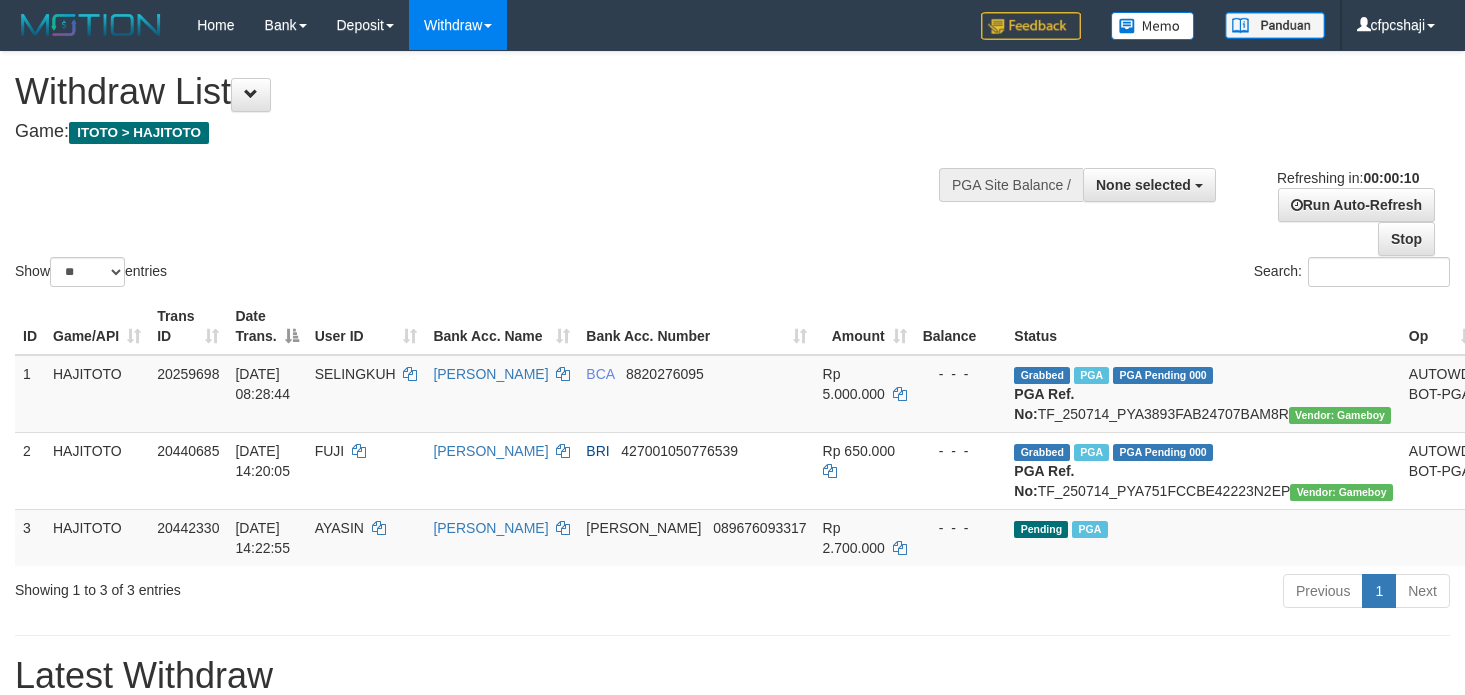 select 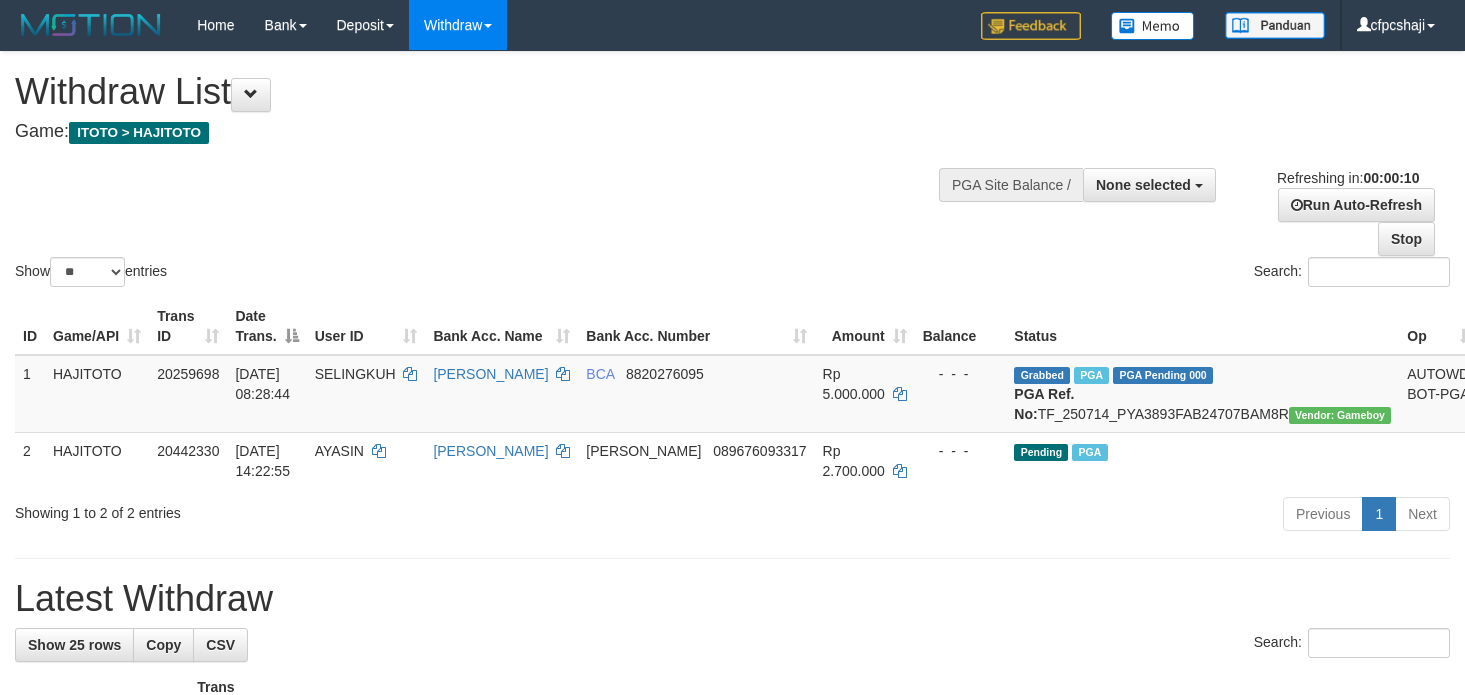 select 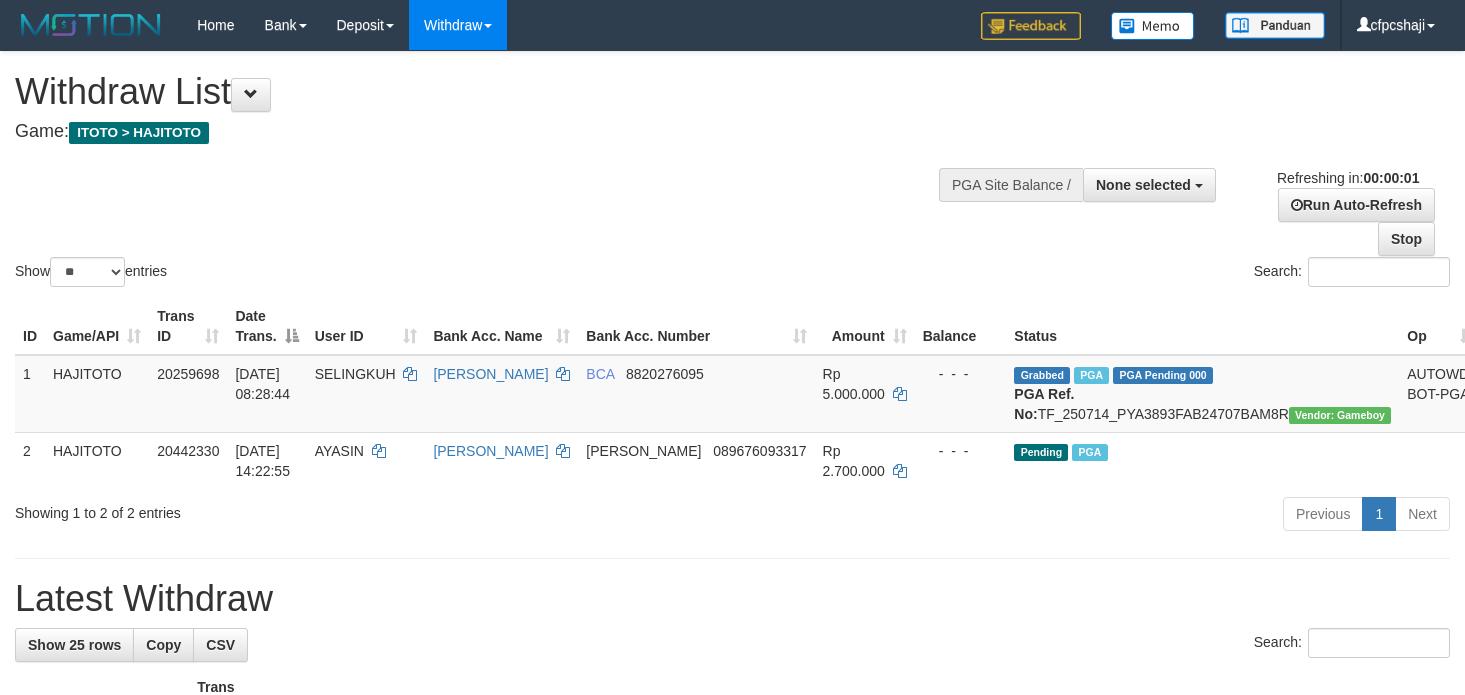scroll, scrollTop: 0, scrollLeft: 0, axis: both 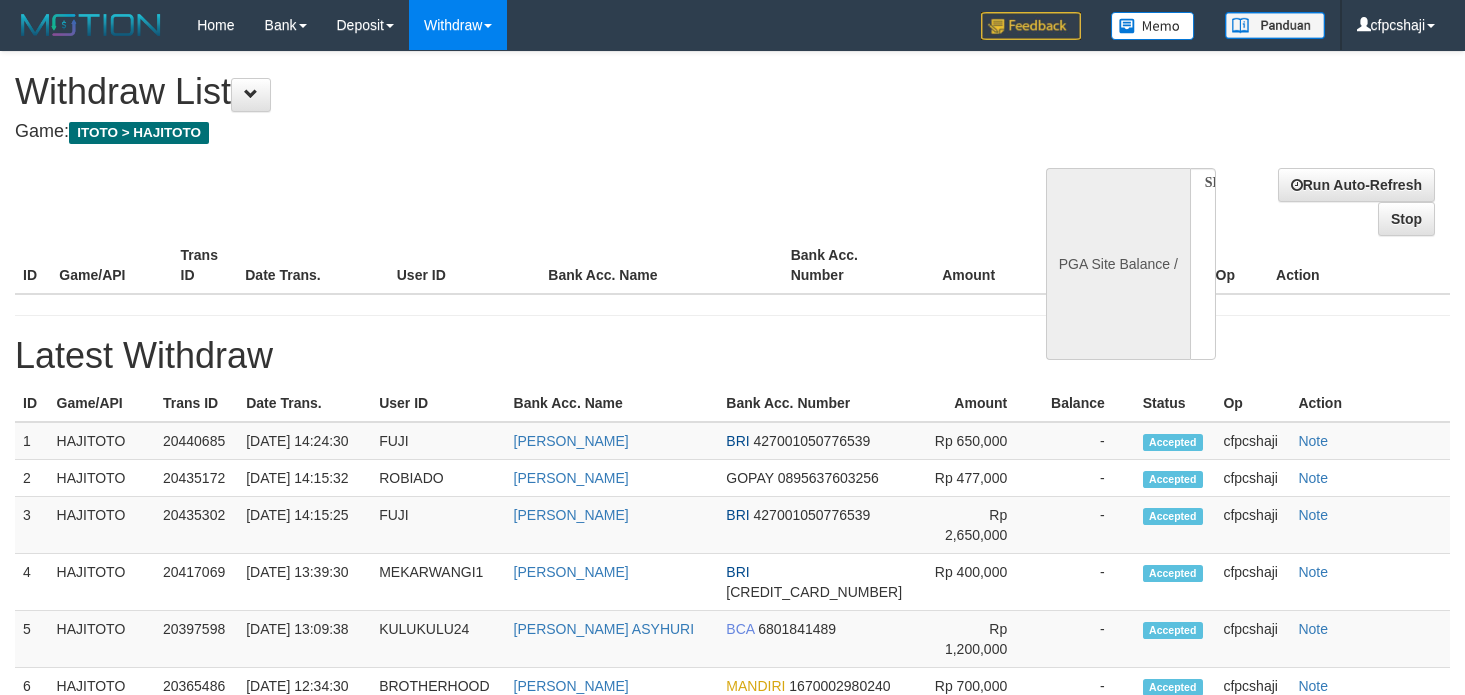 select 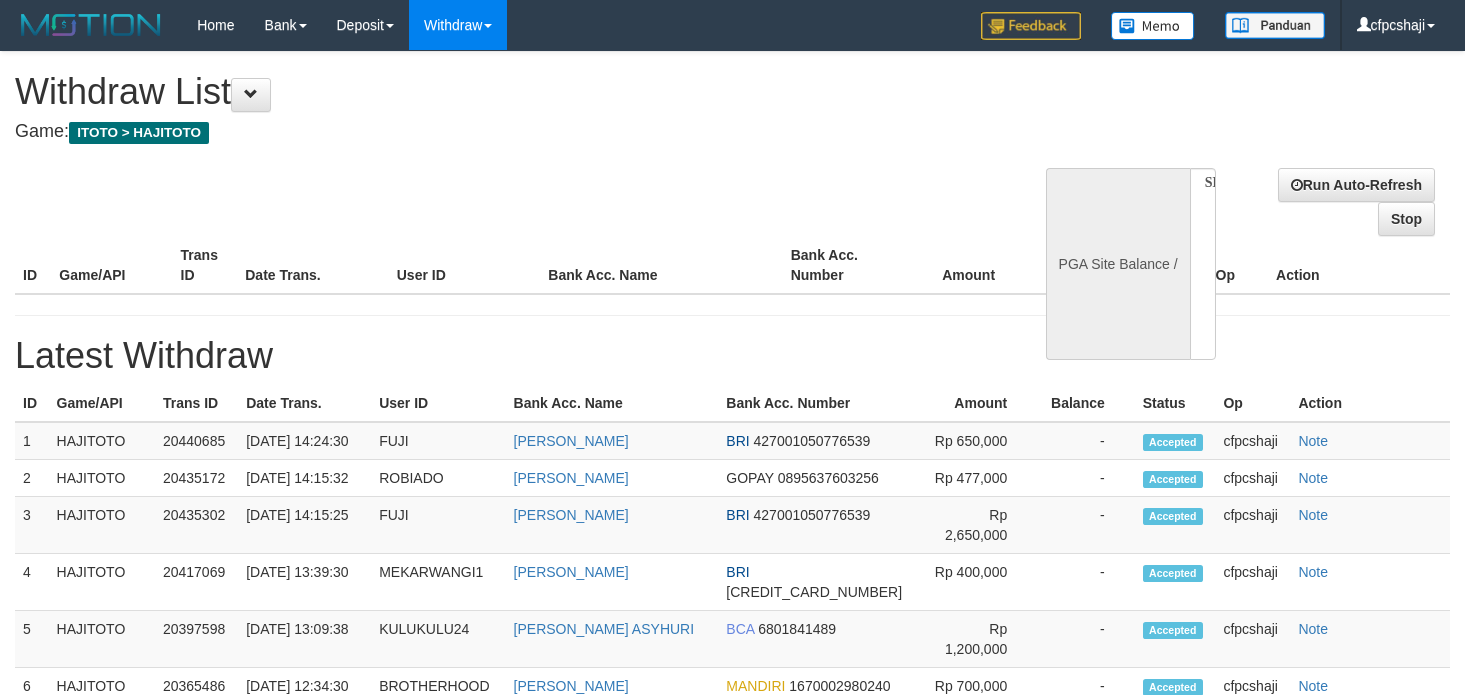 scroll, scrollTop: 0, scrollLeft: 0, axis: both 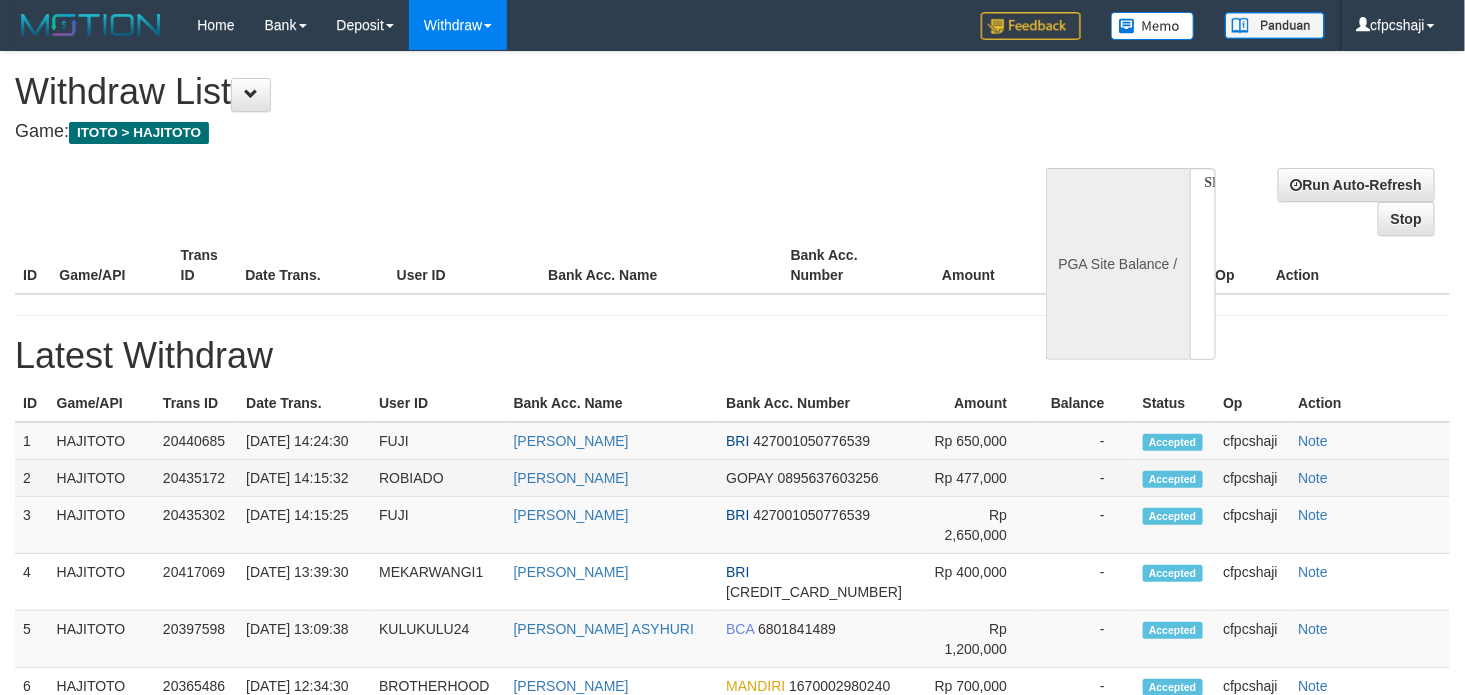 select on "**" 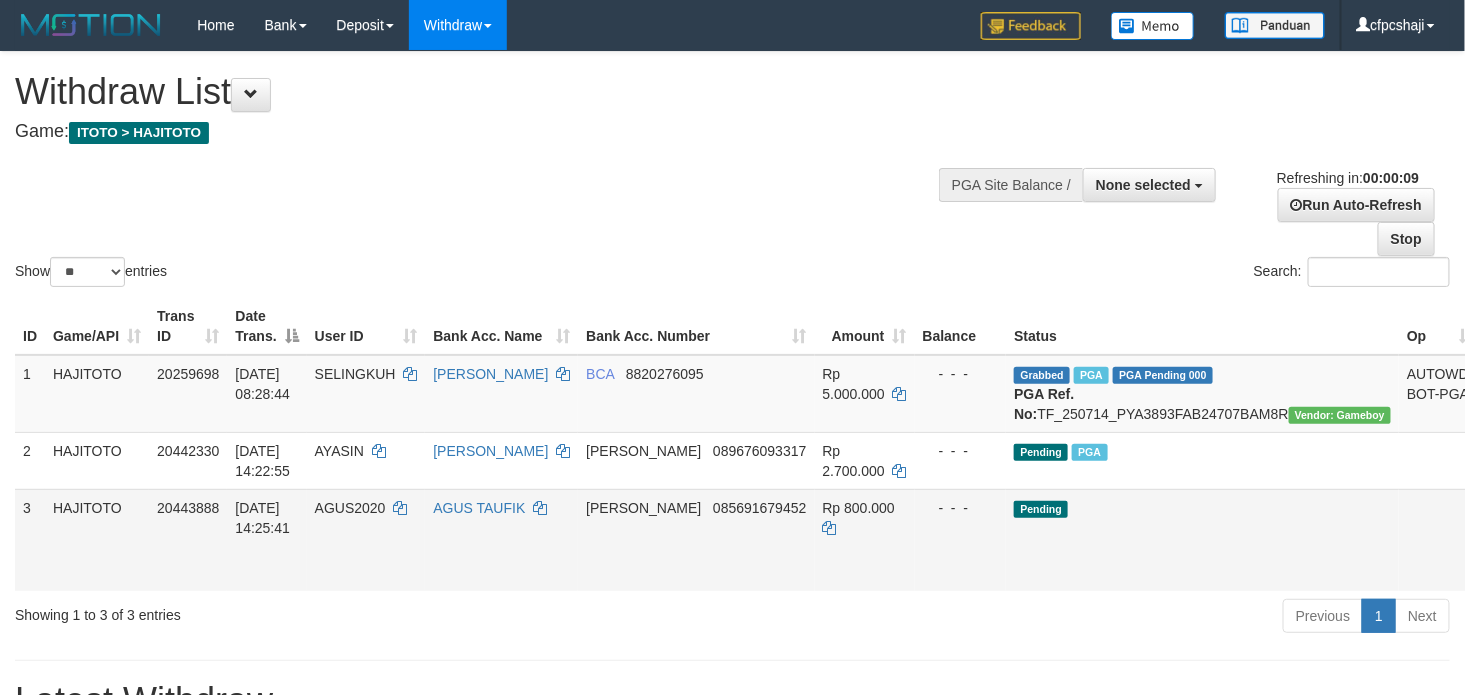 scroll, scrollTop: 0, scrollLeft: 0, axis: both 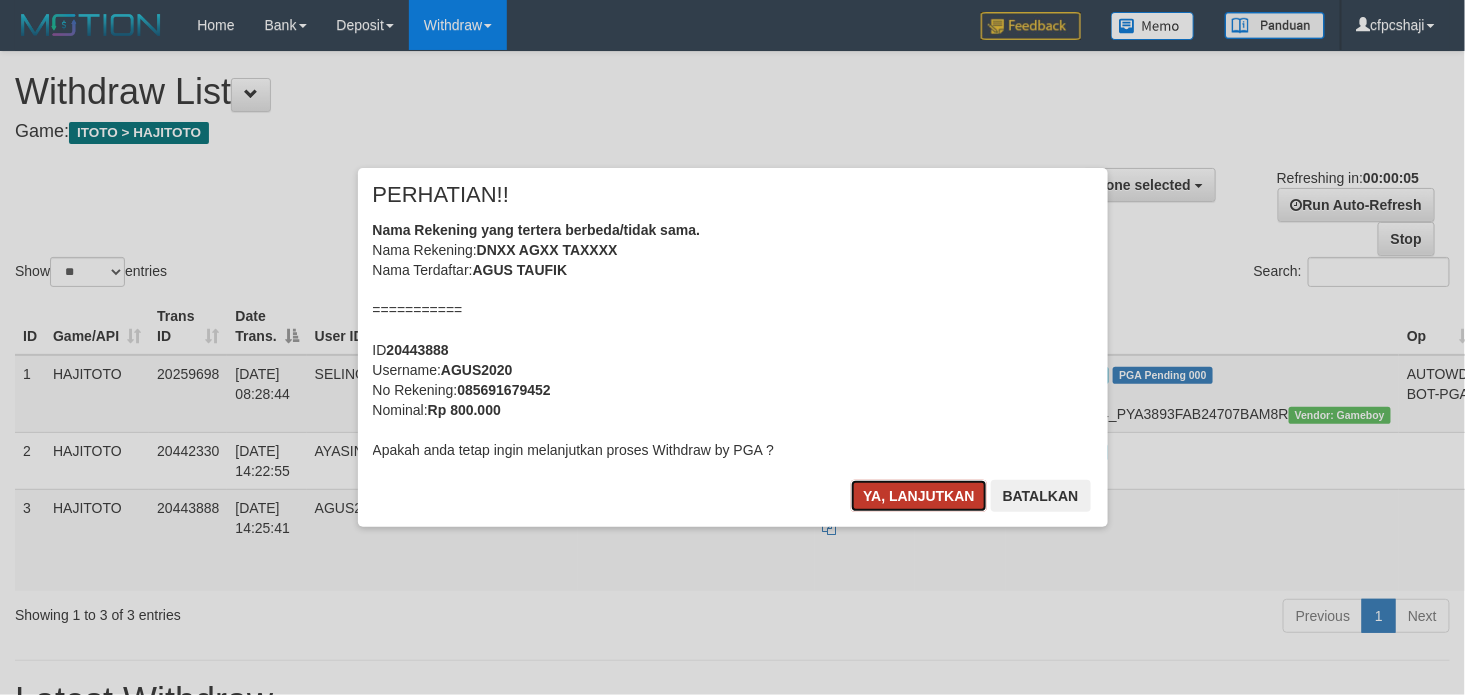click on "Ya, lanjutkan" at bounding box center (919, 496) 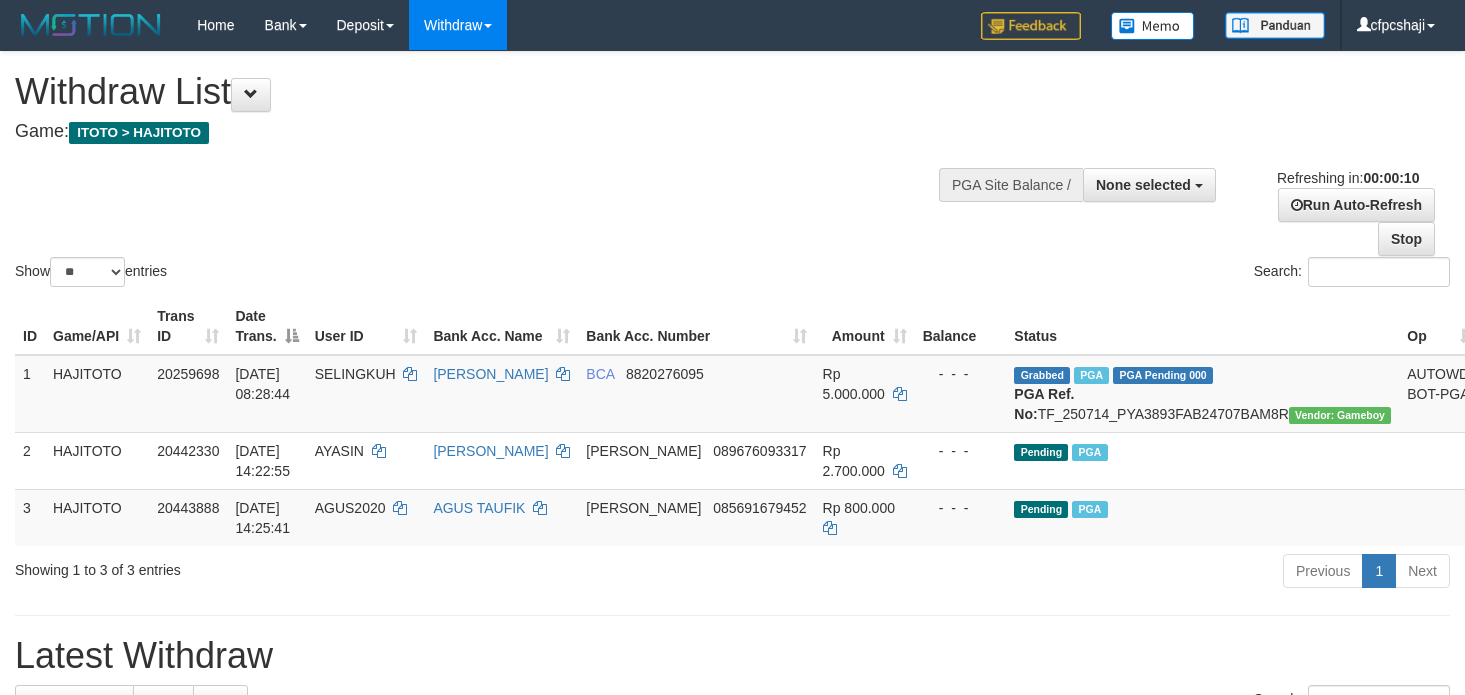 select 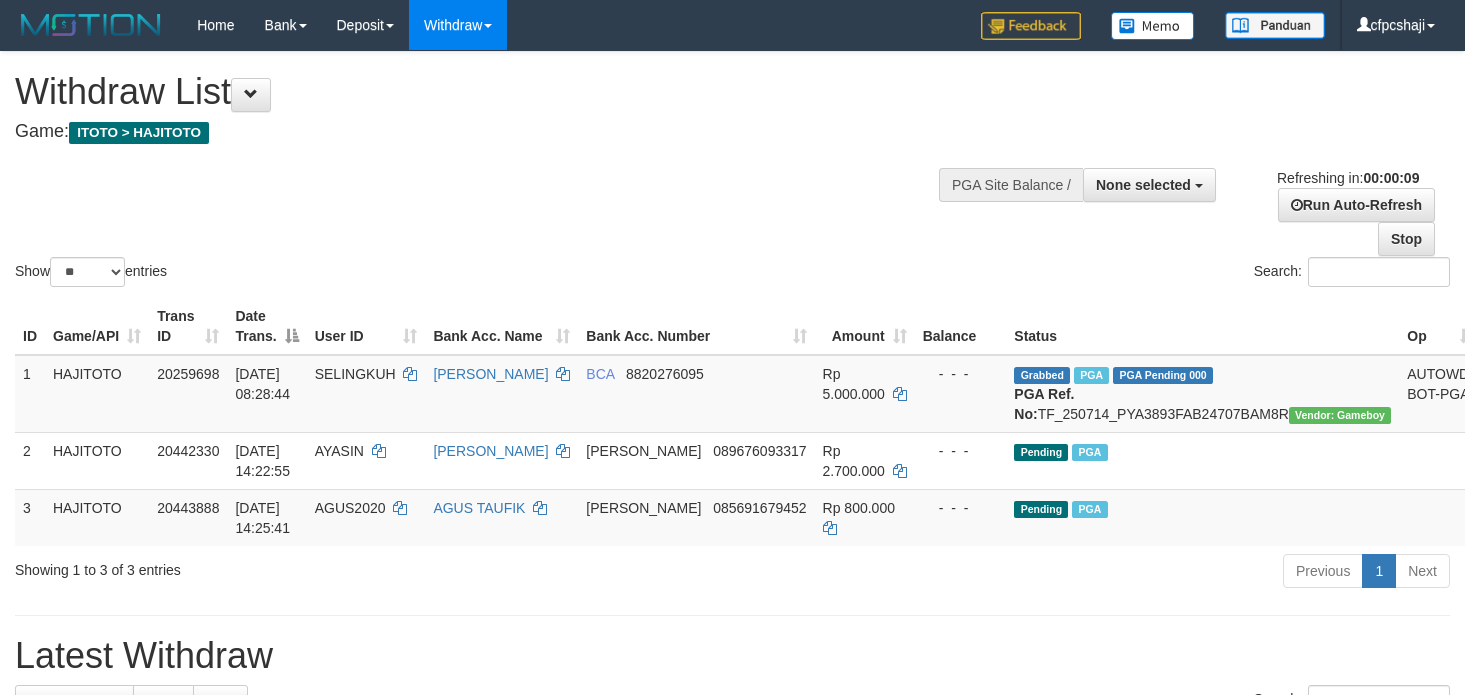select 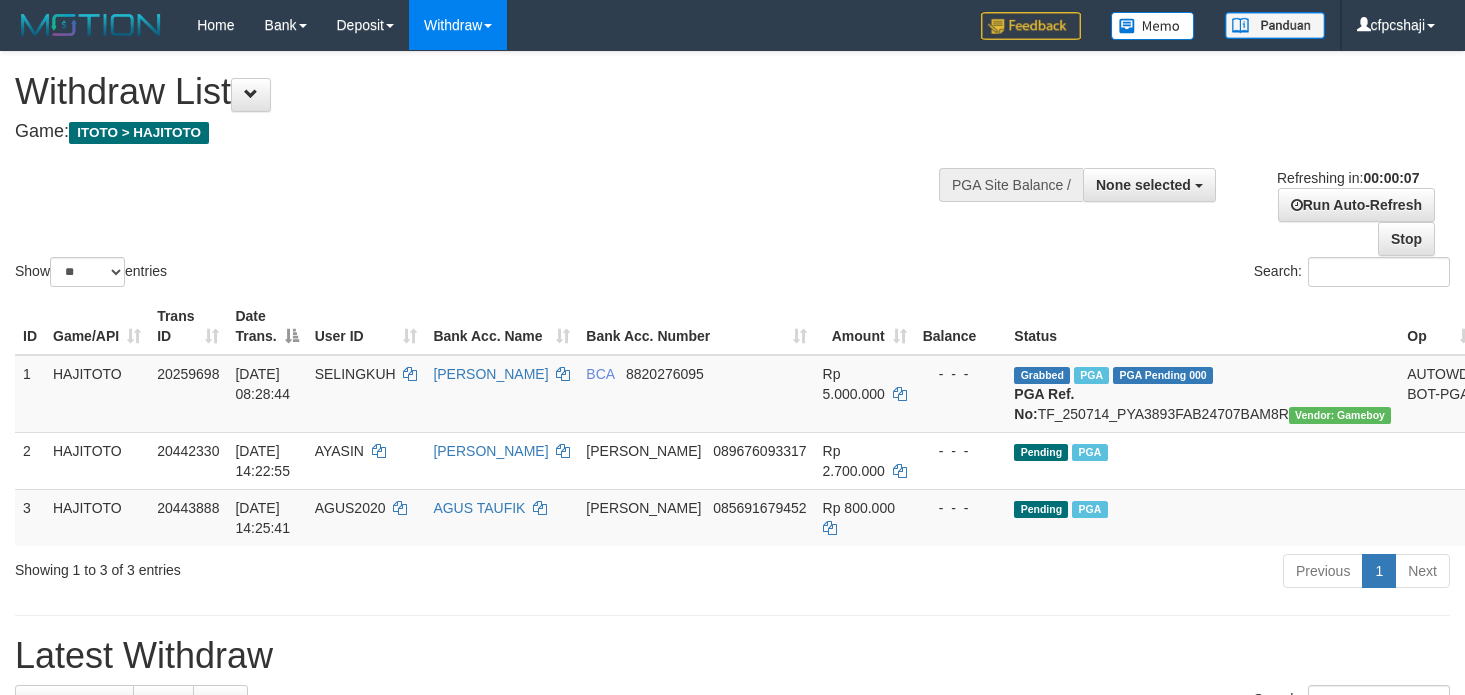 scroll, scrollTop: 0, scrollLeft: 0, axis: both 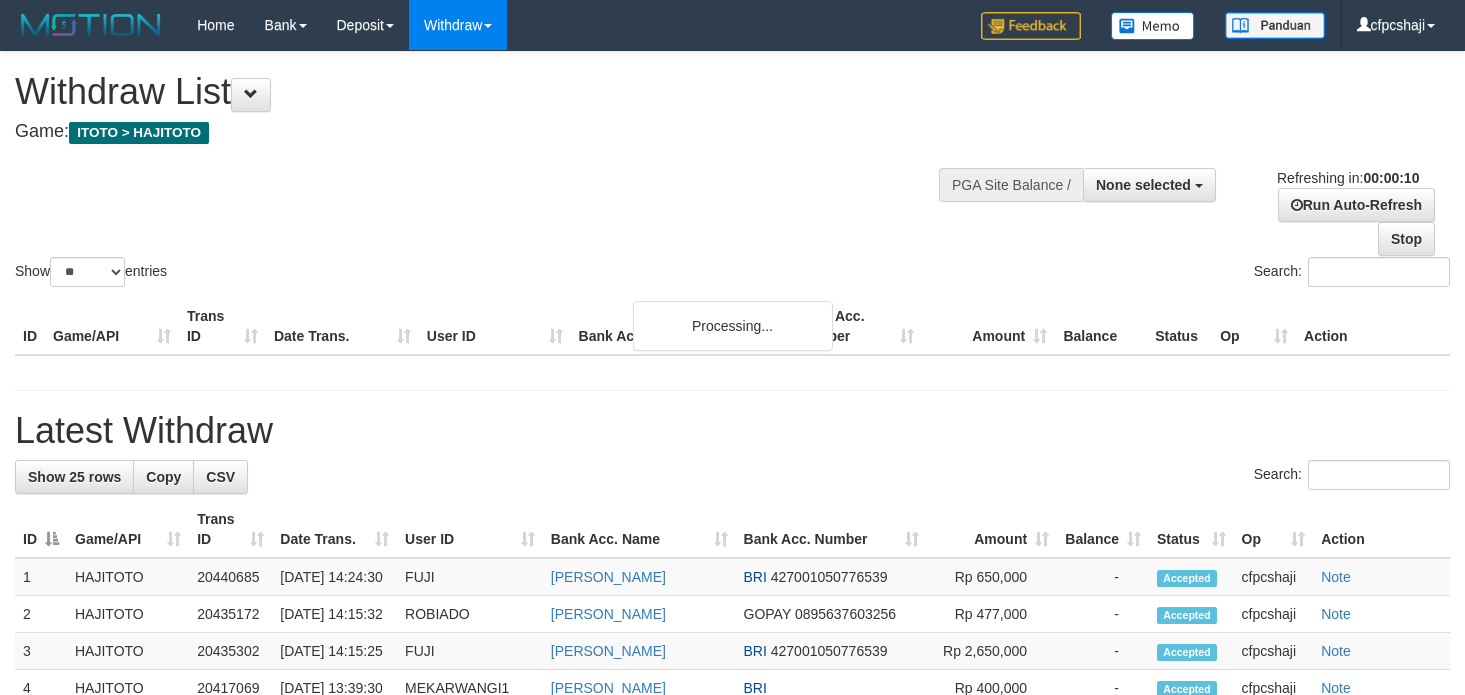 select 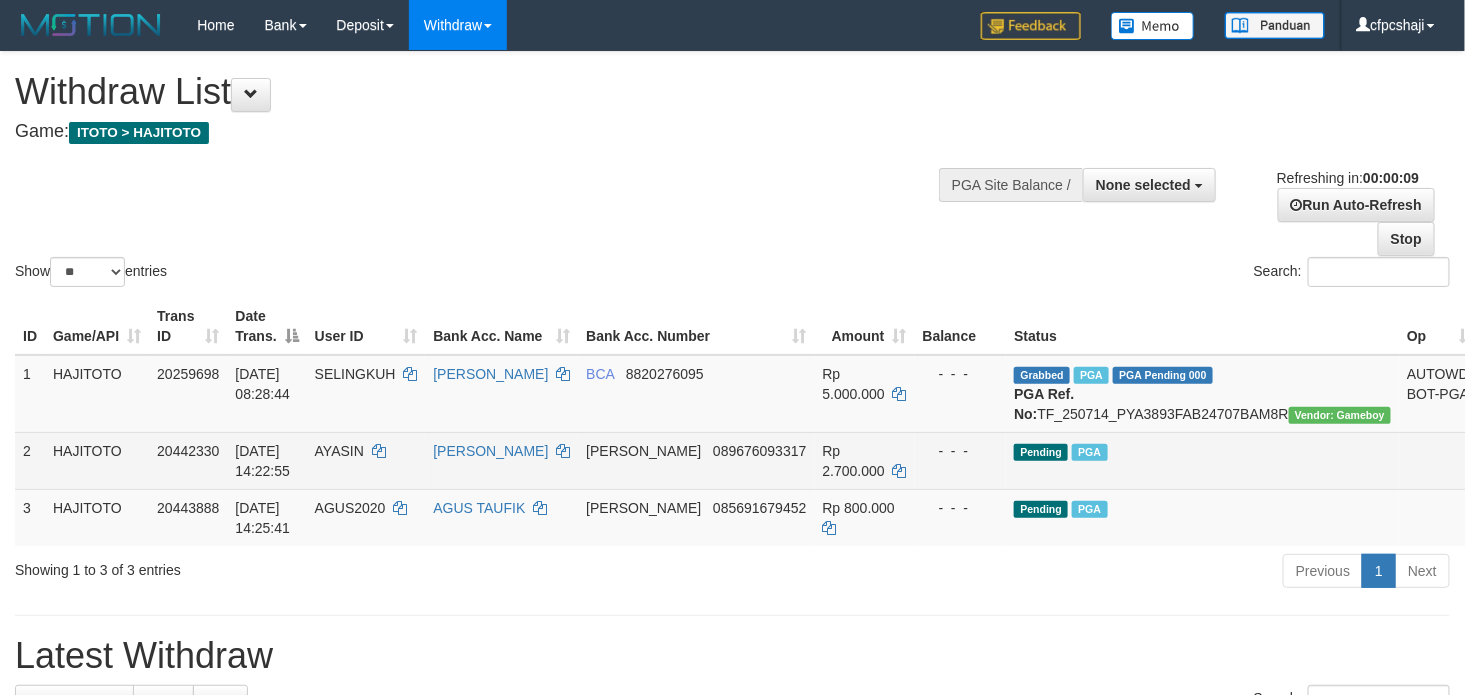scroll, scrollTop: 0, scrollLeft: 0, axis: both 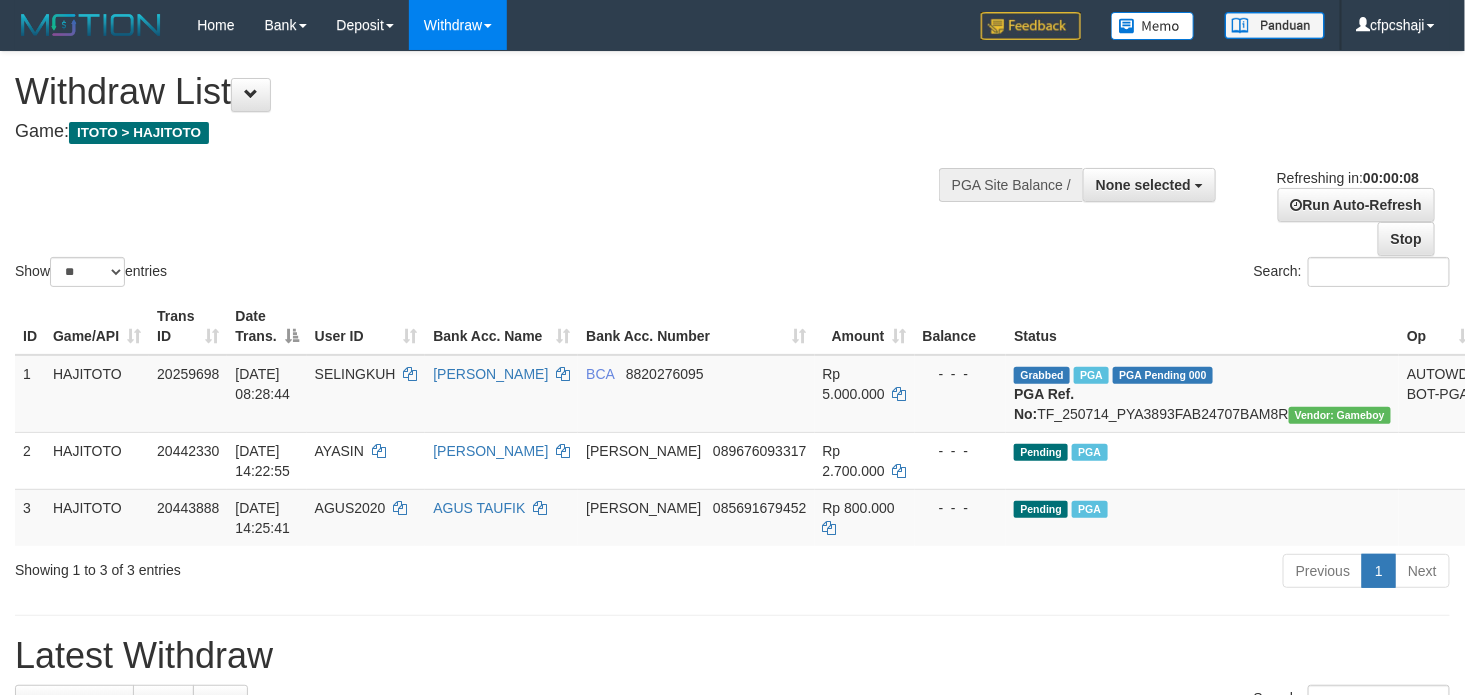 click on "Show  ** ** ** ***  entries Search:" at bounding box center [732, 171] 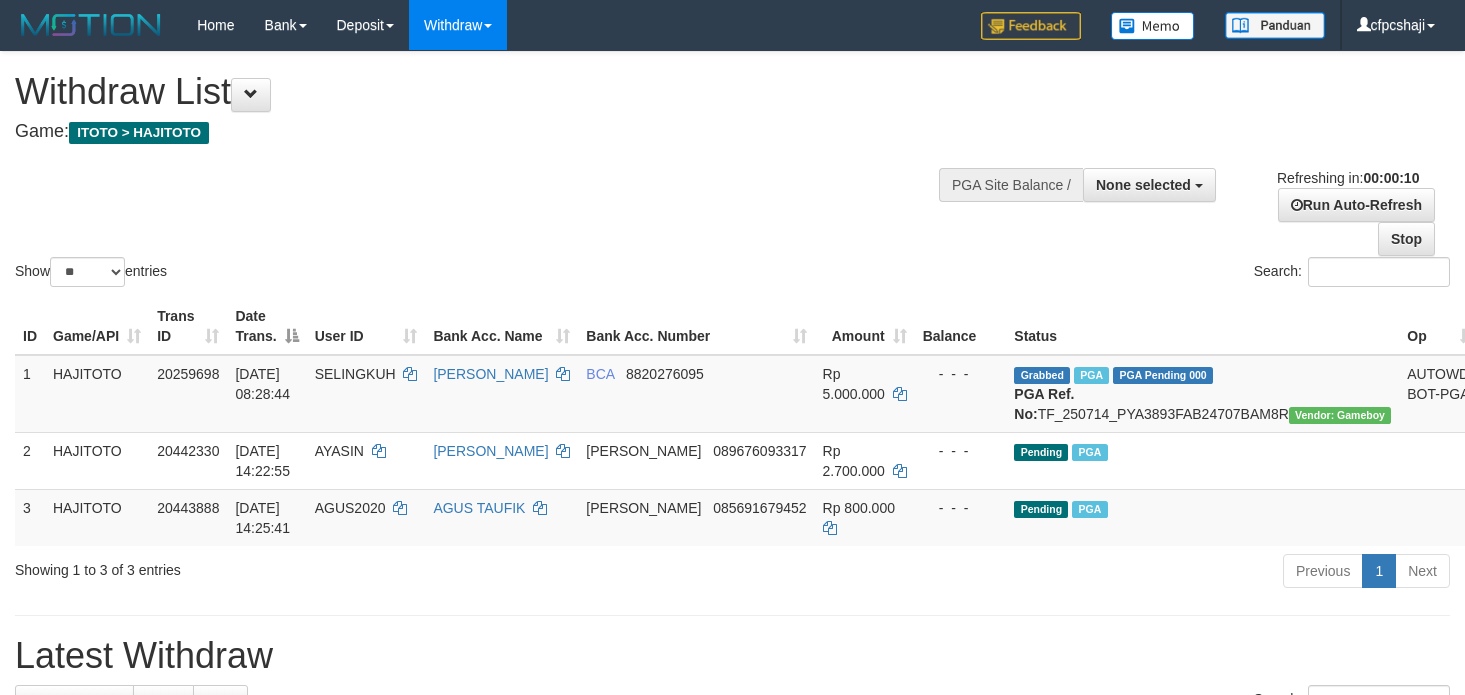select 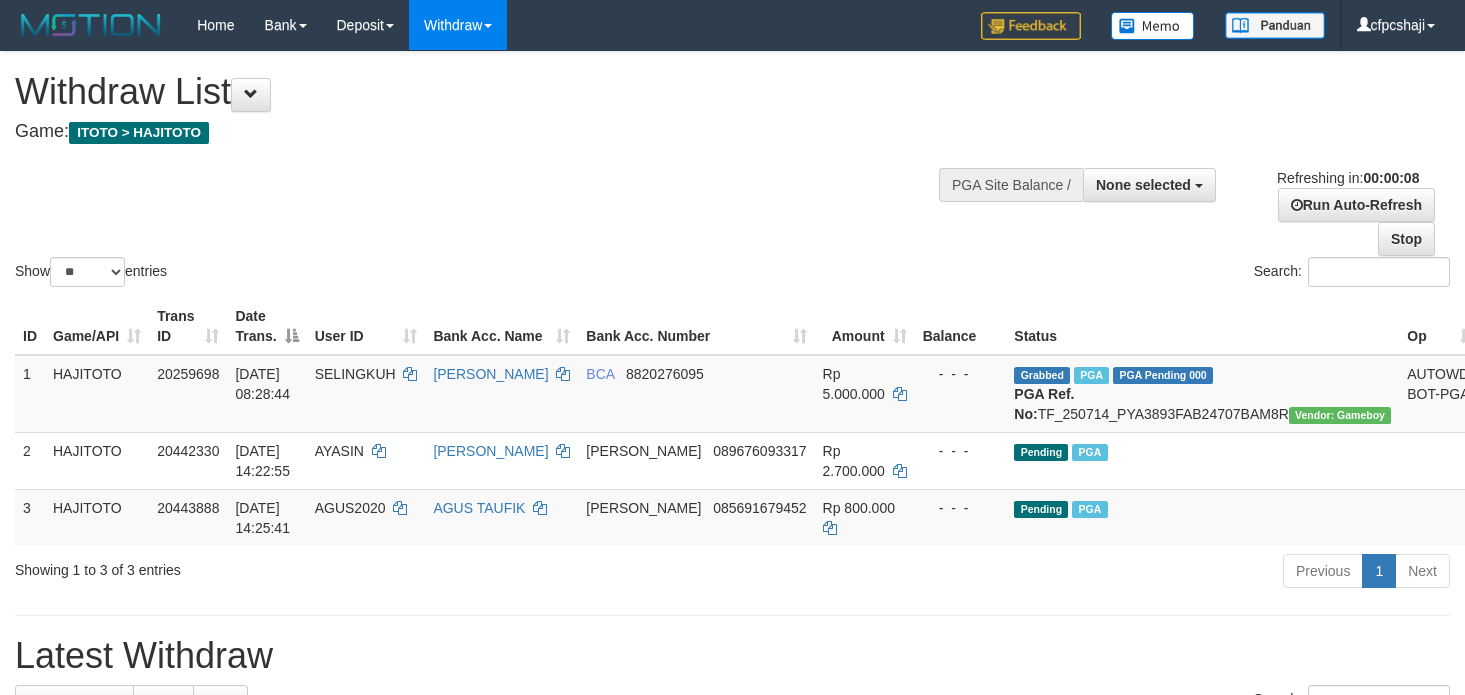 scroll, scrollTop: 0, scrollLeft: 0, axis: both 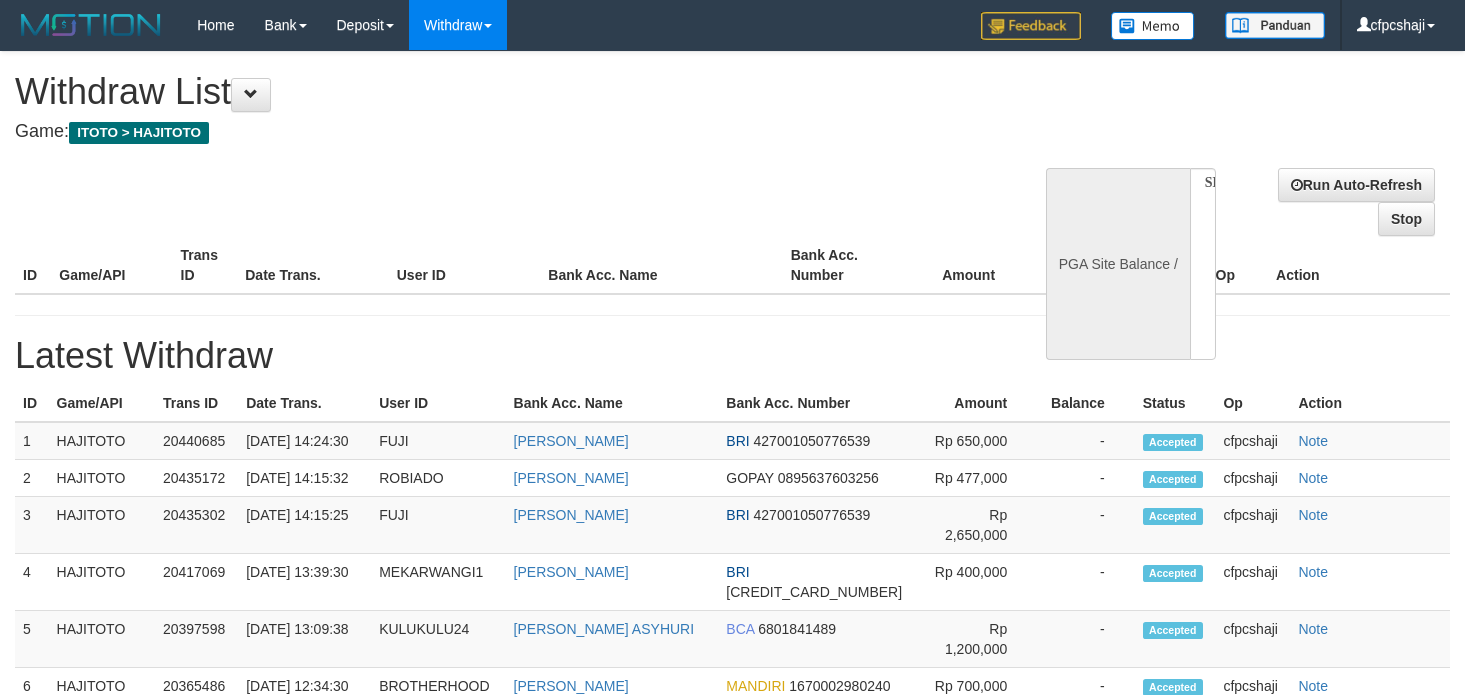 select 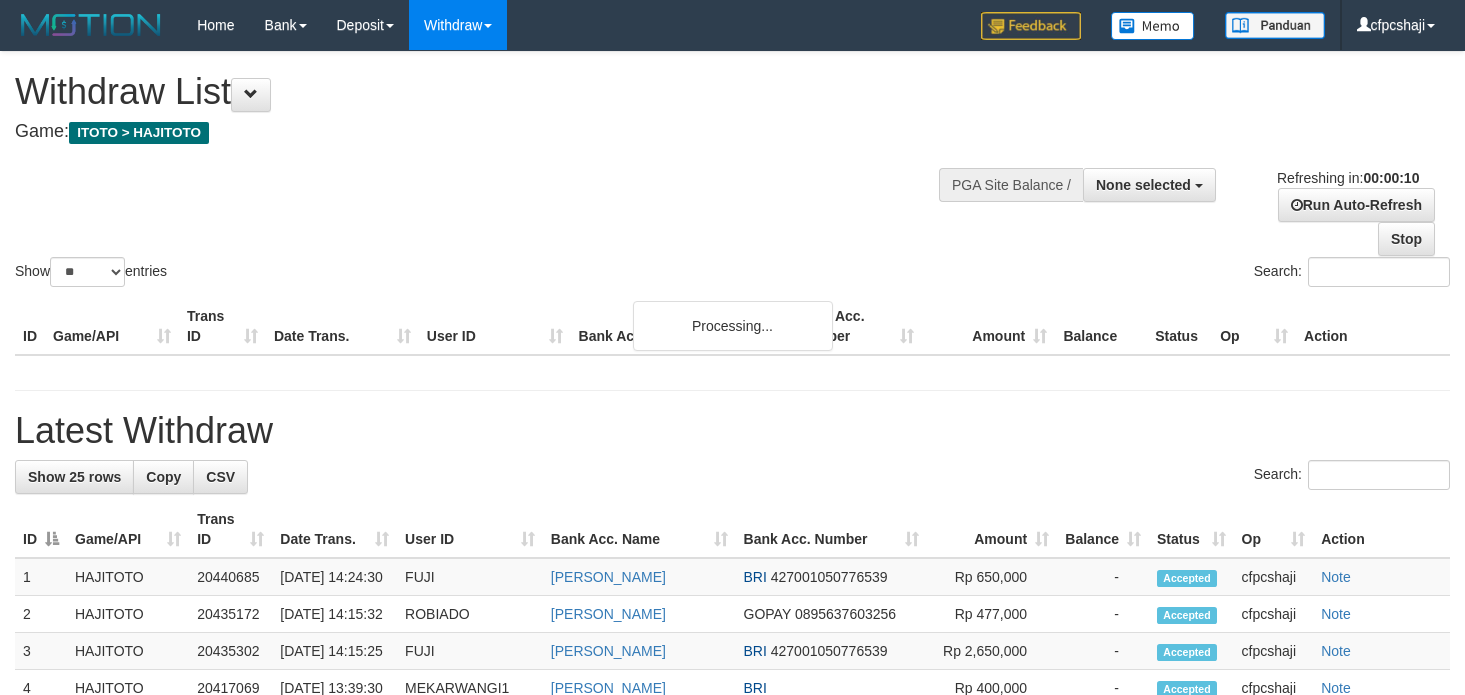 select 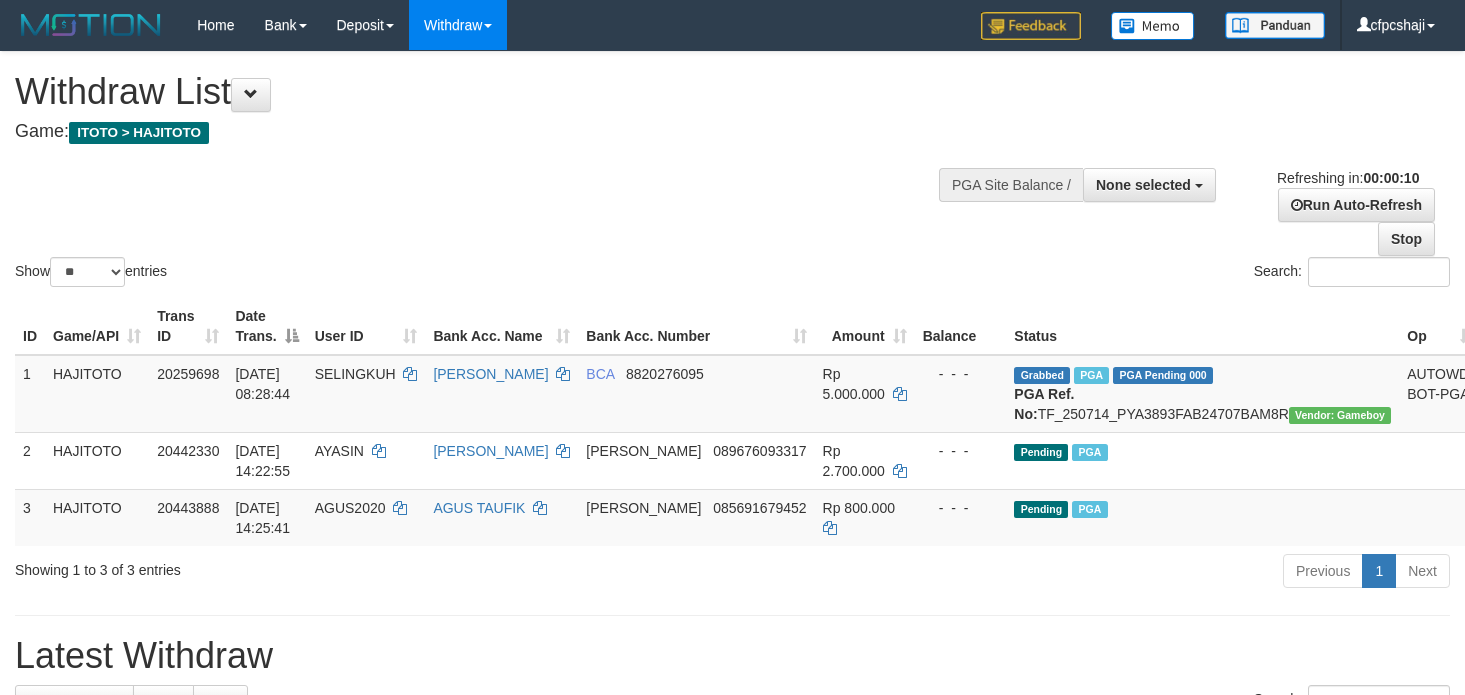 select 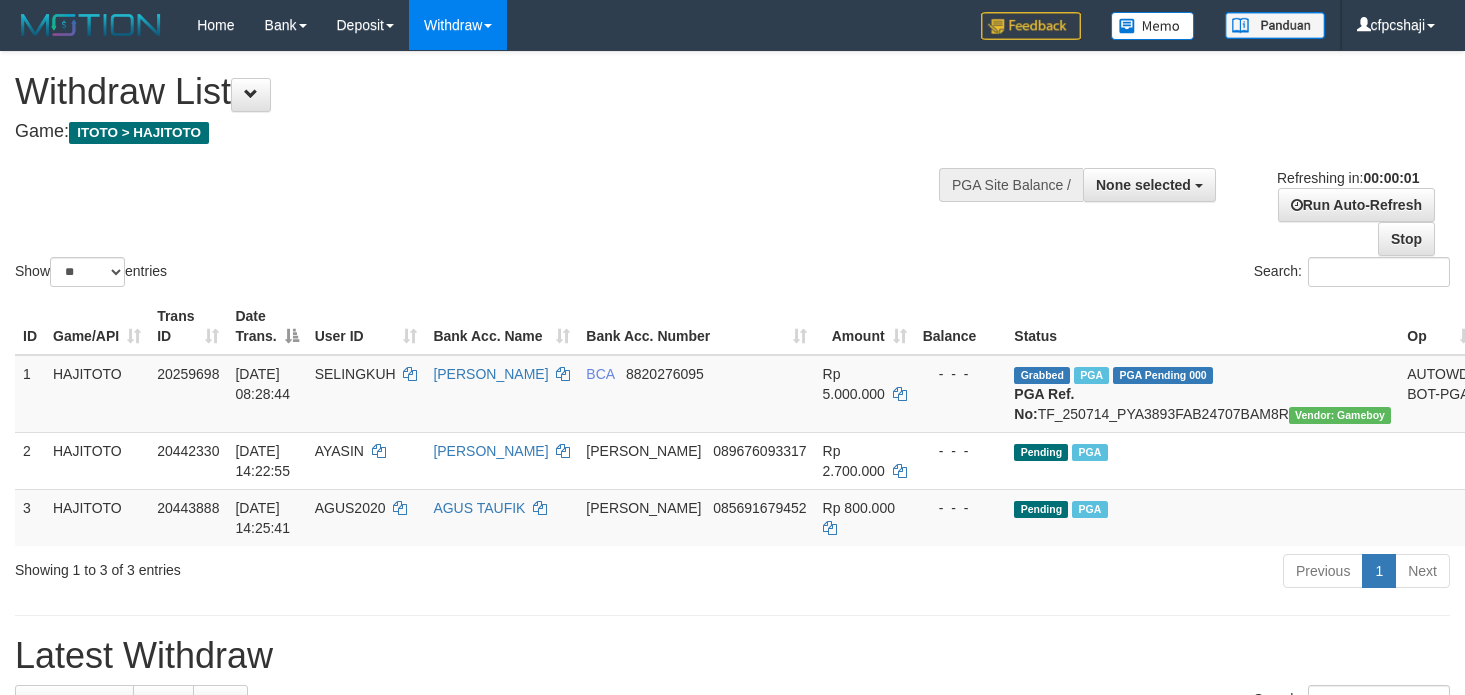 scroll, scrollTop: 0, scrollLeft: 0, axis: both 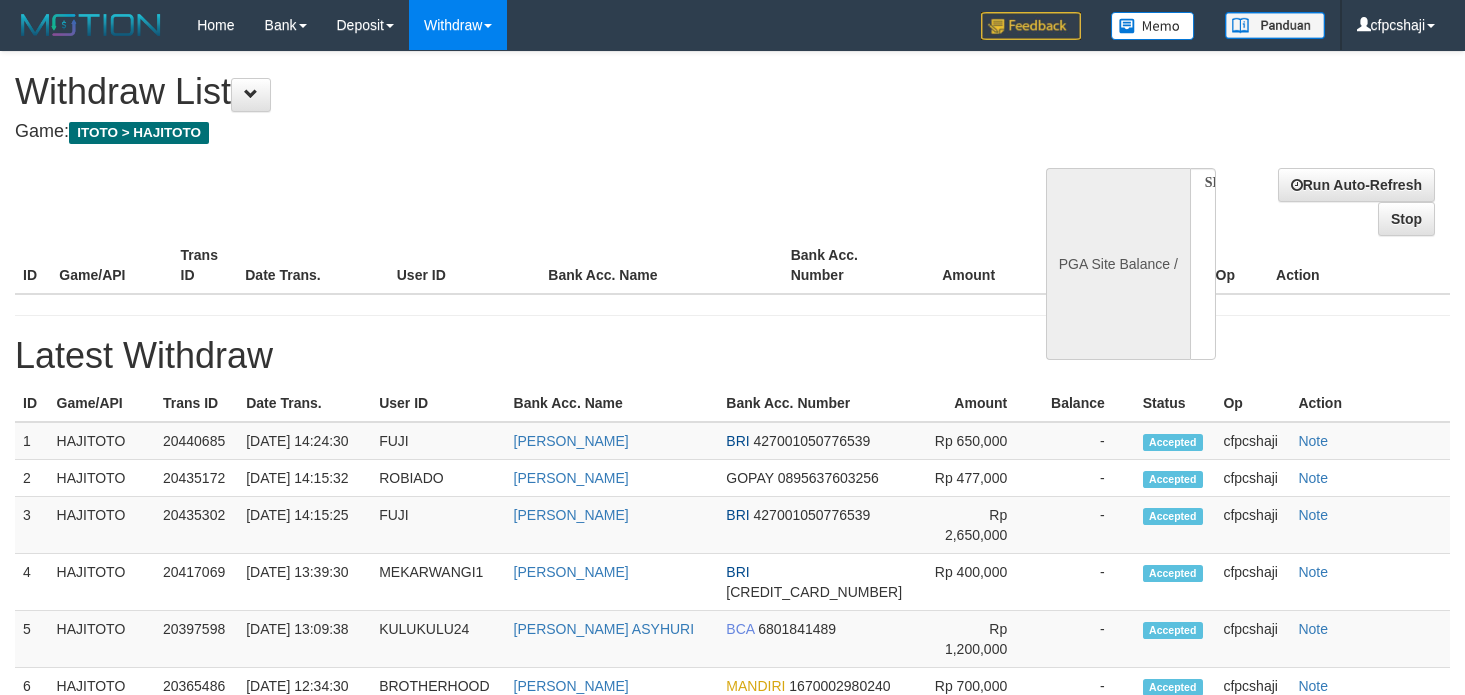 select 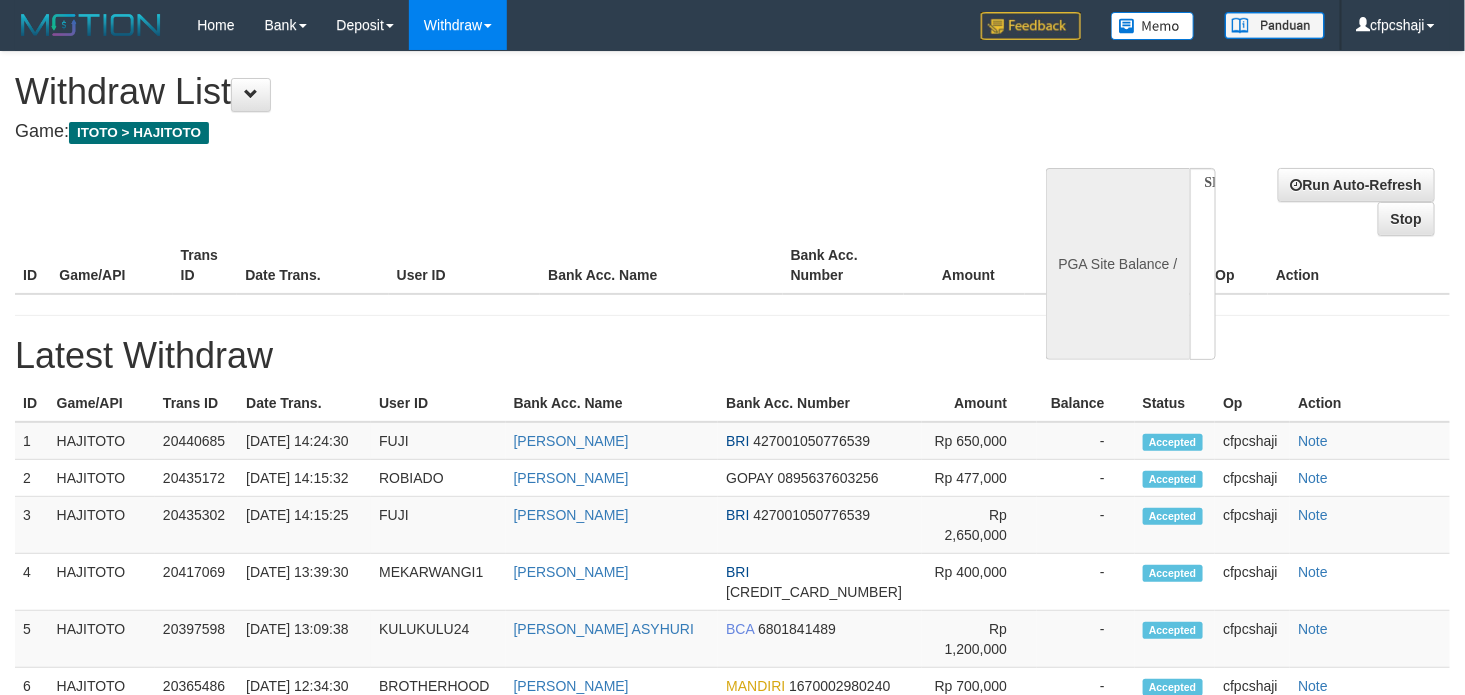 select on "**" 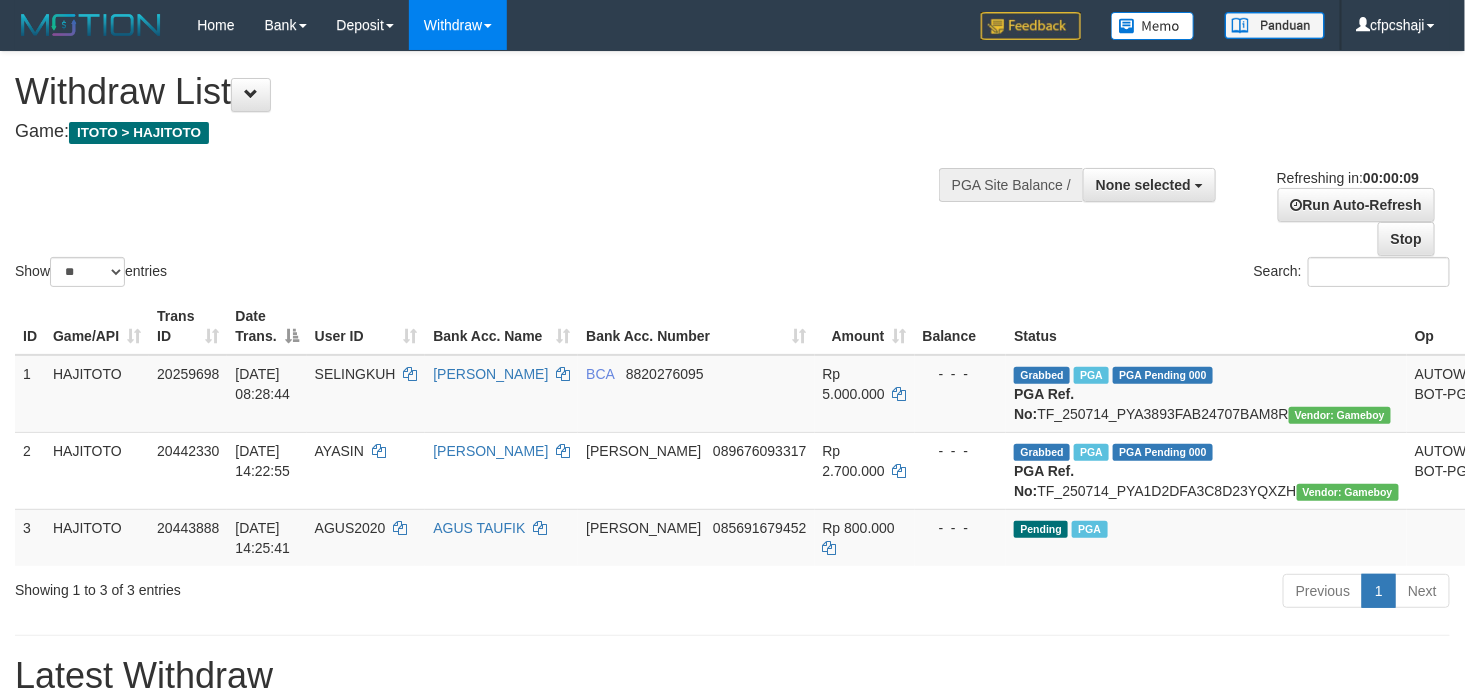 scroll, scrollTop: 0, scrollLeft: 0, axis: both 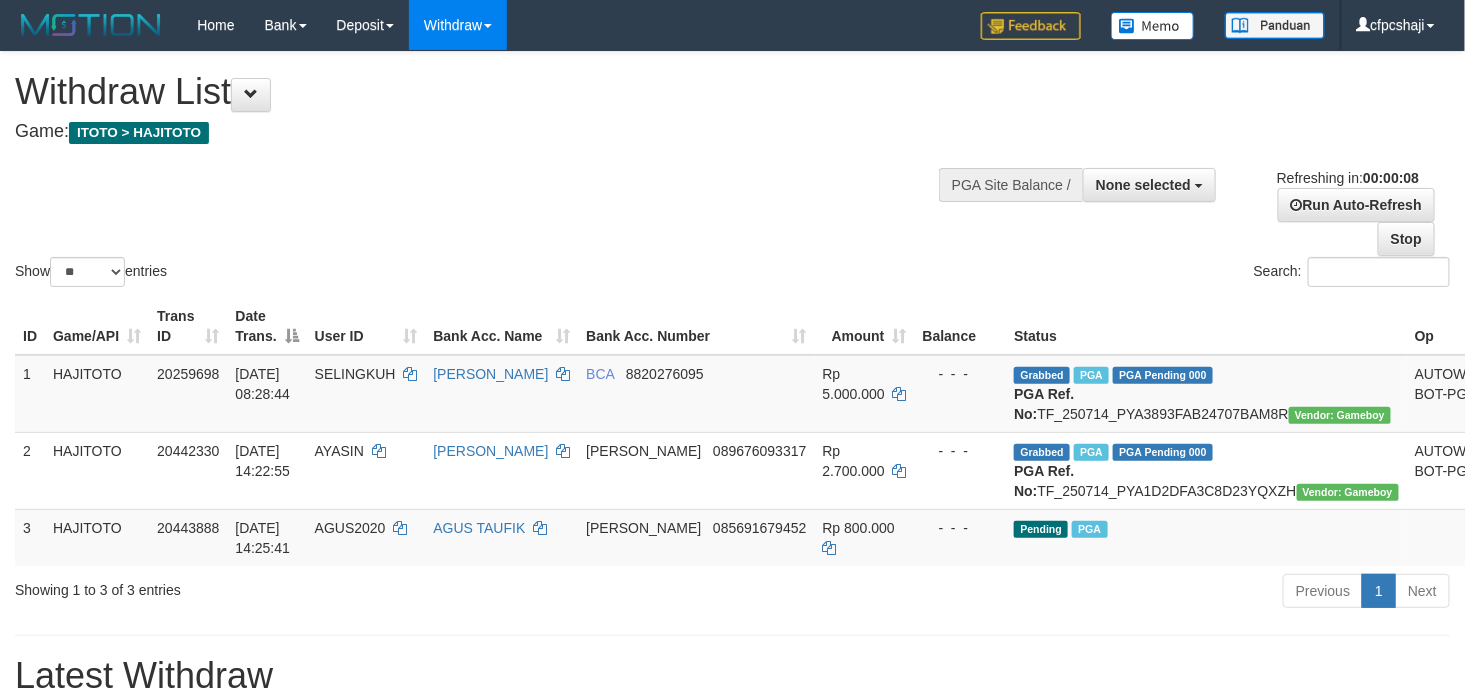 click on "Show  ** ** ** ***  entries Search:" at bounding box center (732, 171) 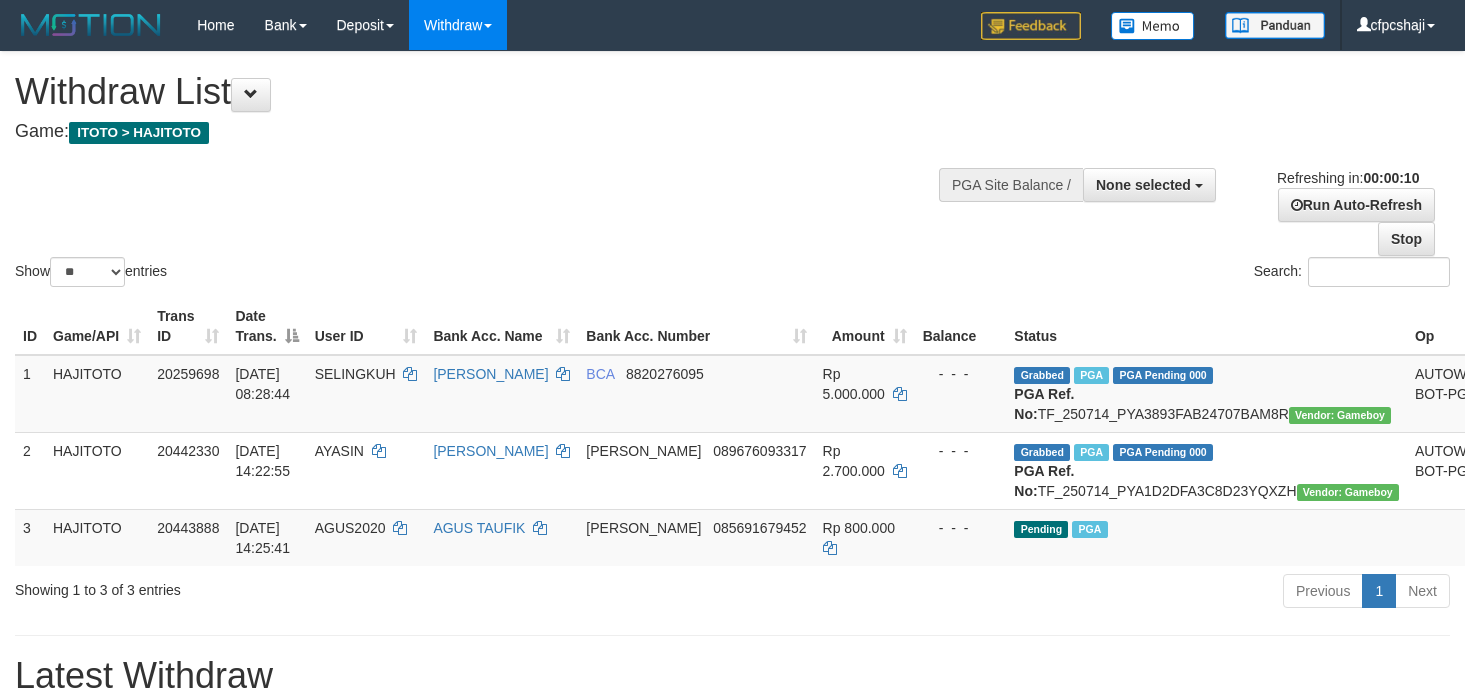 select 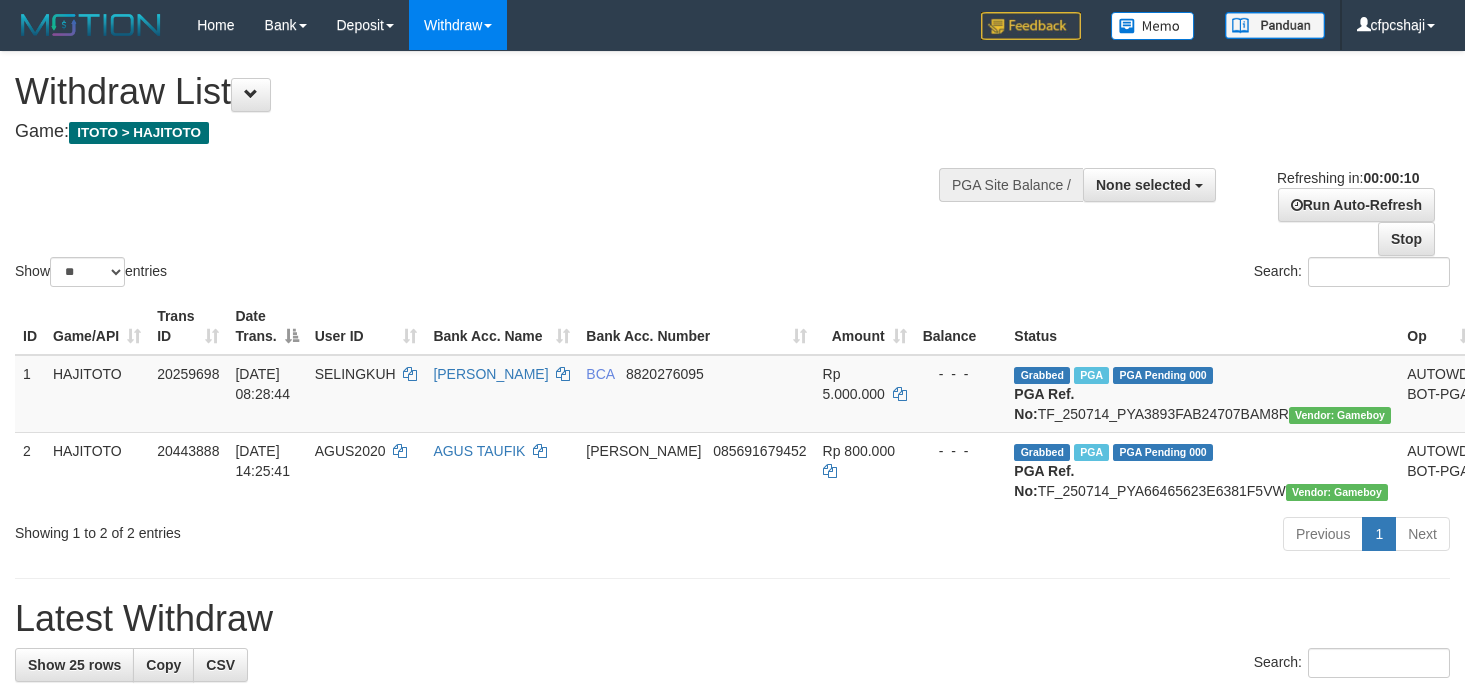 select 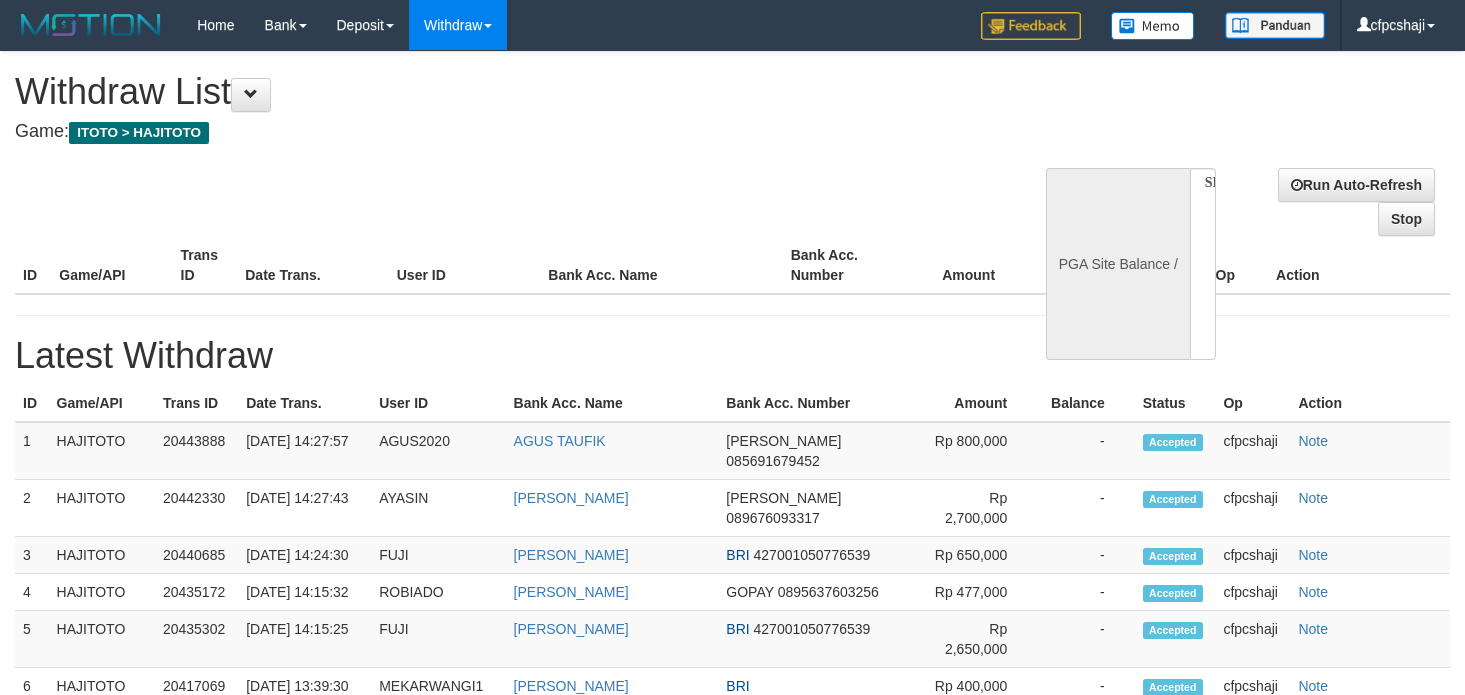 select 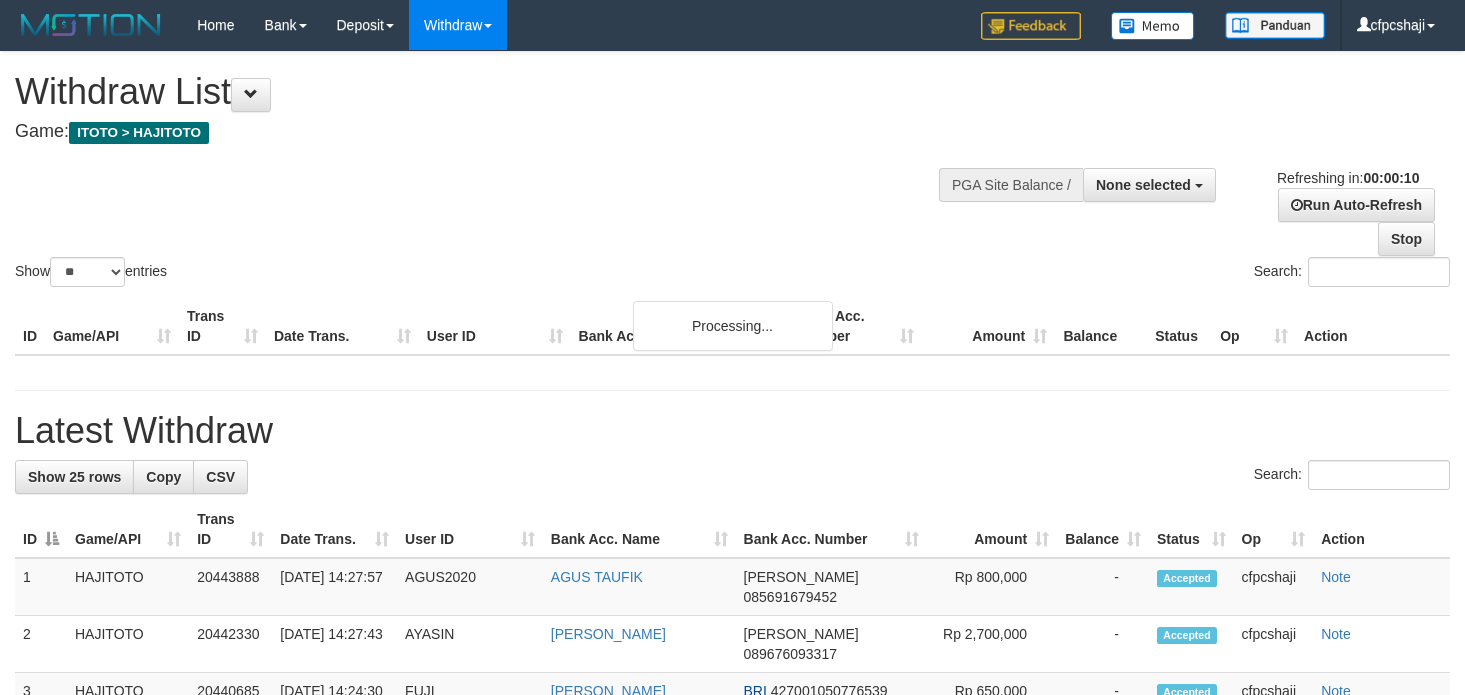 select 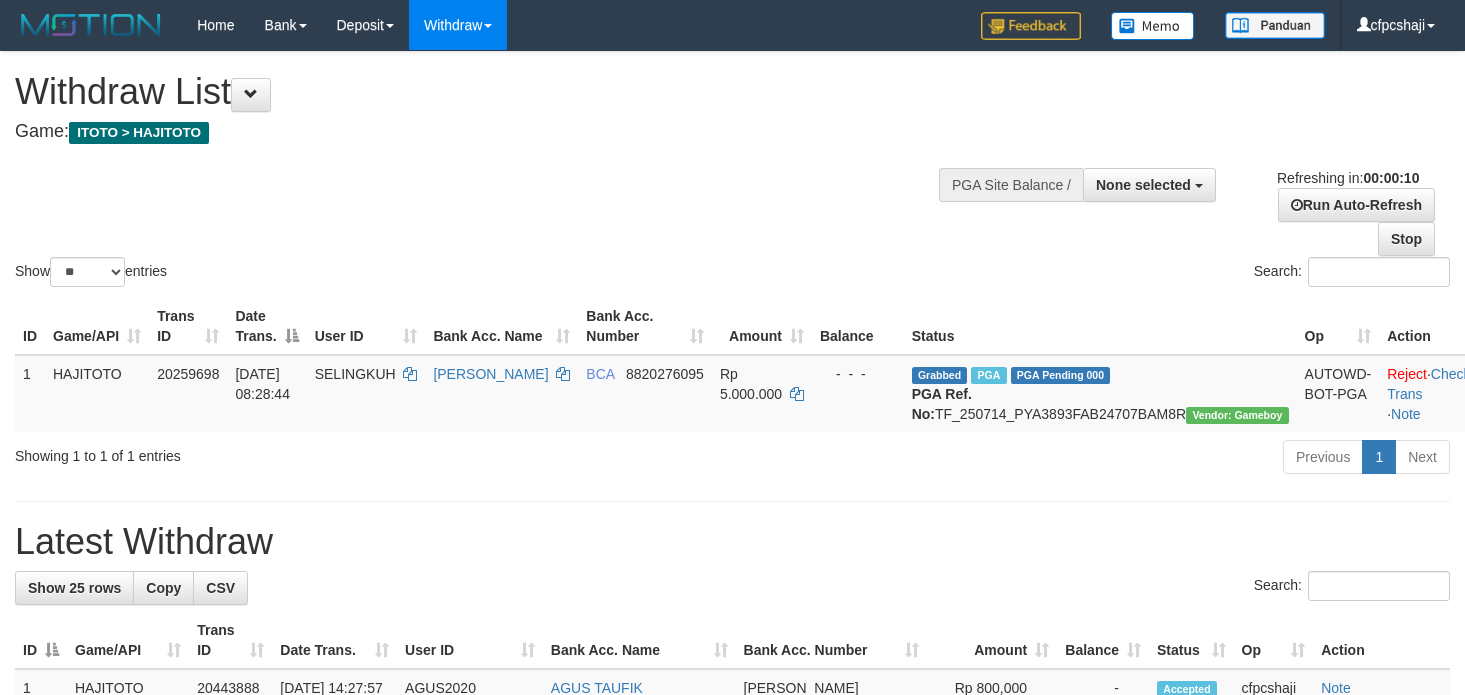 select 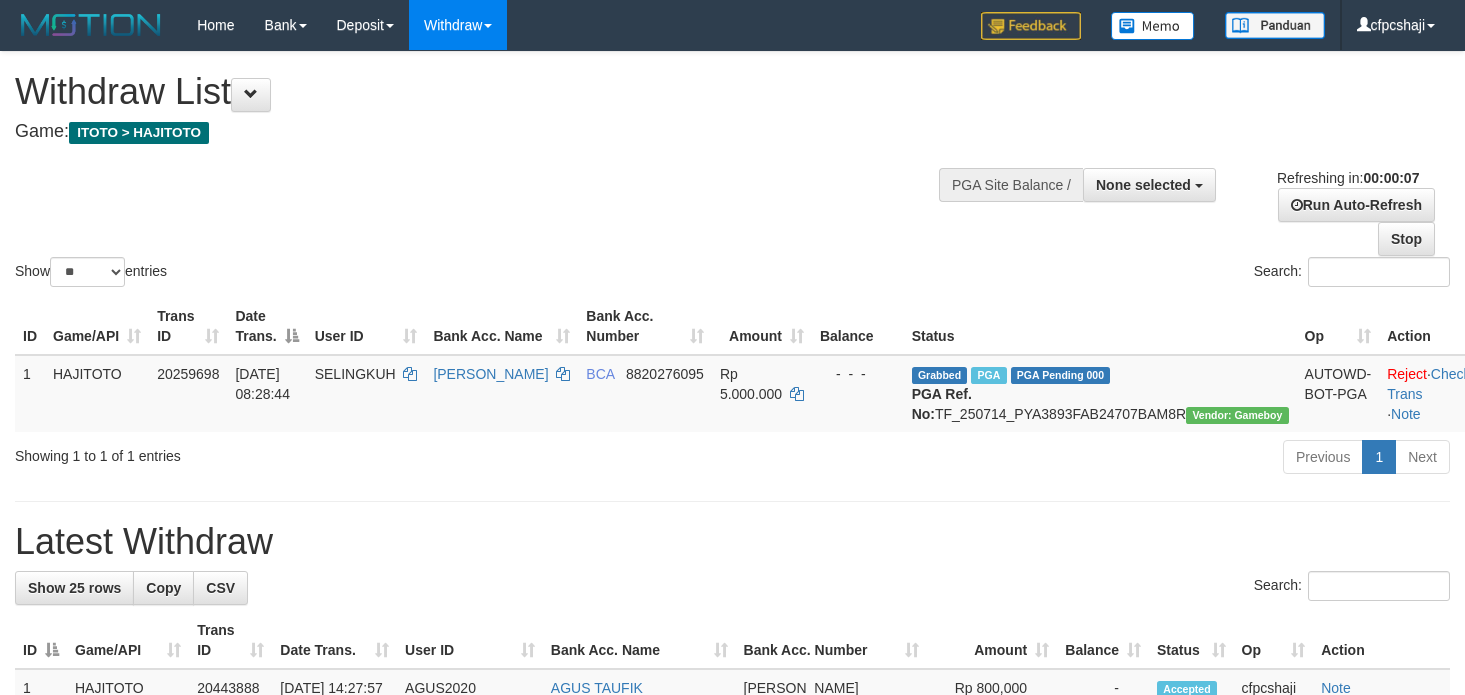scroll, scrollTop: 0, scrollLeft: 0, axis: both 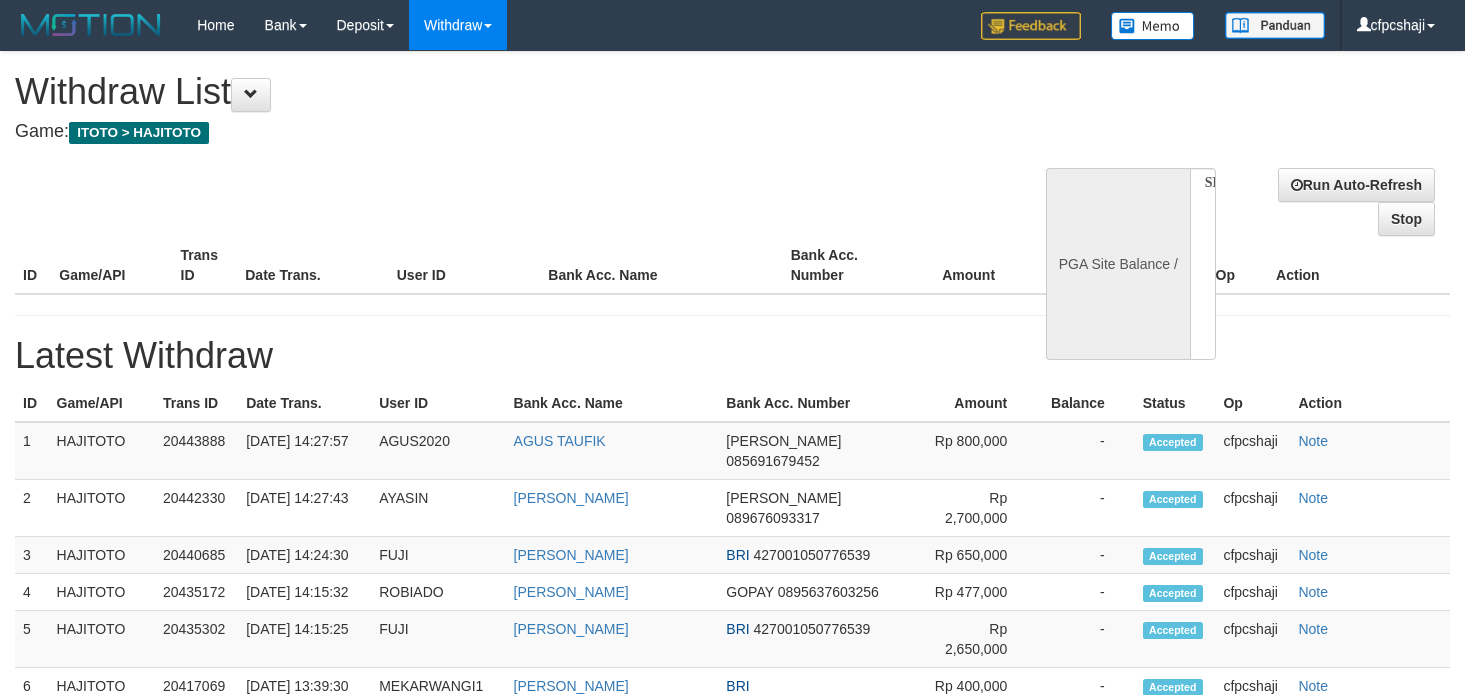select 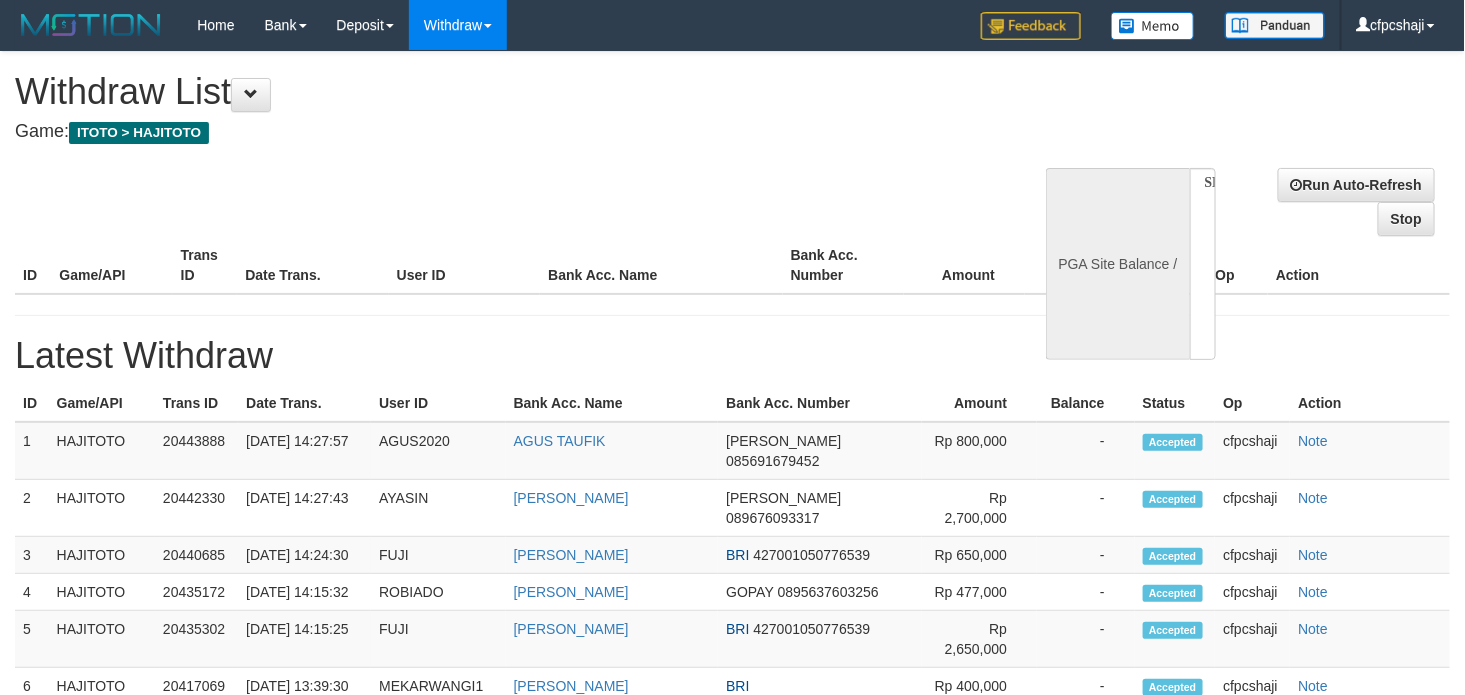 select on "**" 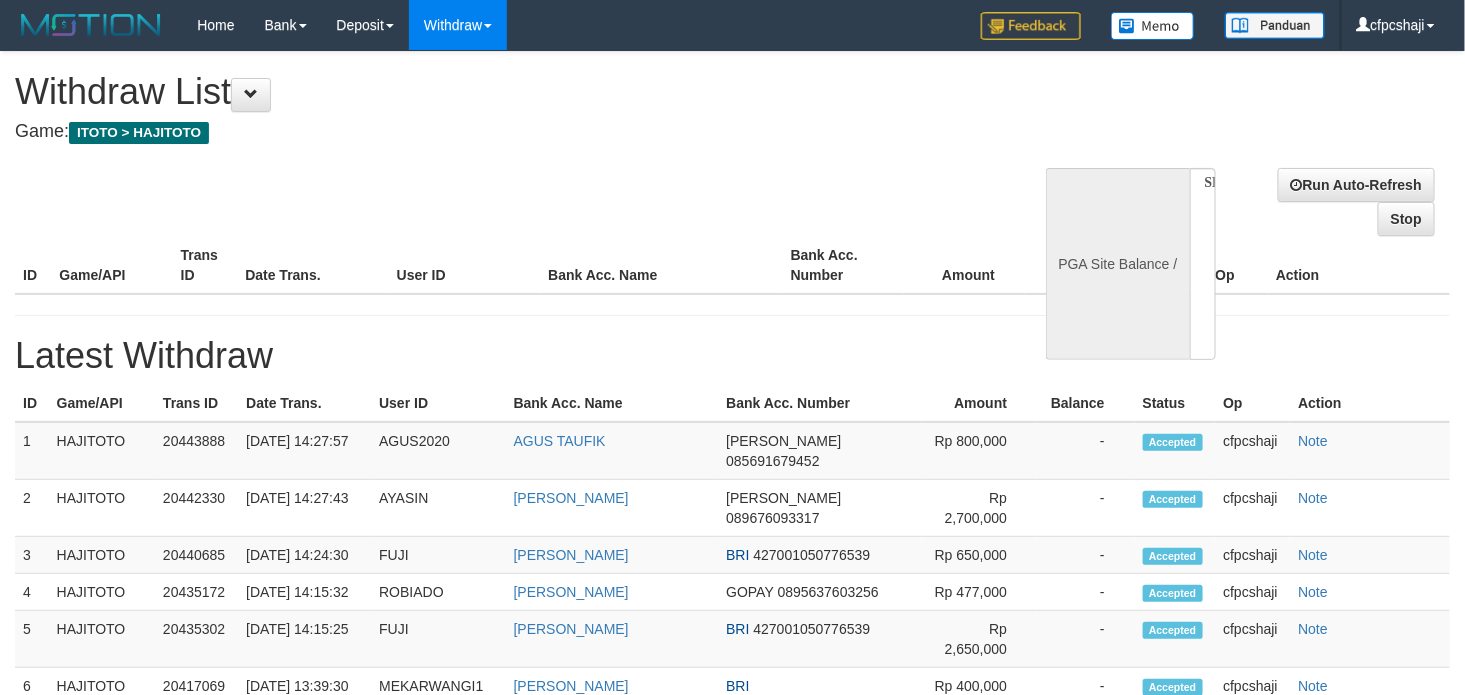 select 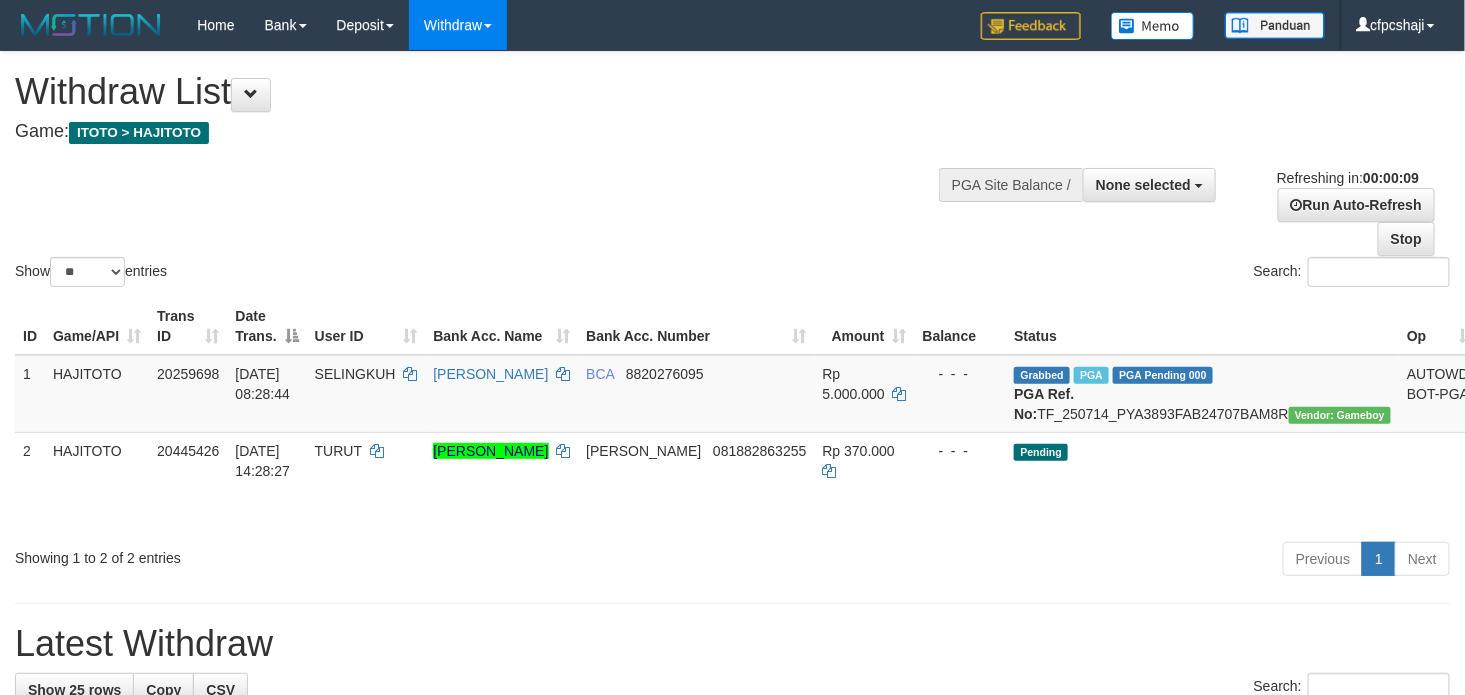 scroll, scrollTop: 0, scrollLeft: 0, axis: both 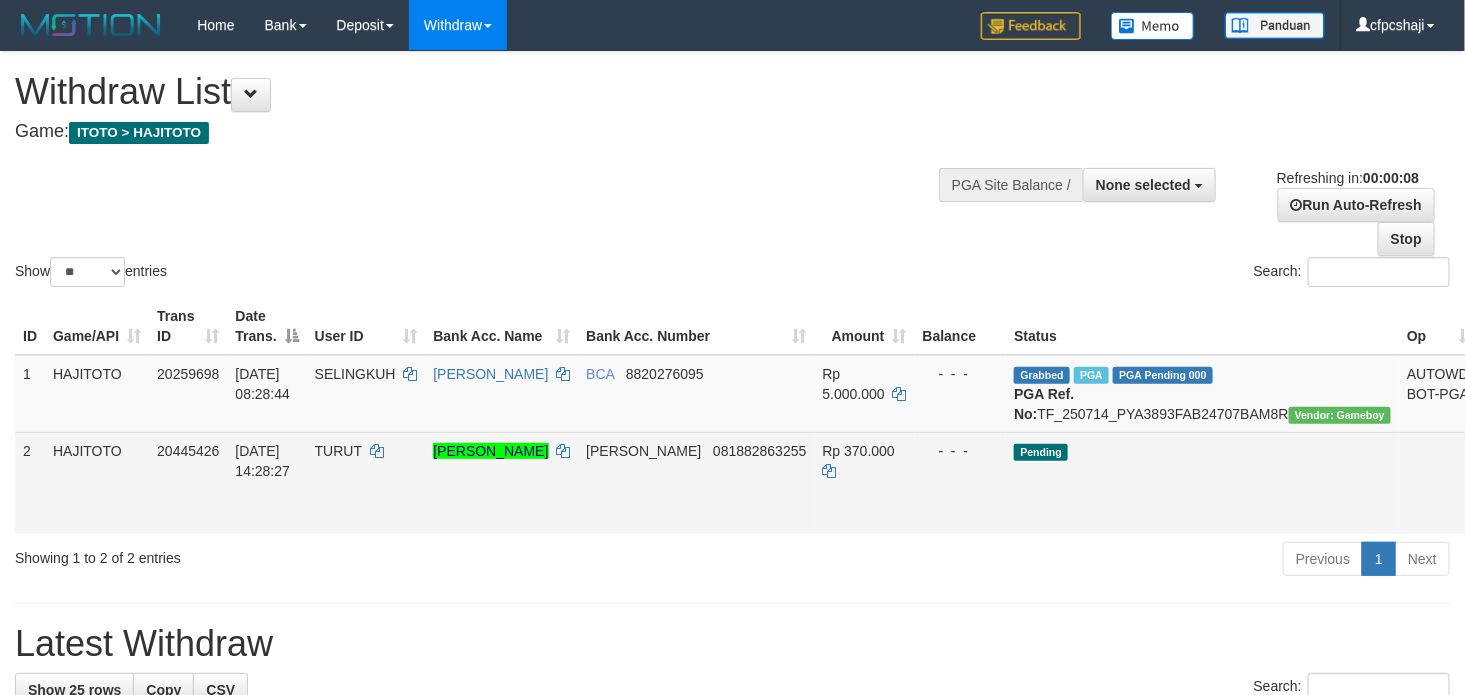 click on "Send PGA" at bounding box center (1506, 506) 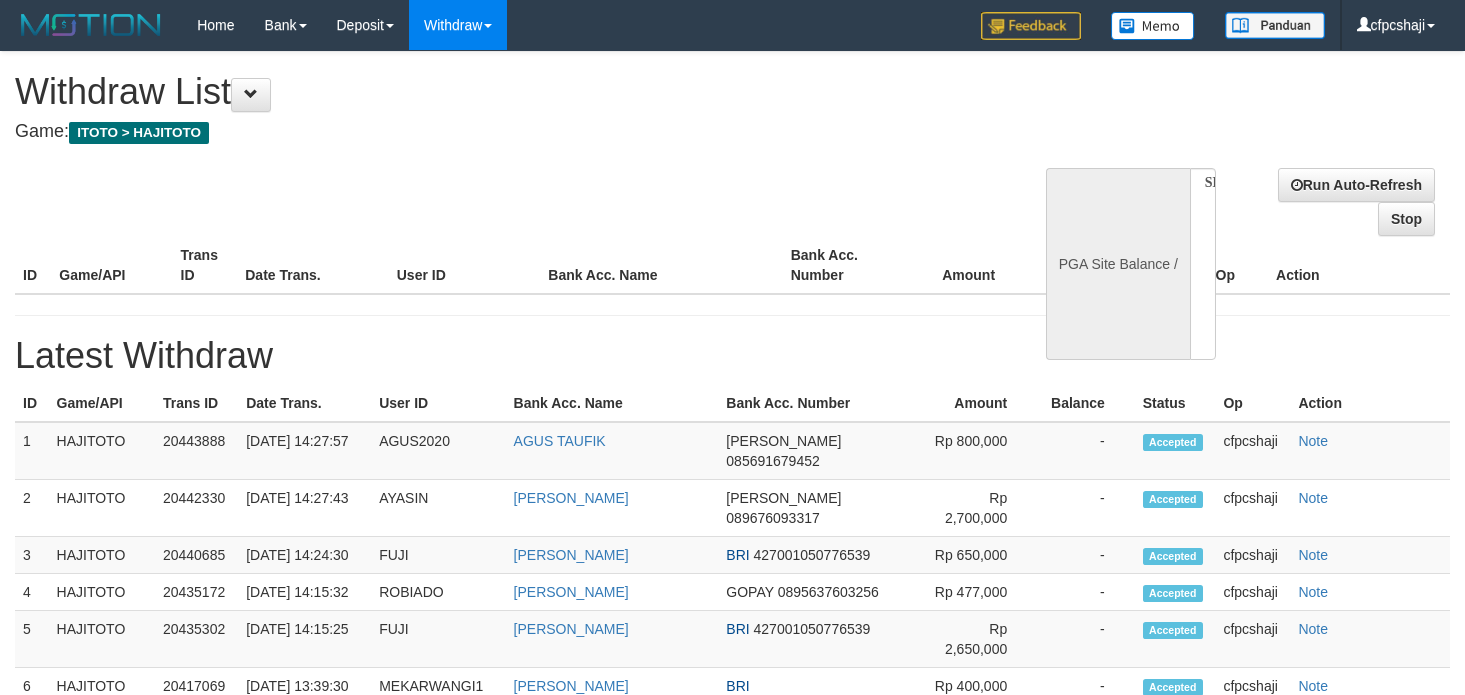 select 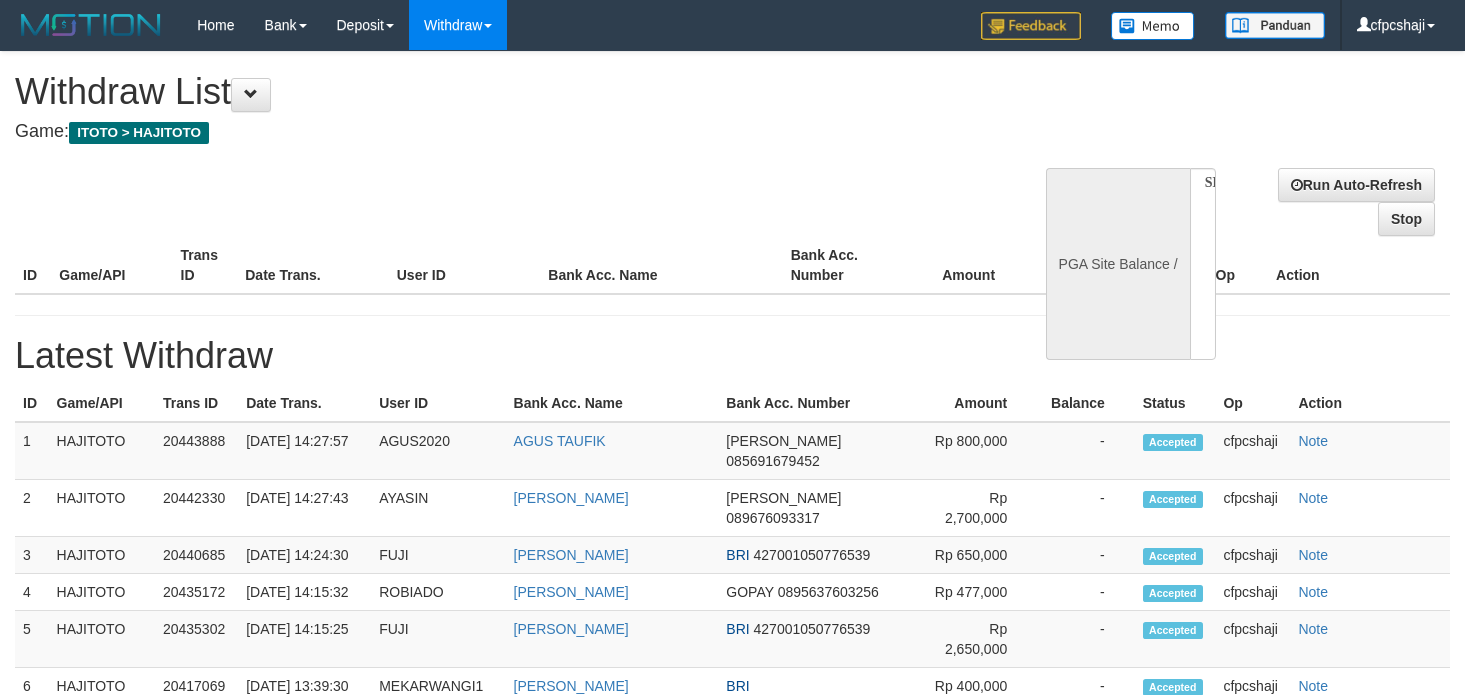 scroll, scrollTop: 0, scrollLeft: 0, axis: both 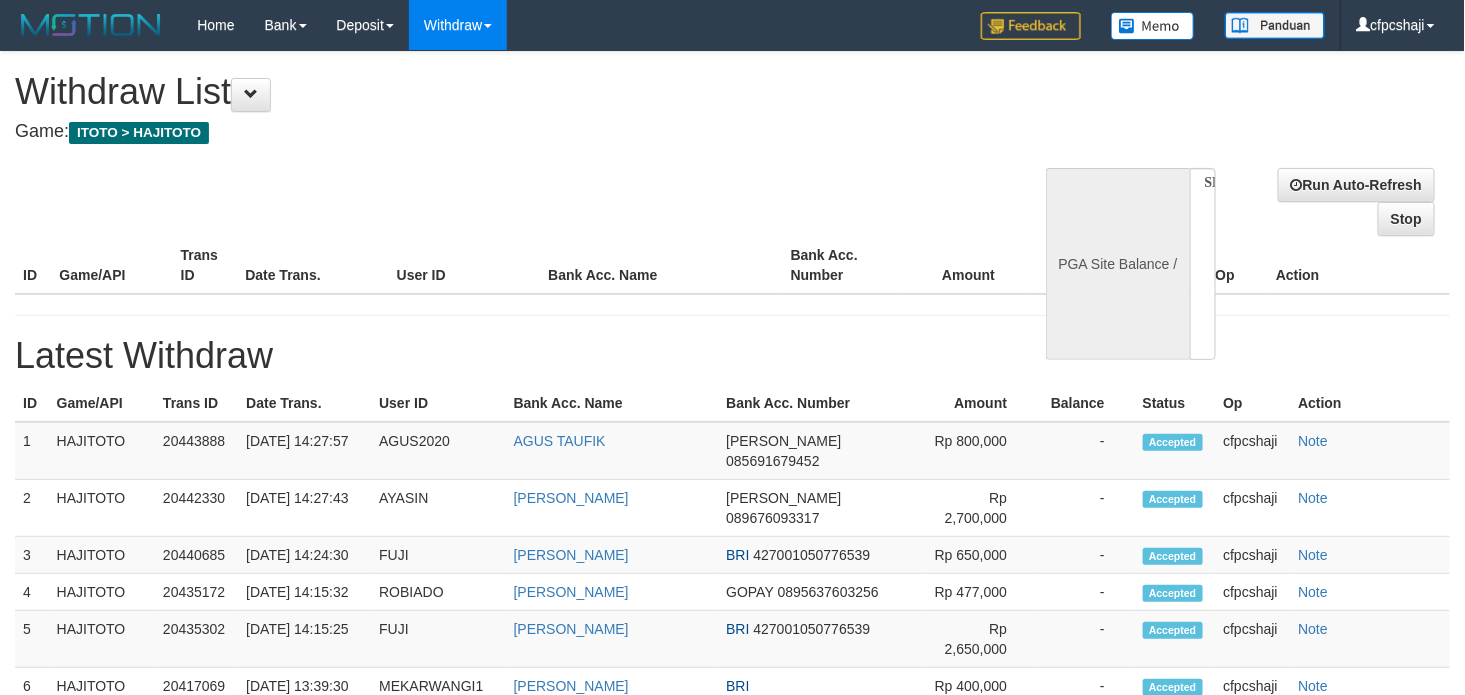 select on "**" 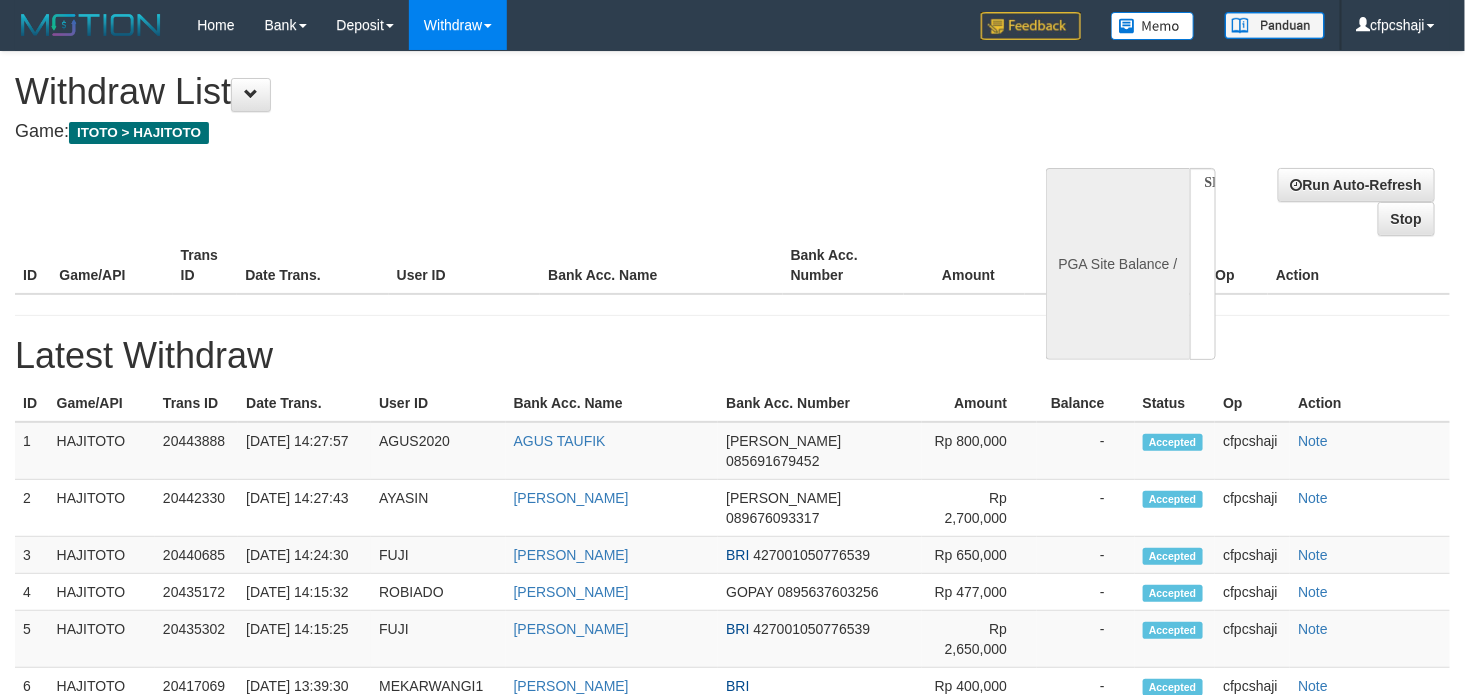 select 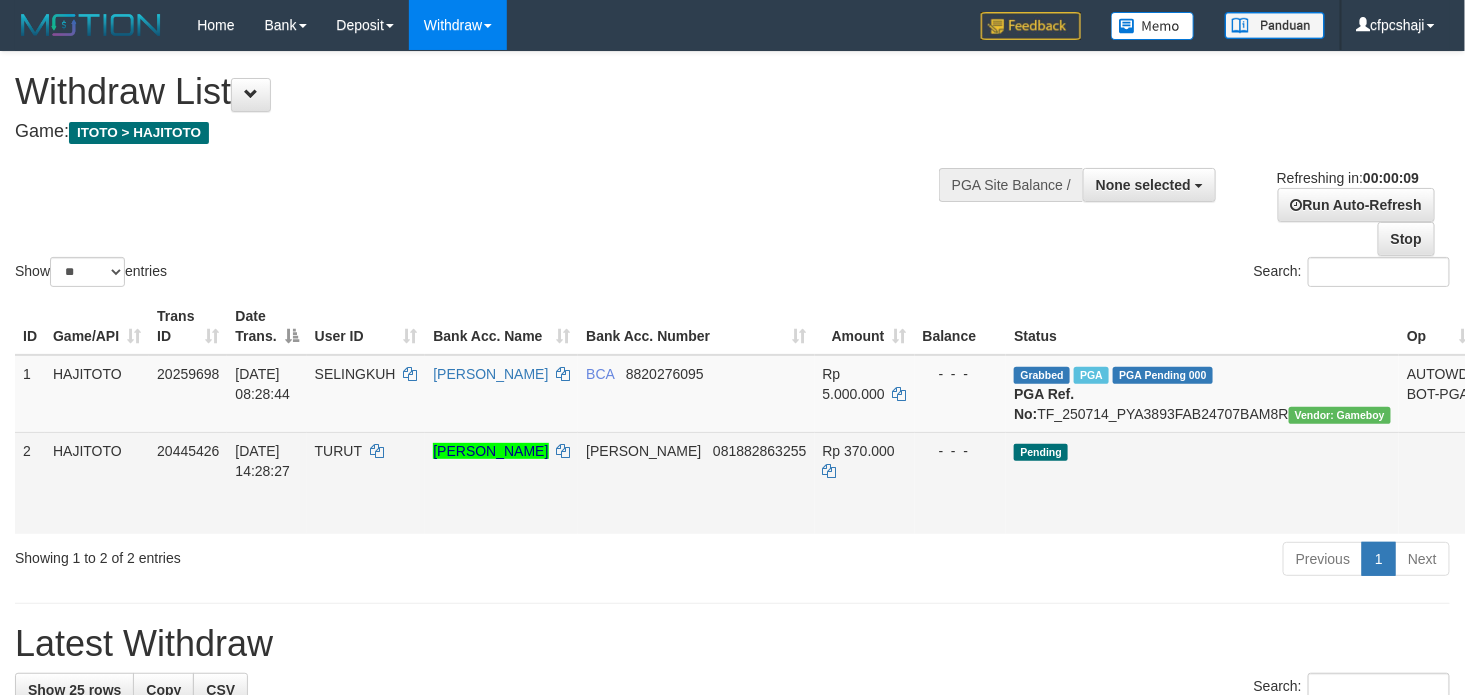 scroll, scrollTop: 0, scrollLeft: 0, axis: both 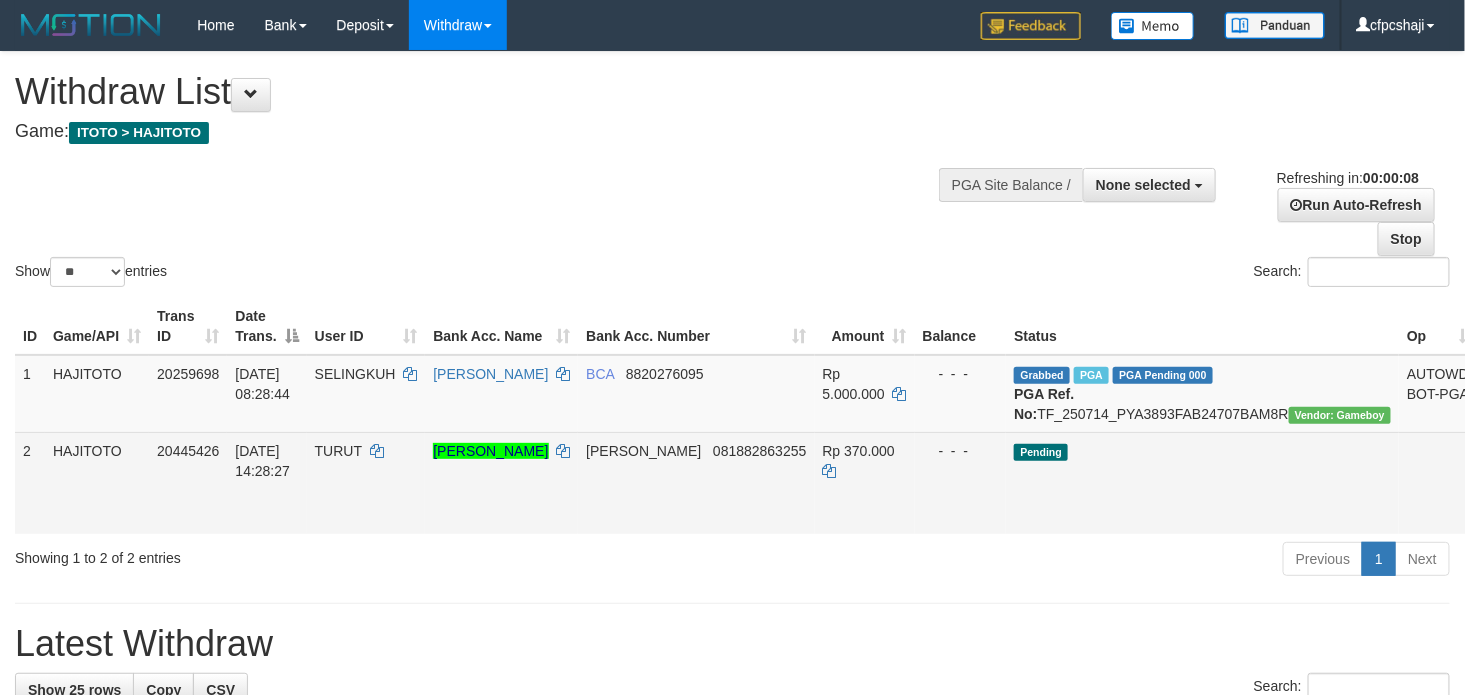 click on "Send PGA" at bounding box center (1506, 506) 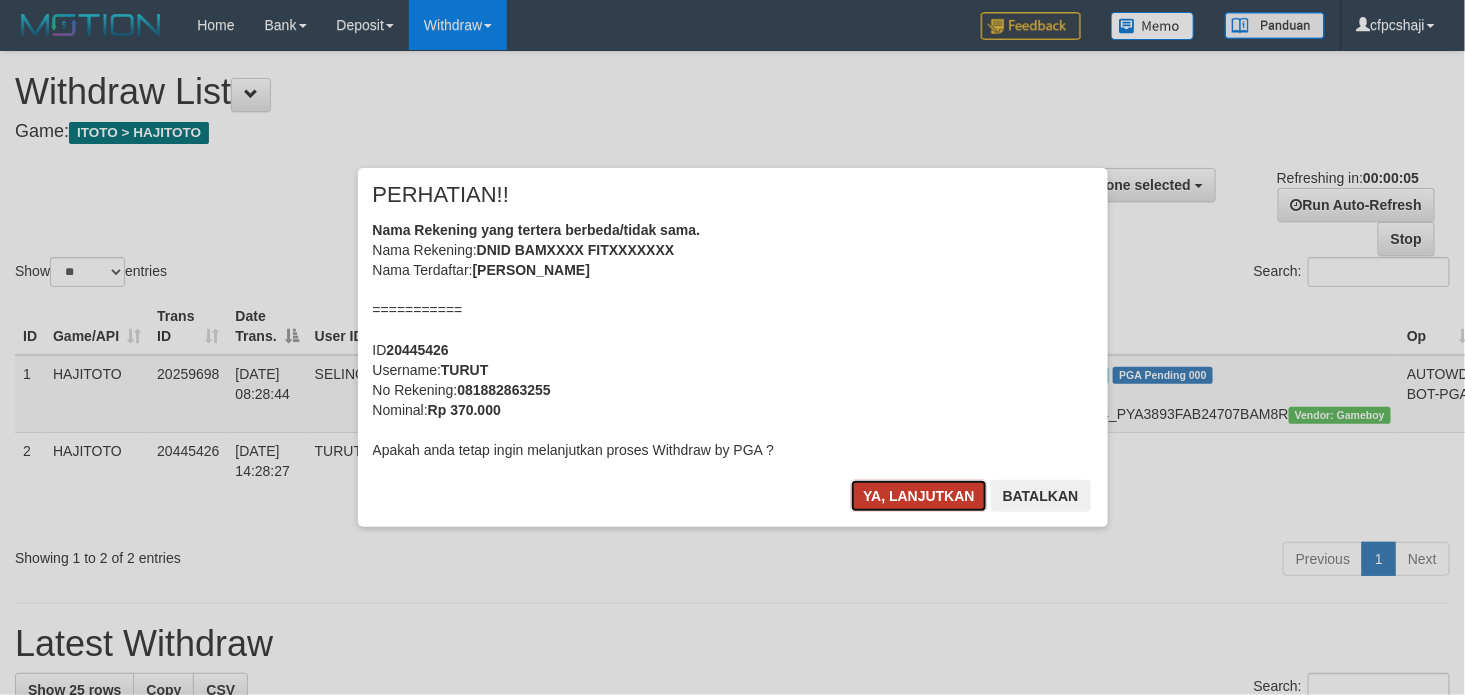 click on "Ya, lanjutkan" at bounding box center [919, 496] 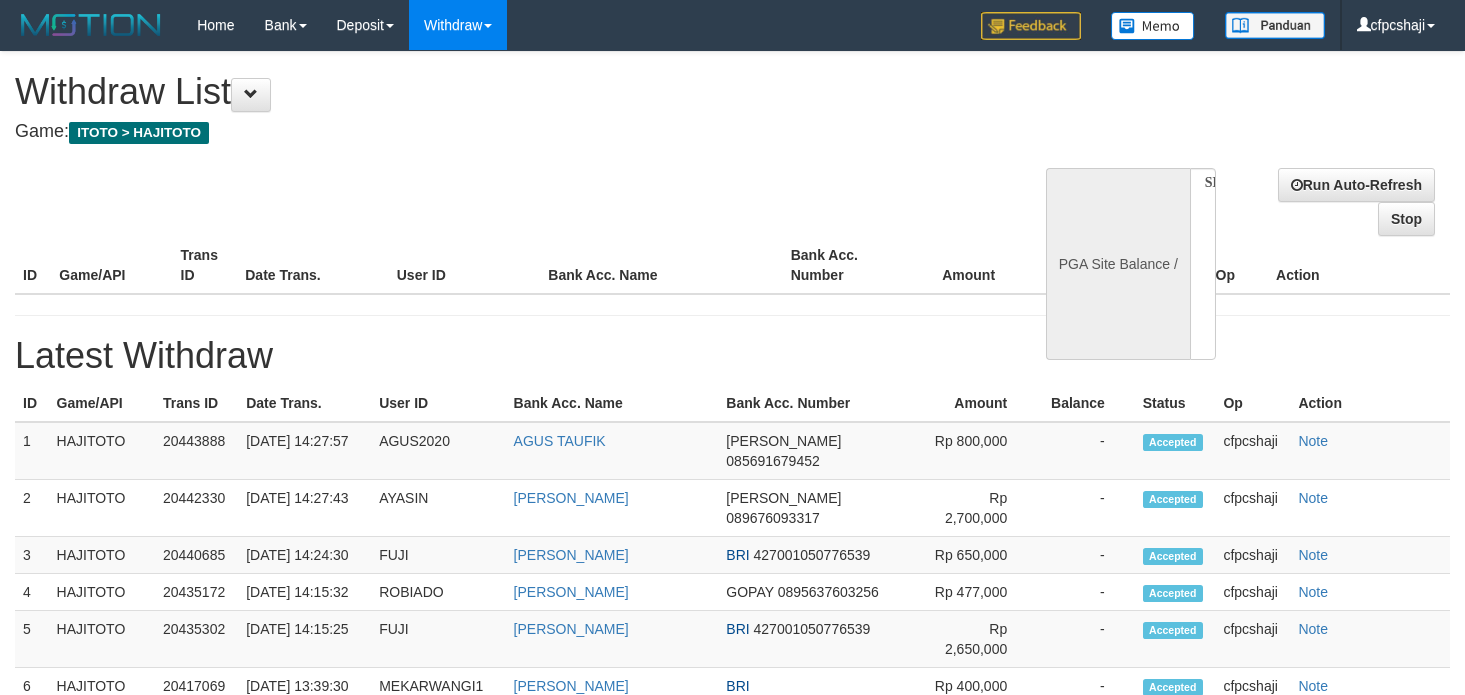 select 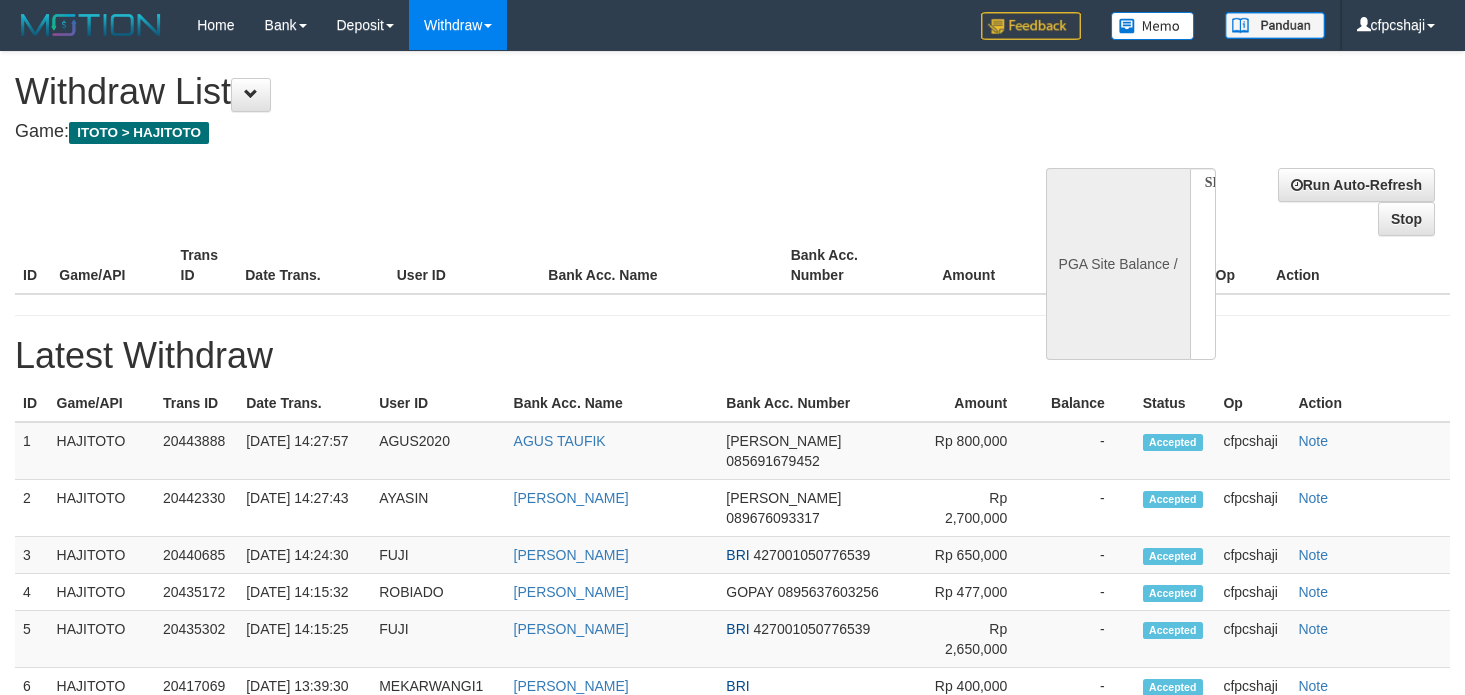 scroll, scrollTop: 0, scrollLeft: 0, axis: both 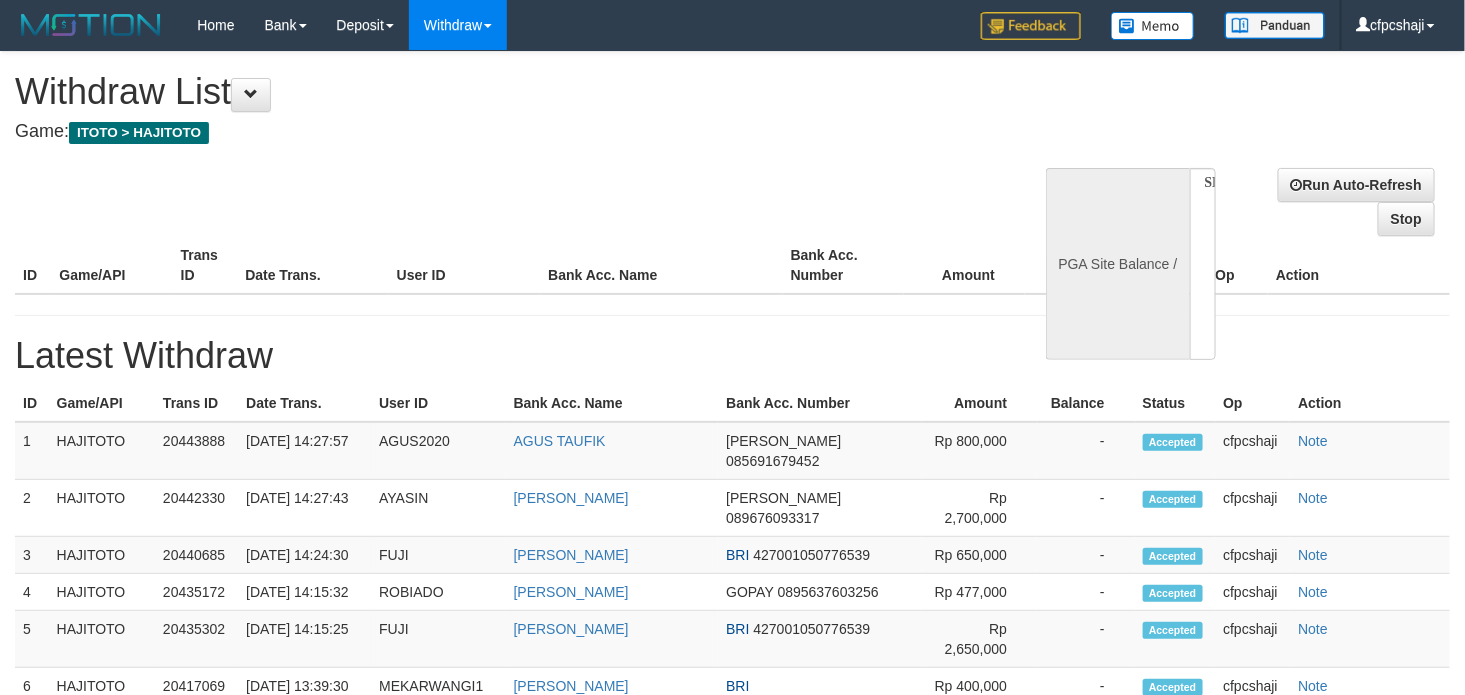 select on "**" 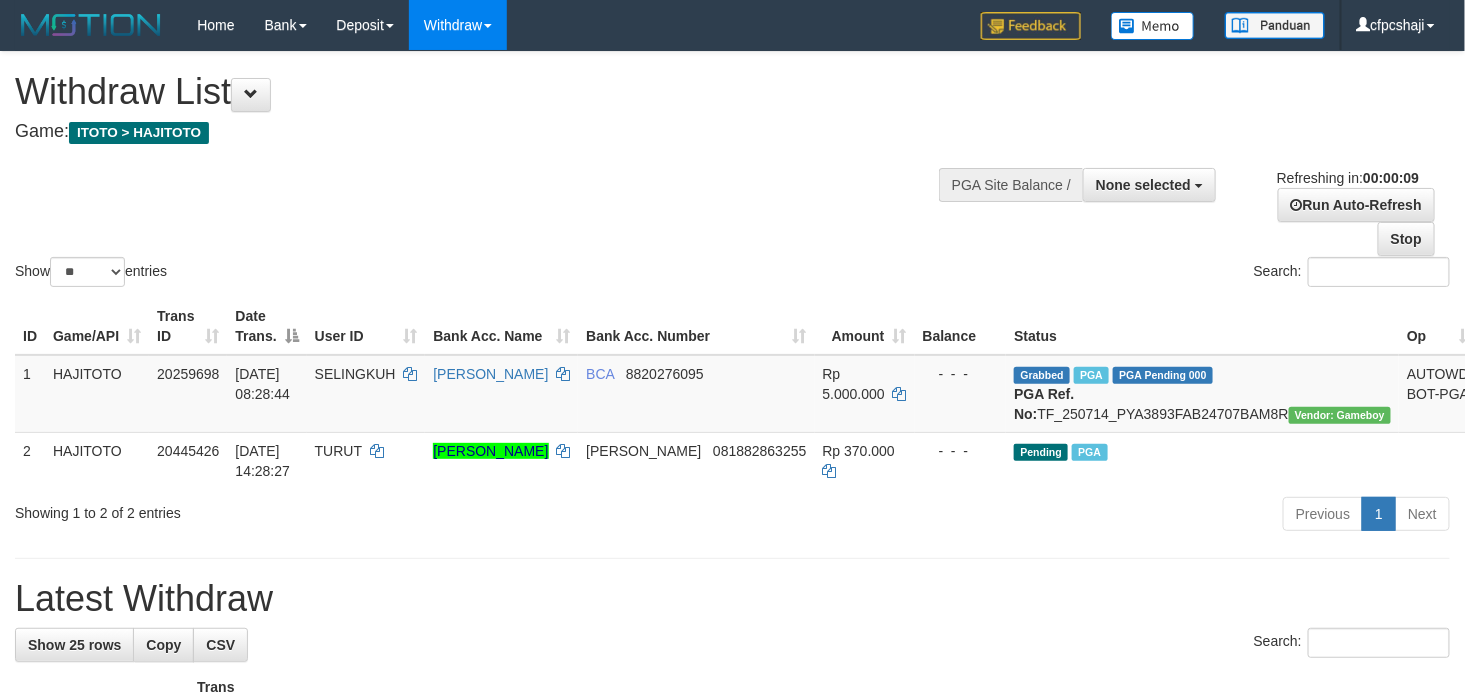 scroll, scrollTop: 0, scrollLeft: 0, axis: both 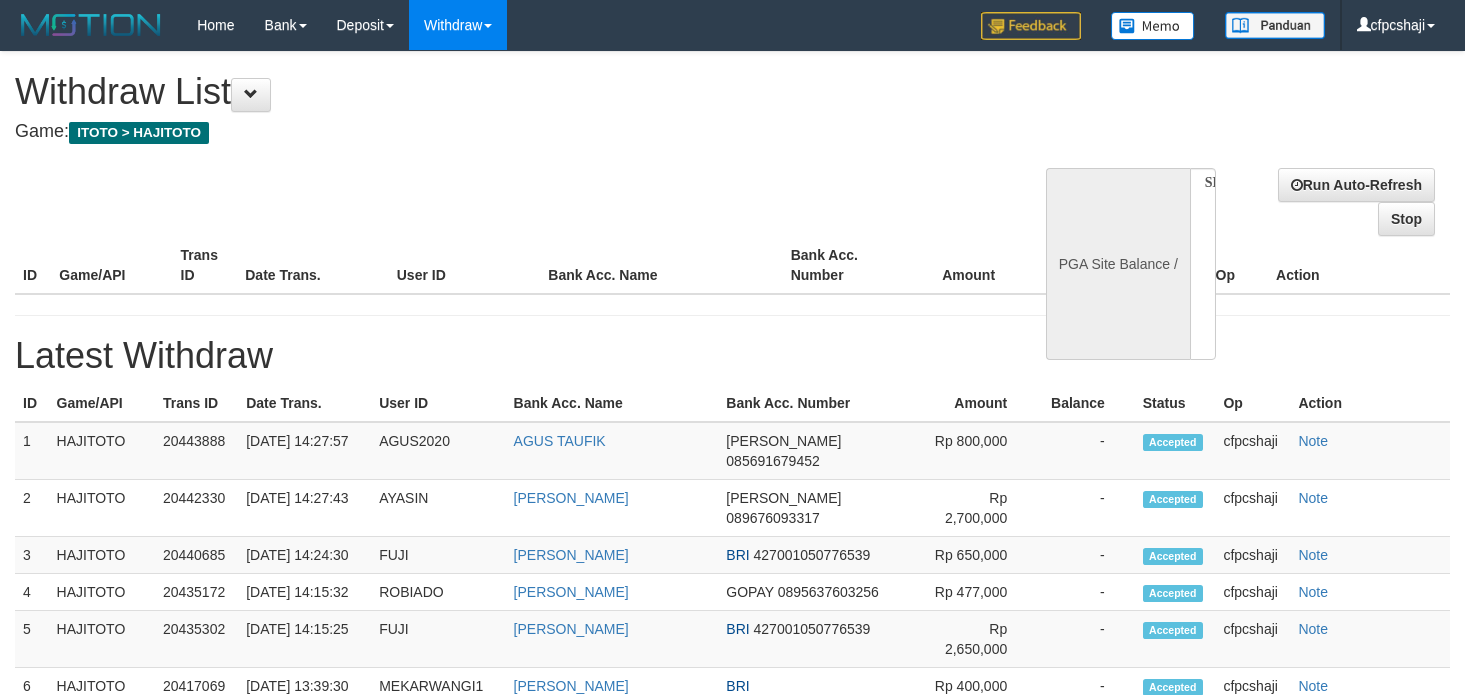 select 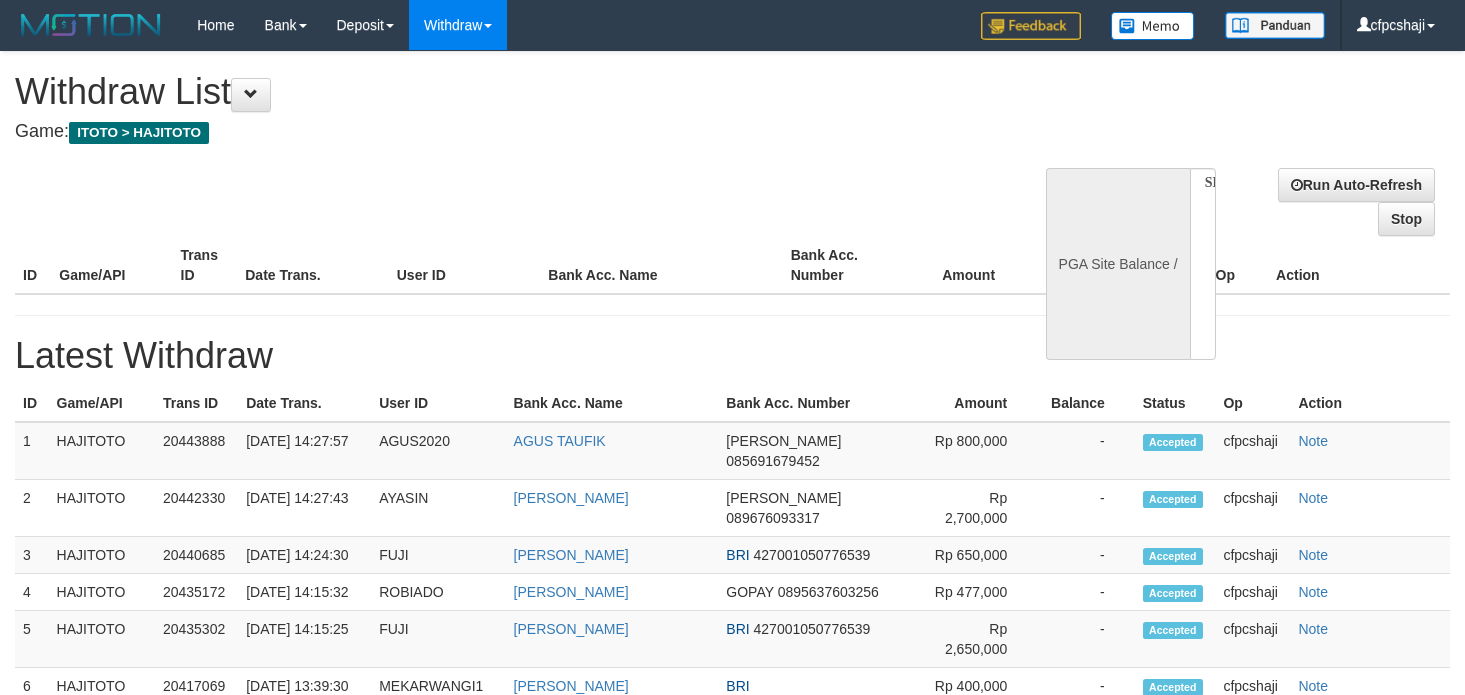 scroll, scrollTop: 0, scrollLeft: 0, axis: both 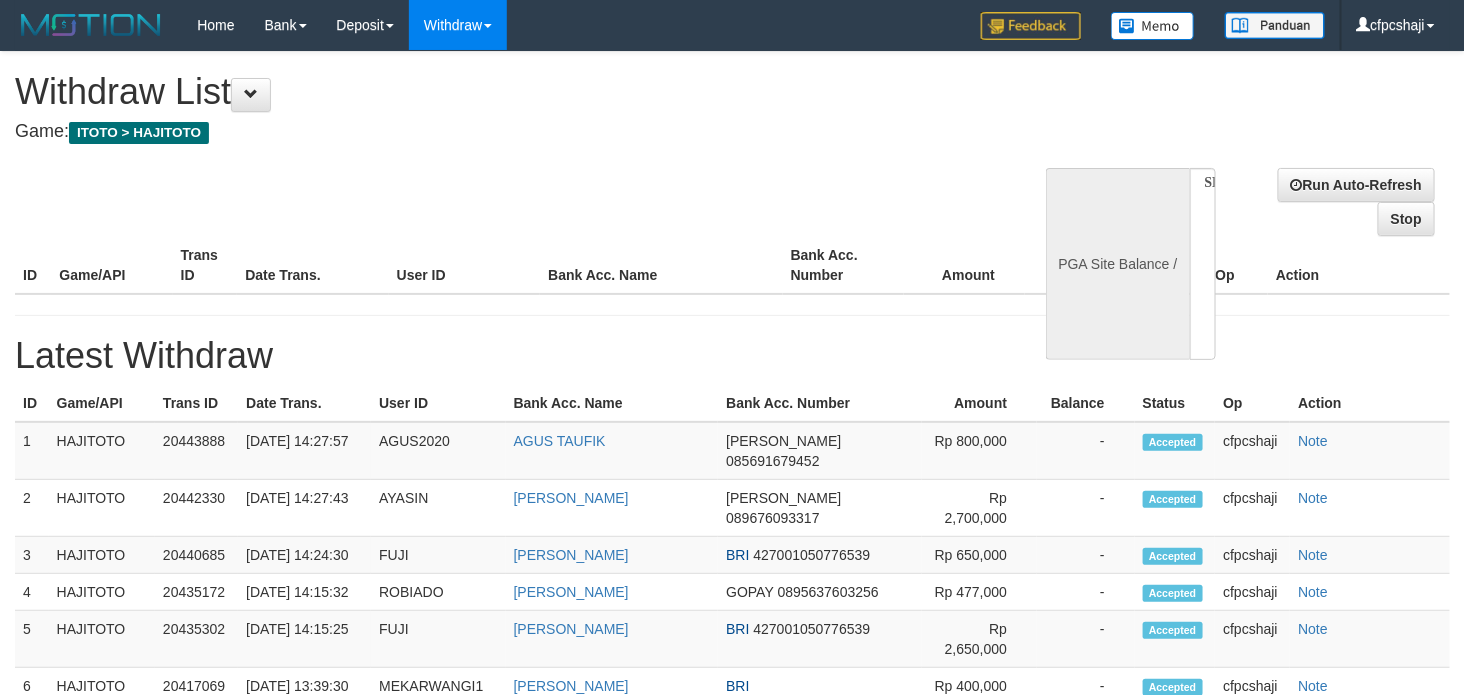 select on "**" 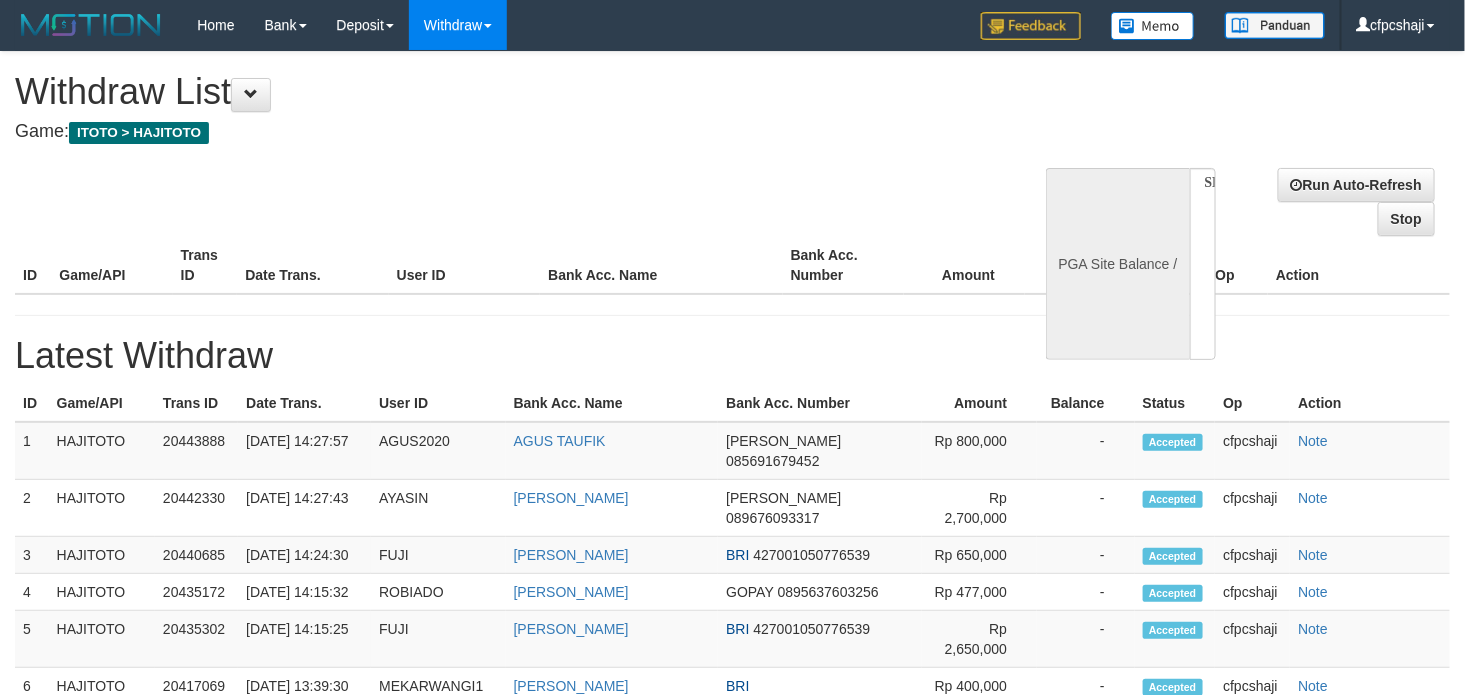 select 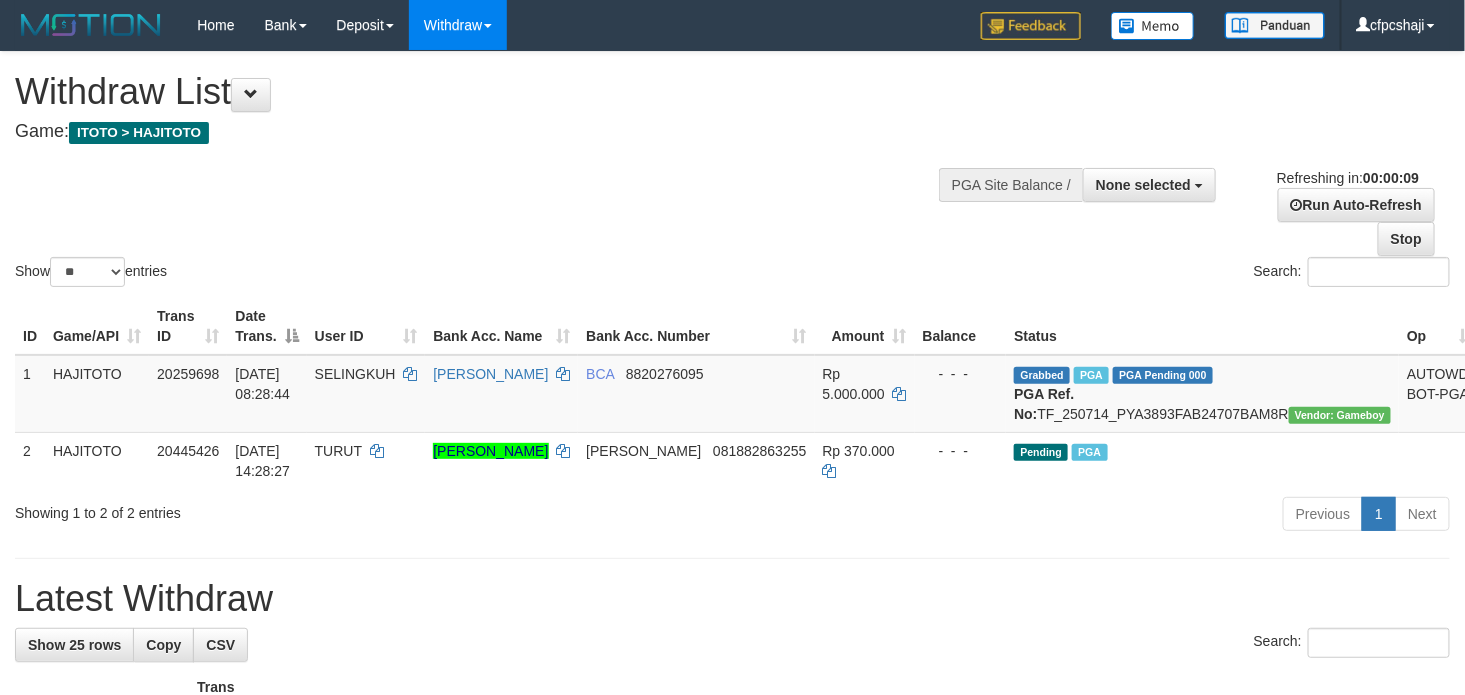 scroll, scrollTop: 0, scrollLeft: 0, axis: both 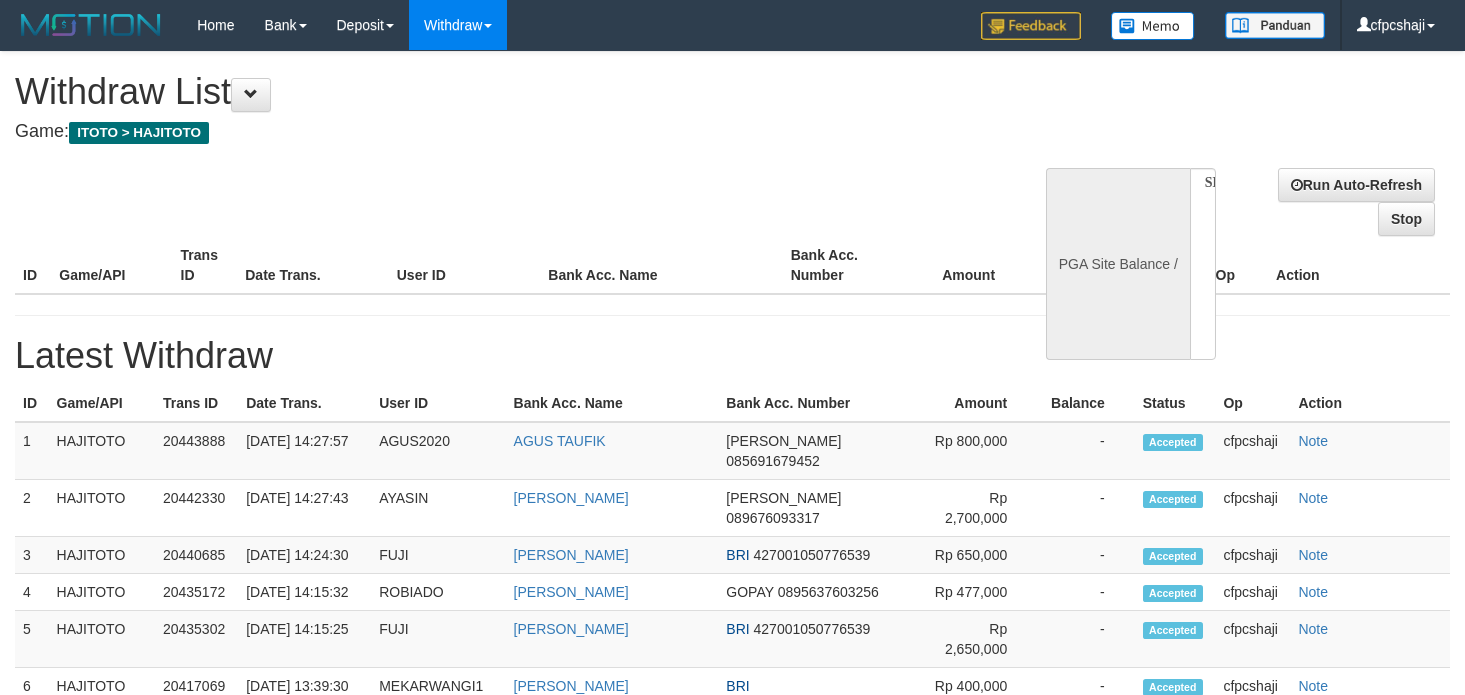 select 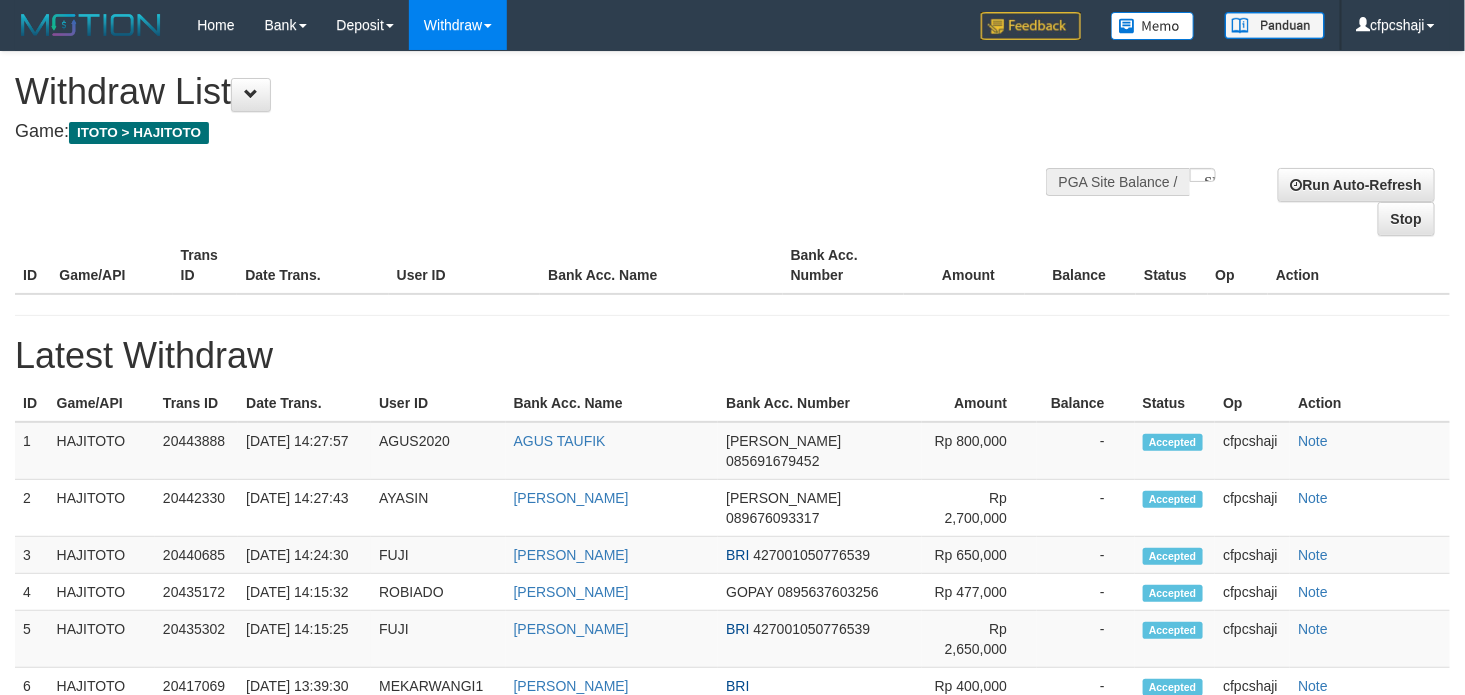 select on "**" 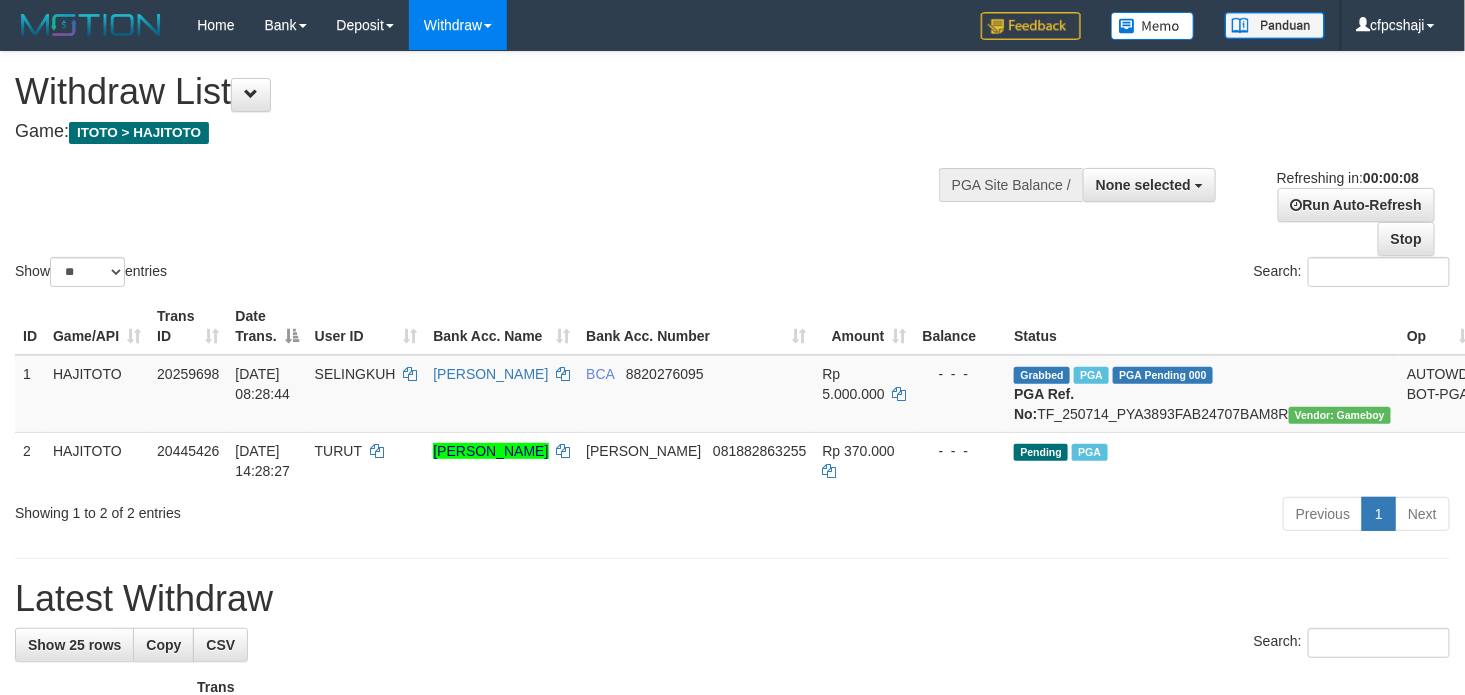 scroll, scrollTop: 0, scrollLeft: 0, axis: both 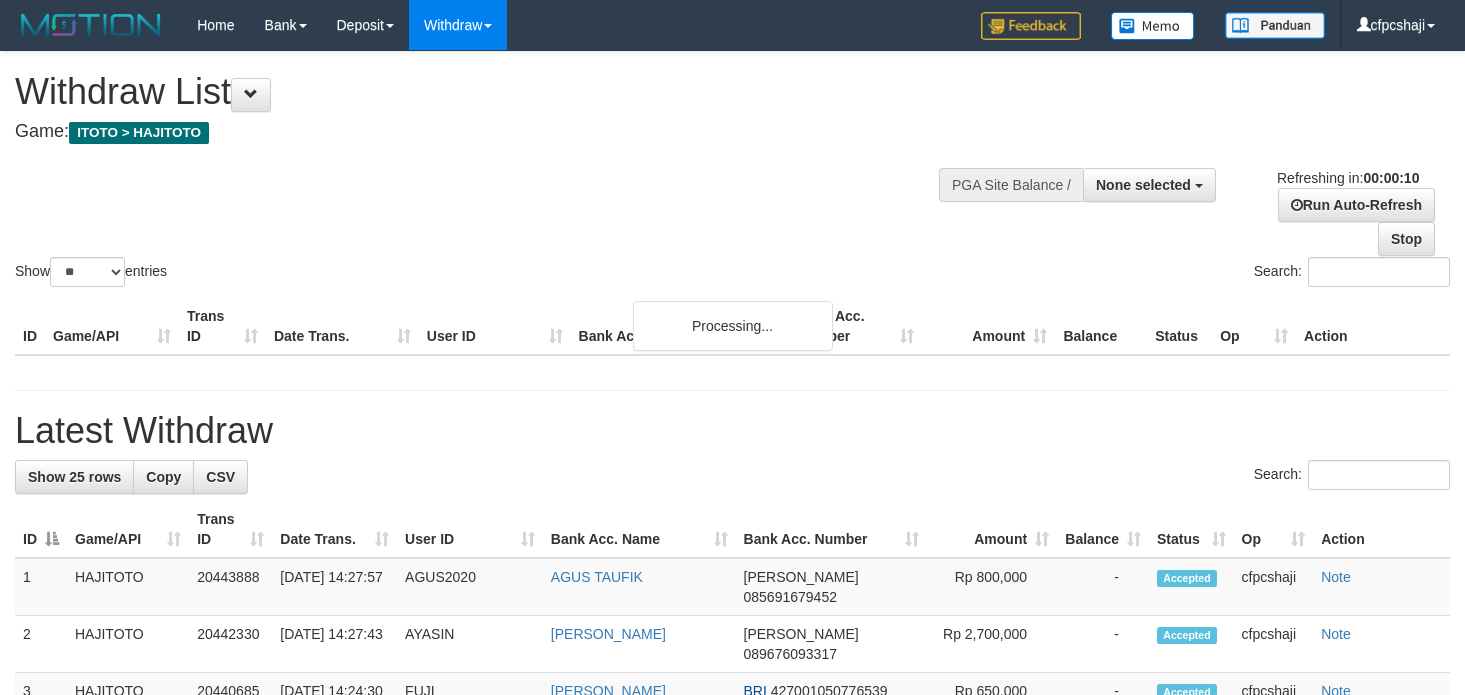 select 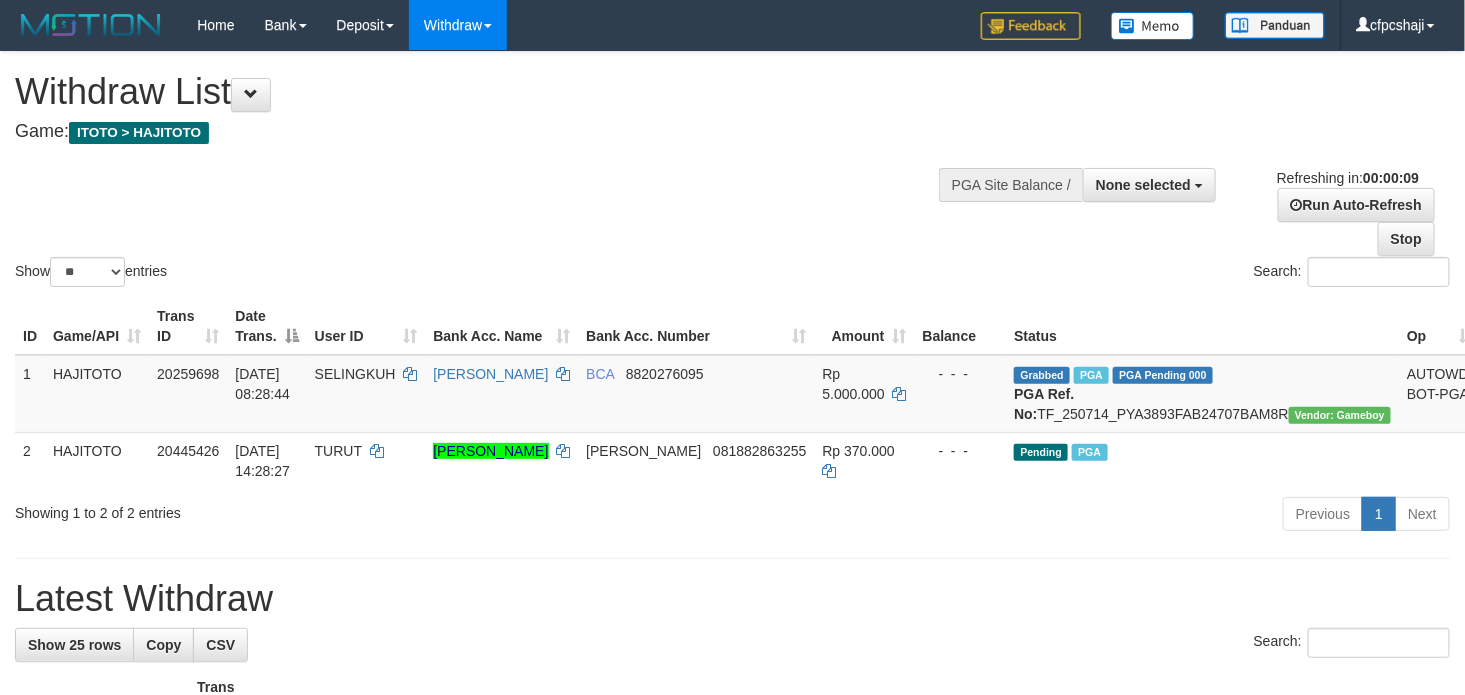 scroll, scrollTop: 0, scrollLeft: 0, axis: both 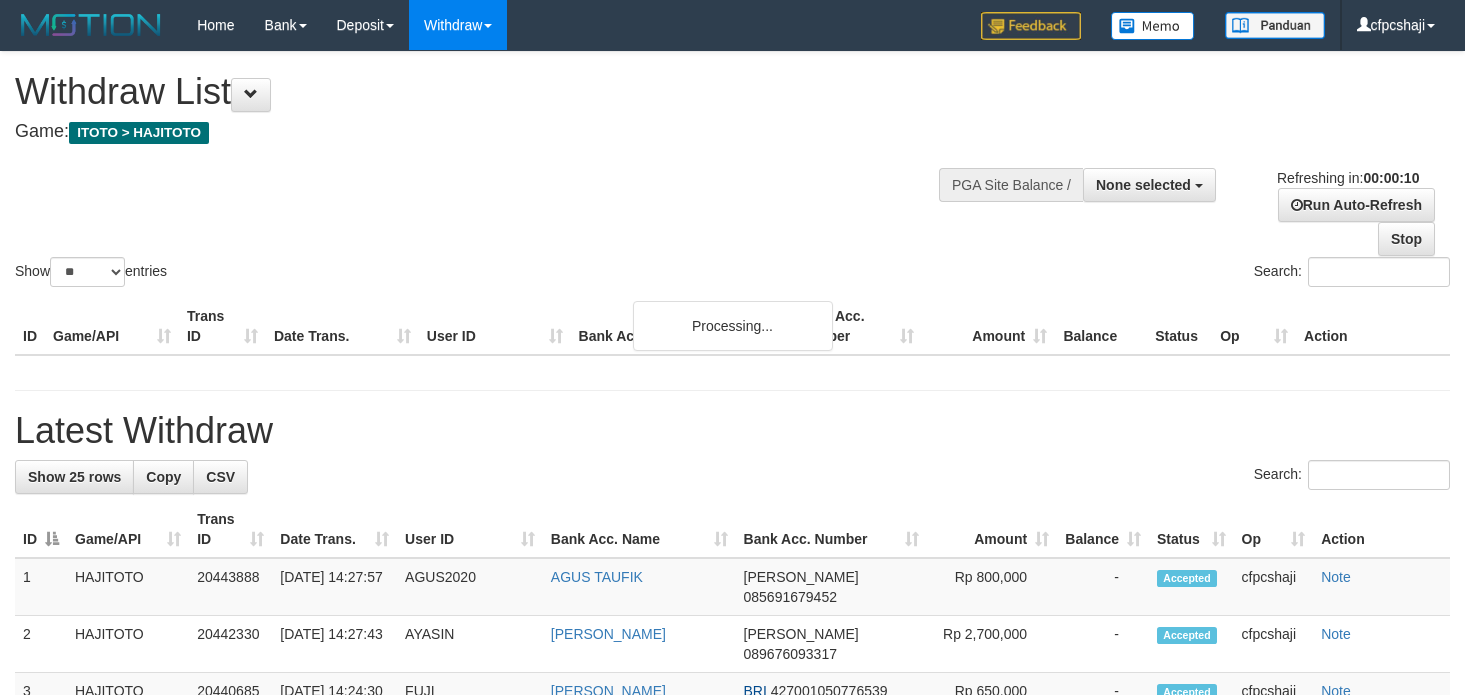 select 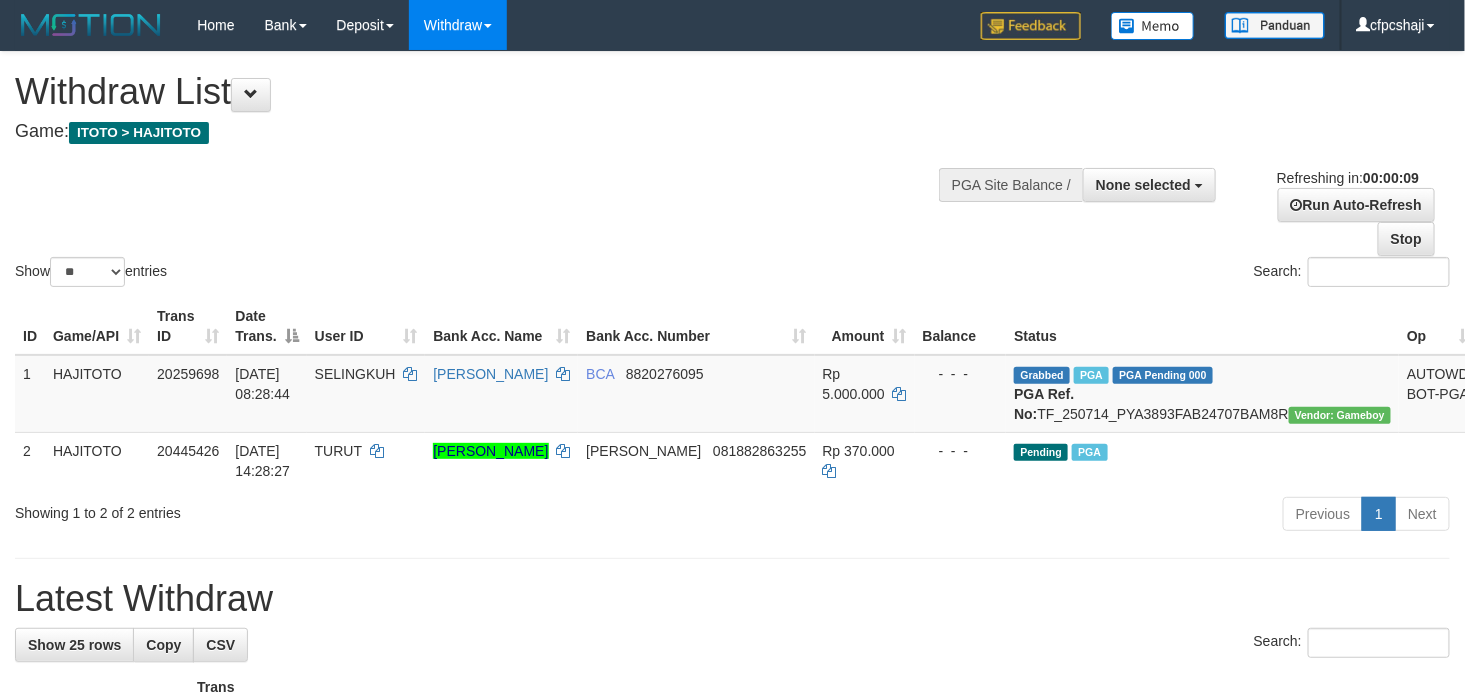 scroll, scrollTop: 0, scrollLeft: 0, axis: both 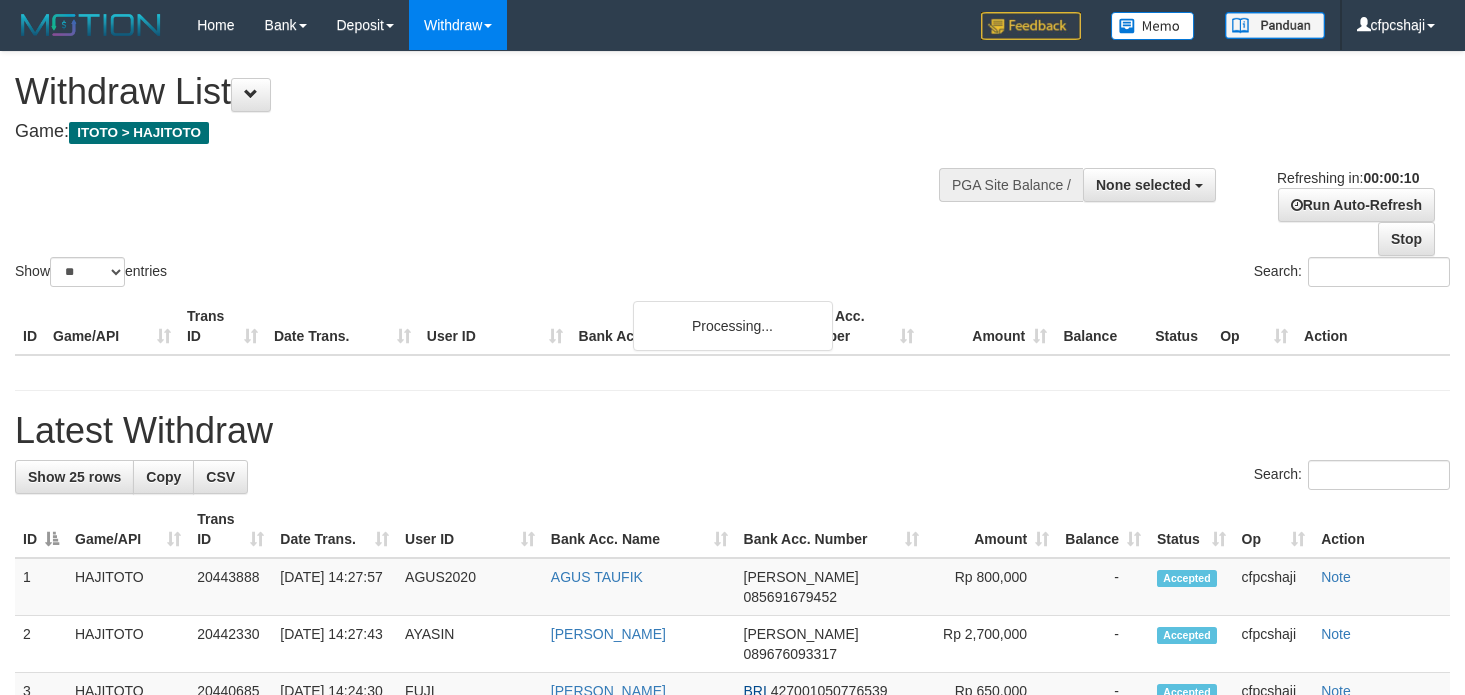 select 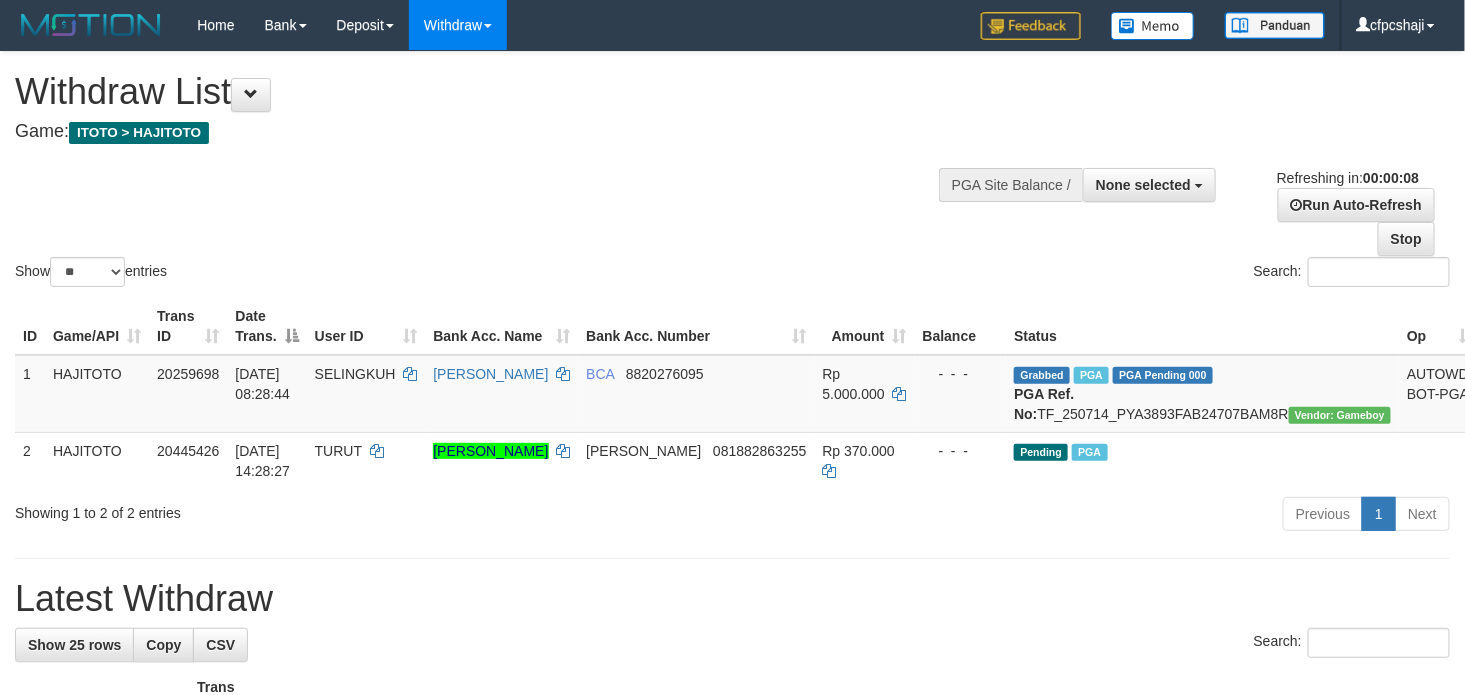scroll, scrollTop: 0, scrollLeft: 0, axis: both 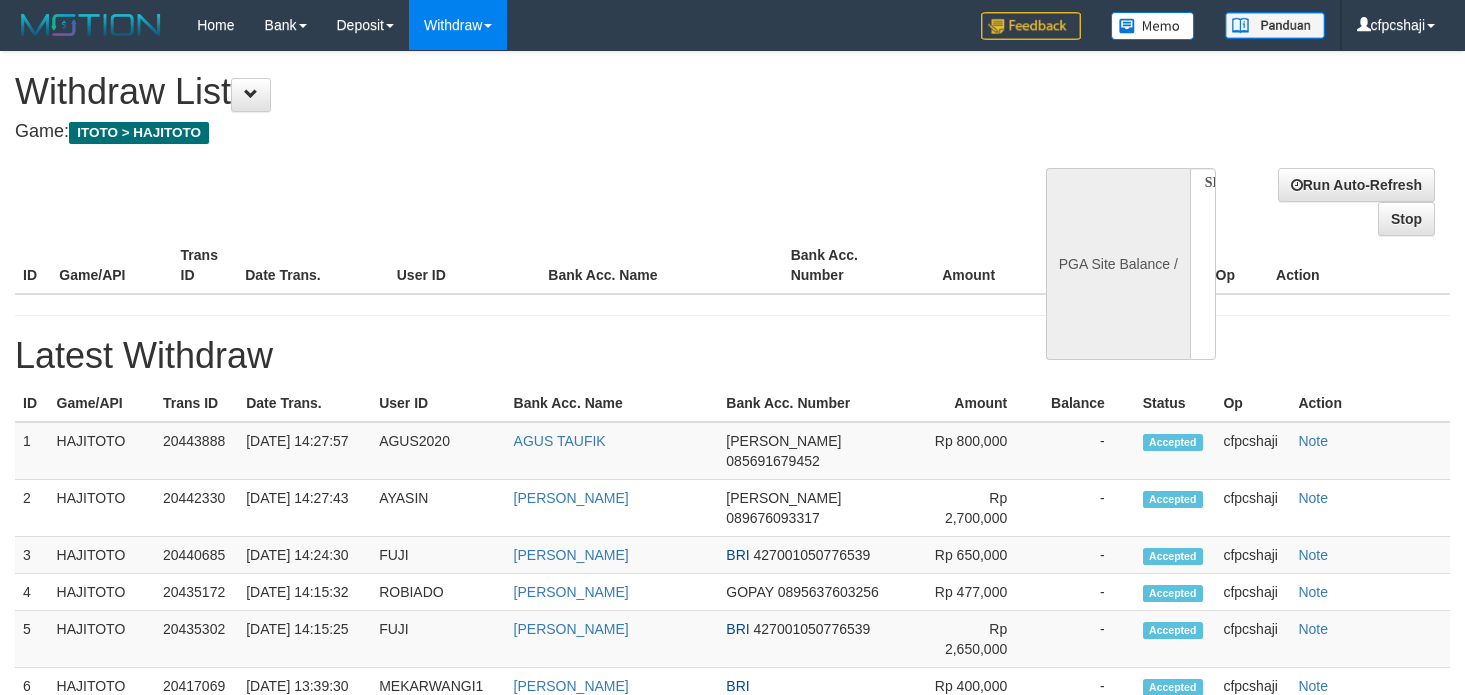 select 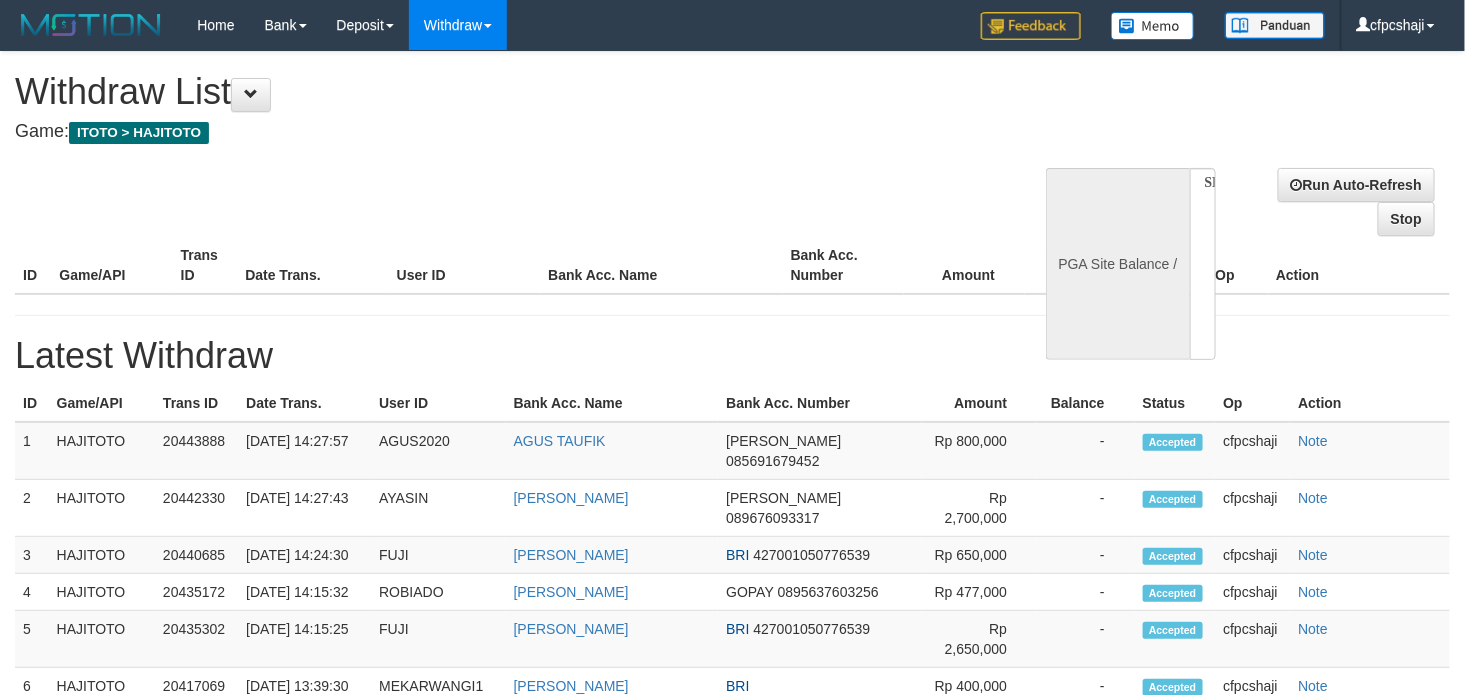 select on "**" 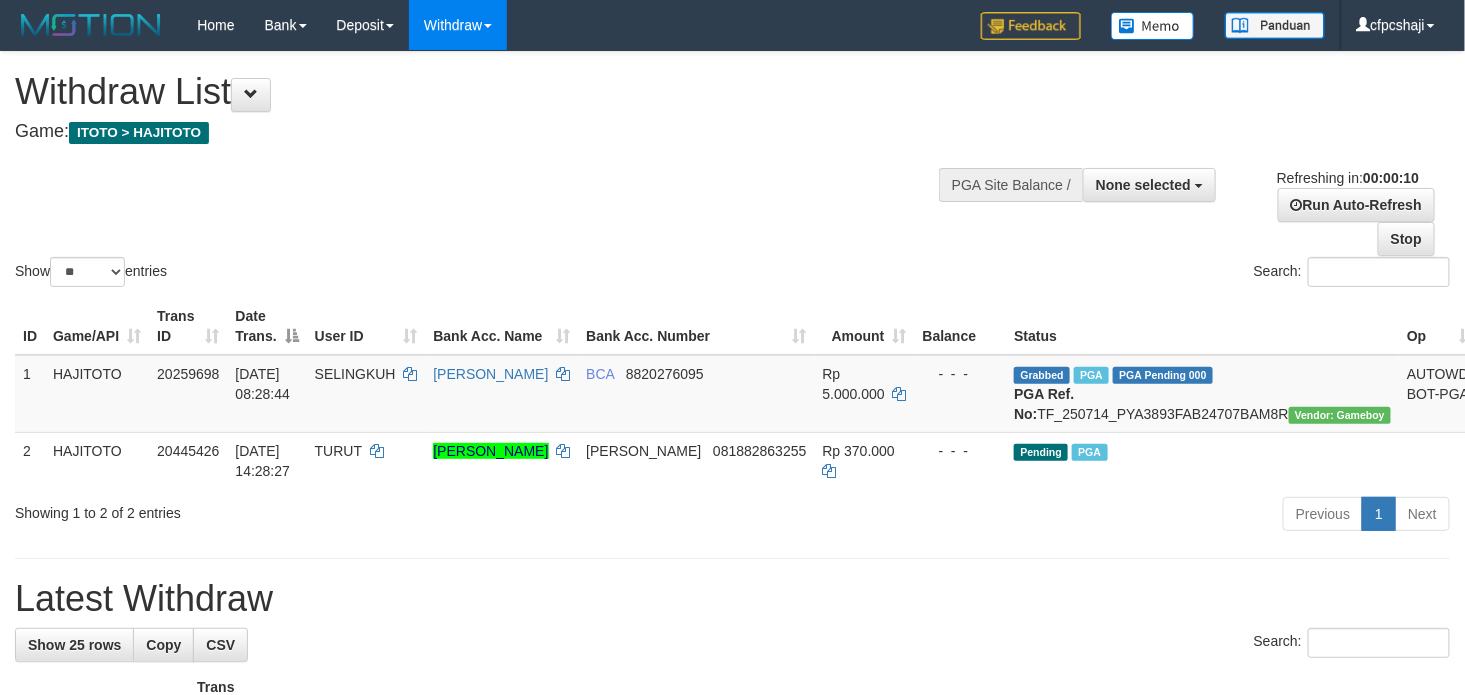 scroll, scrollTop: 0, scrollLeft: 0, axis: both 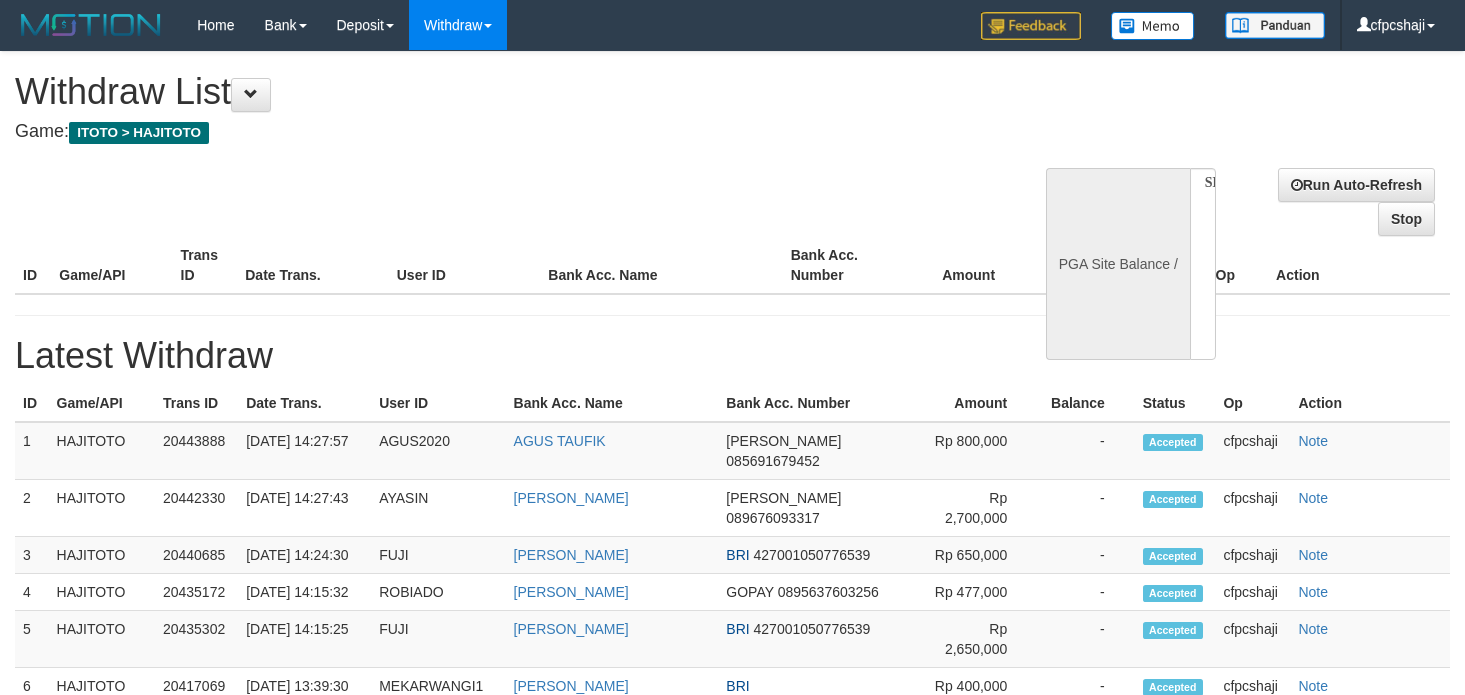 select 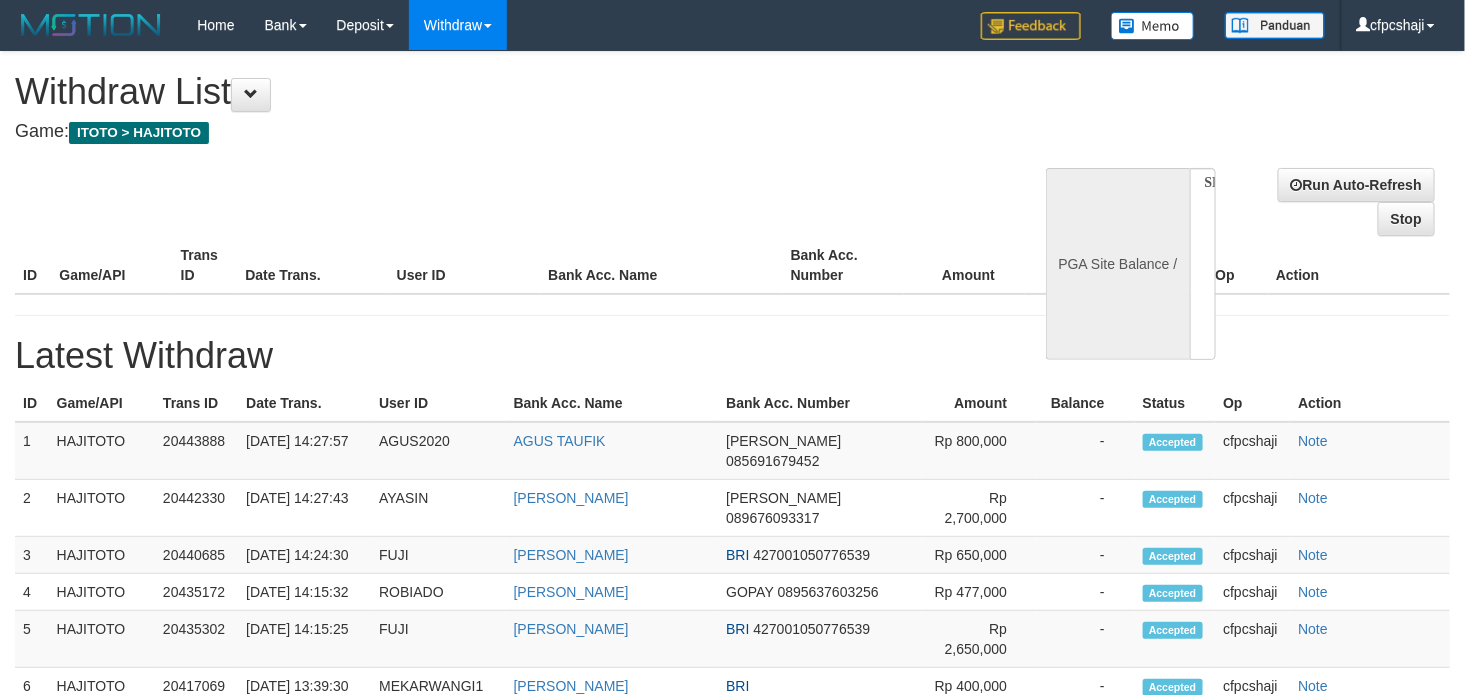 select on "**" 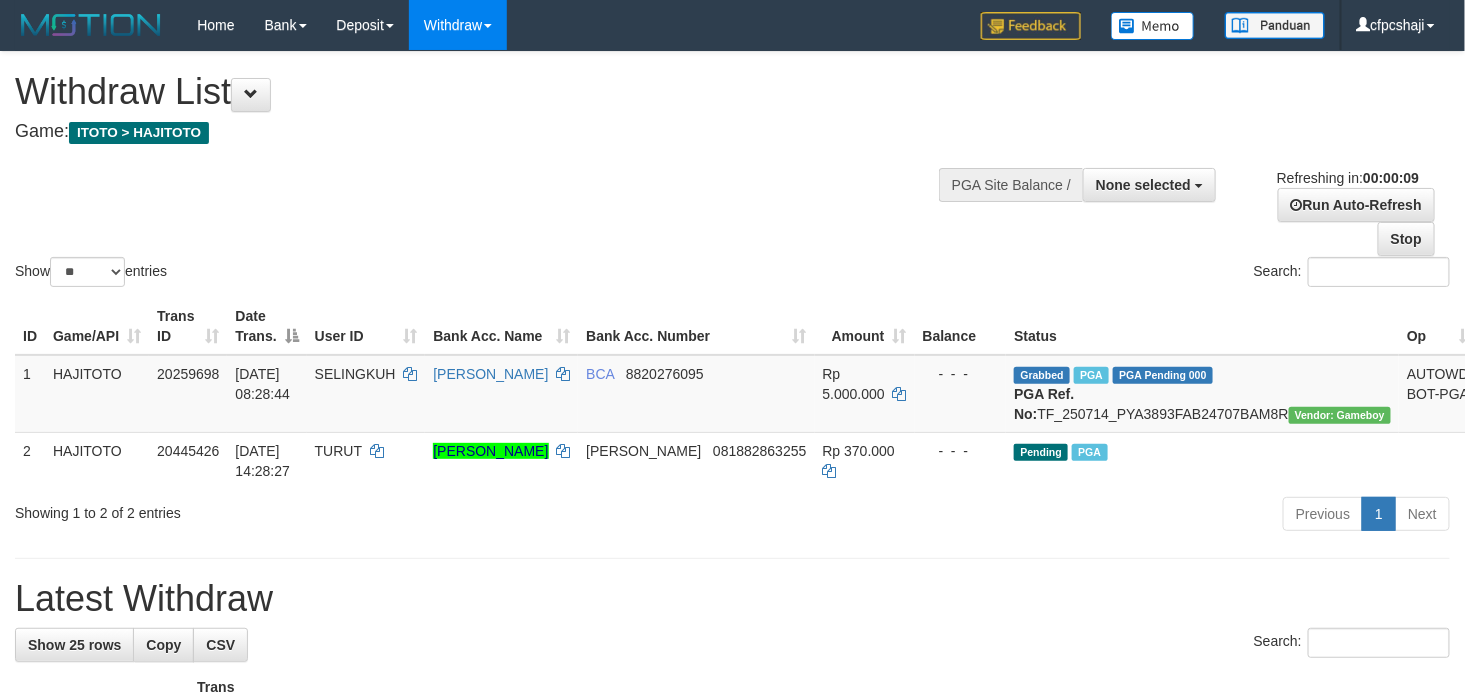 scroll, scrollTop: 0, scrollLeft: 0, axis: both 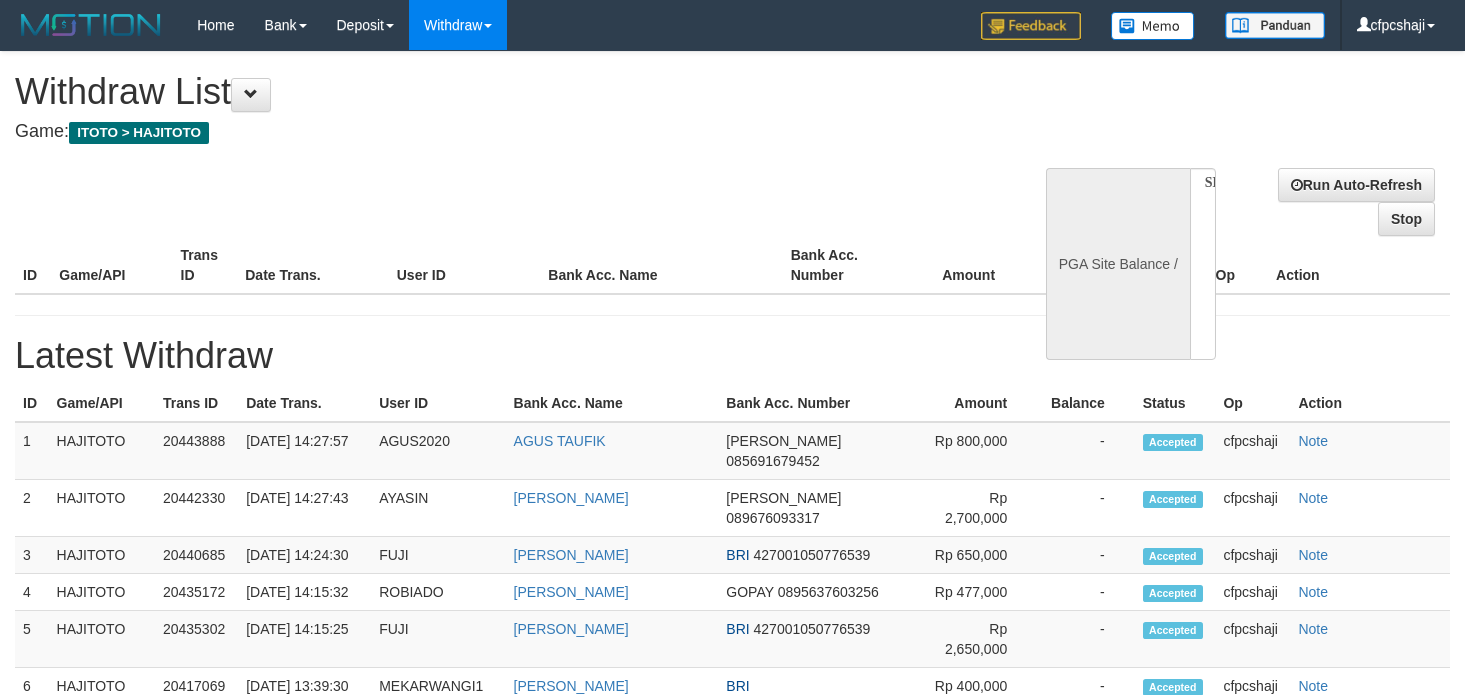 select 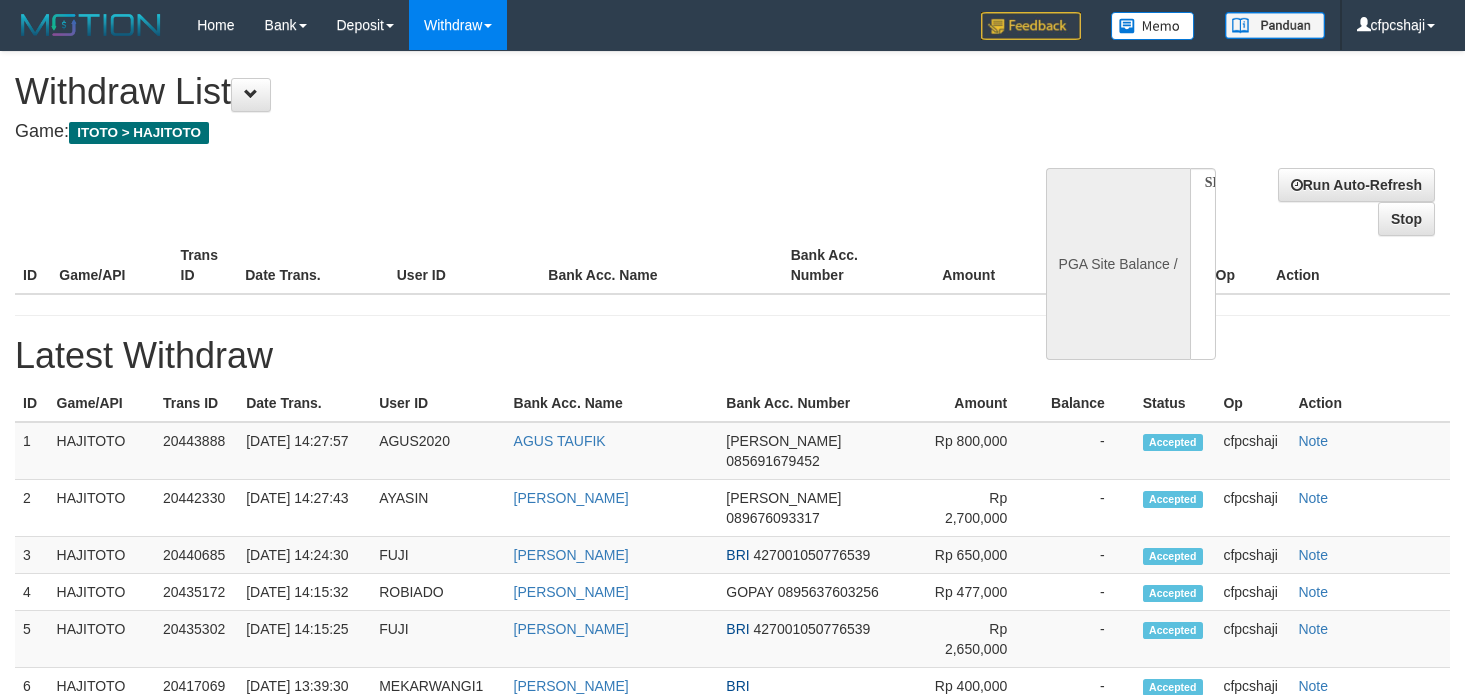 scroll, scrollTop: 0, scrollLeft: 0, axis: both 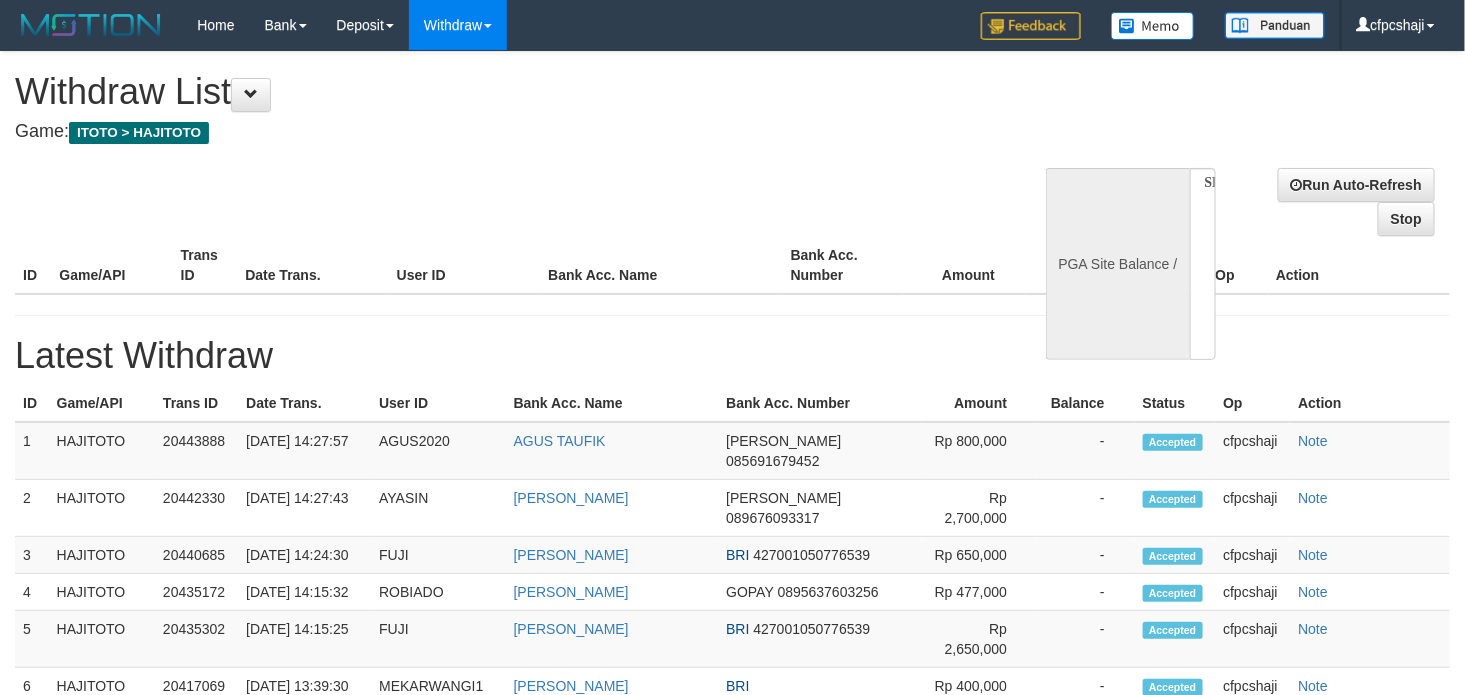 select on "**" 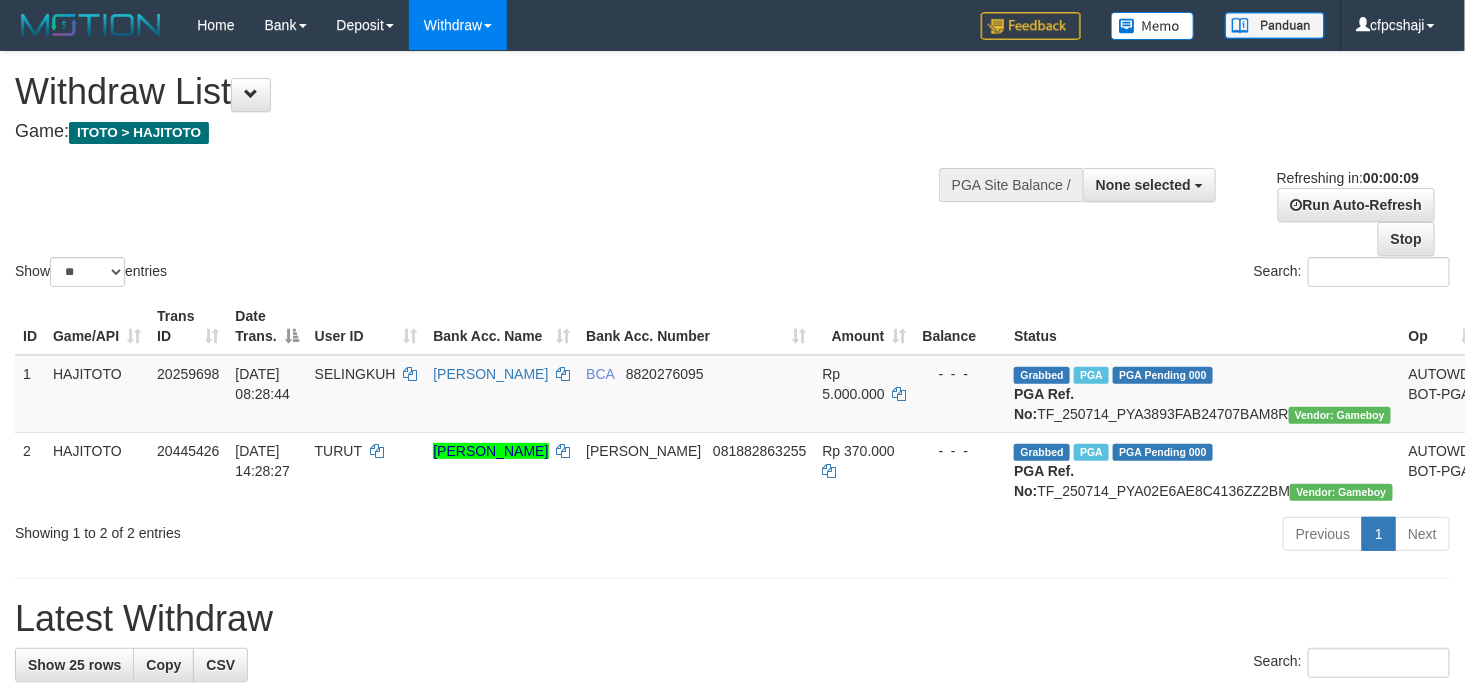 scroll, scrollTop: 0, scrollLeft: 0, axis: both 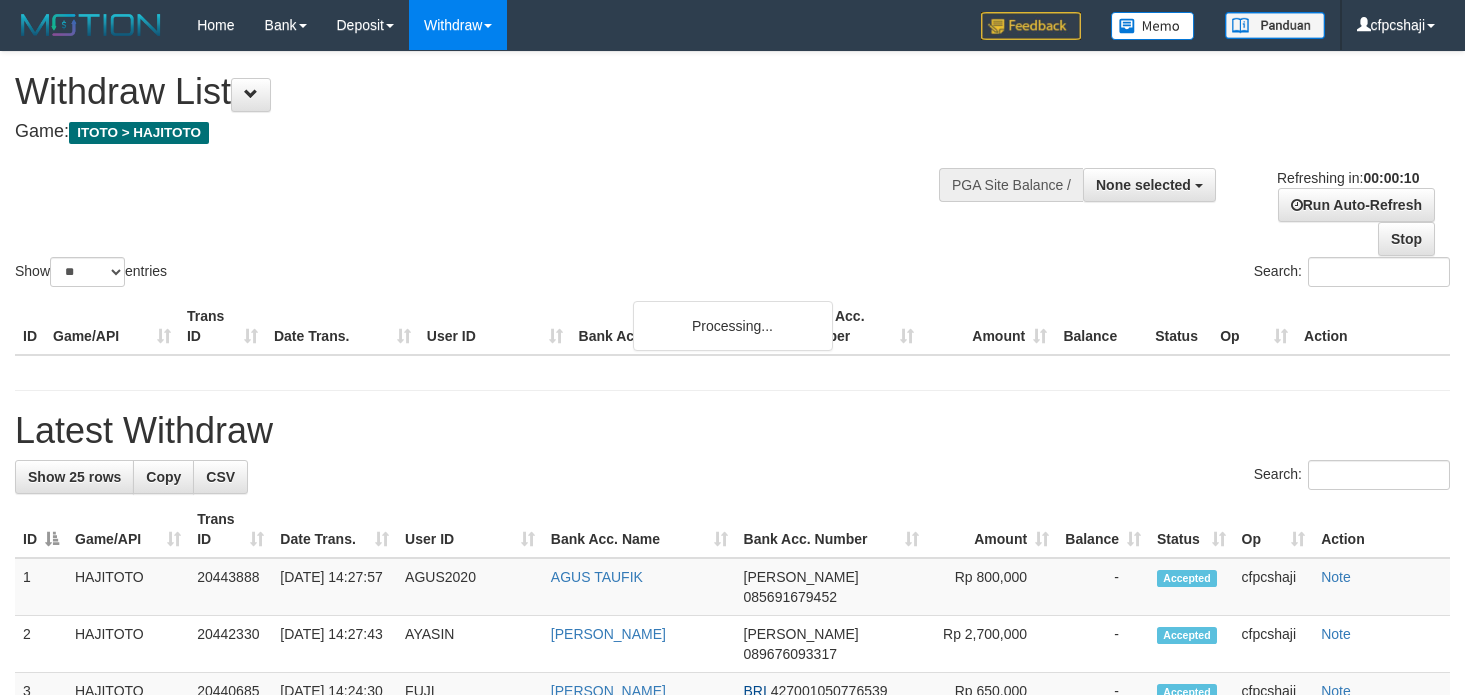 select 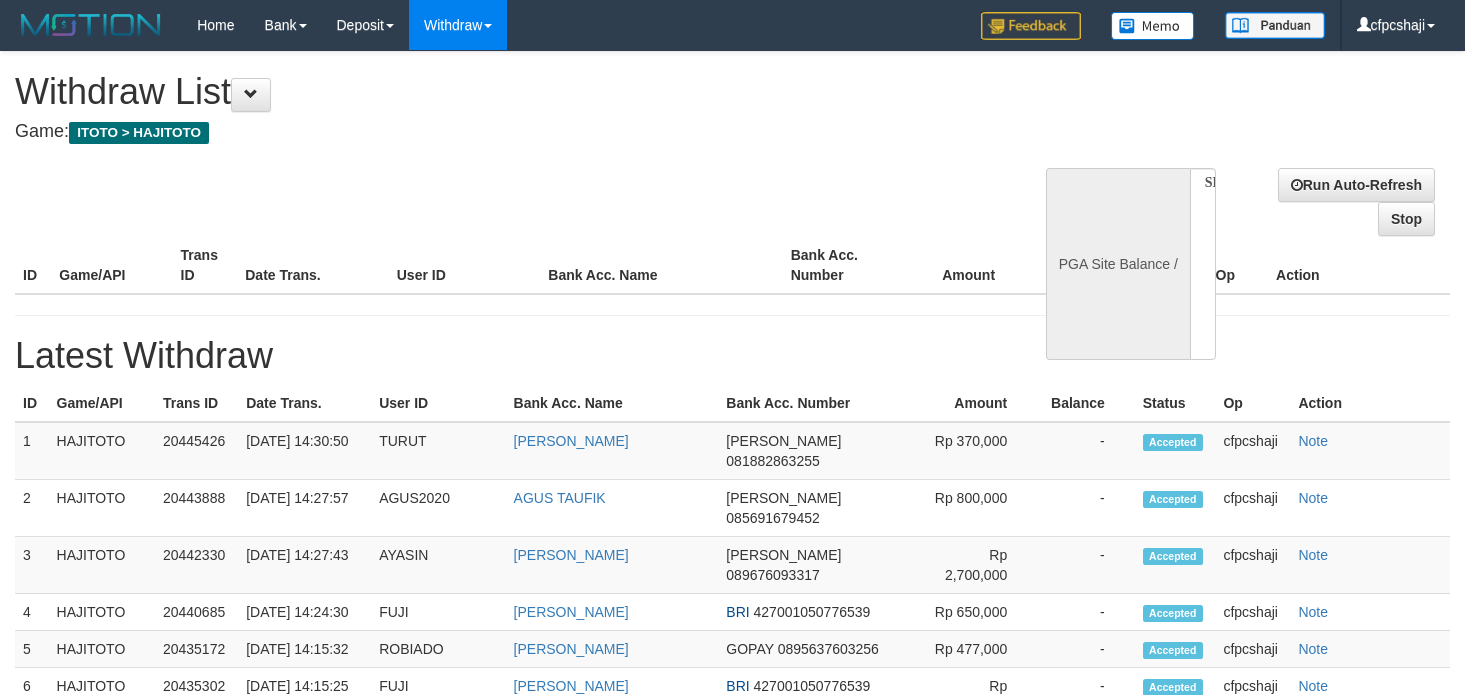 select 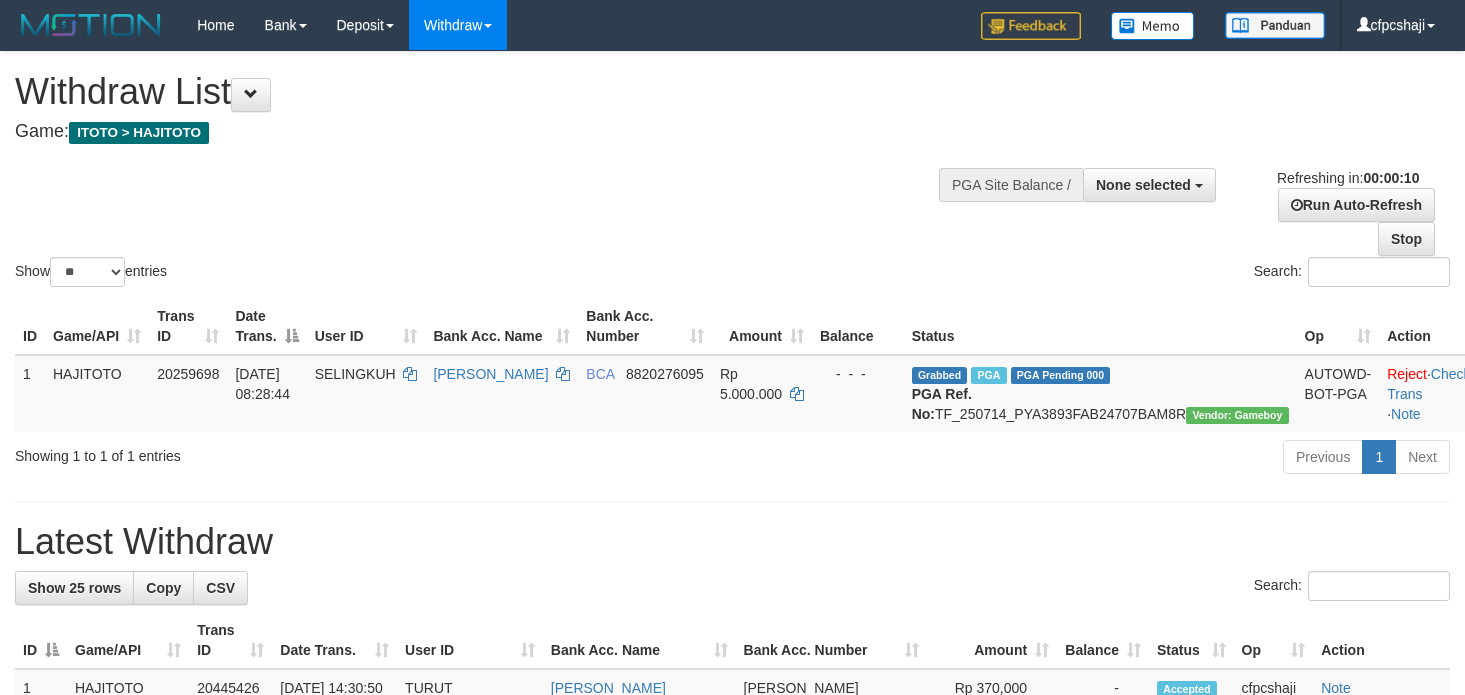 select 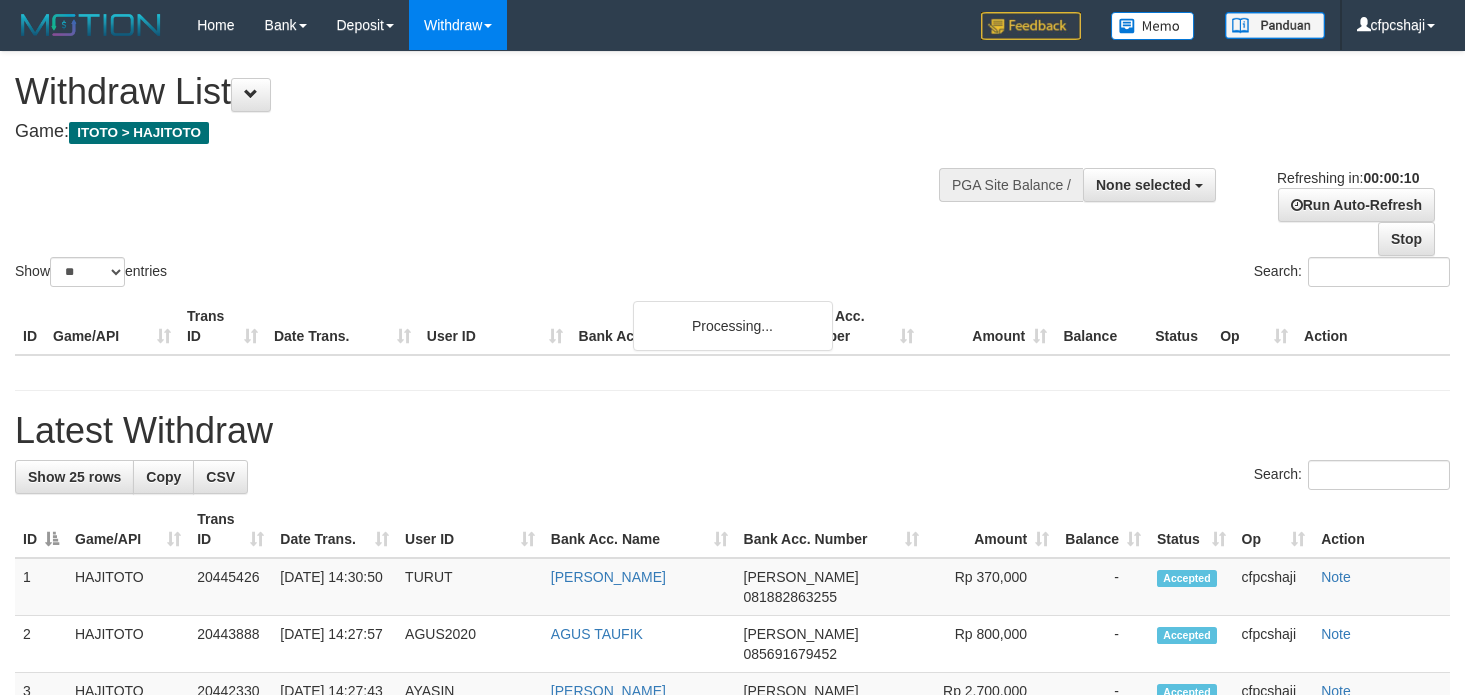 select 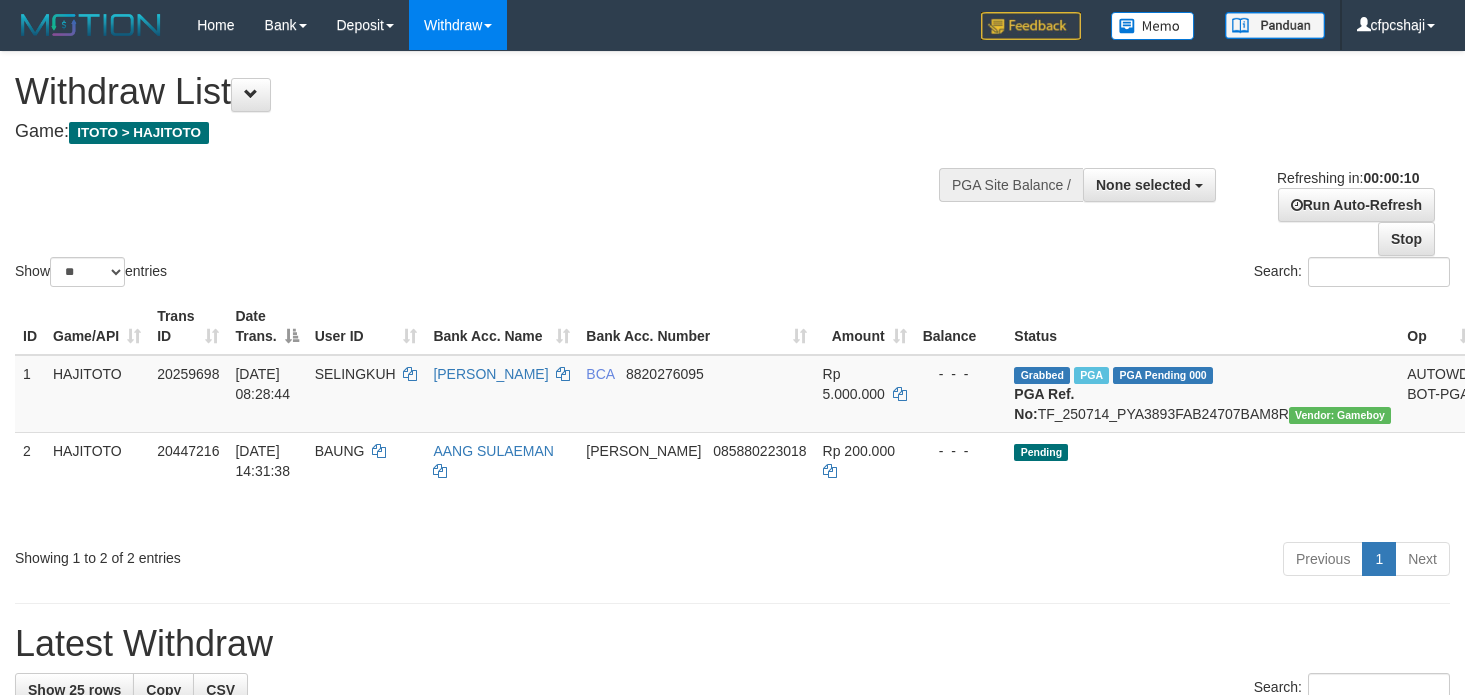select 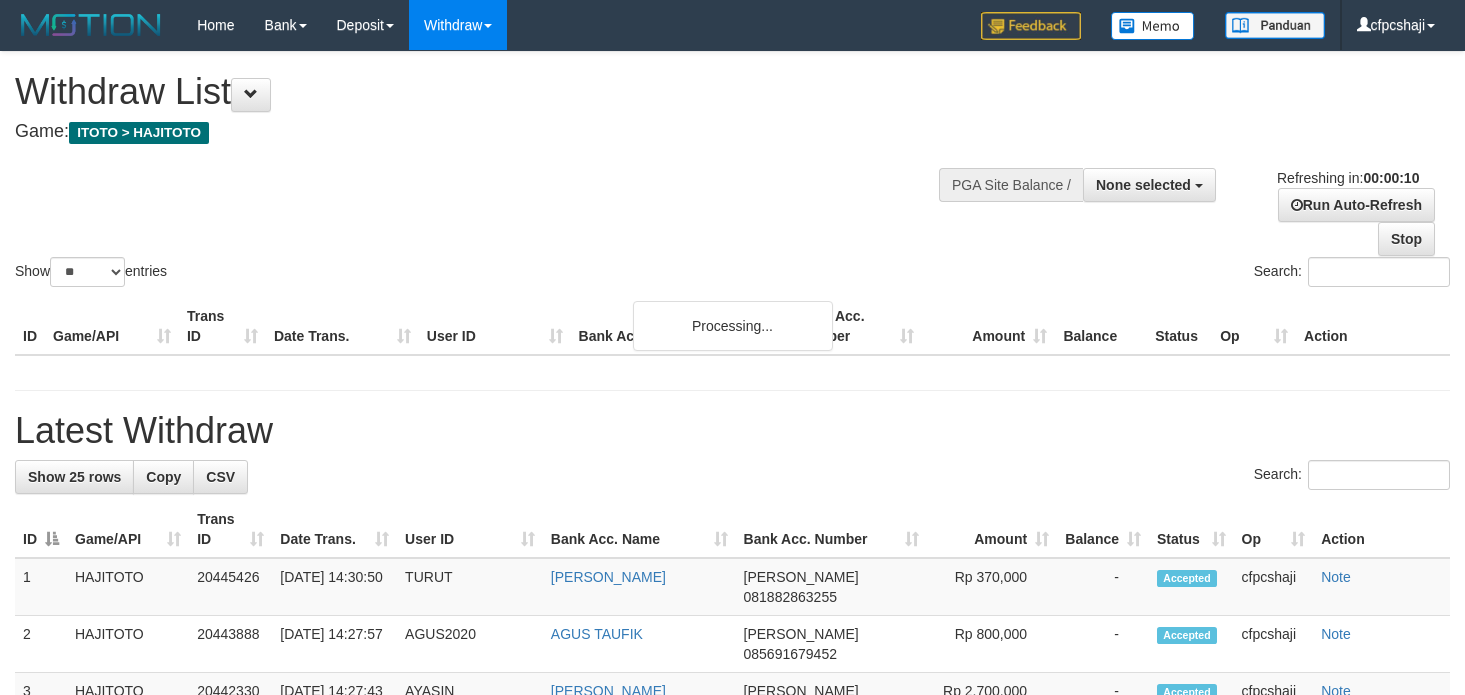 select 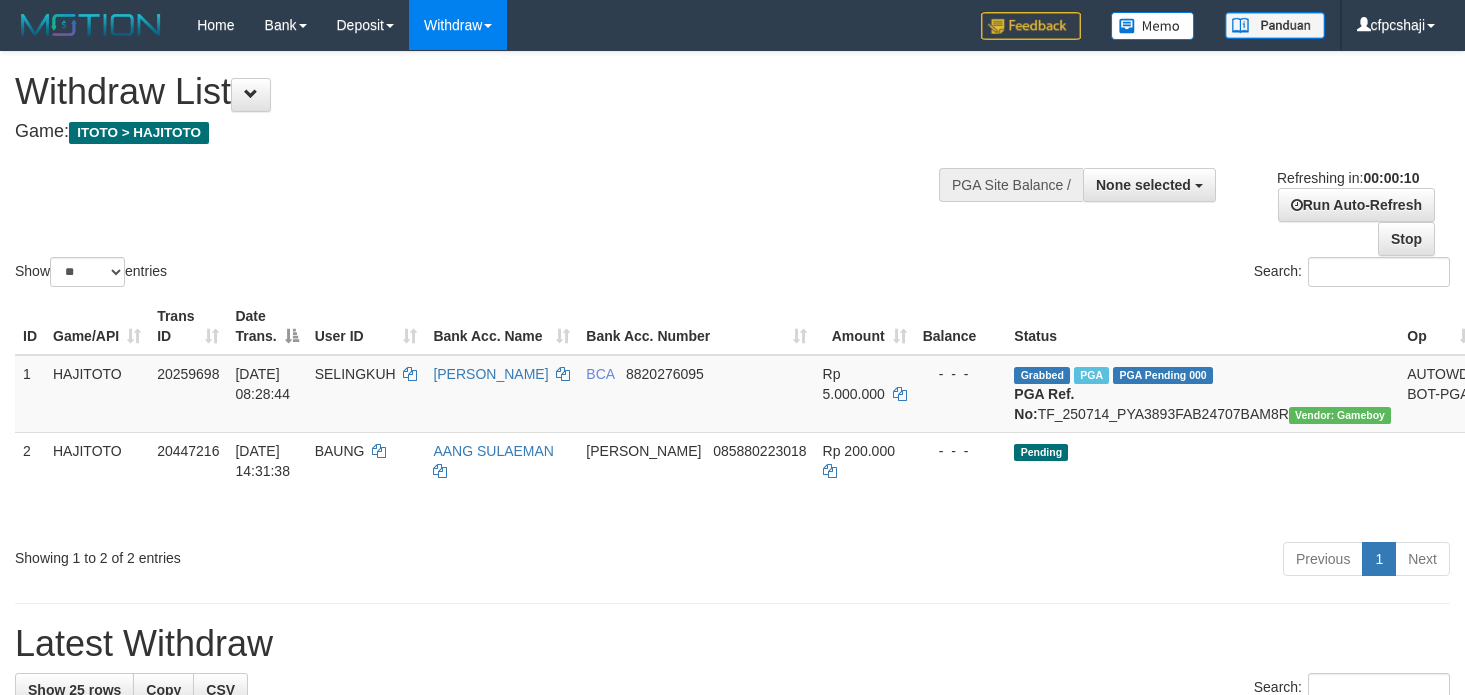 select 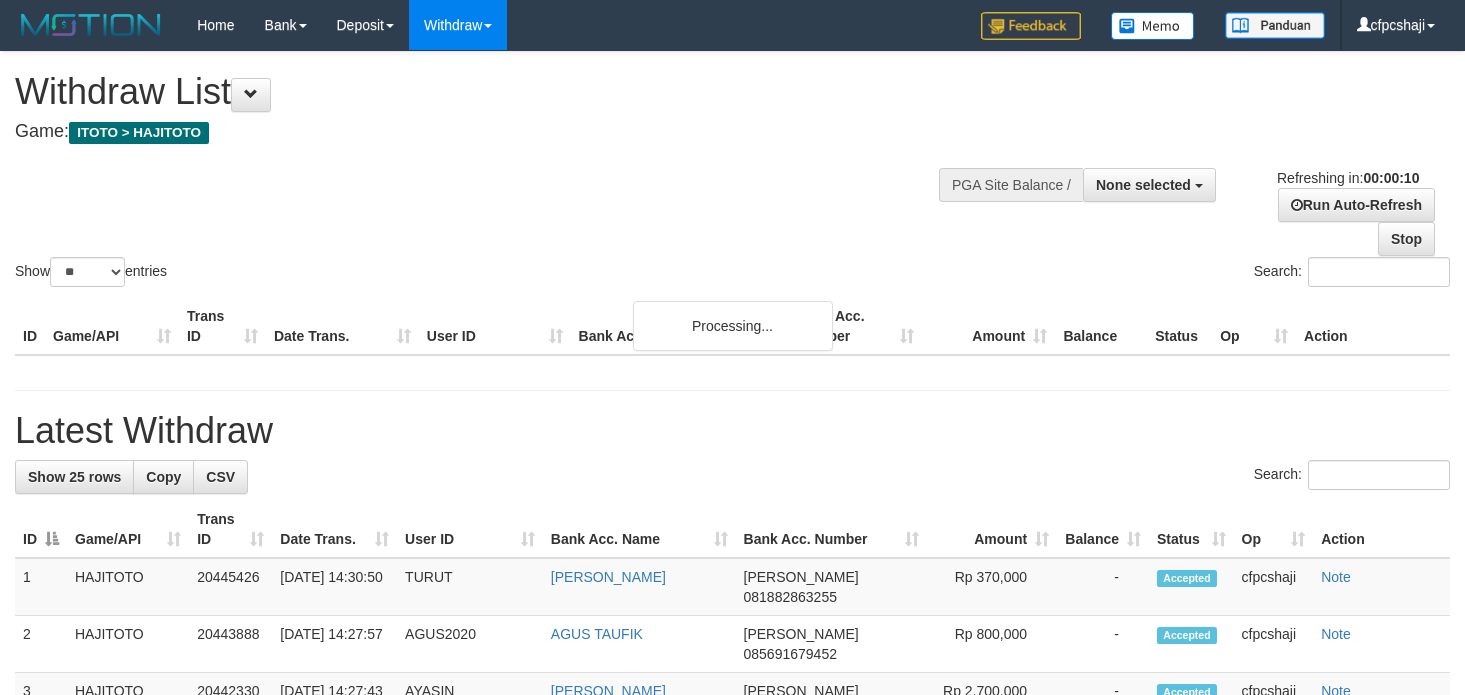 select 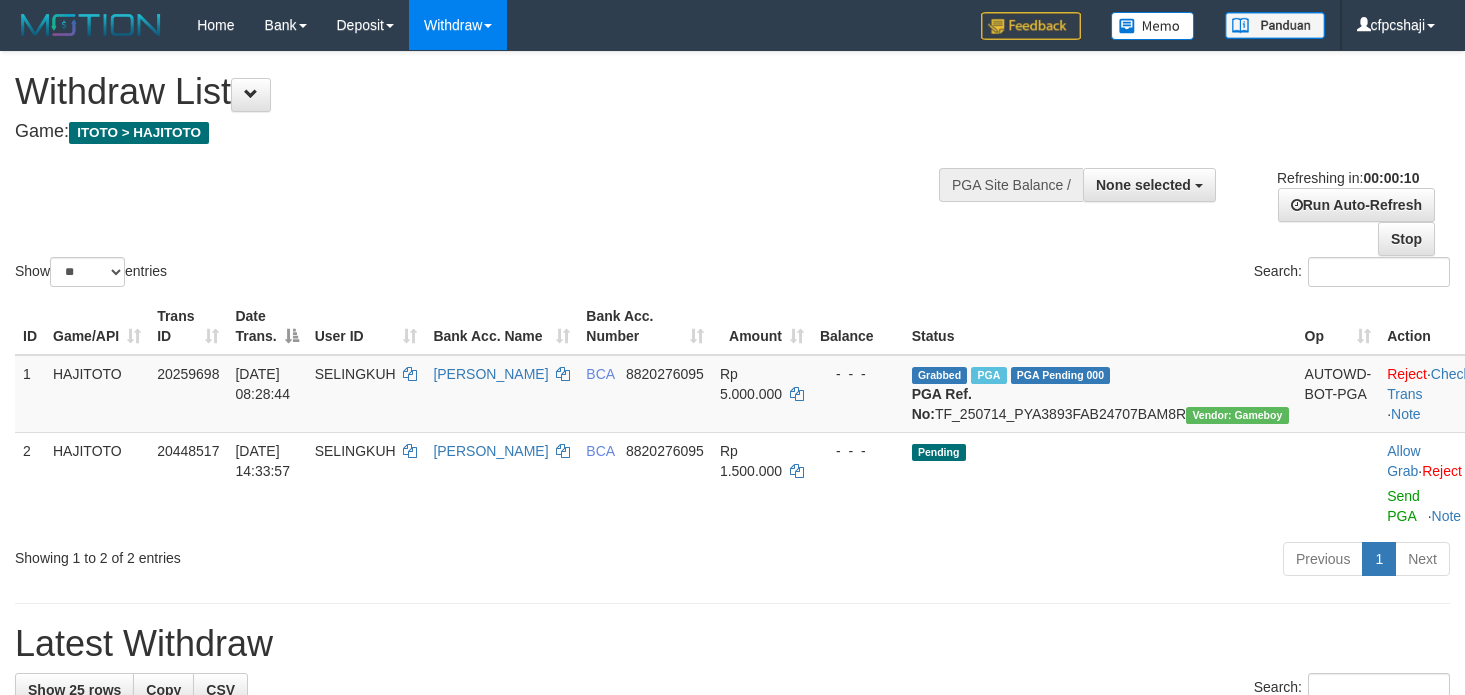 select 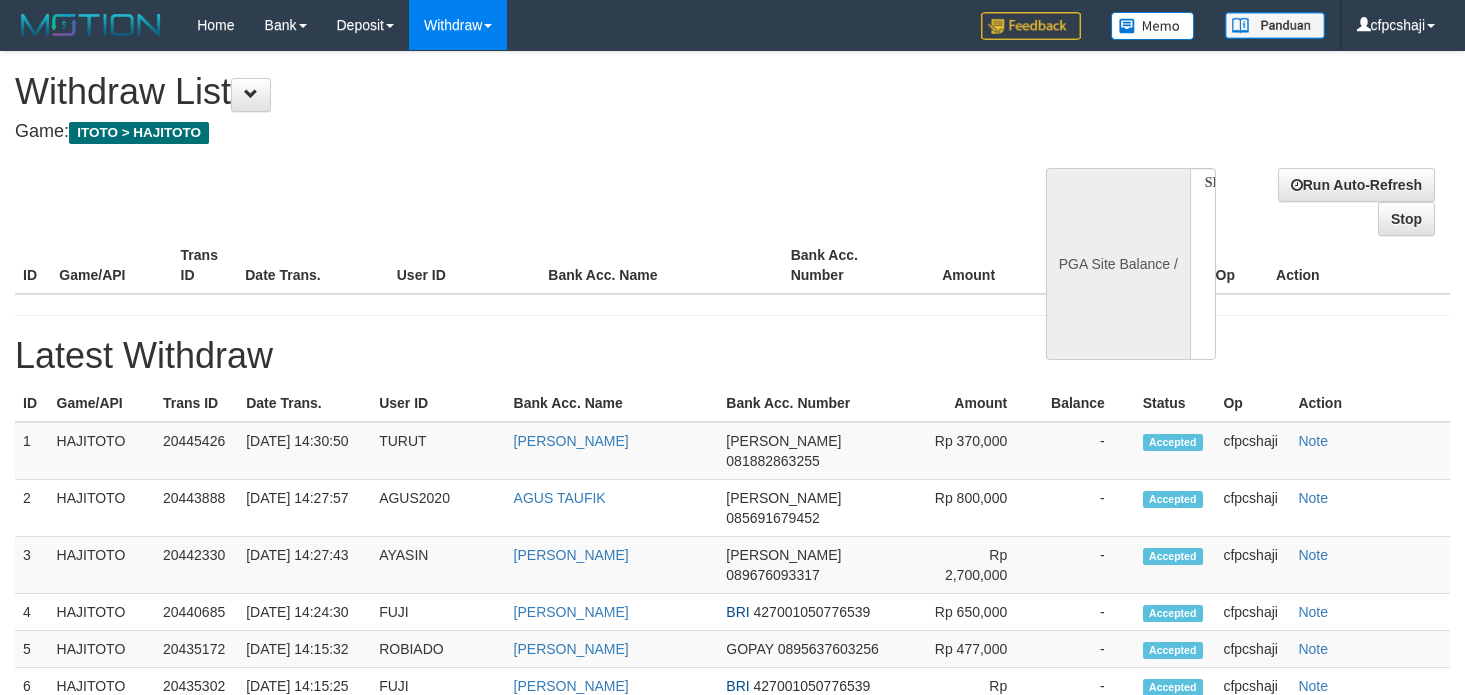 select 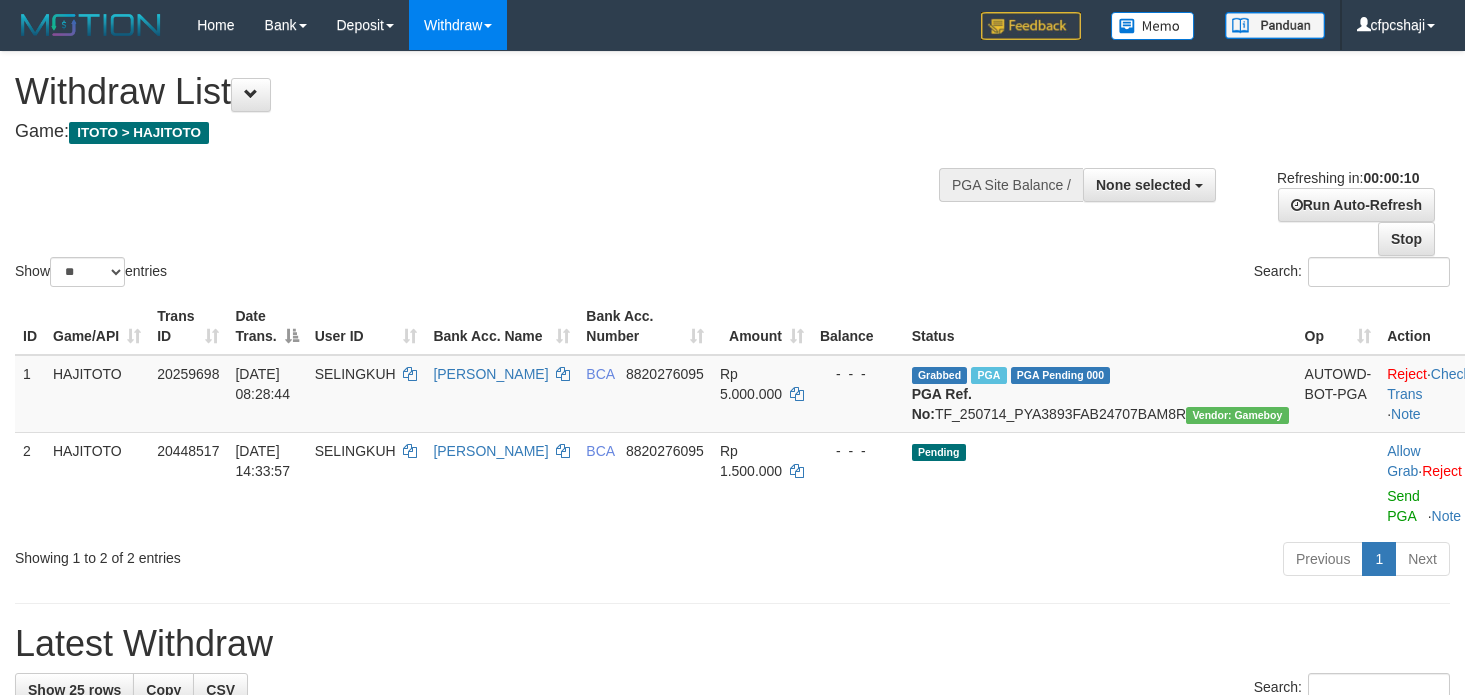 select 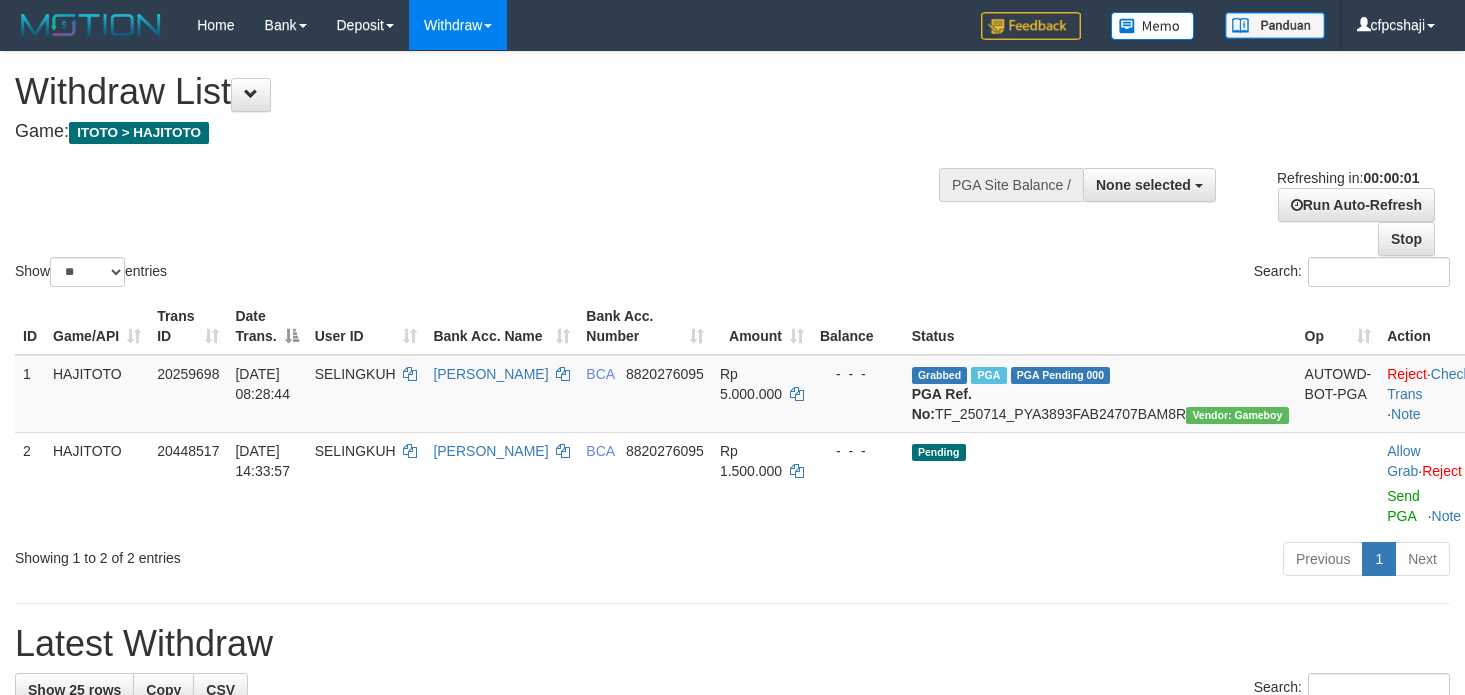 scroll, scrollTop: 0, scrollLeft: 0, axis: both 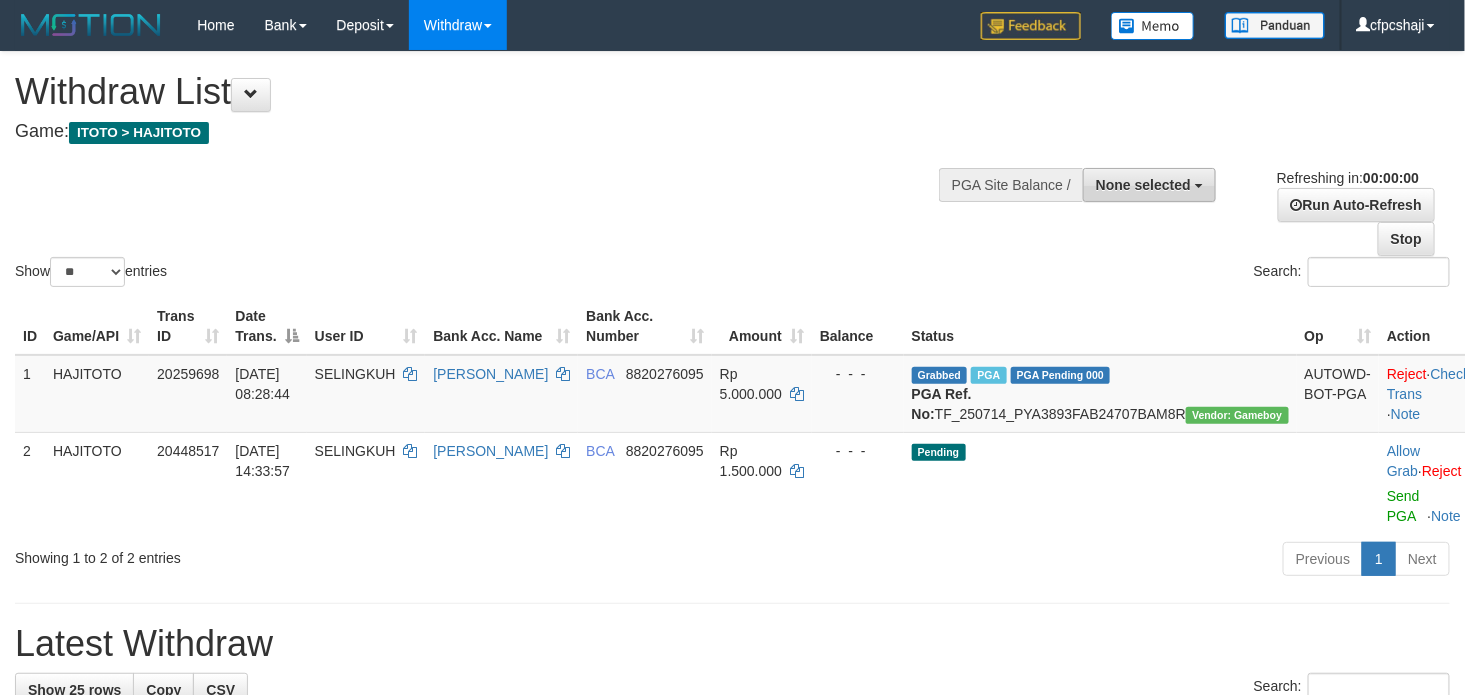 click on "None selected" at bounding box center [1149, 185] 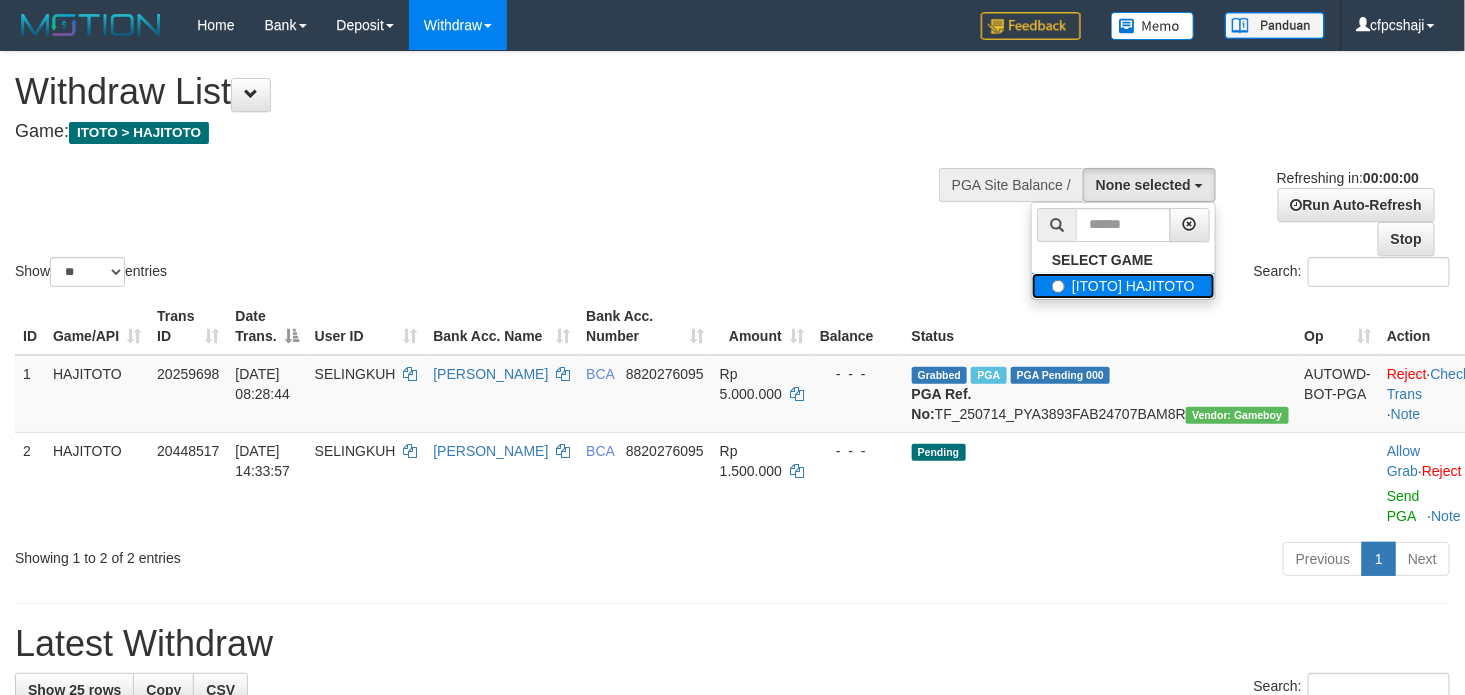 click on "[ITOTO] HAJITOTO" at bounding box center (1123, 286) 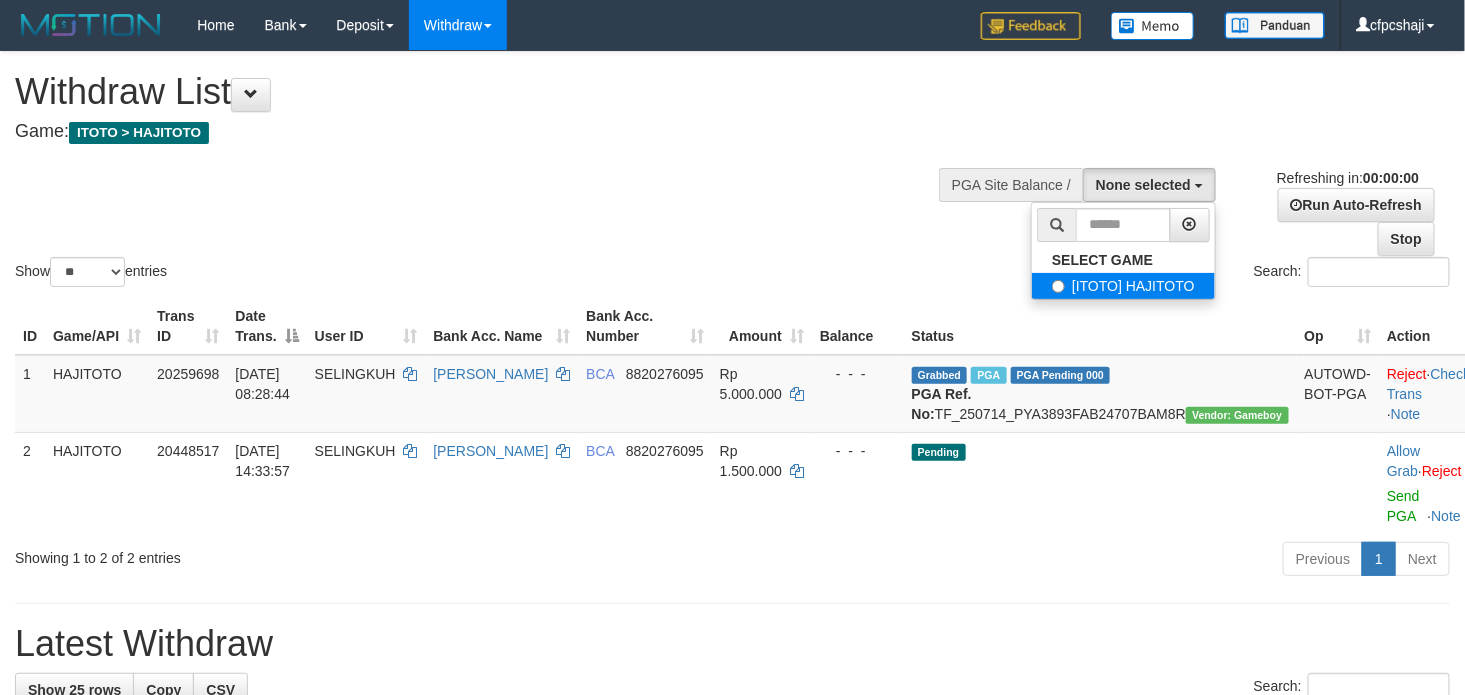 select on "****" 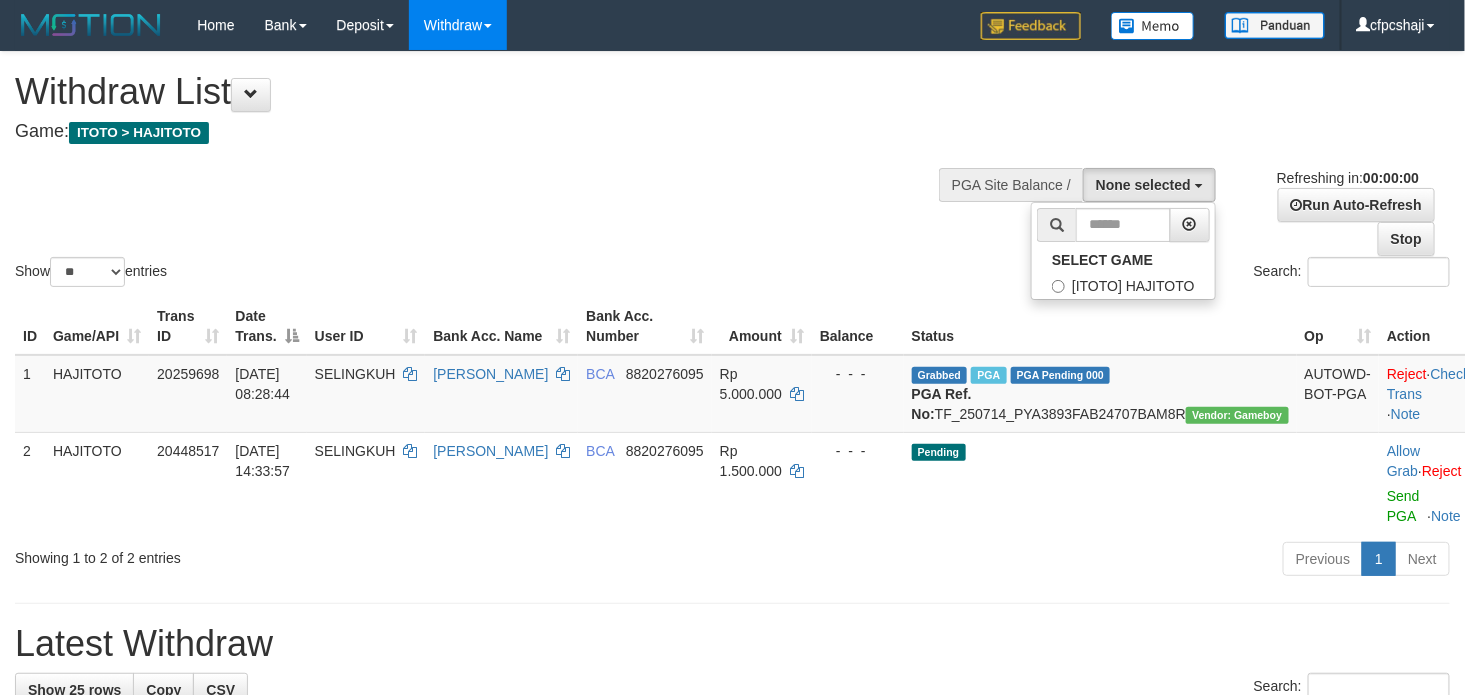scroll, scrollTop: 17, scrollLeft: 0, axis: vertical 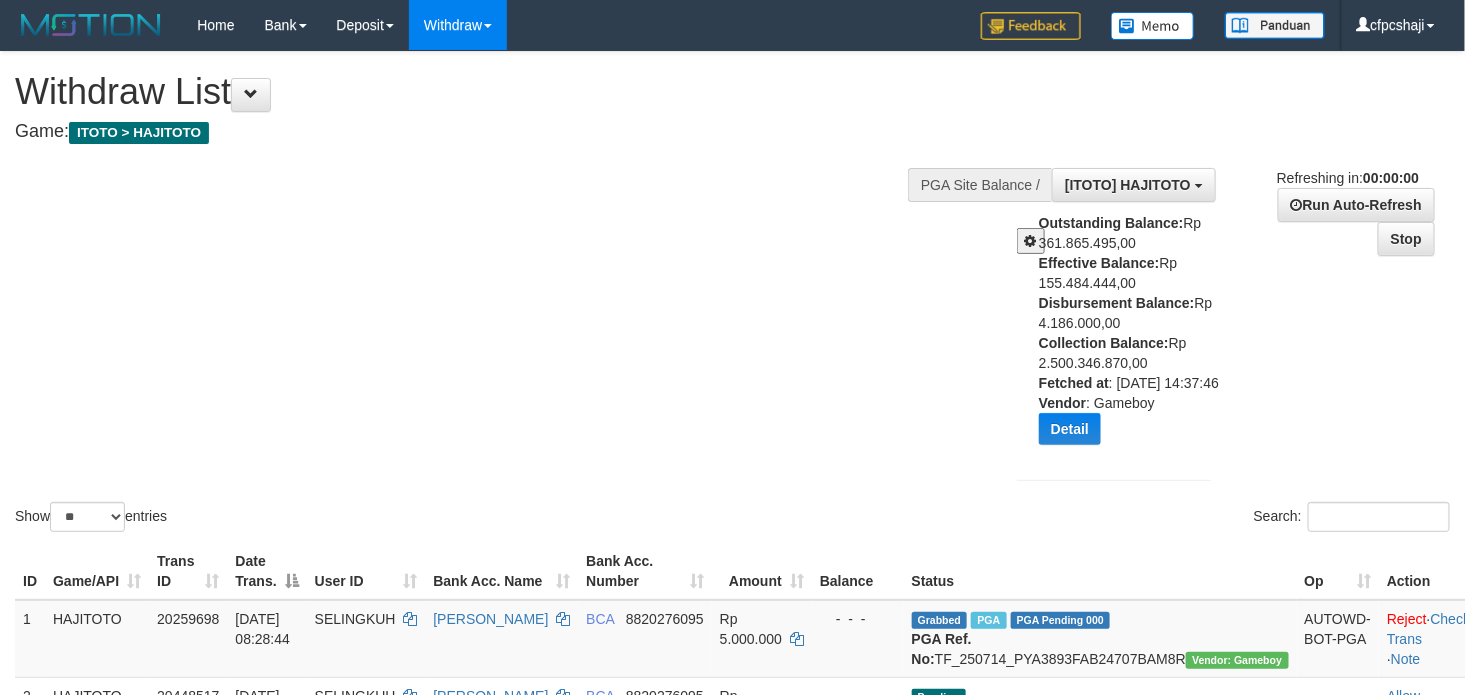 click at bounding box center [1031, 241] 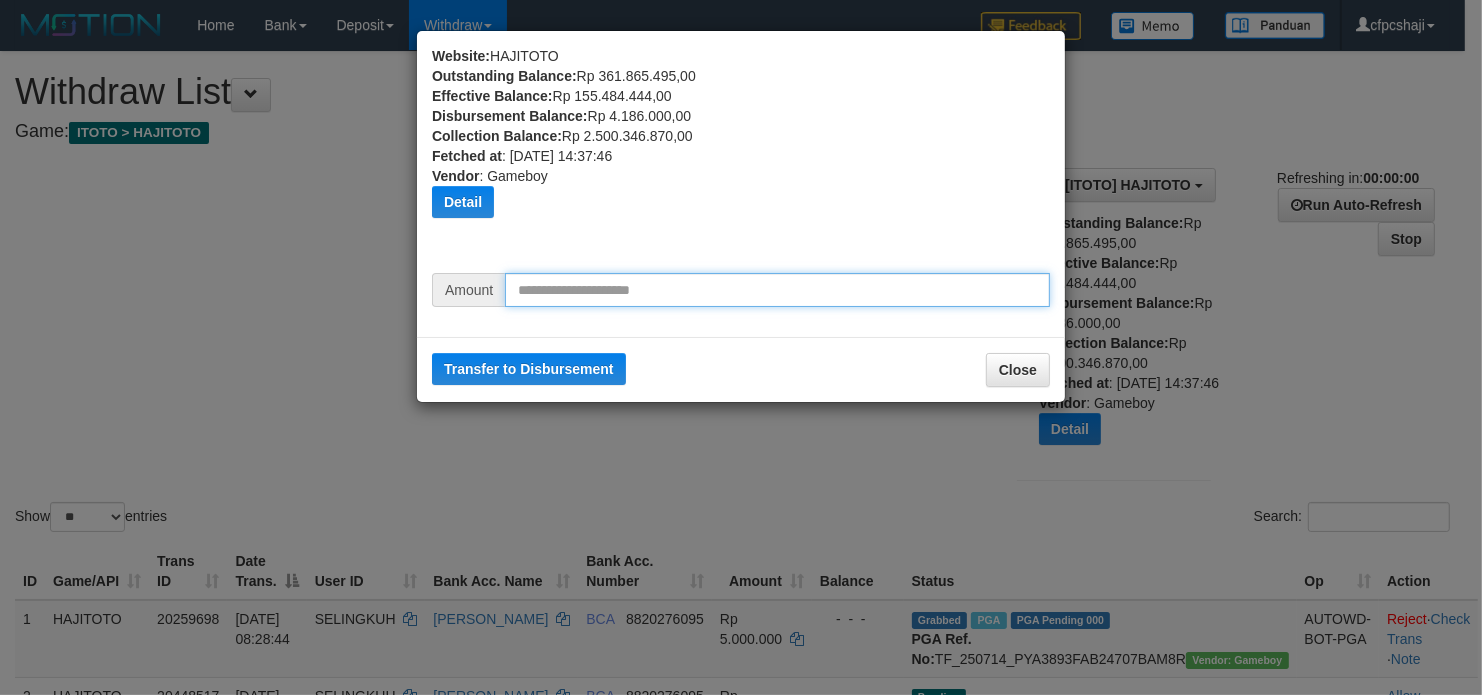 click at bounding box center [777, 290] 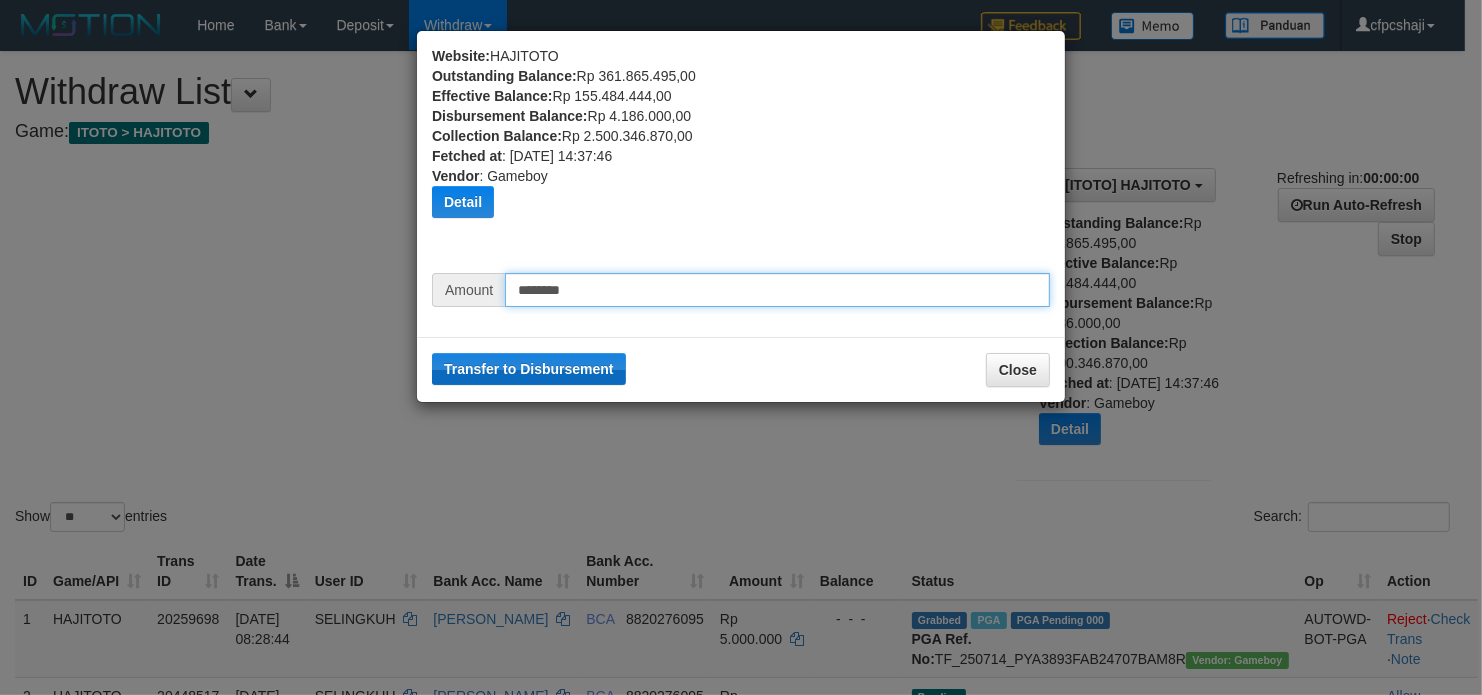 type on "********" 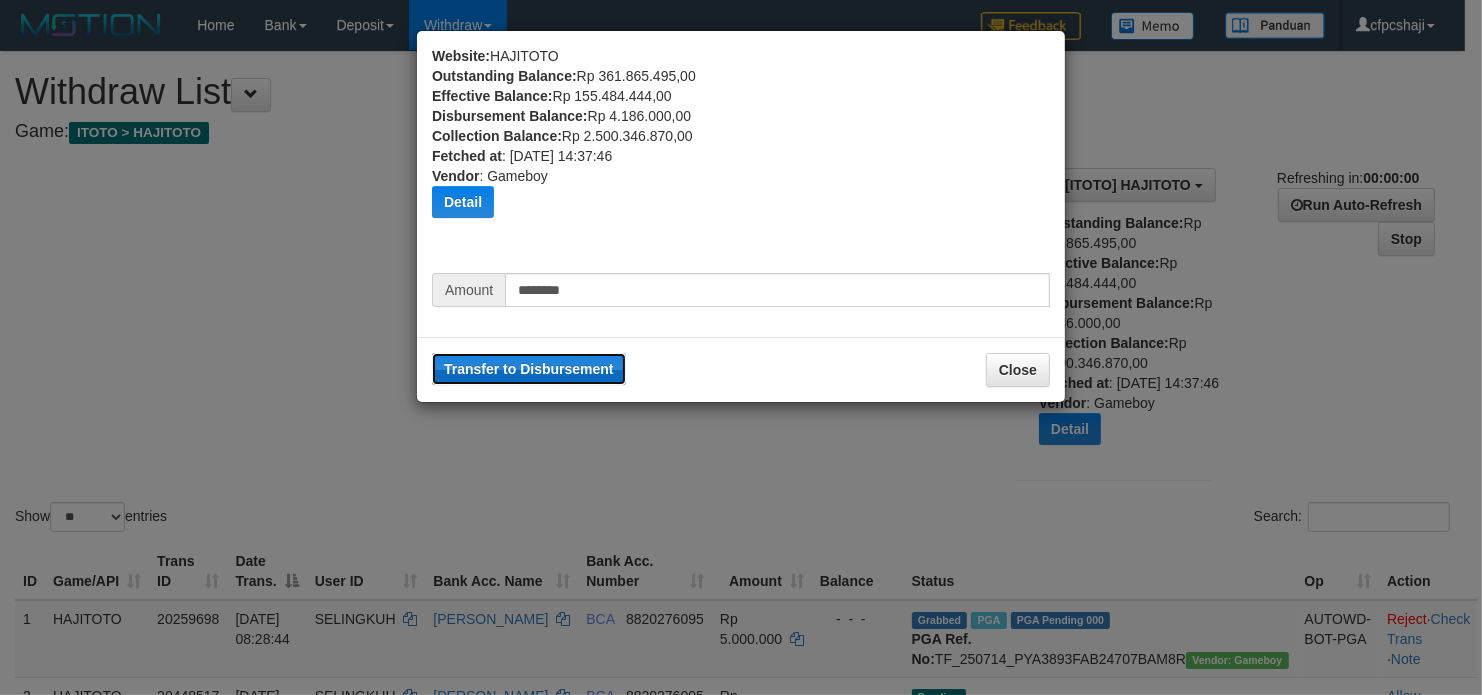 click on "Transfer to Disbursement" at bounding box center (529, 369) 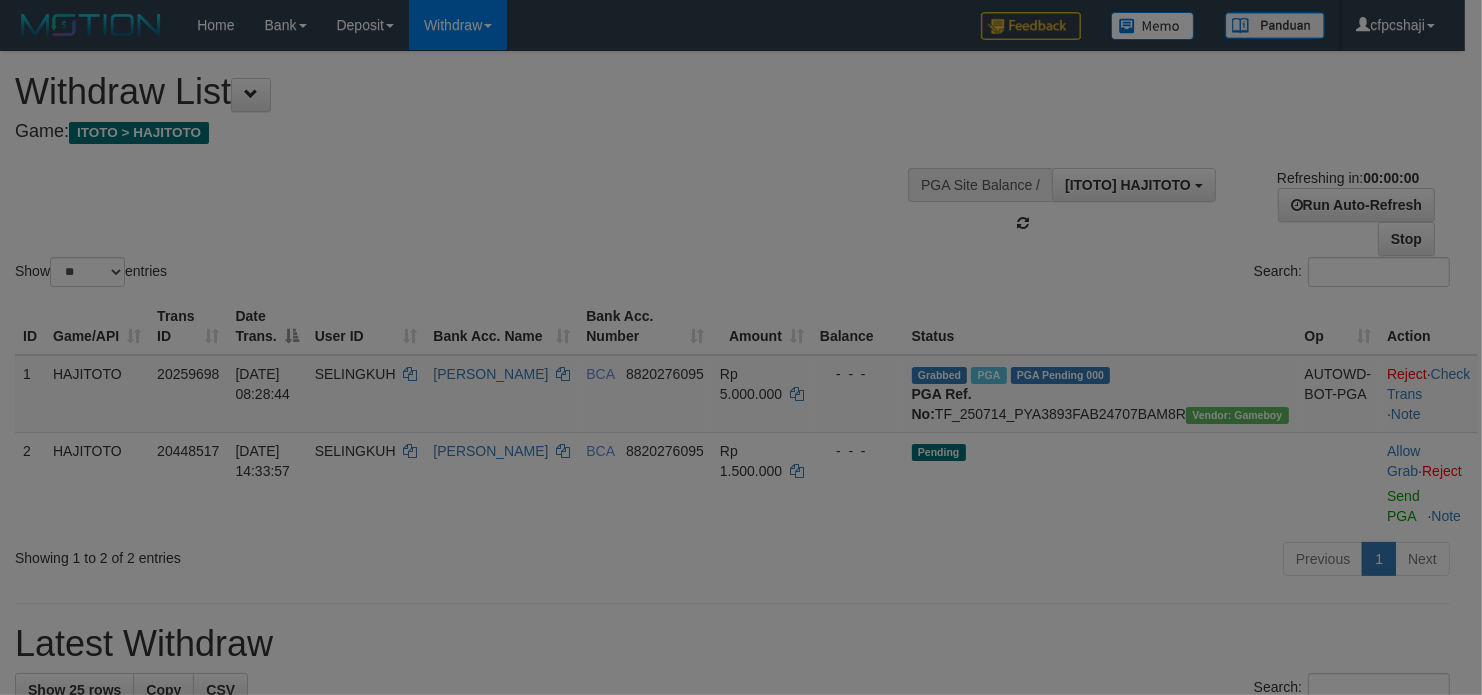 type 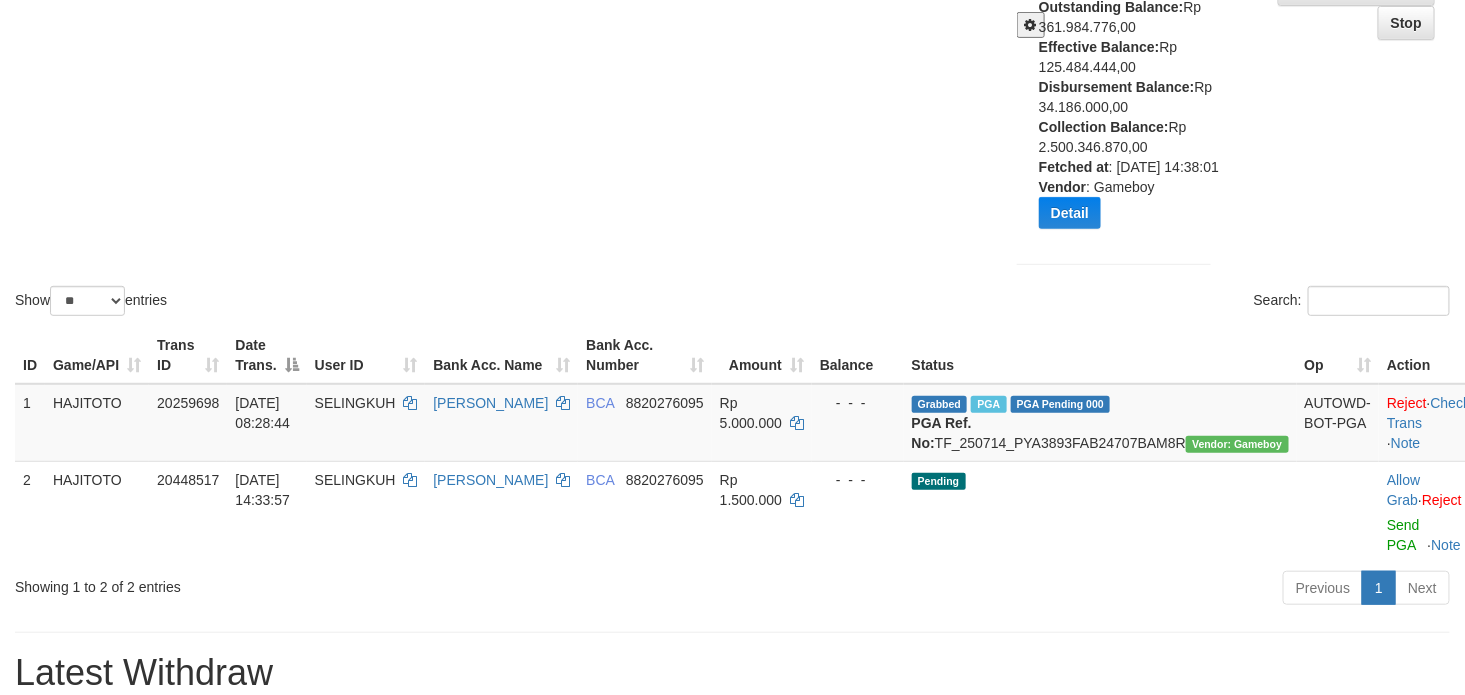 scroll, scrollTop: 222, scrollLeft: 0, axis: vertical 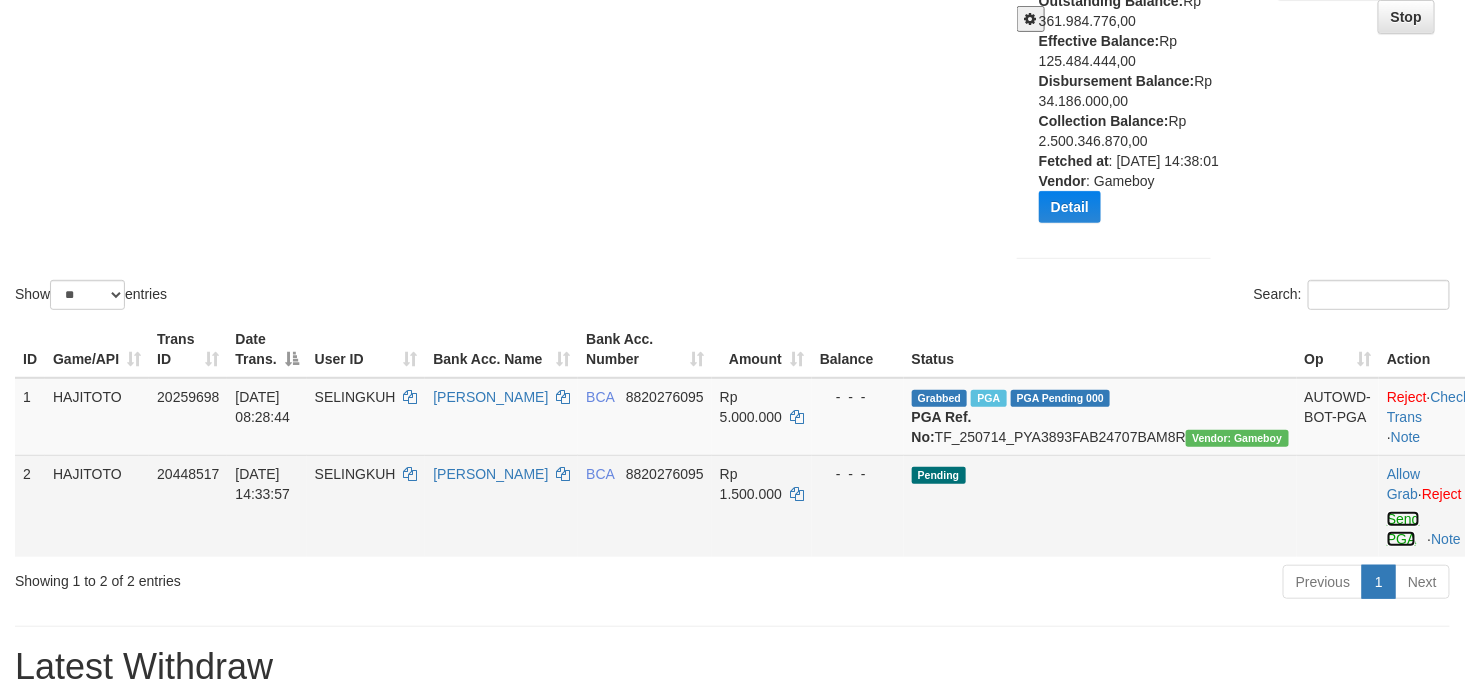 click on "Send PGA" at bounding box center (1403, 529) 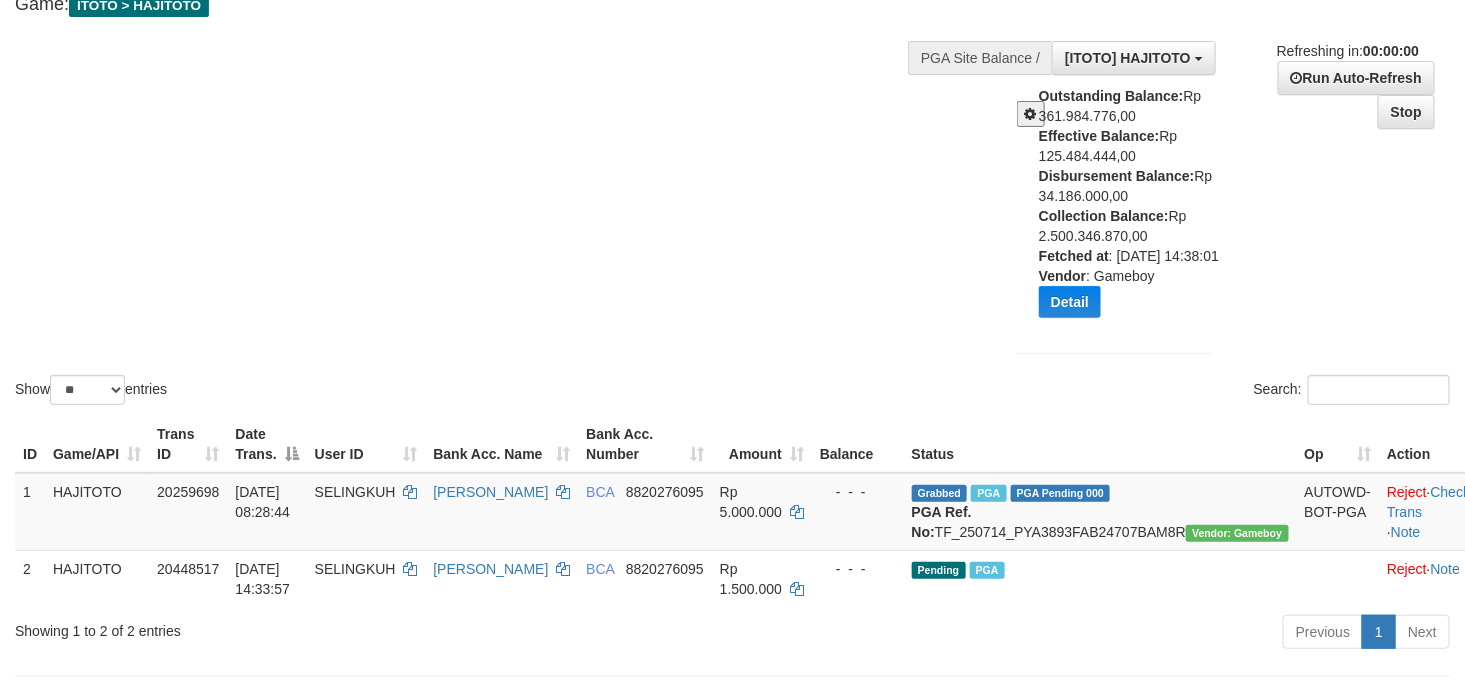 scroll, scrollTop: 0, scrollLeft: 0, axis: both 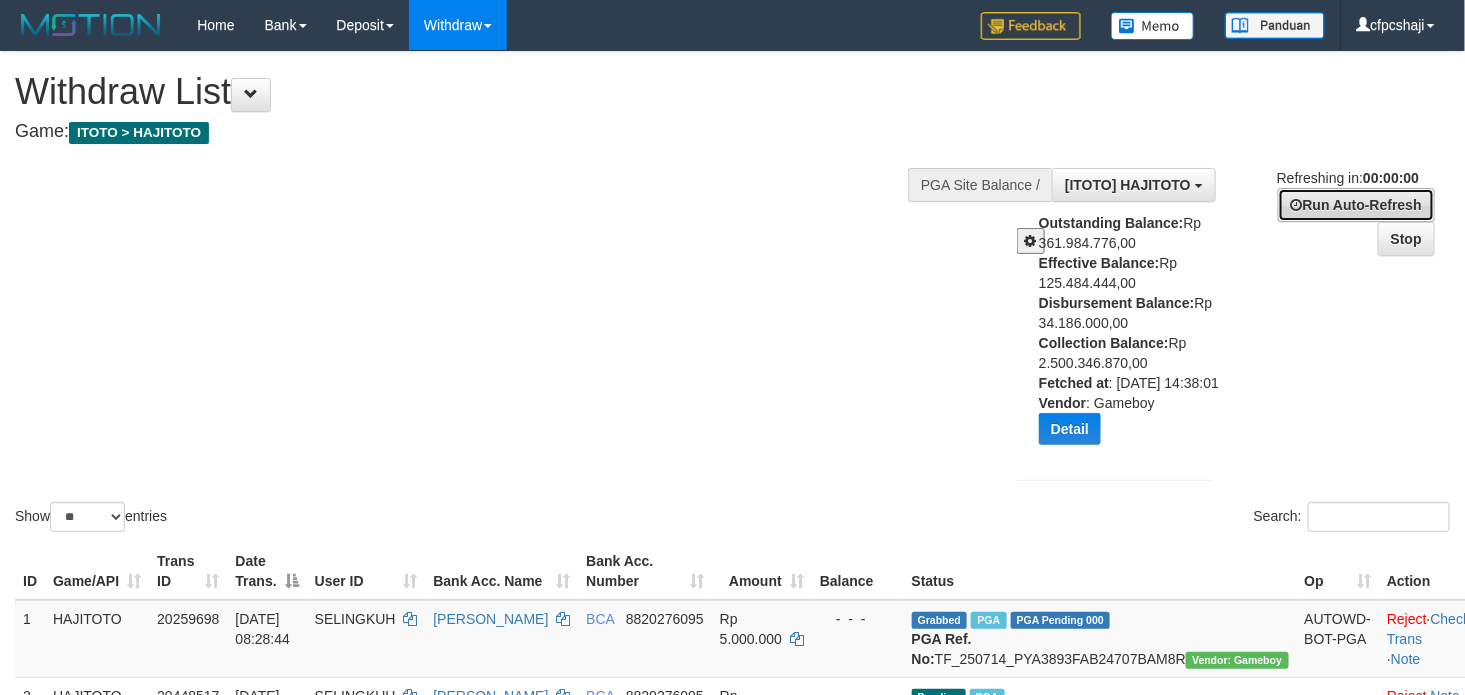 click on "Run Auto-Refresh" at bounding box center [1356, 205] 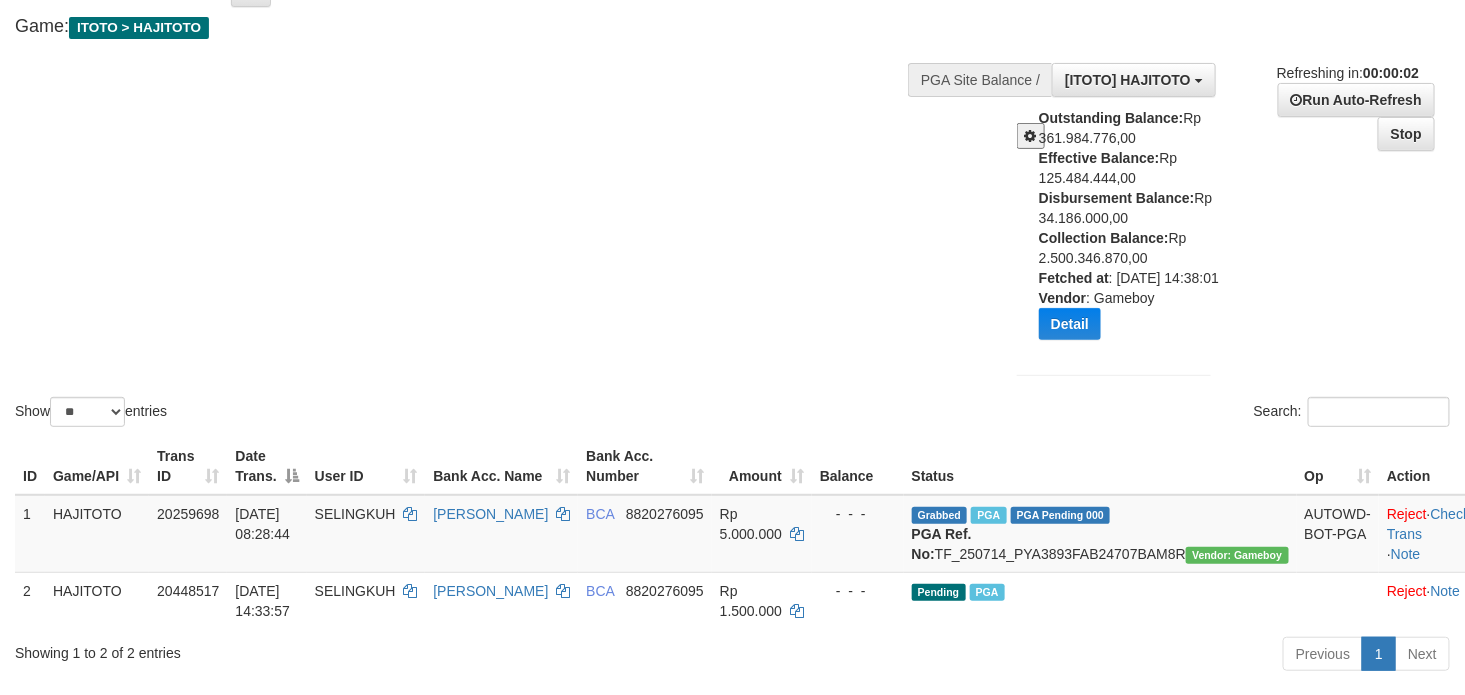 scroll, scrollTop: 0, scrollLeft: 0, axis: both 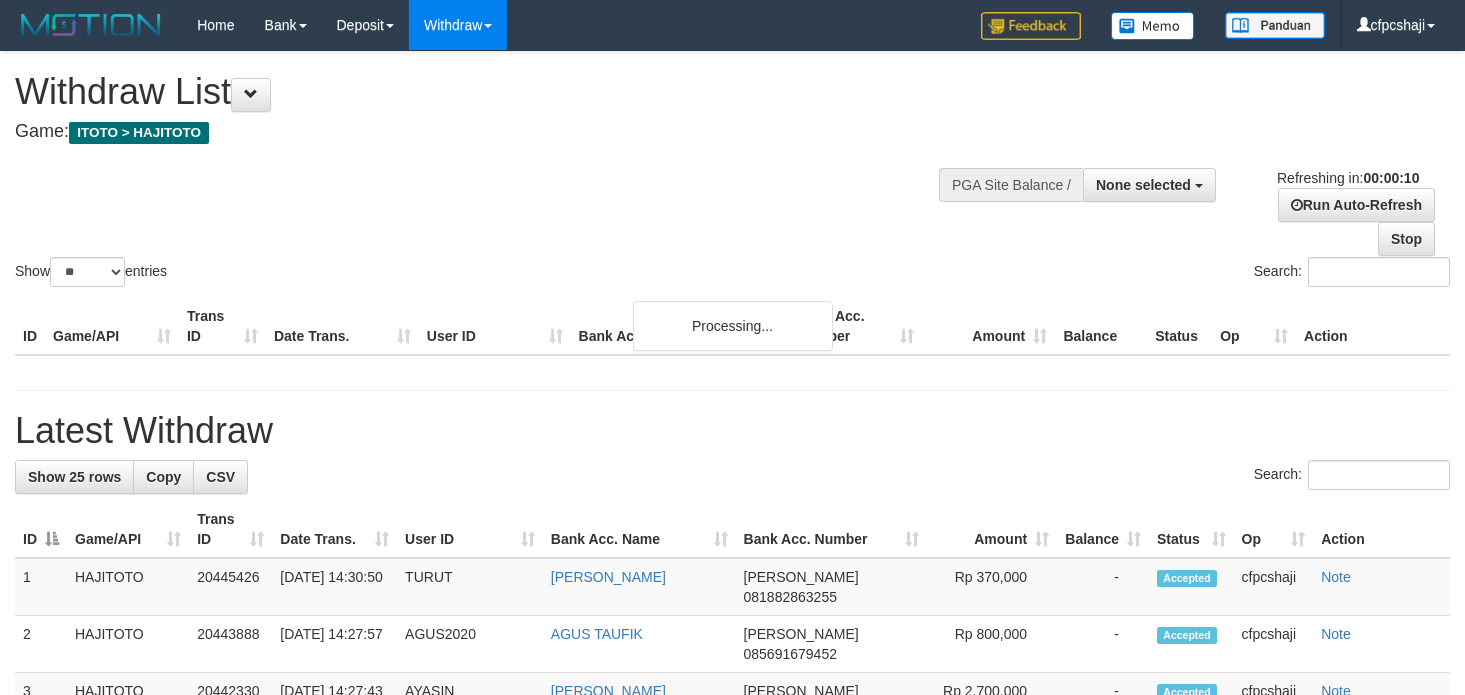 select 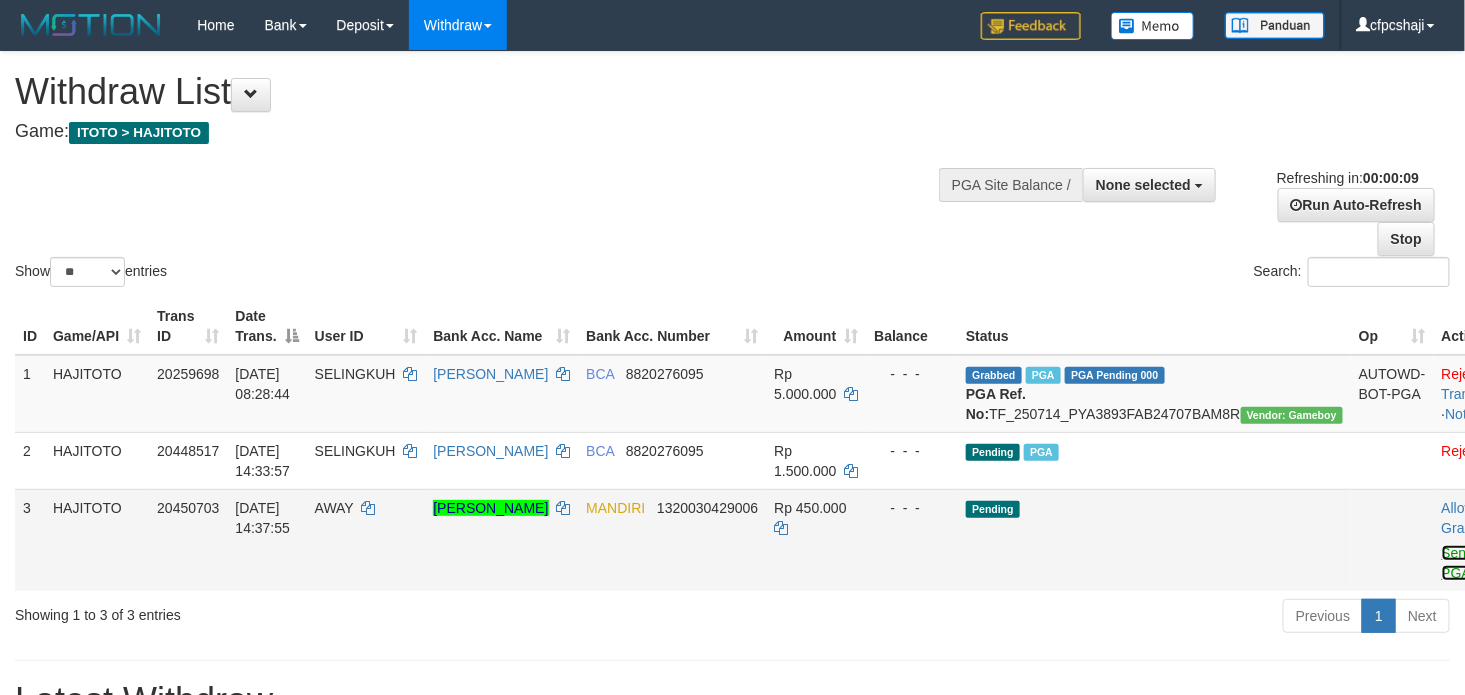 click on "Send PGA" at bounding box center (1458, 563) 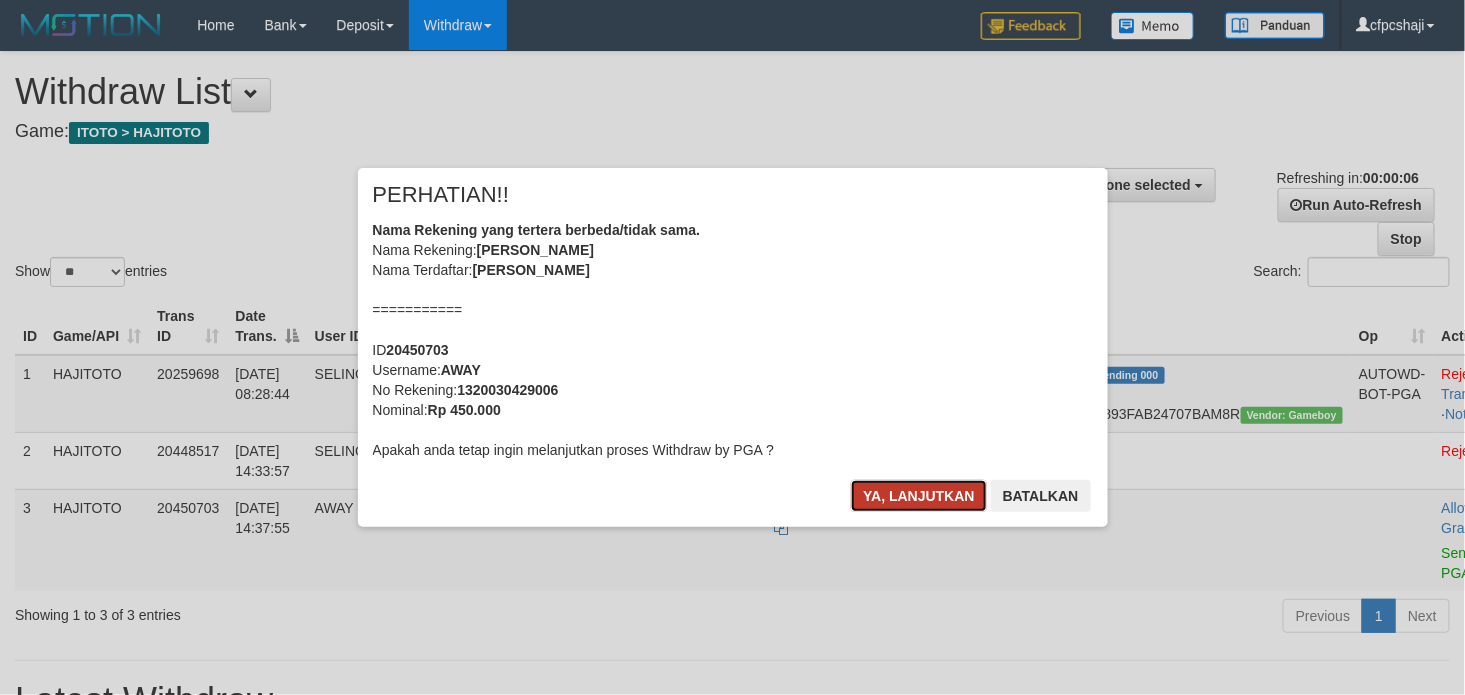 click on "Ya, lanjutkan" at bounding box center (919, 496) 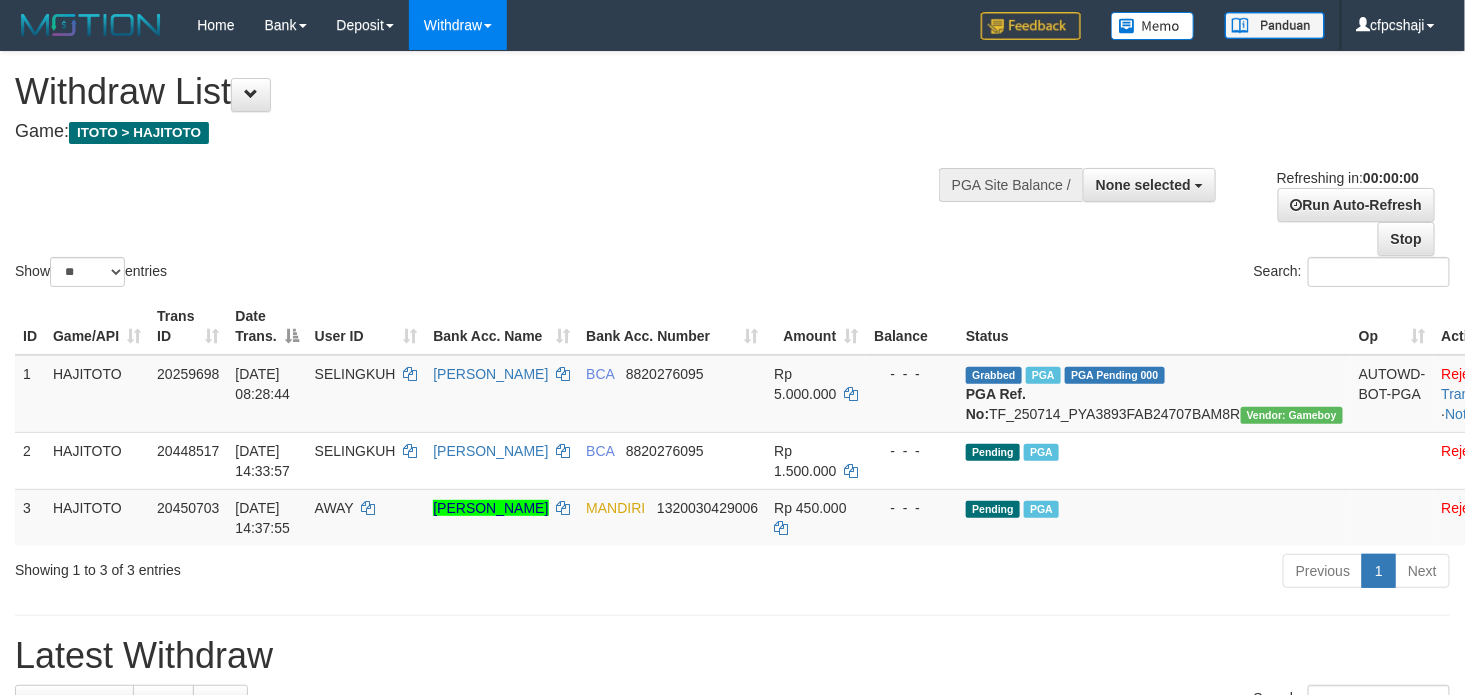 click on "Show  ** ** ** ***  entries Search:" at bounding box center (732, 171) 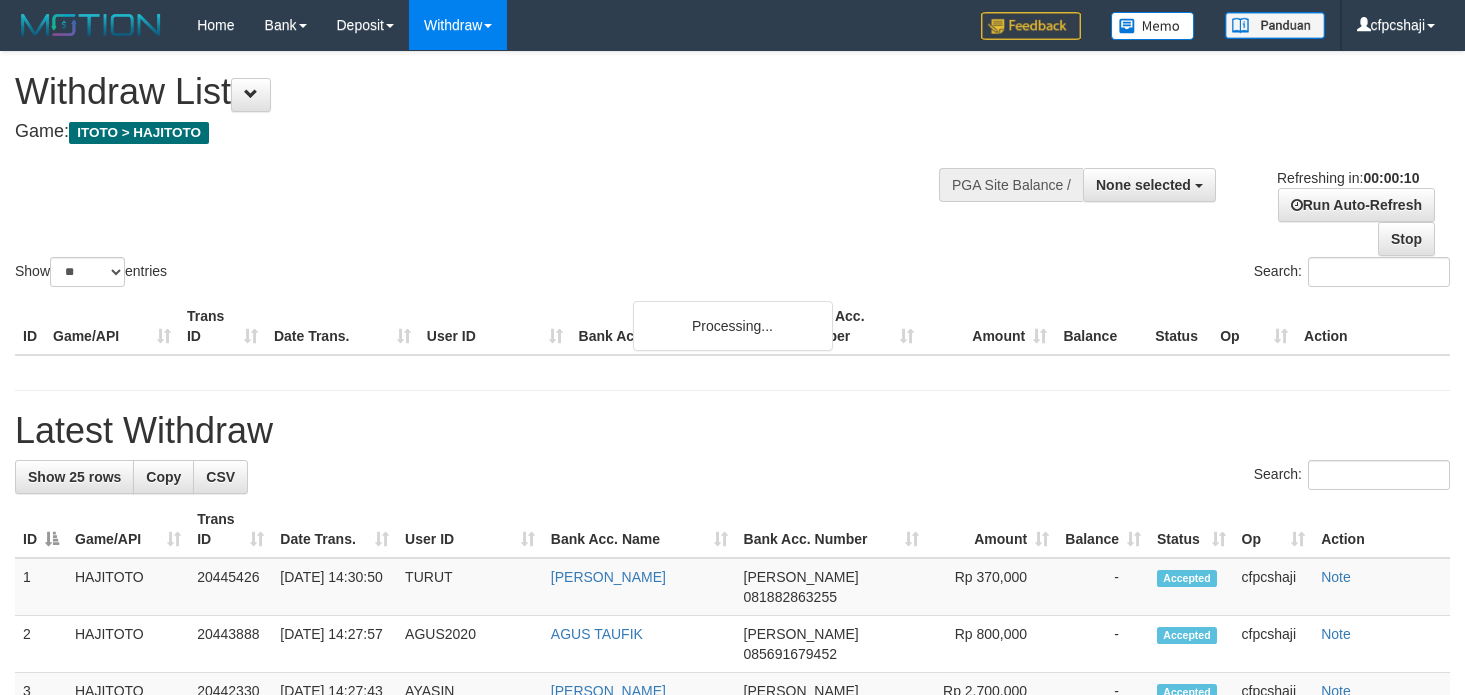 select 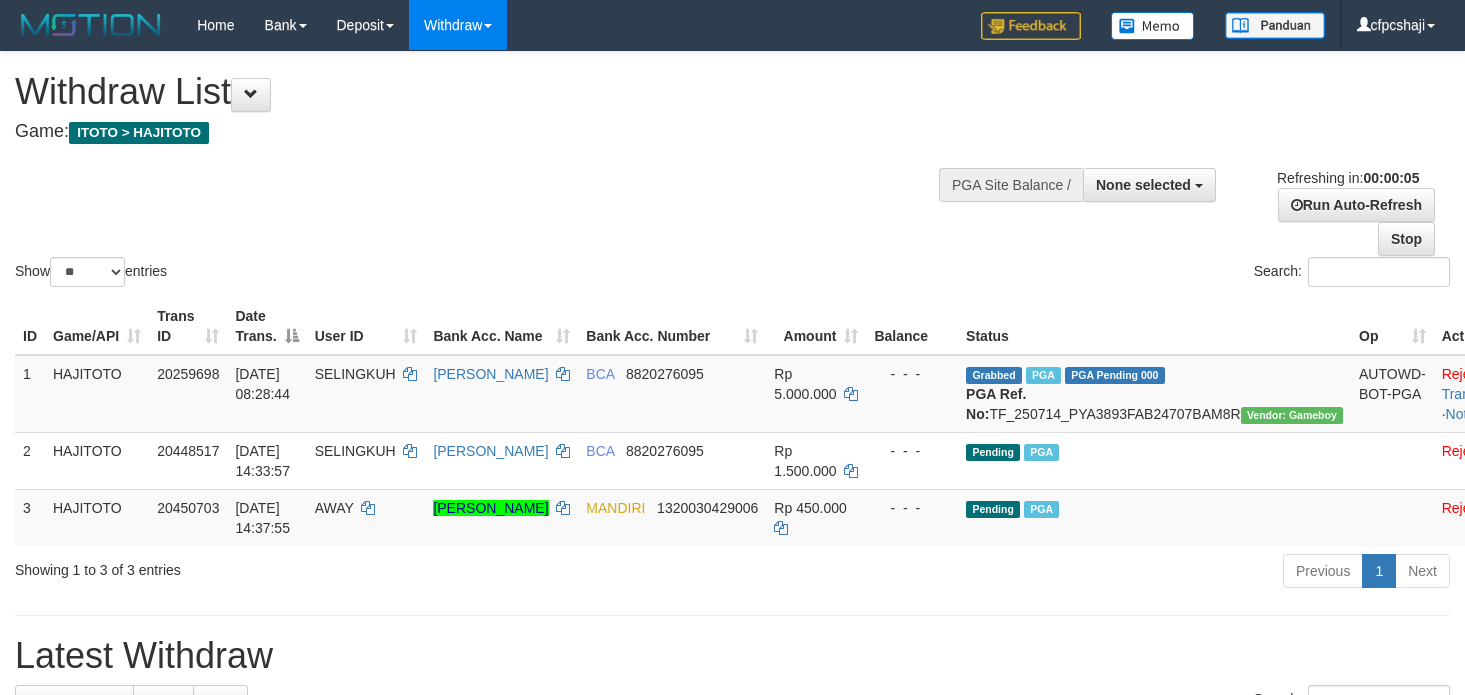 scroll, scrollTop: 0, scrollLeft: 0, axis: both 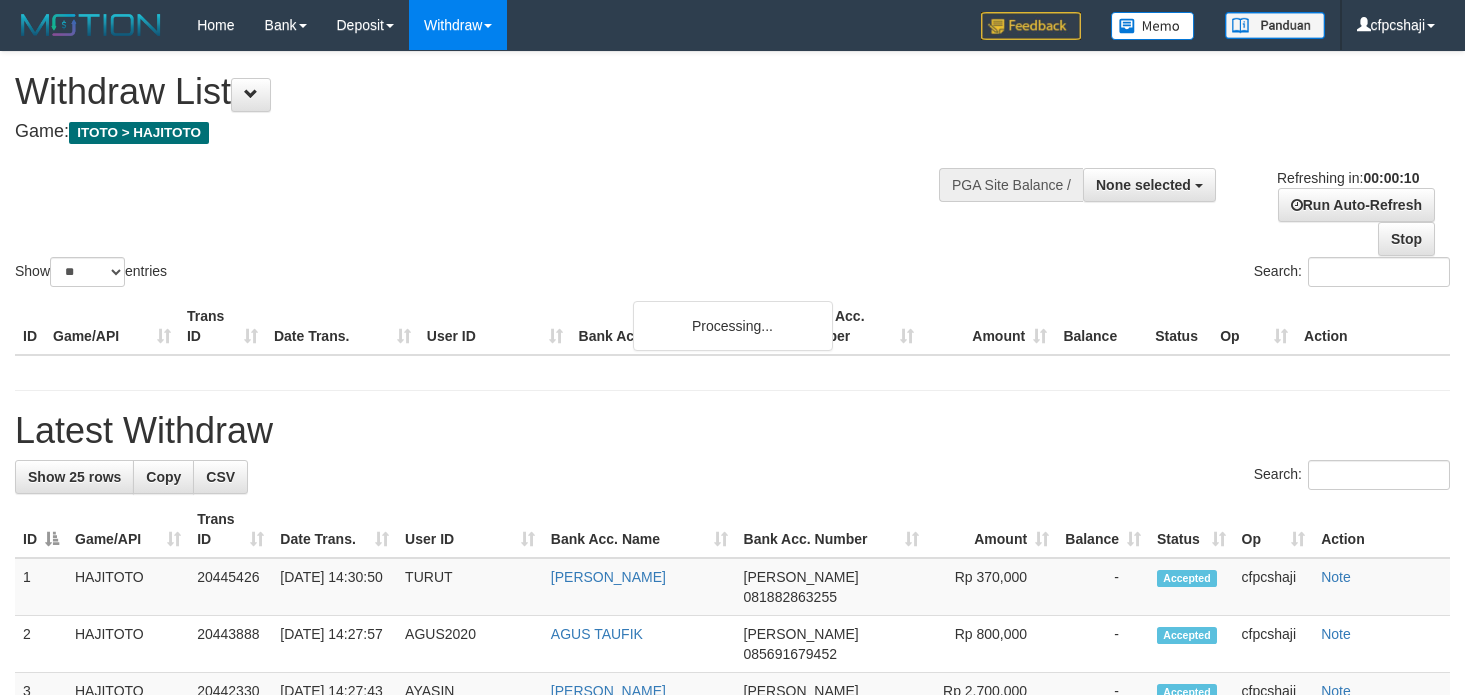 select 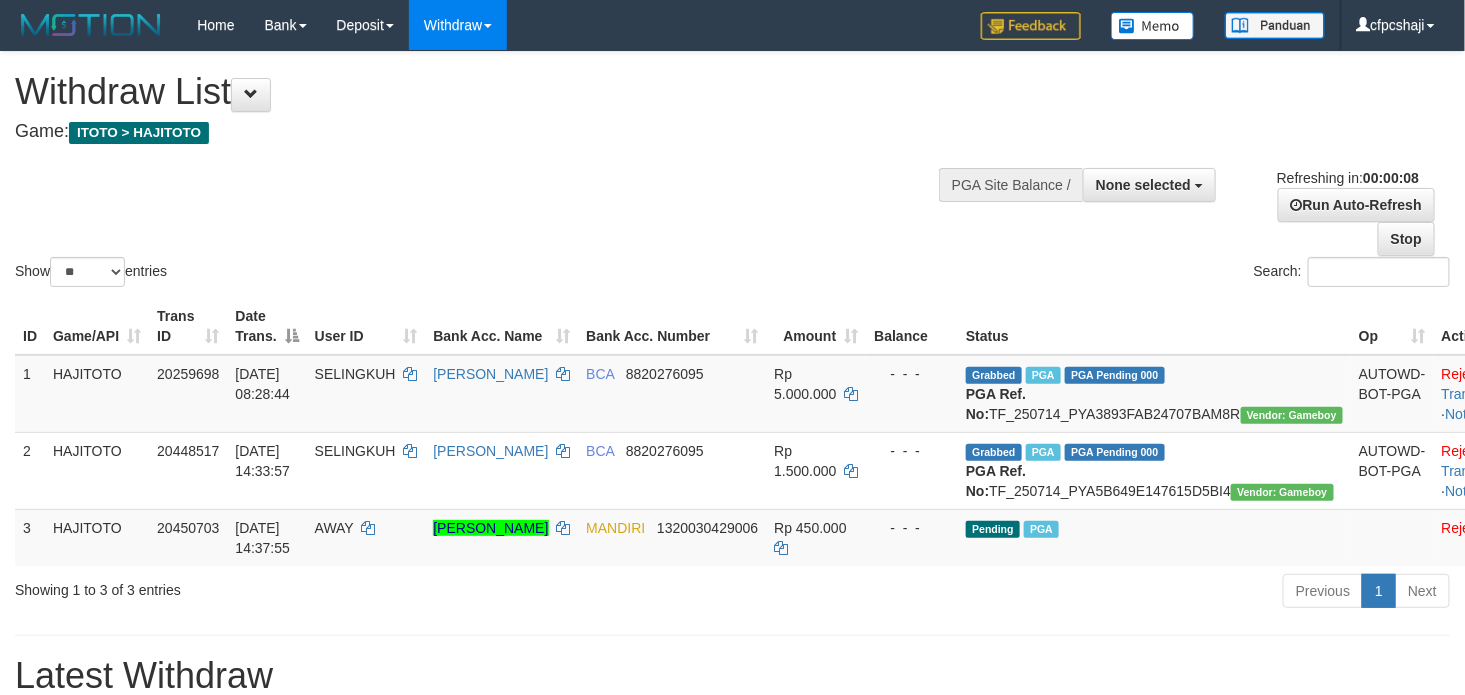 scroll, scrollTop: 0, scrollLeft: 0, axis: both 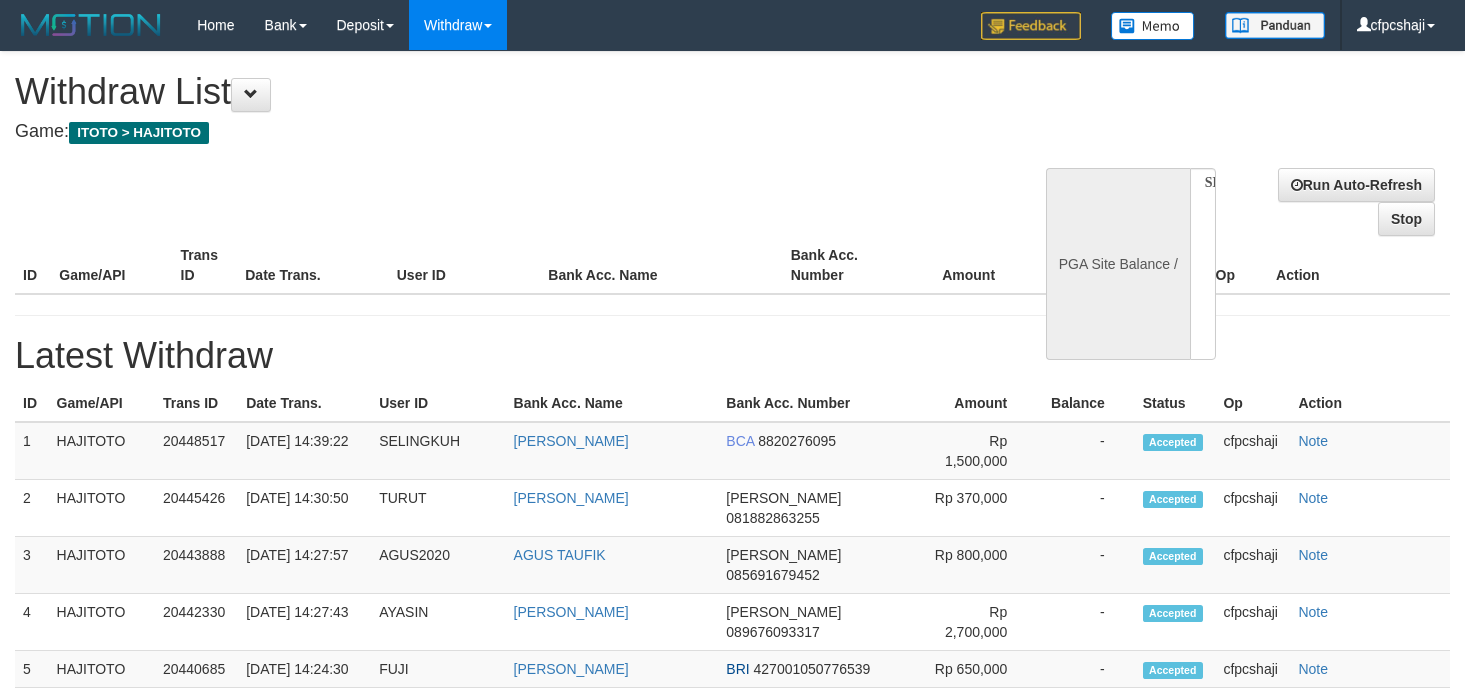 select 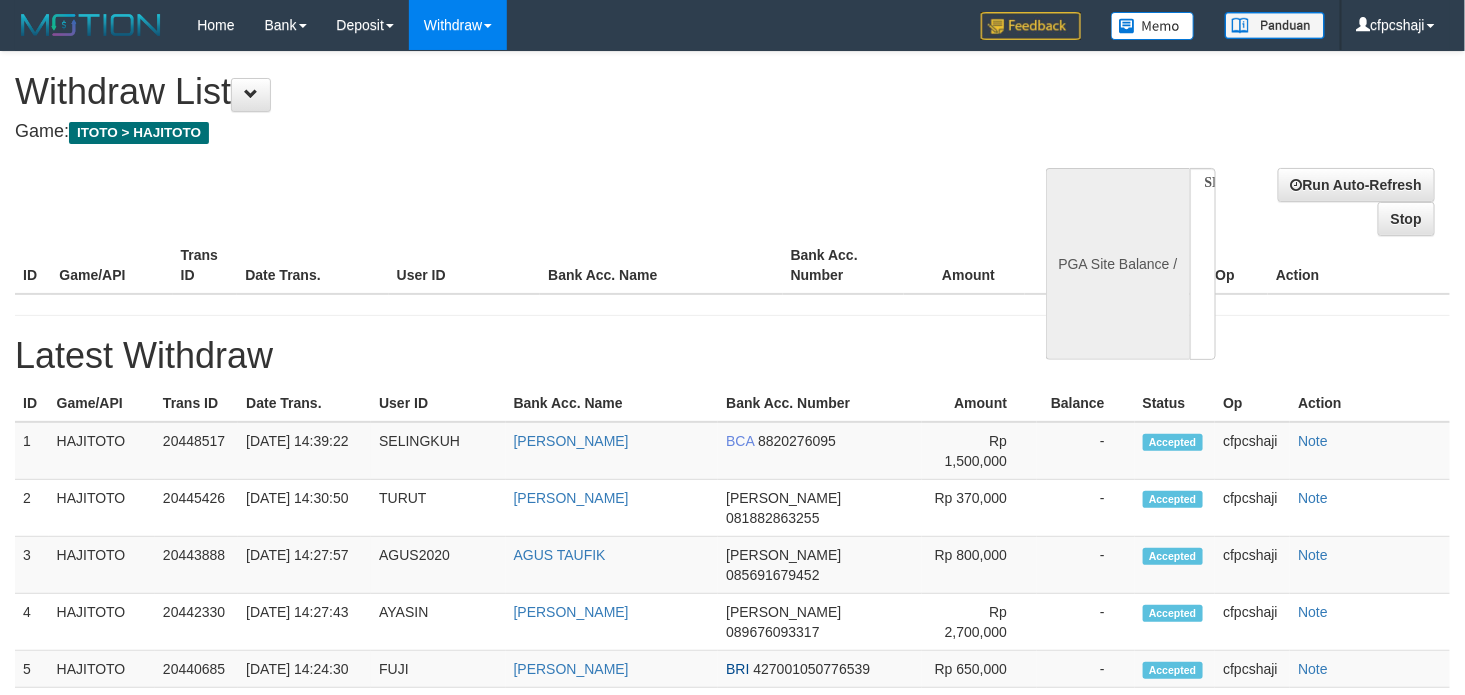 select on "**" 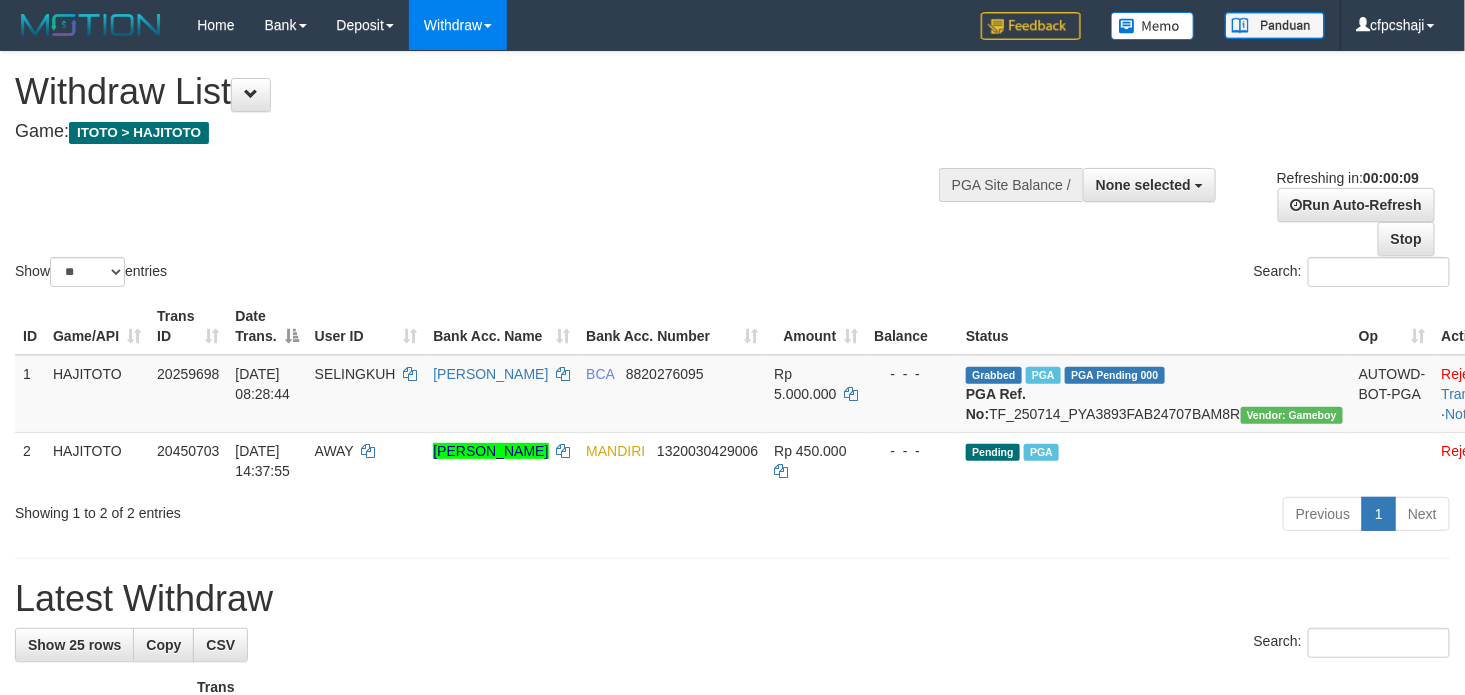 scroll, scrollTop: 0, scrollLeft: 0, axis: both 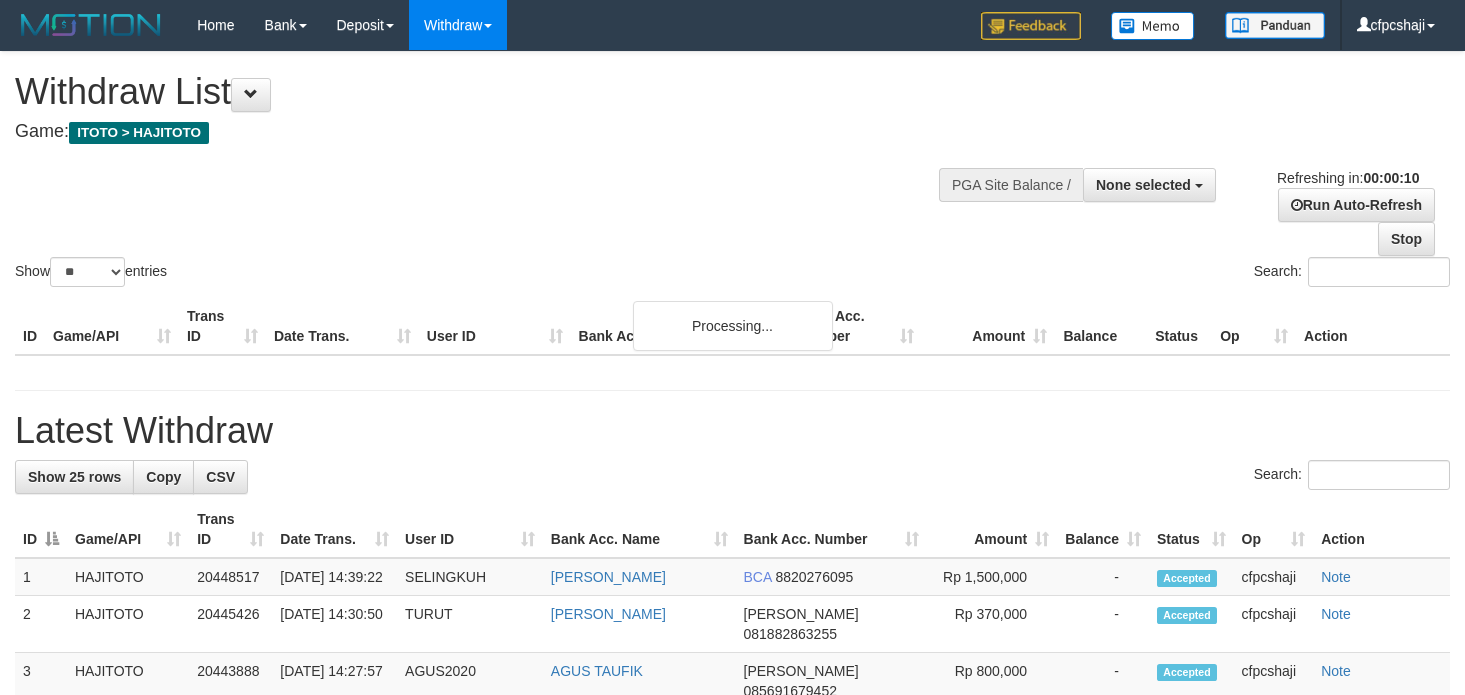 select 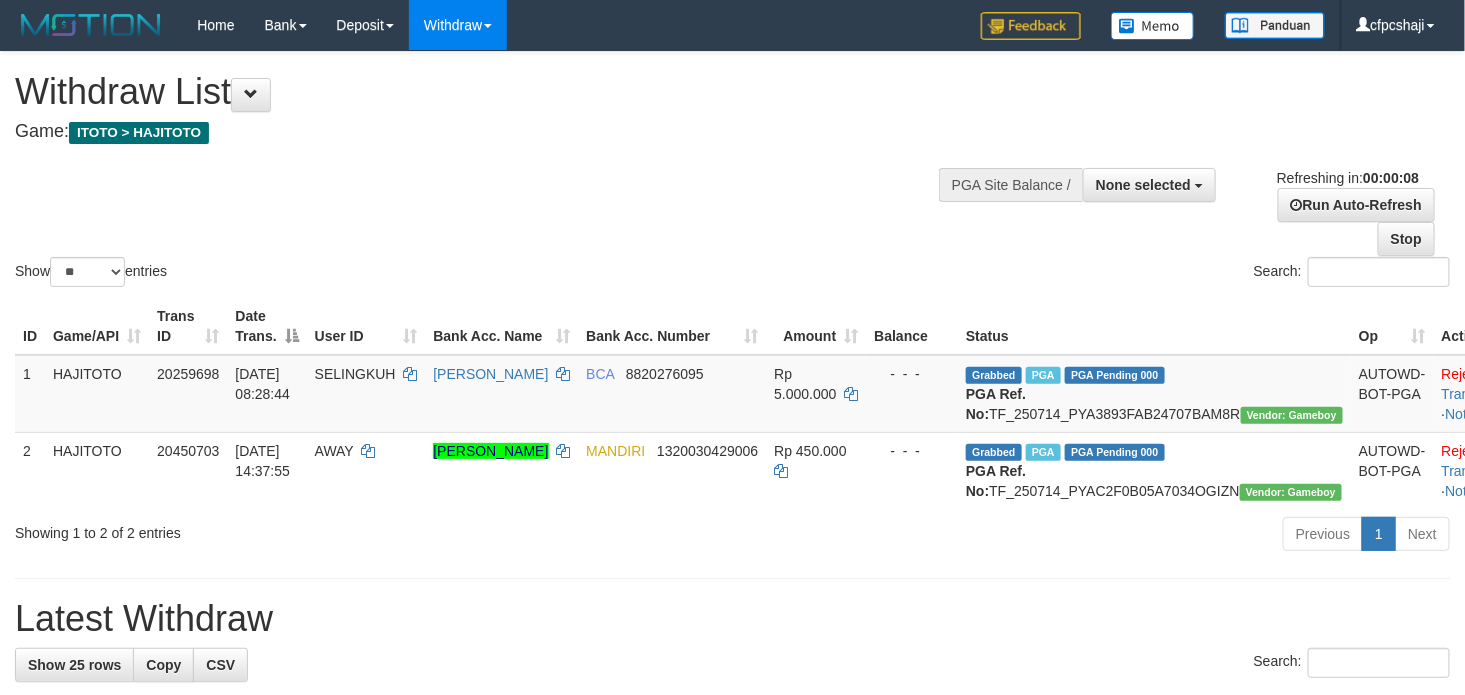 scroll, scrollTop: 0, scrollLeft: 0, axis: both 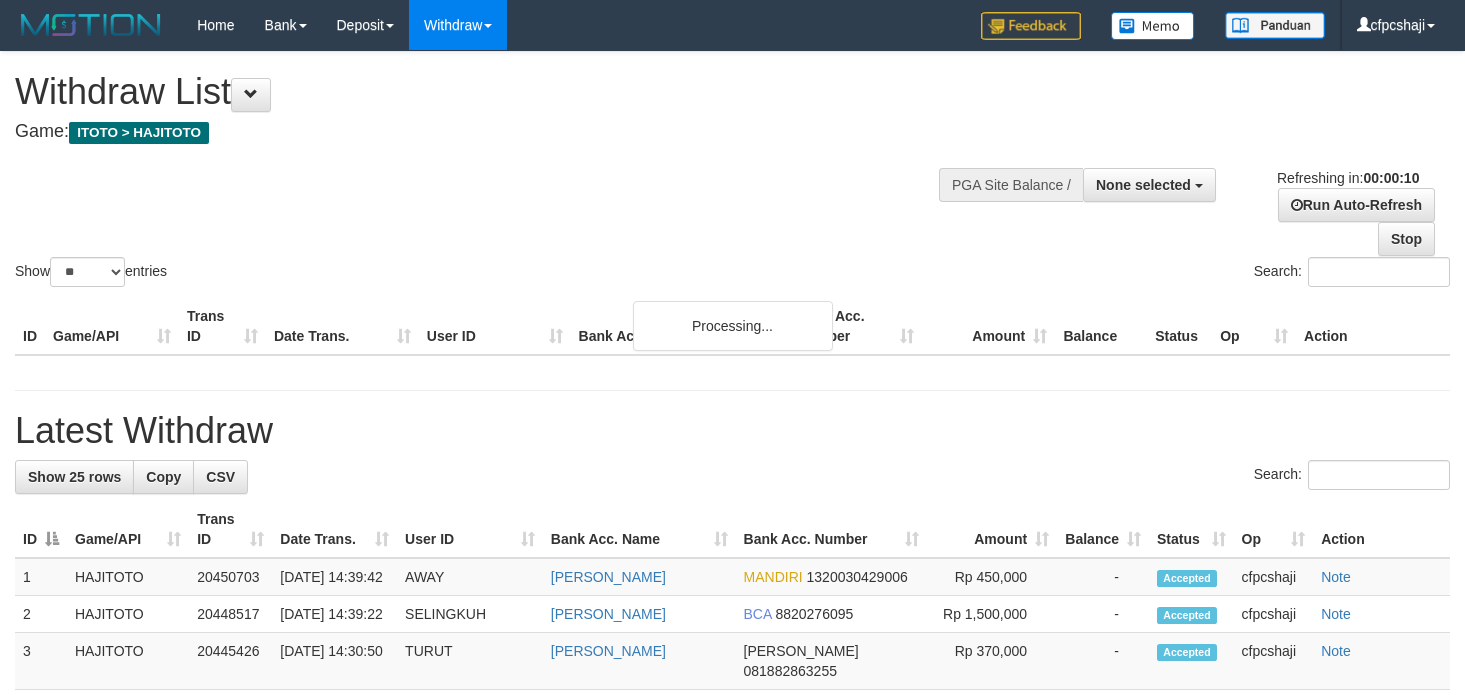 select 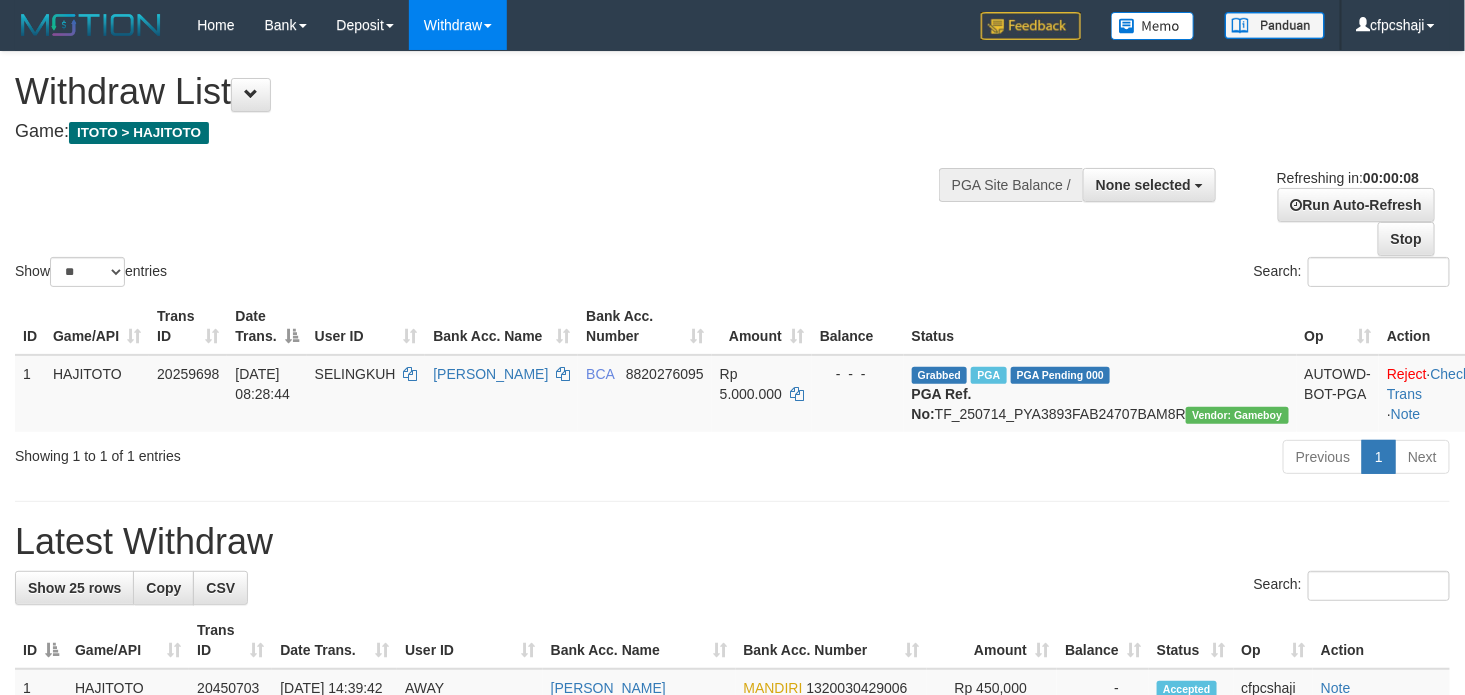 scroll, scrollTop: 0, scrollLeft: 0, axis: both 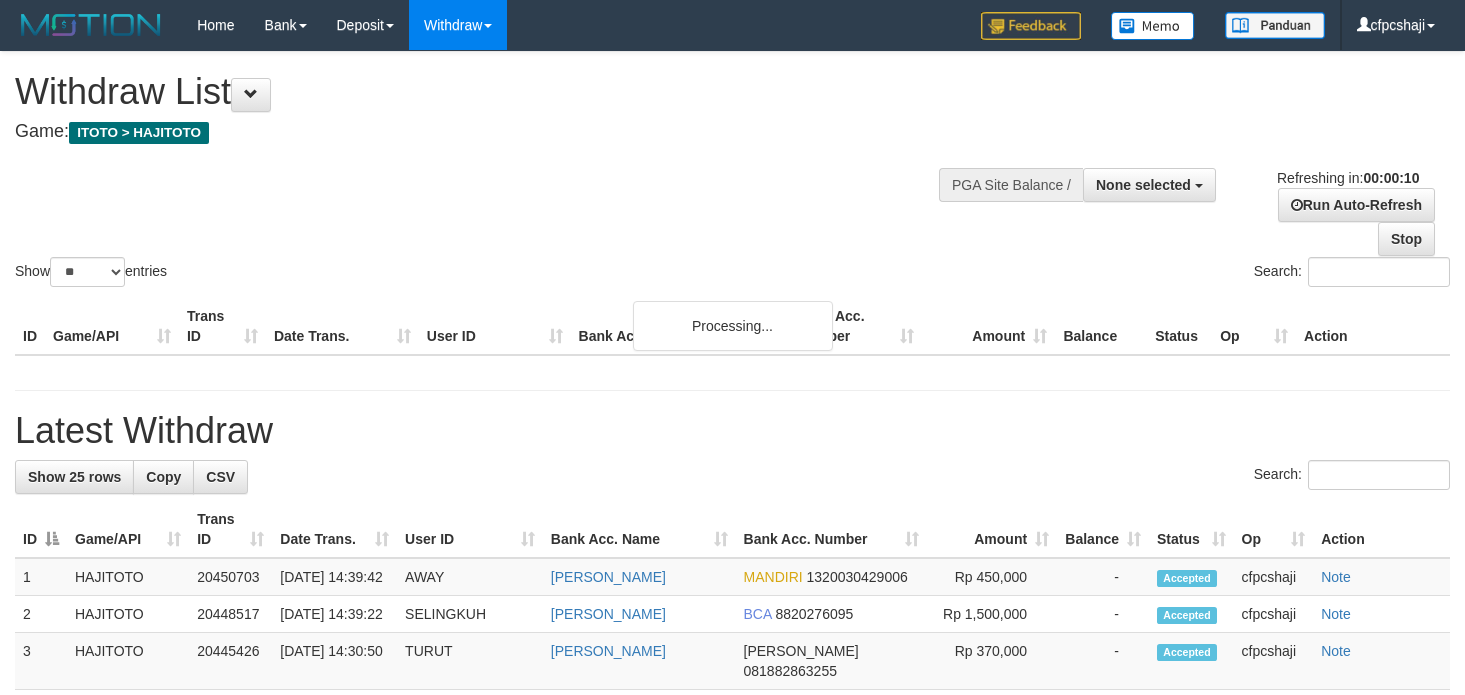 select 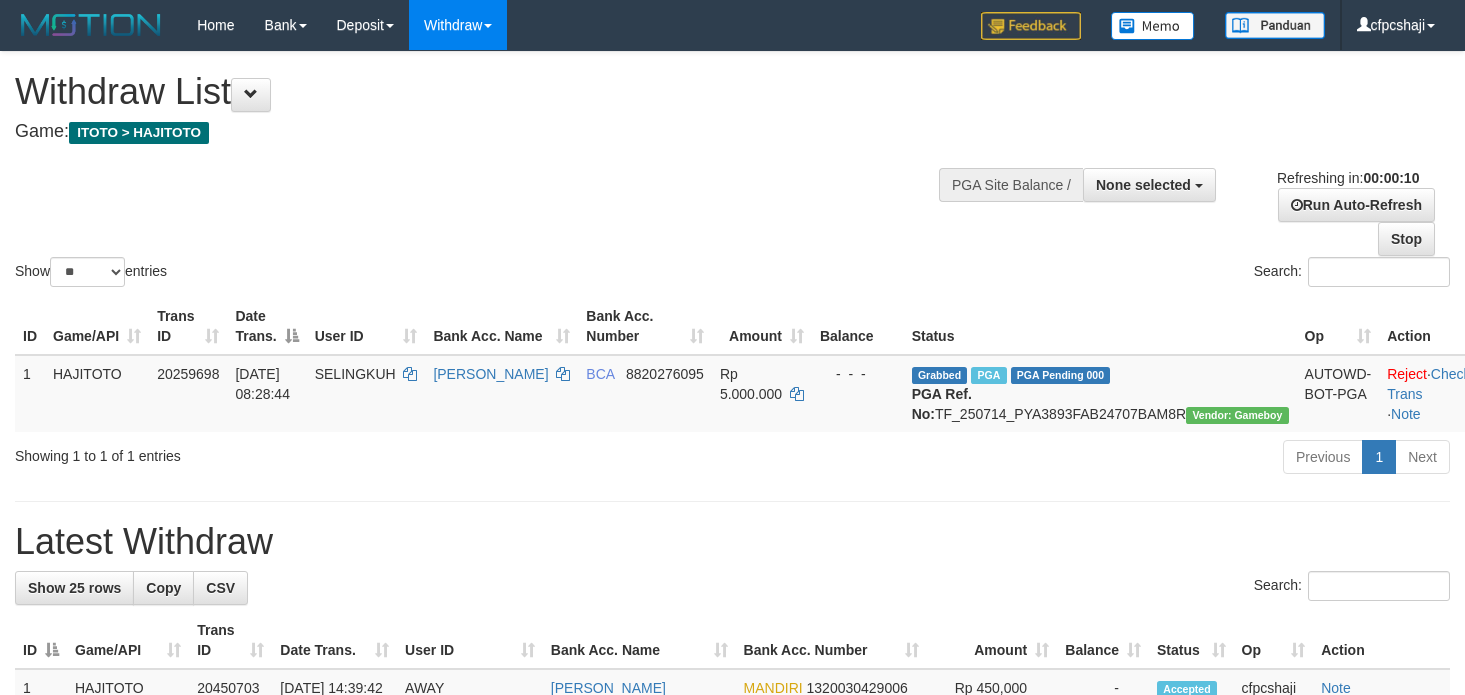 select 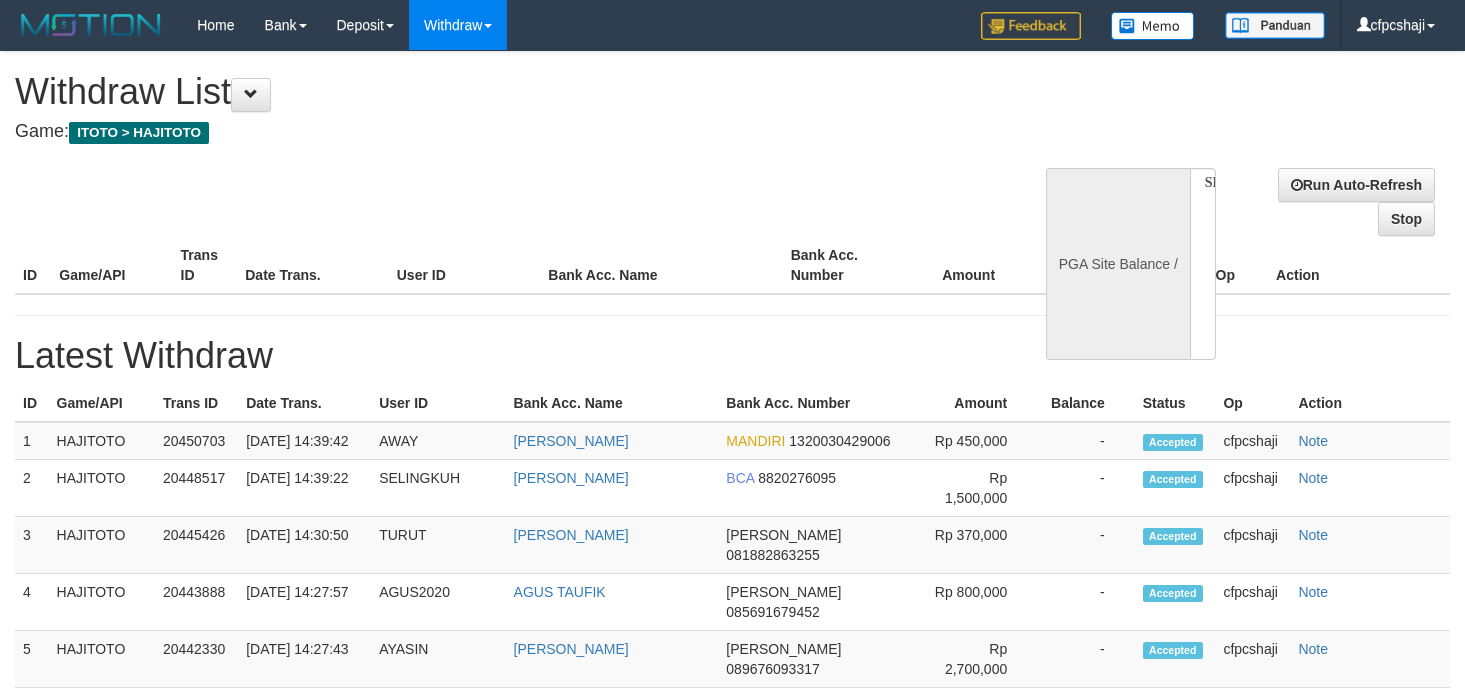 select 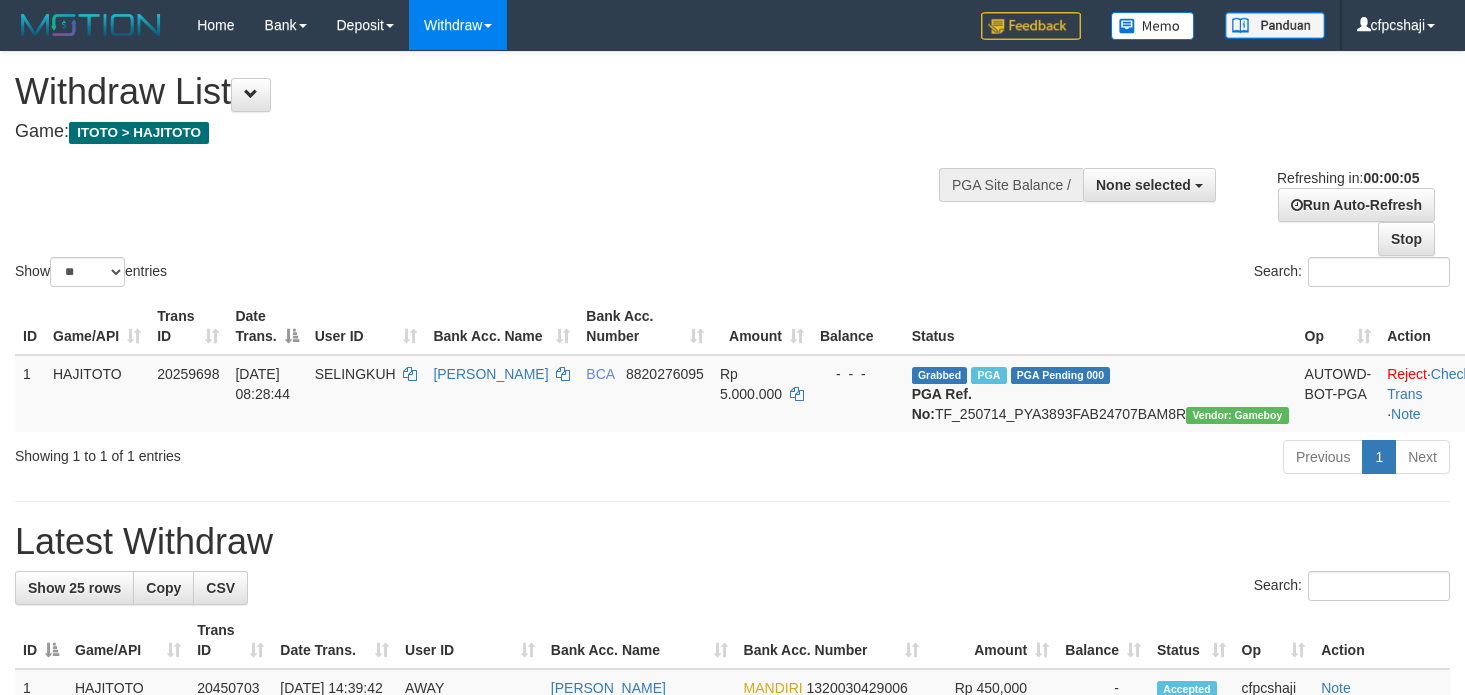 scroll, scrollTop: 0, scrollLeft: 0, axis: both 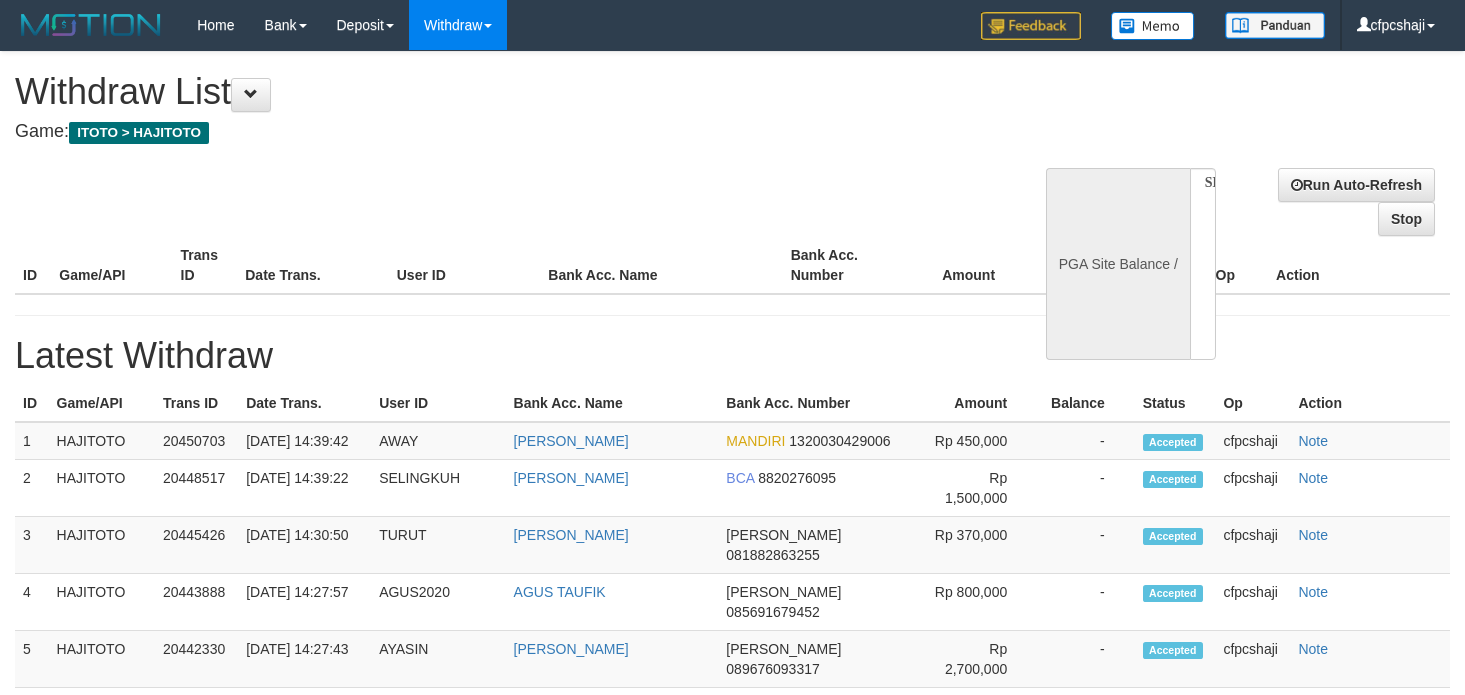 select 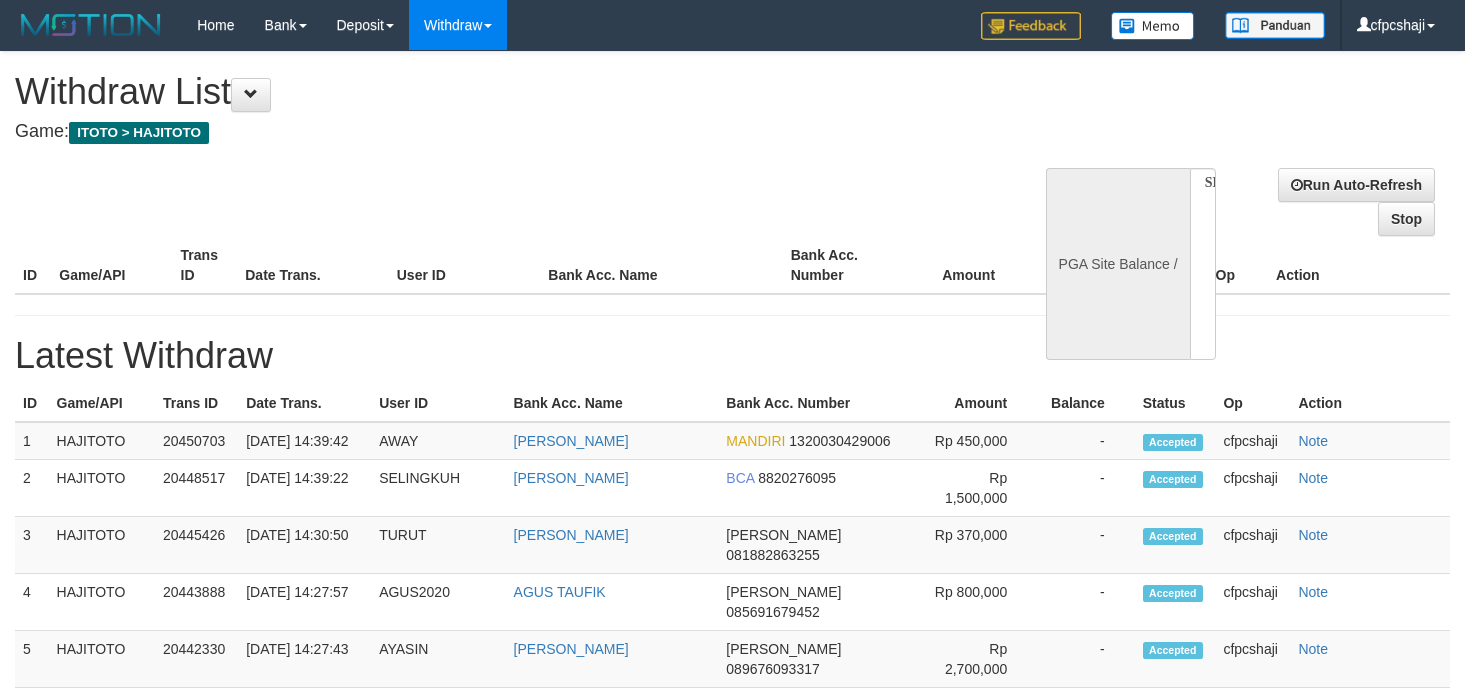 scroll, scrollTop: 0, scrollLeft: 0, axis: both 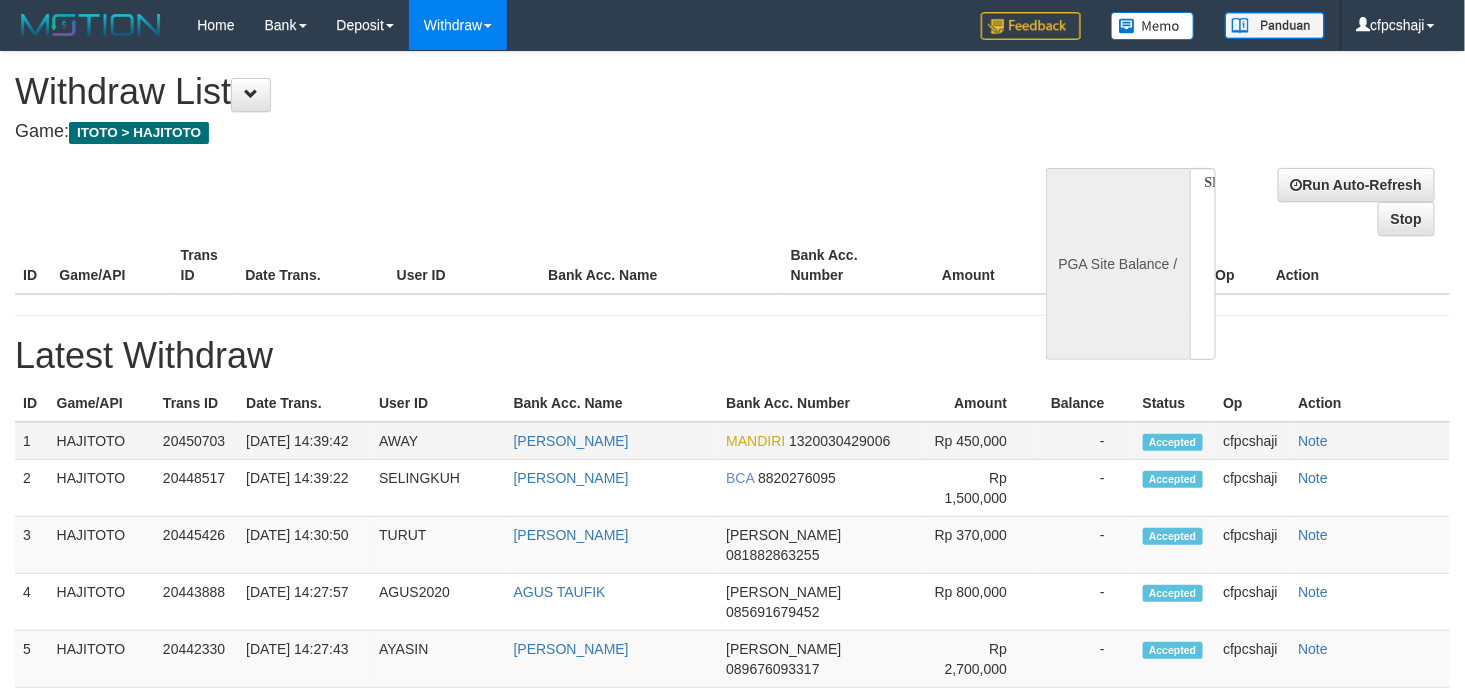select on "**" 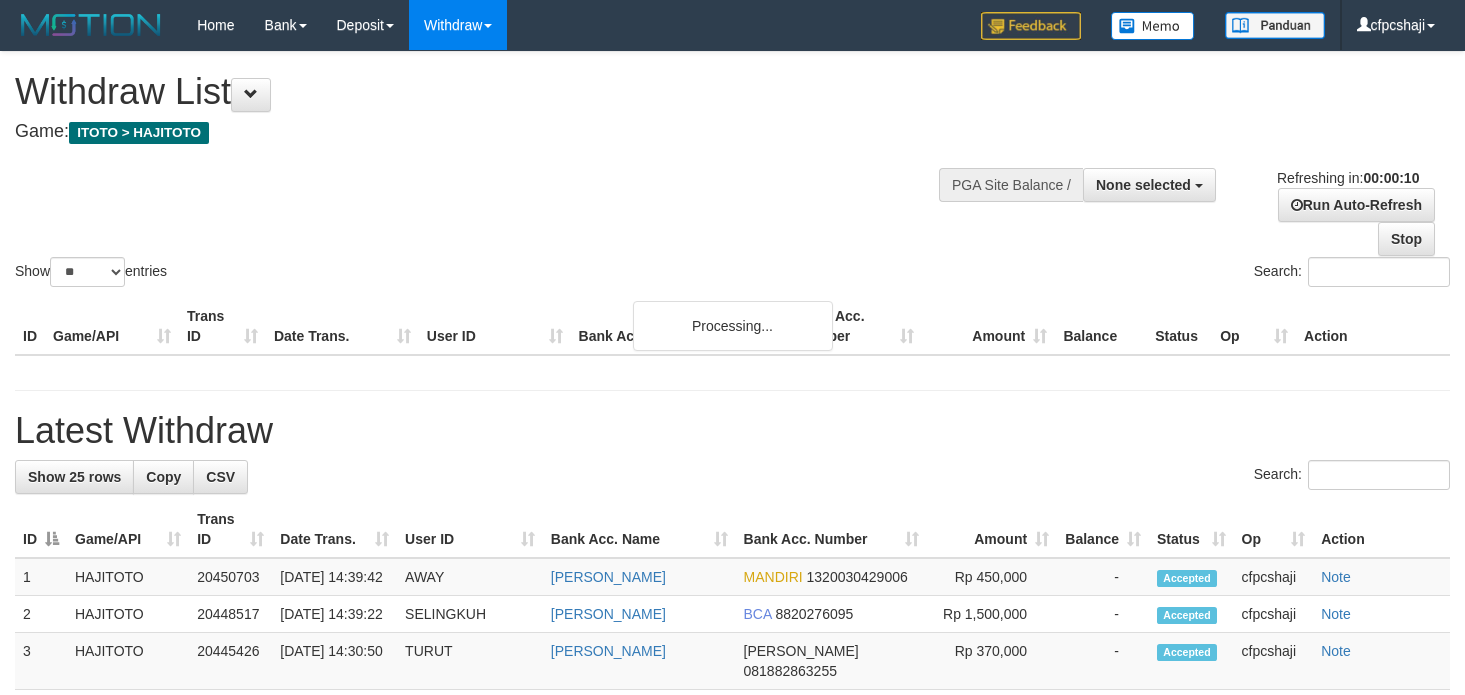 select 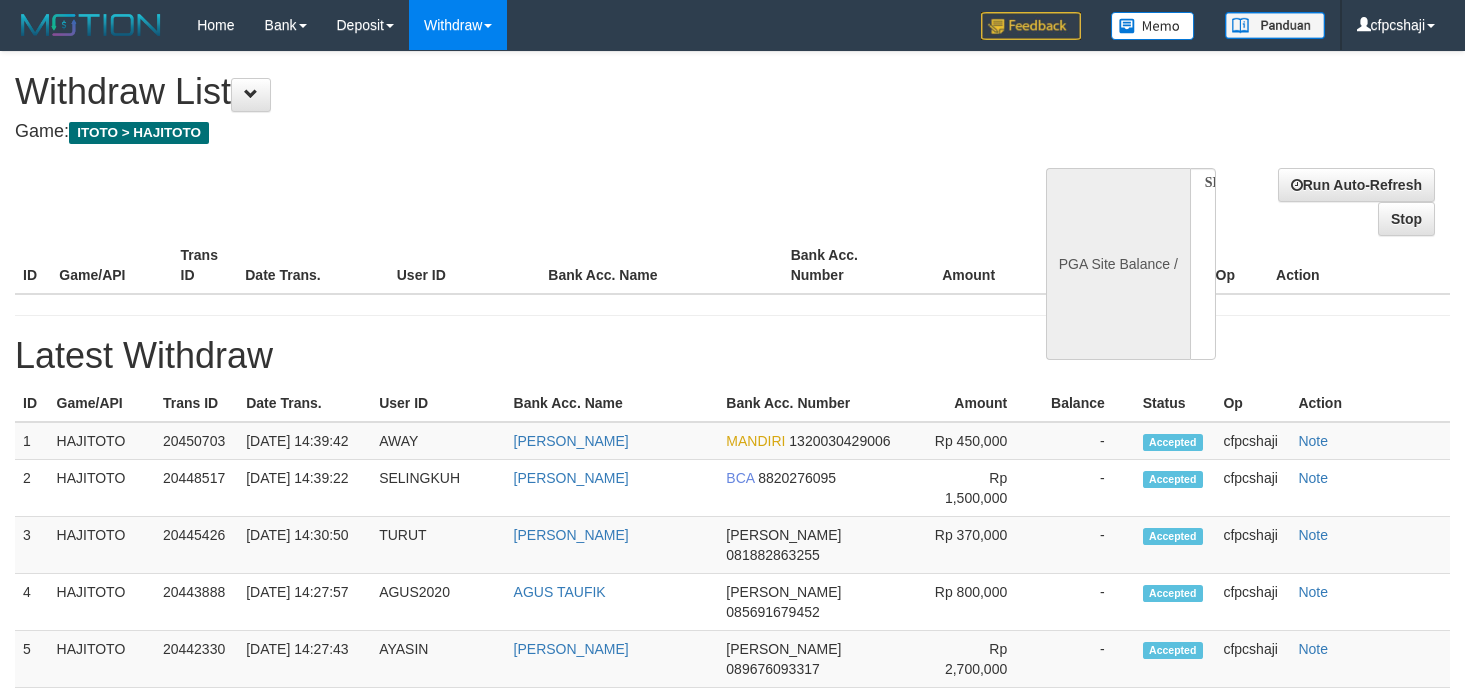 select 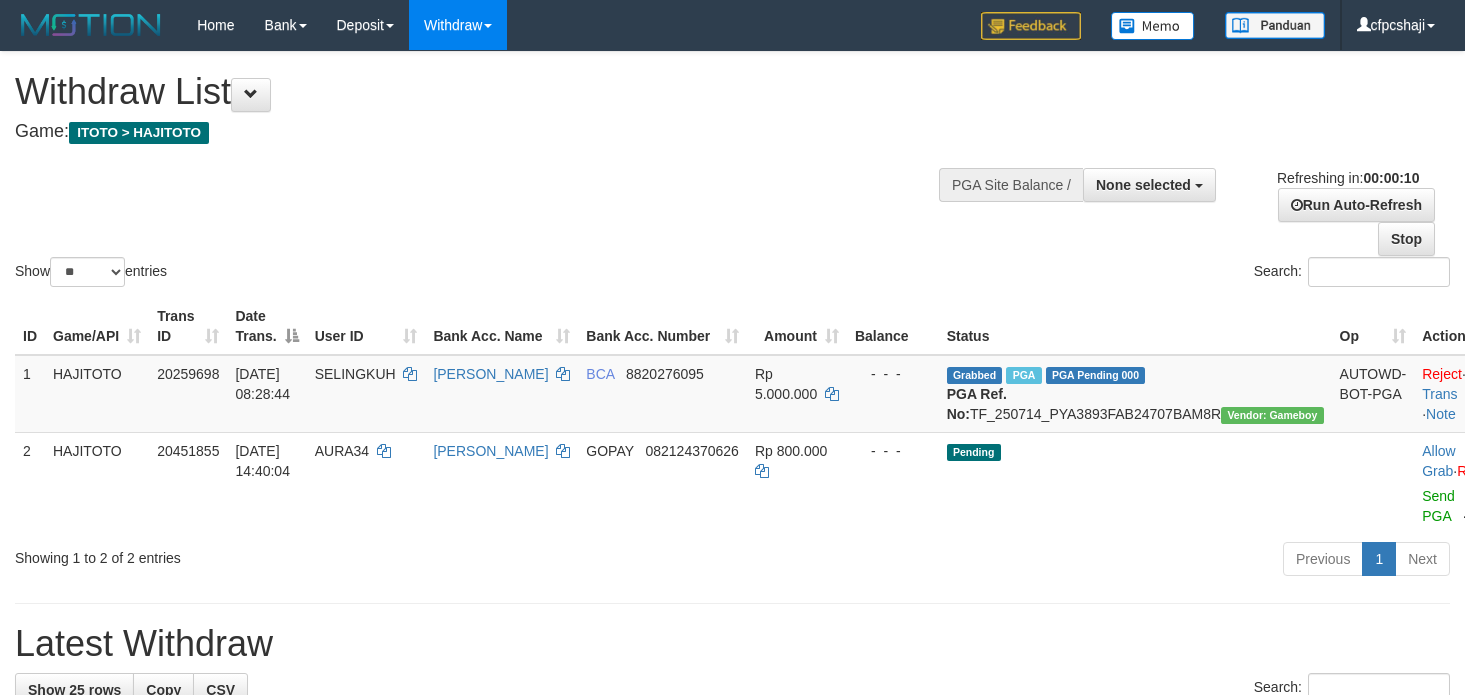 select 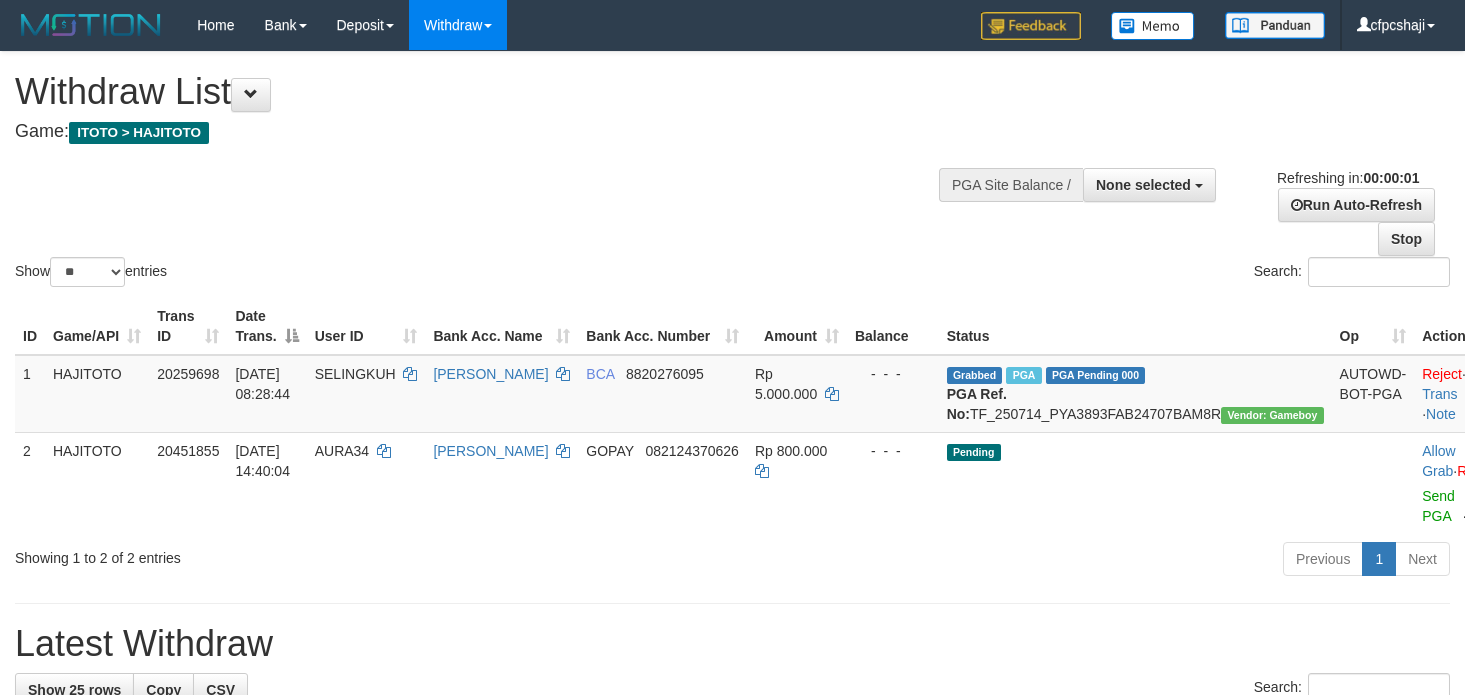 scroll, scrollTop: 0, scrollLeft: 0, axis: both 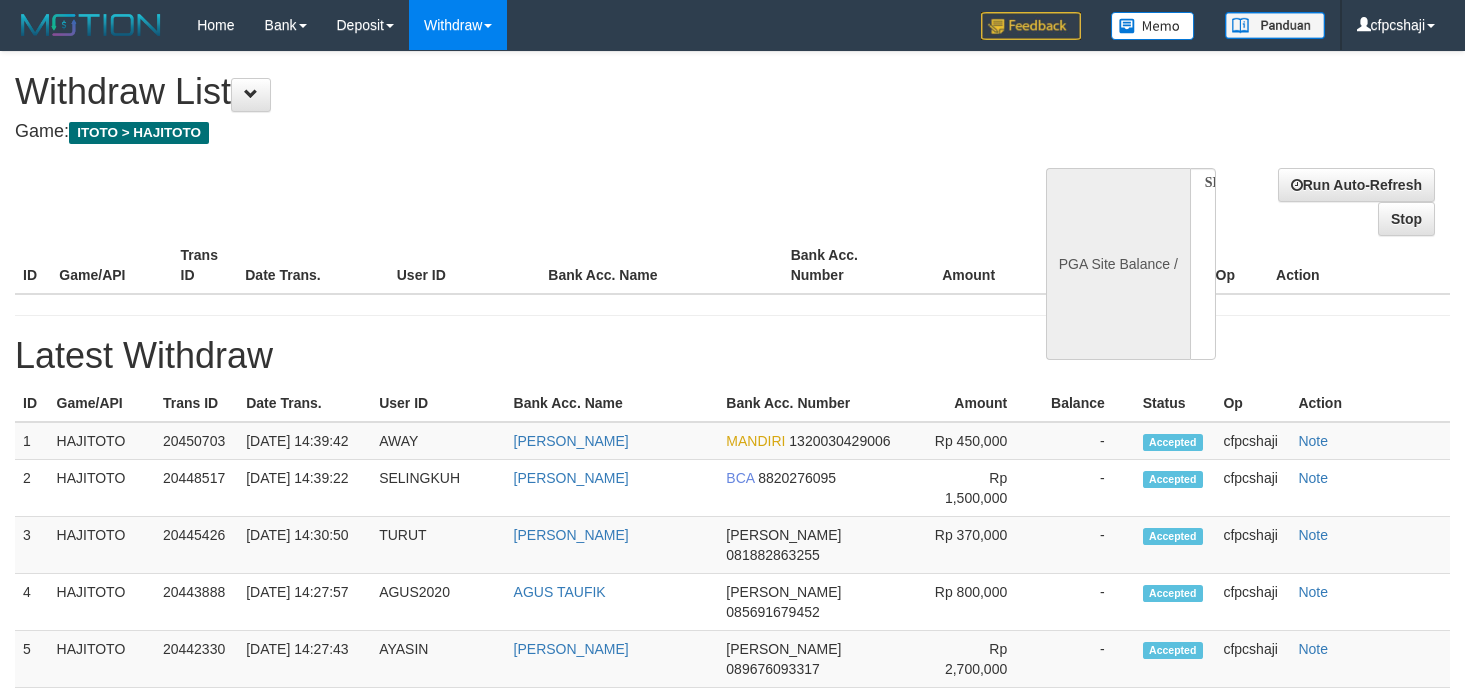 select 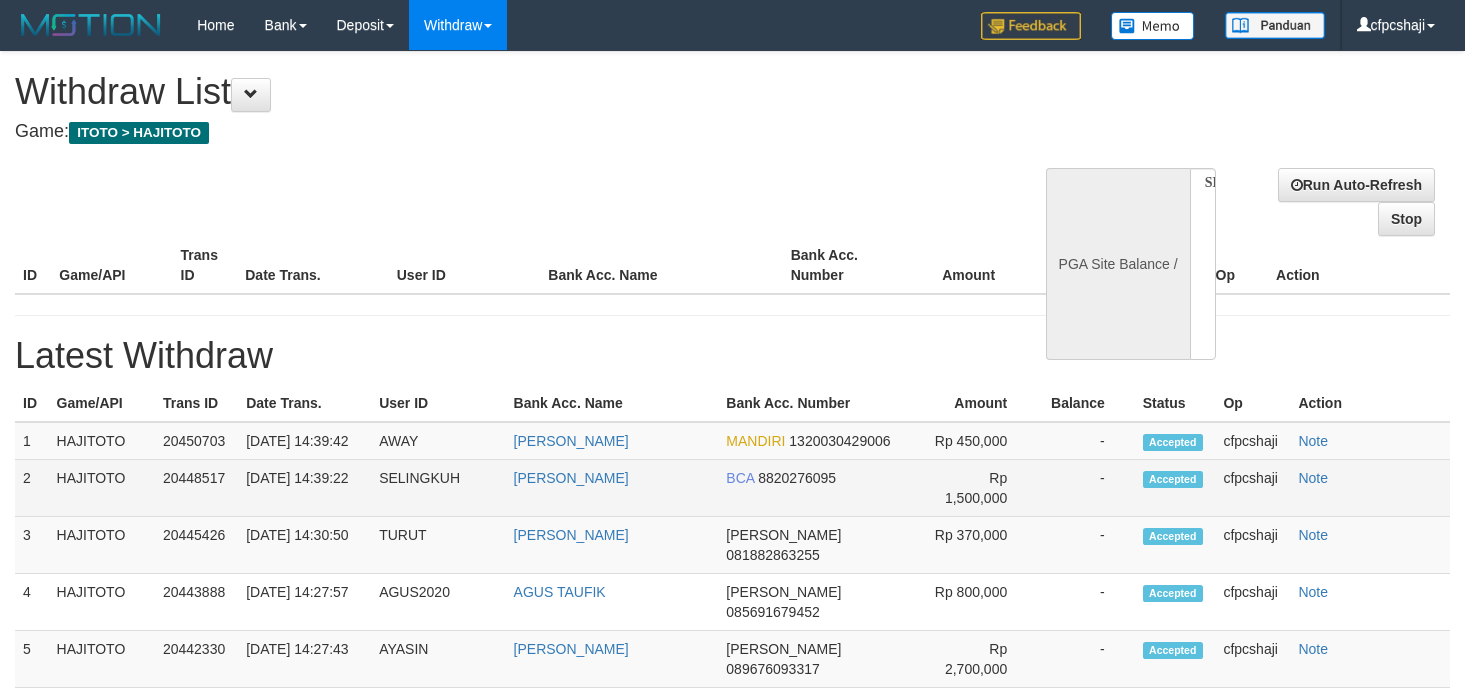 scroll, scrollTop: 0, scrollLeft: 0, axis: both 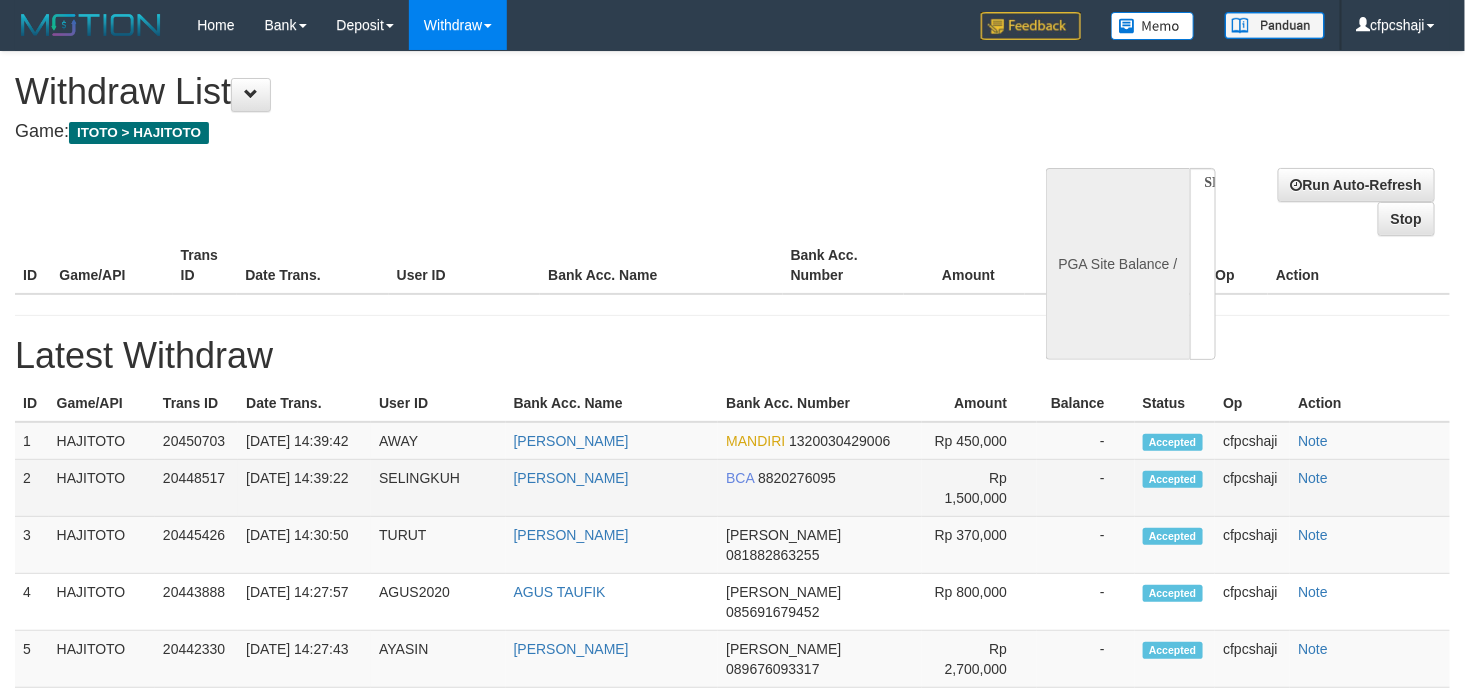 select on "**" 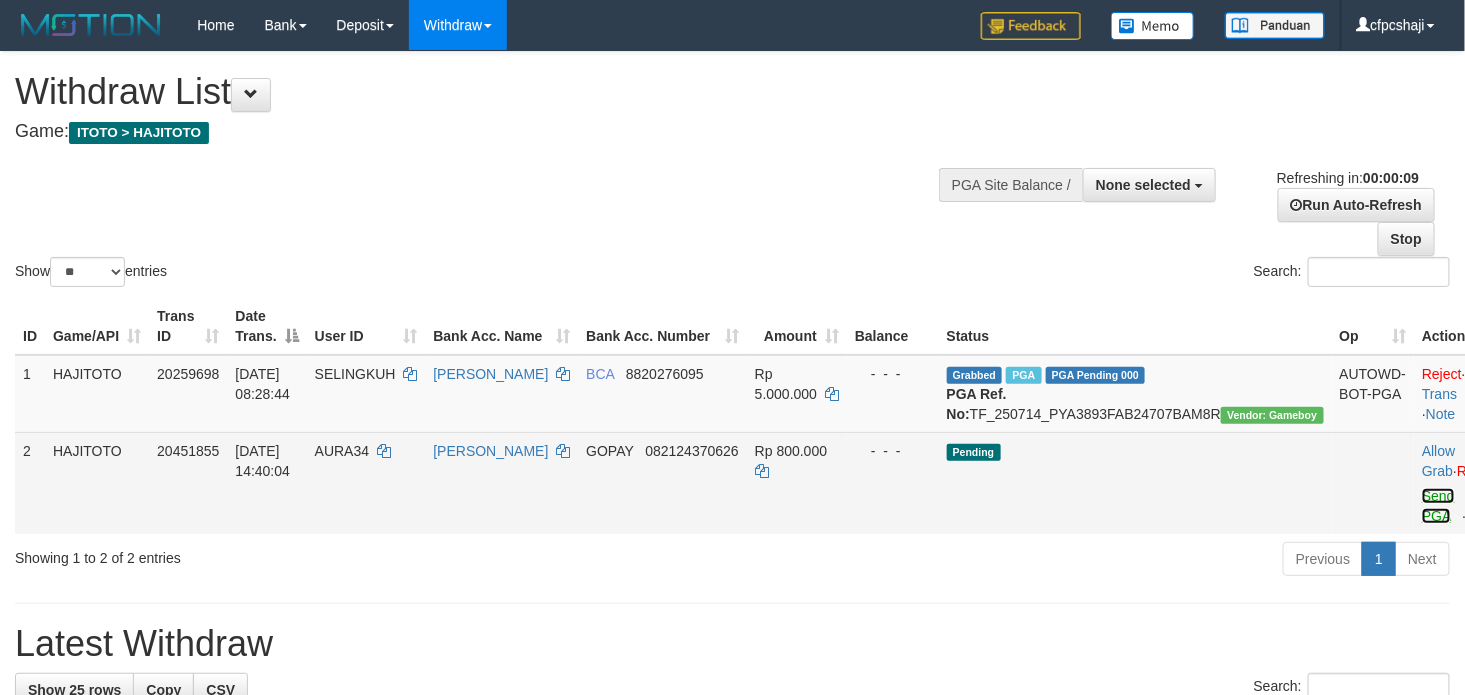 click on "Send PGA" at bounding box center (1438, 506) 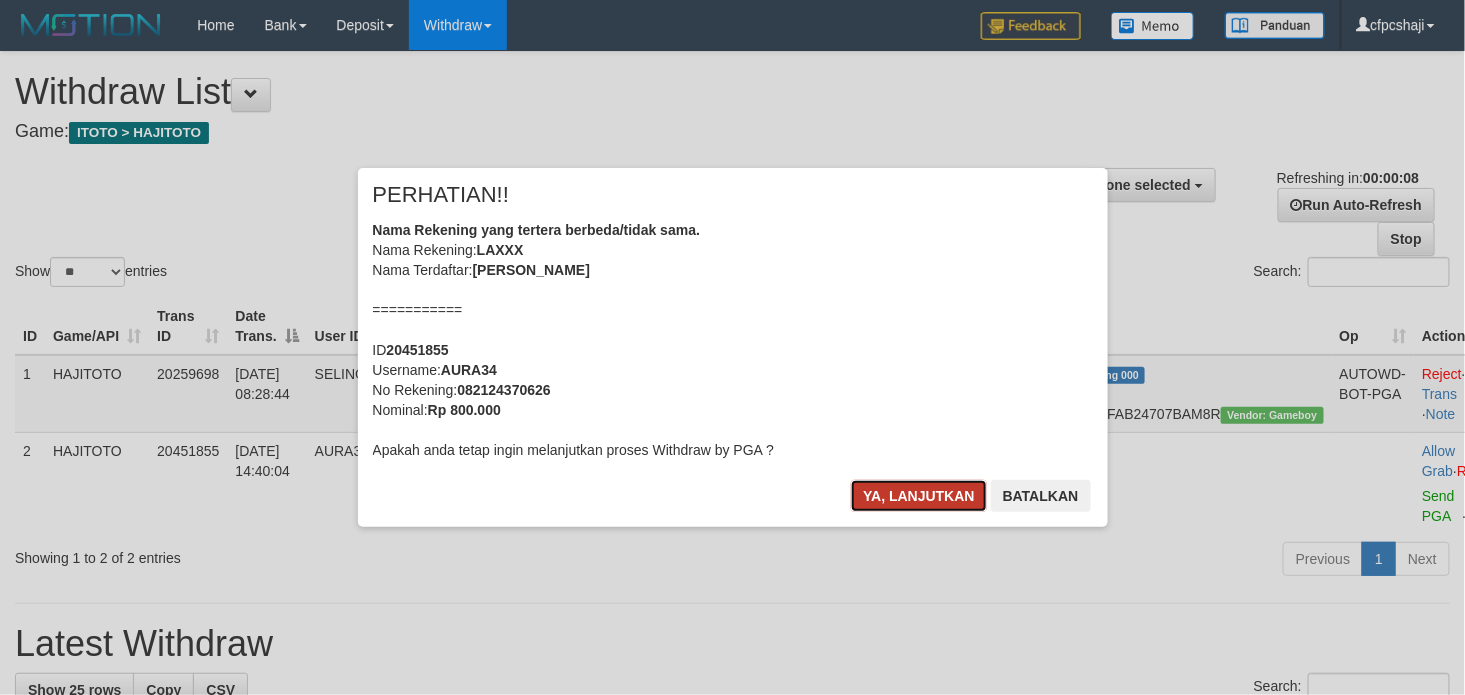 click on "Ya, lanjutkan" at bounding box center (919, 496) 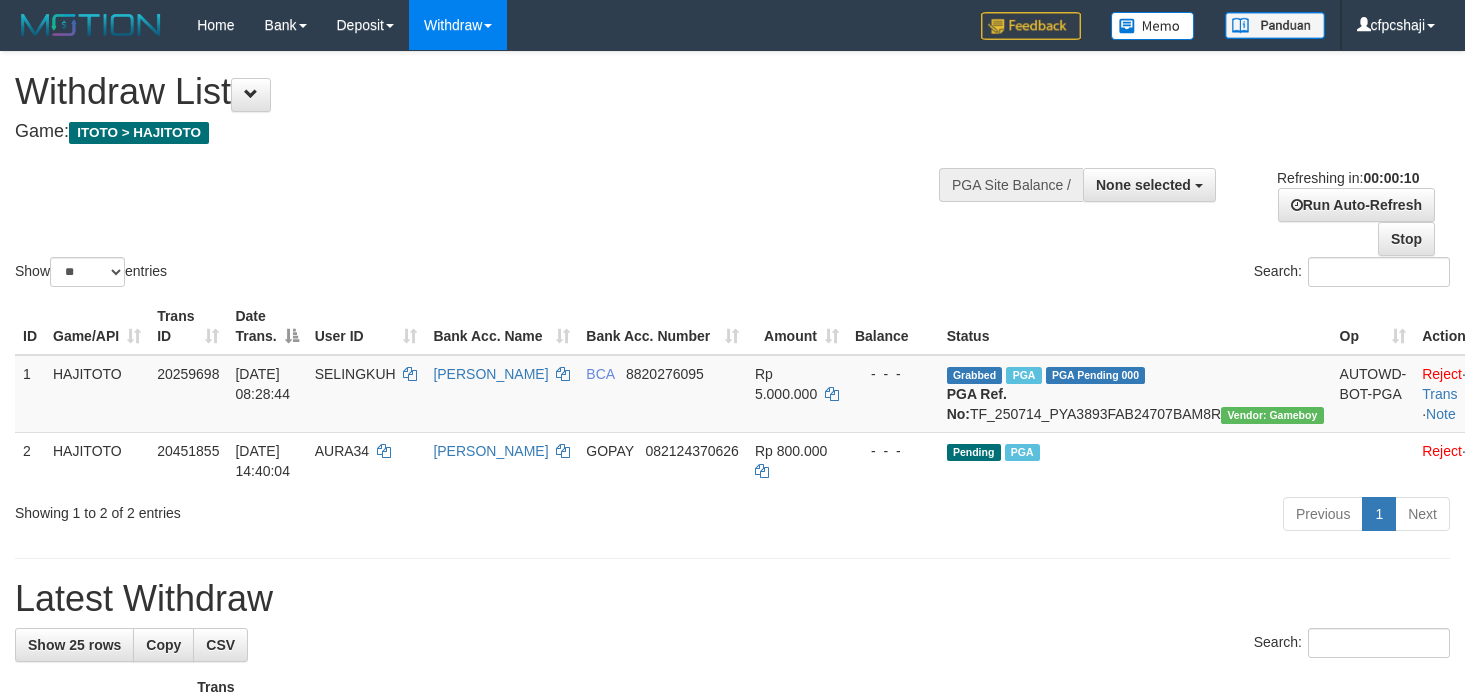select 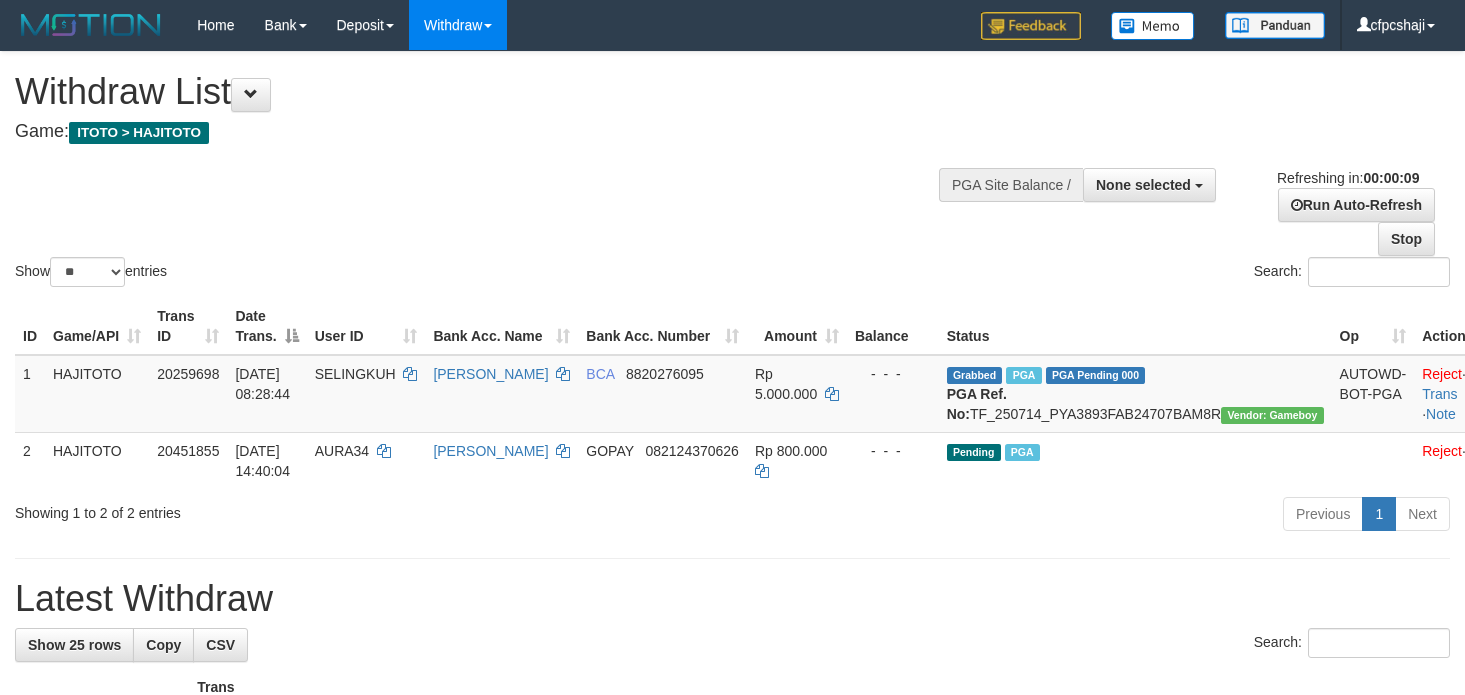select 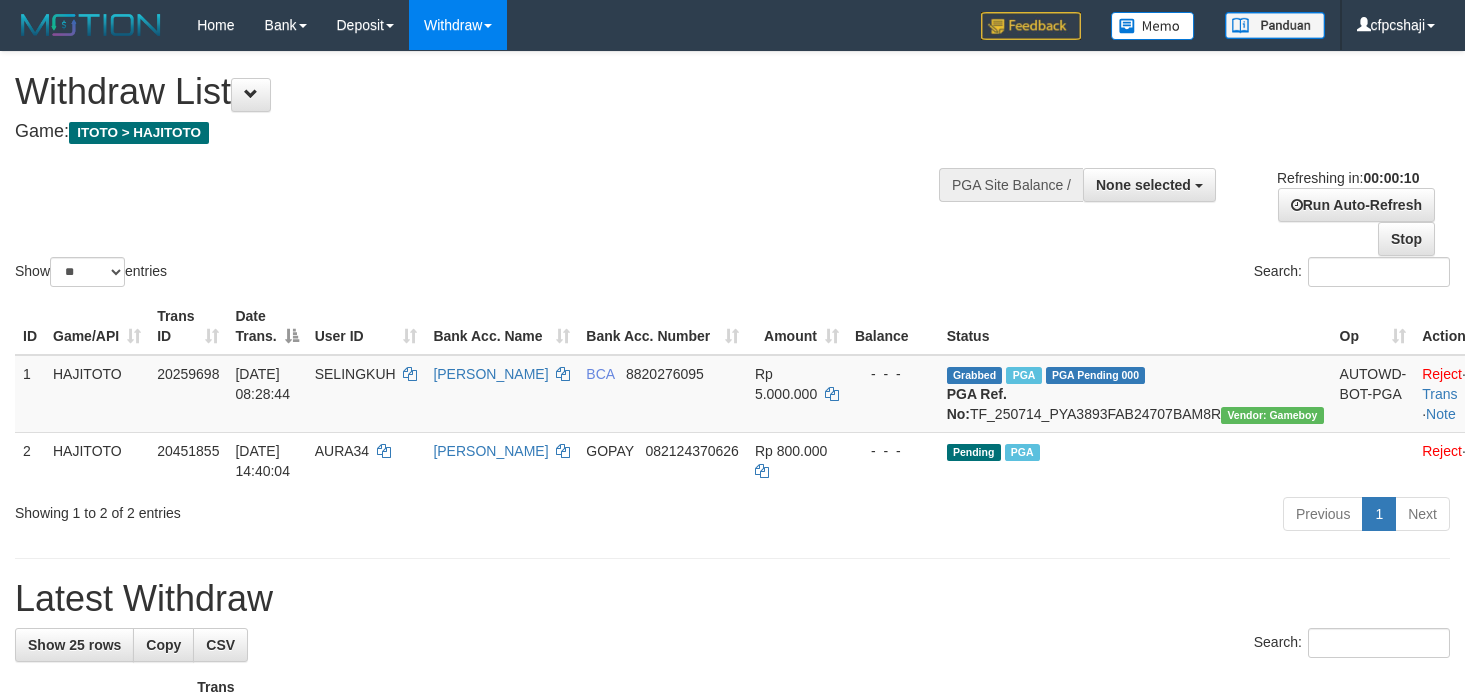 select 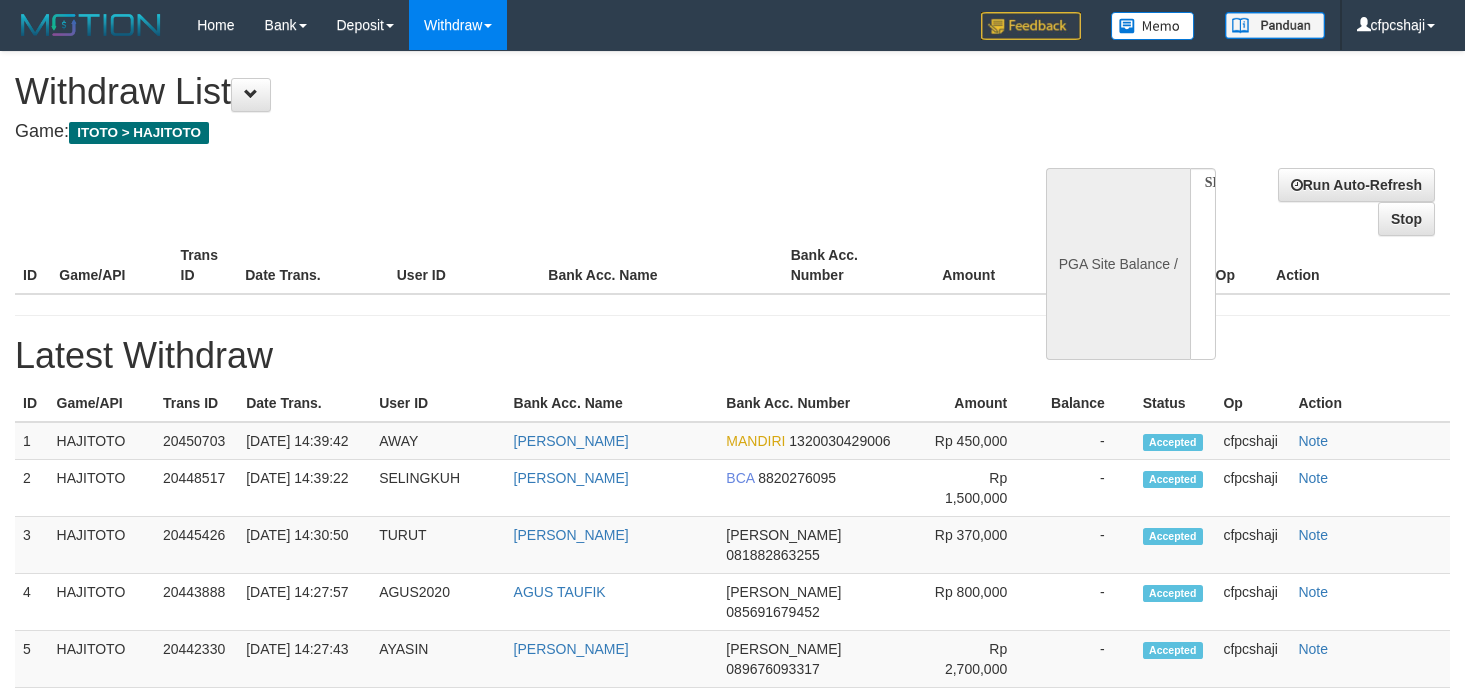 select 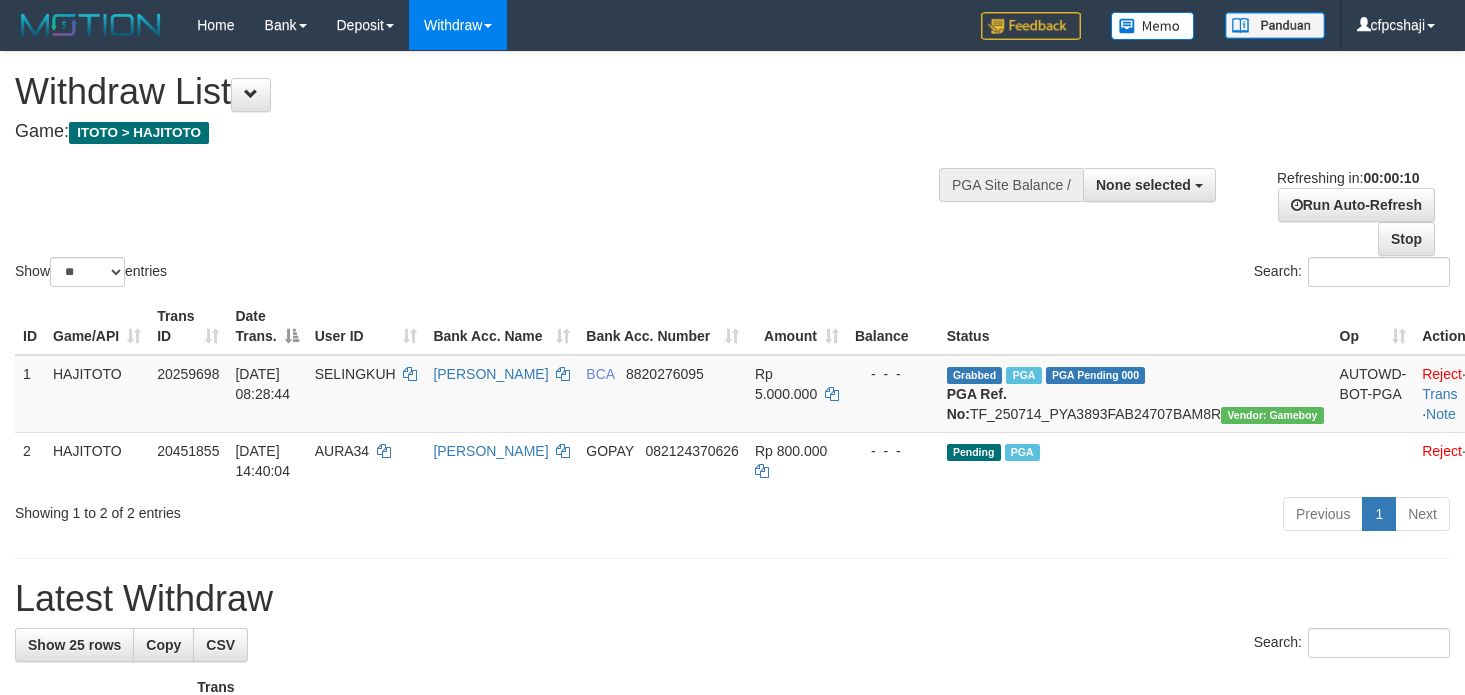 select 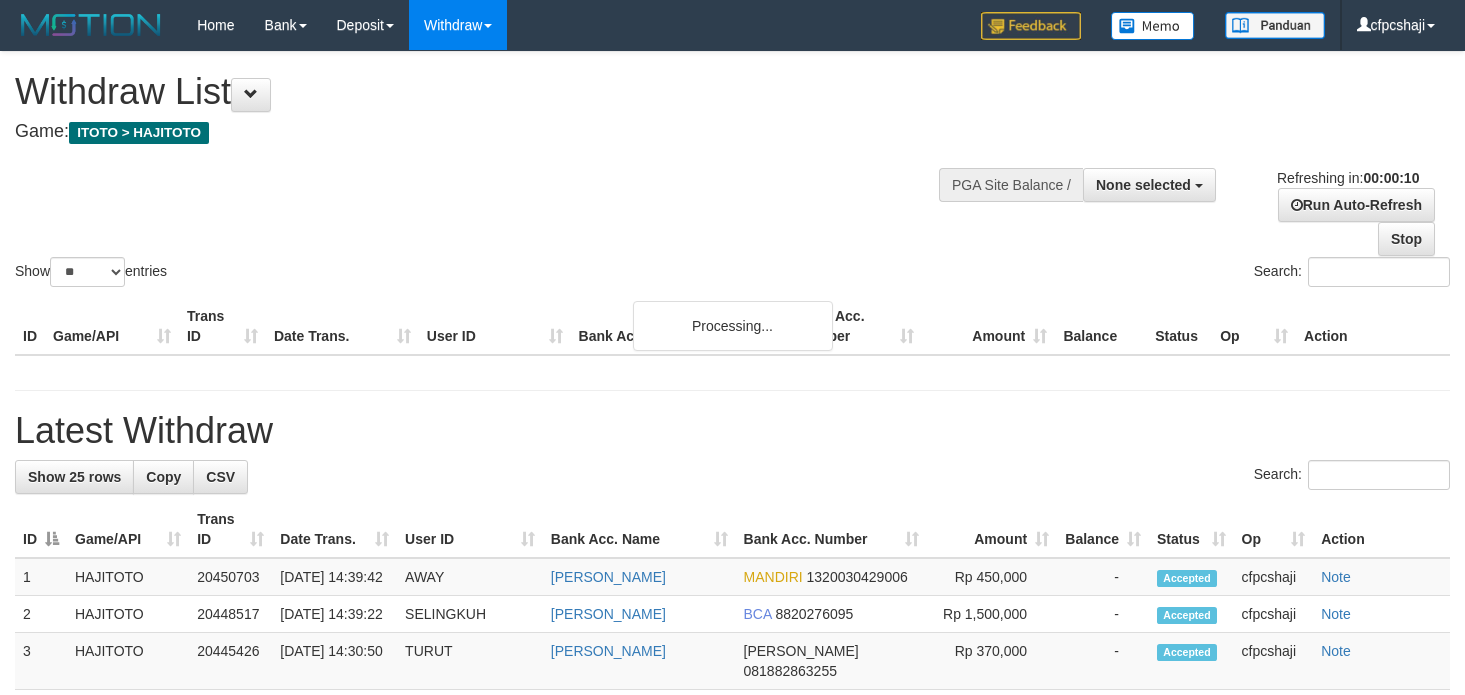 select 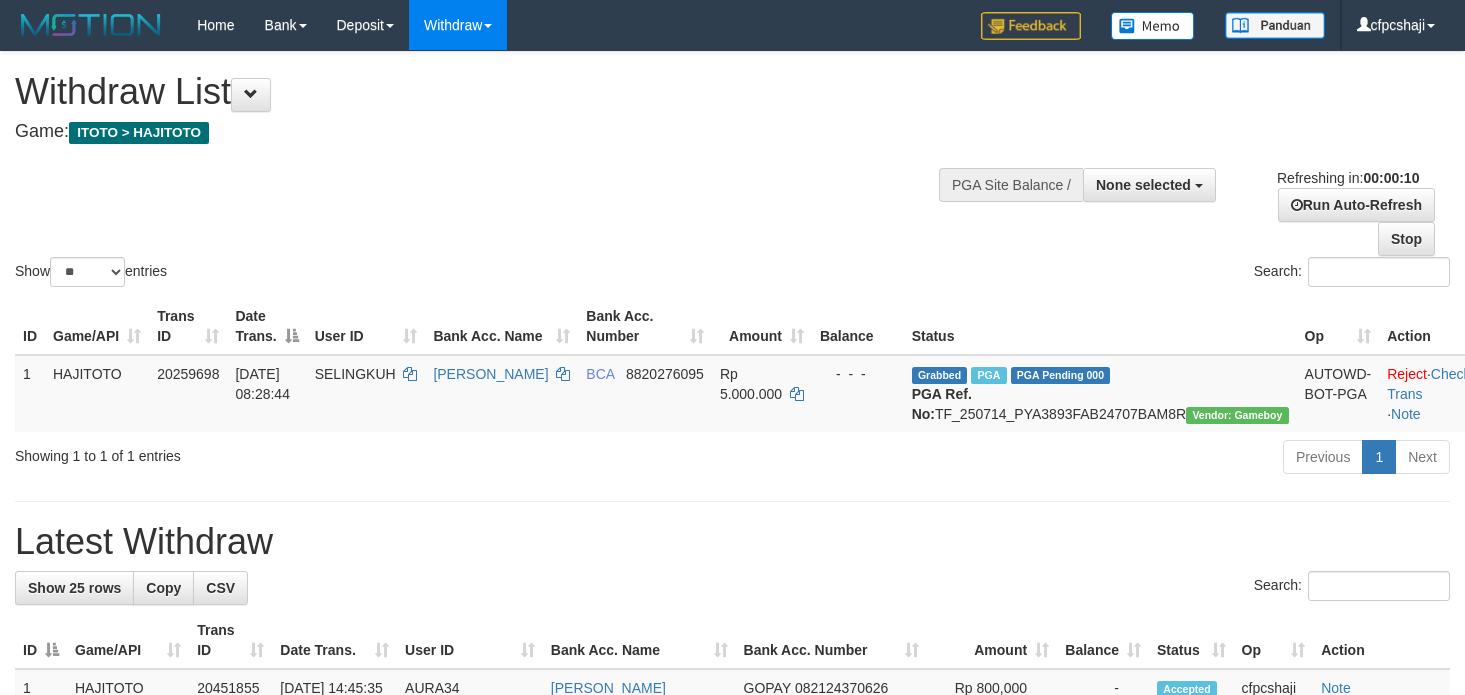 select 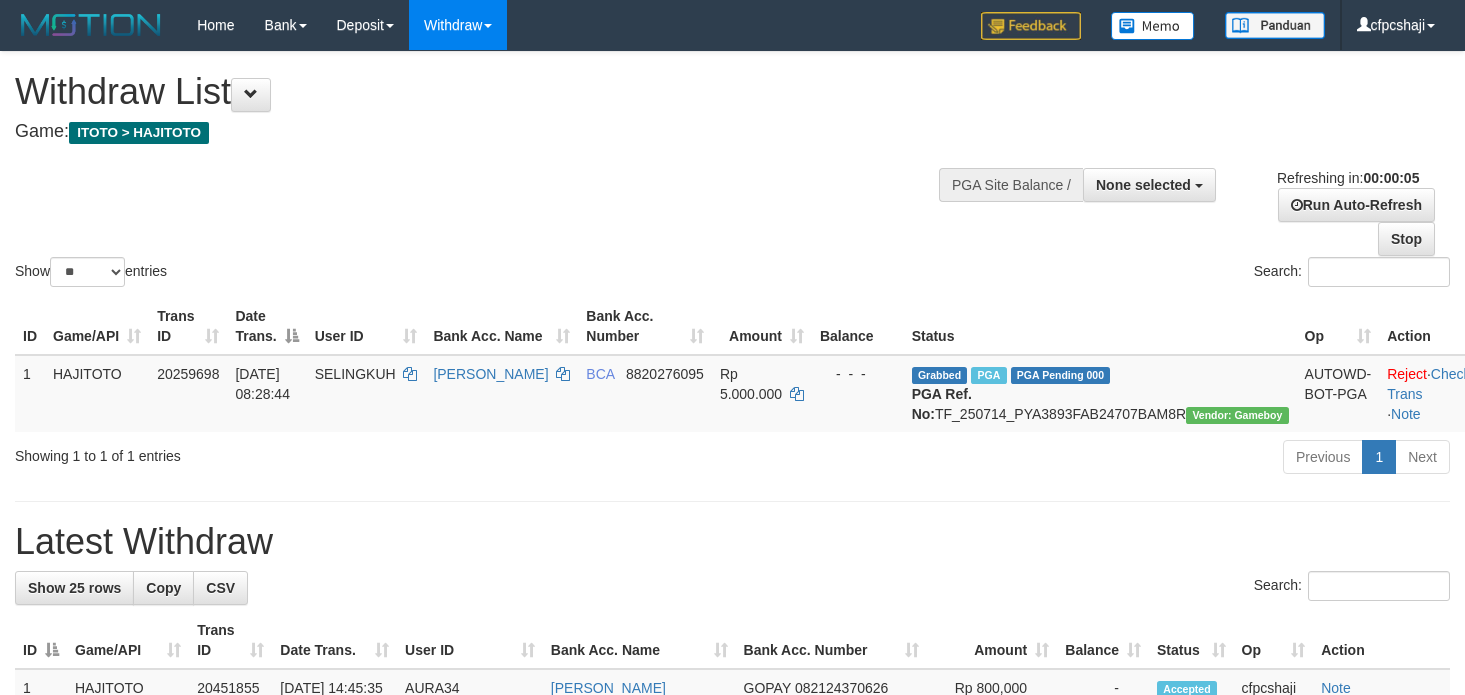 scroll, scrollTop: 0, scrollLeft: 0, axis: both 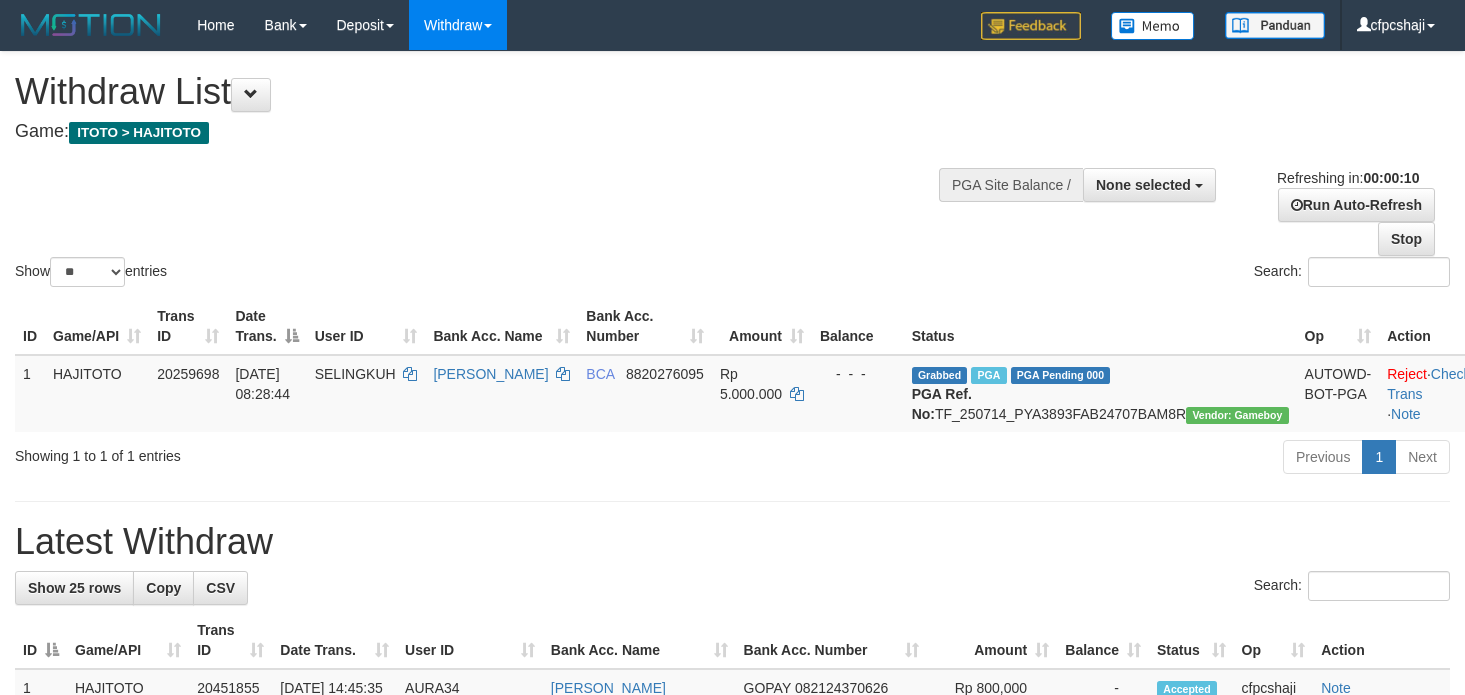 select 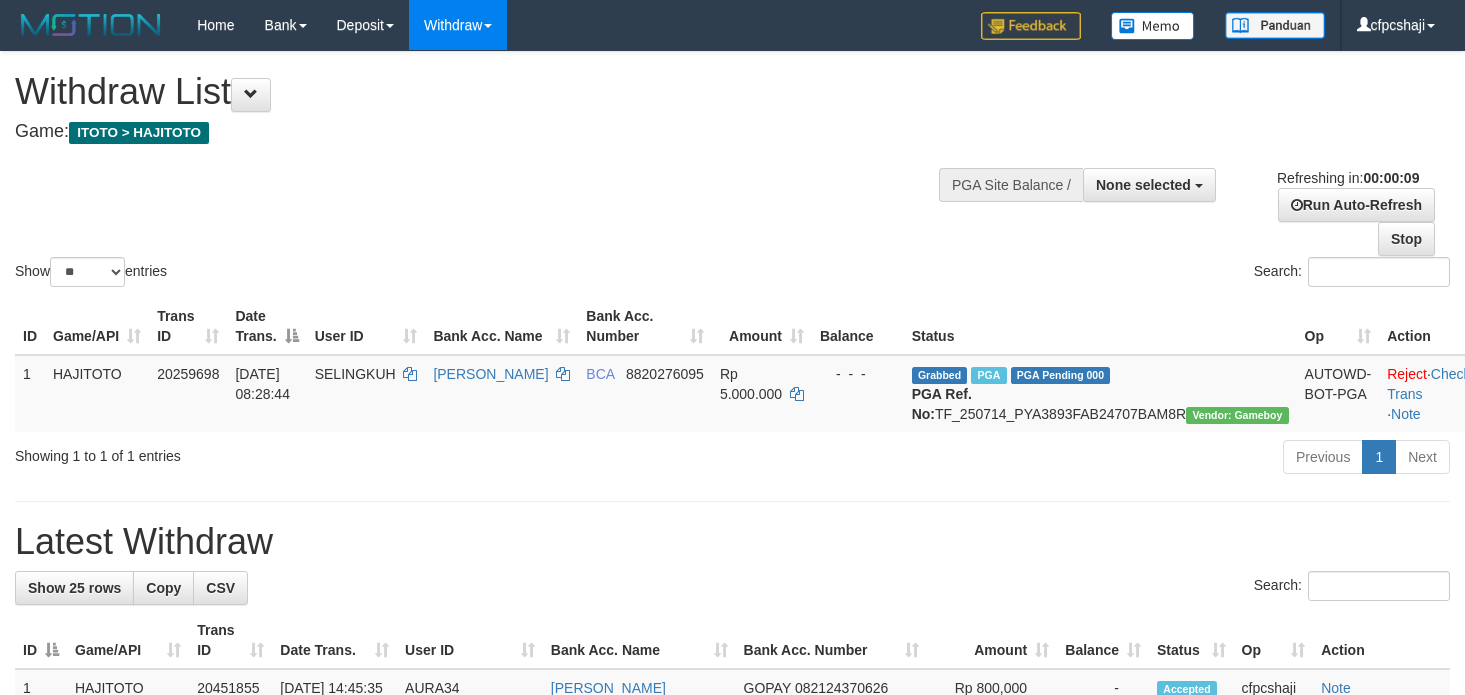select 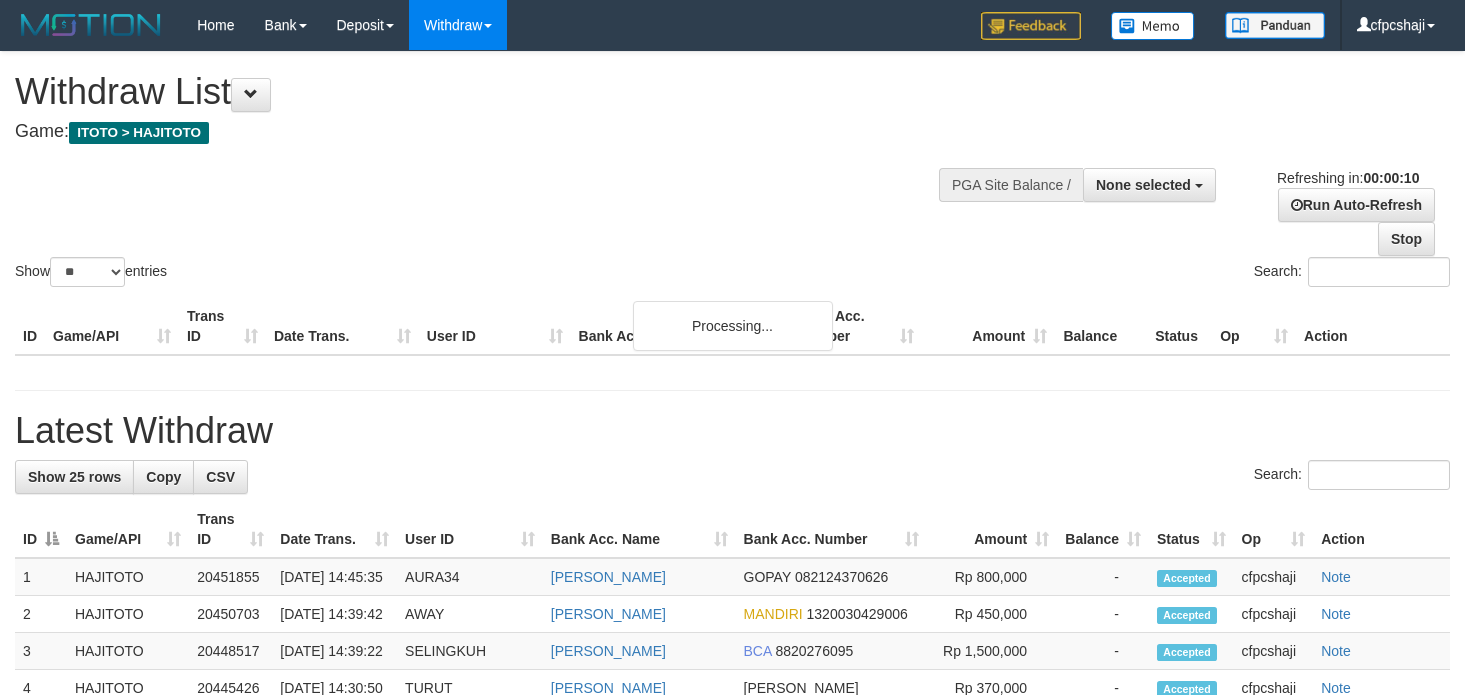 select 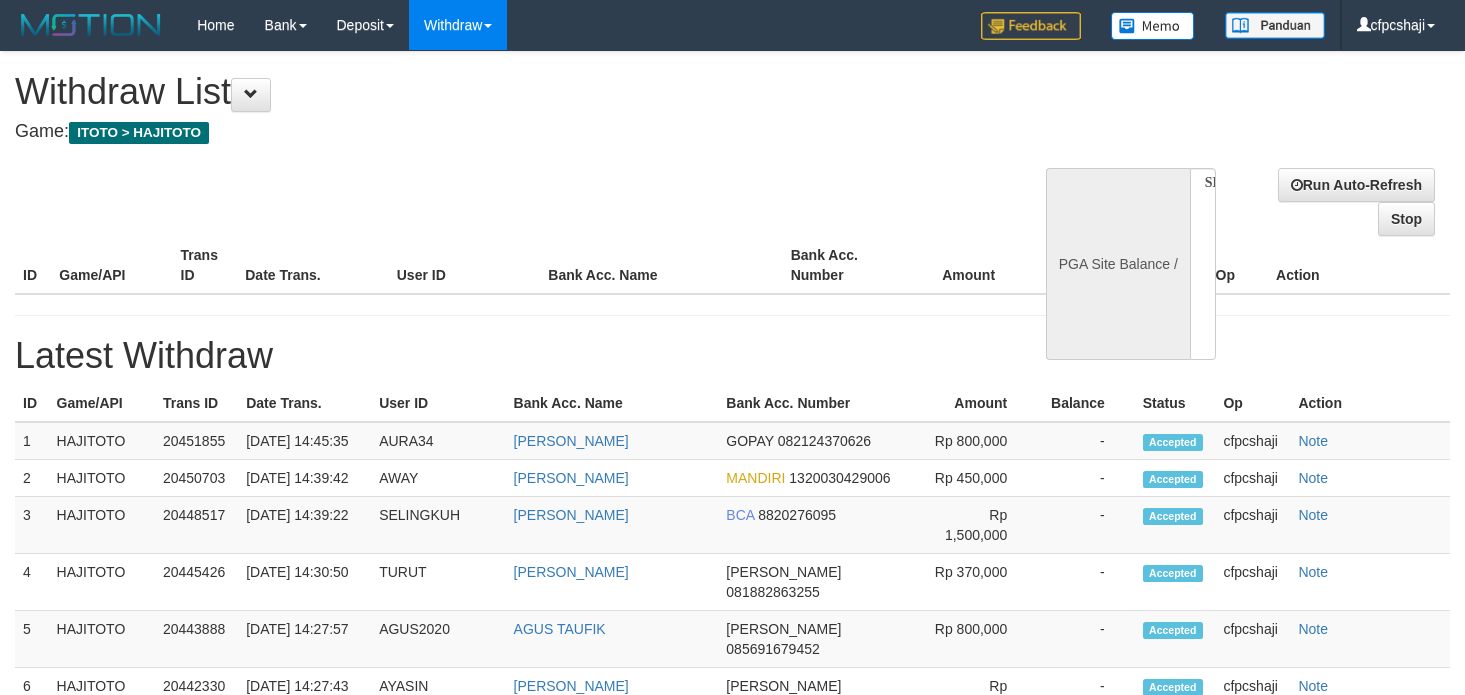 select 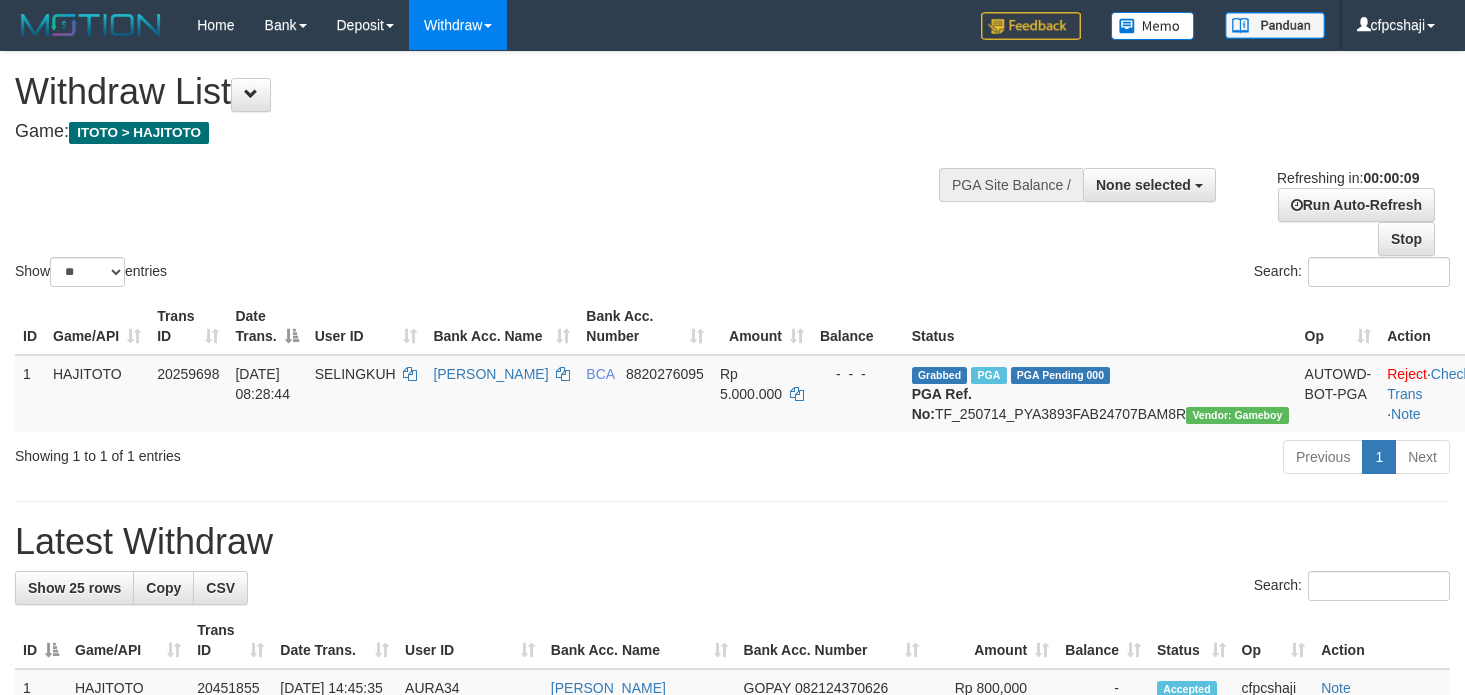select 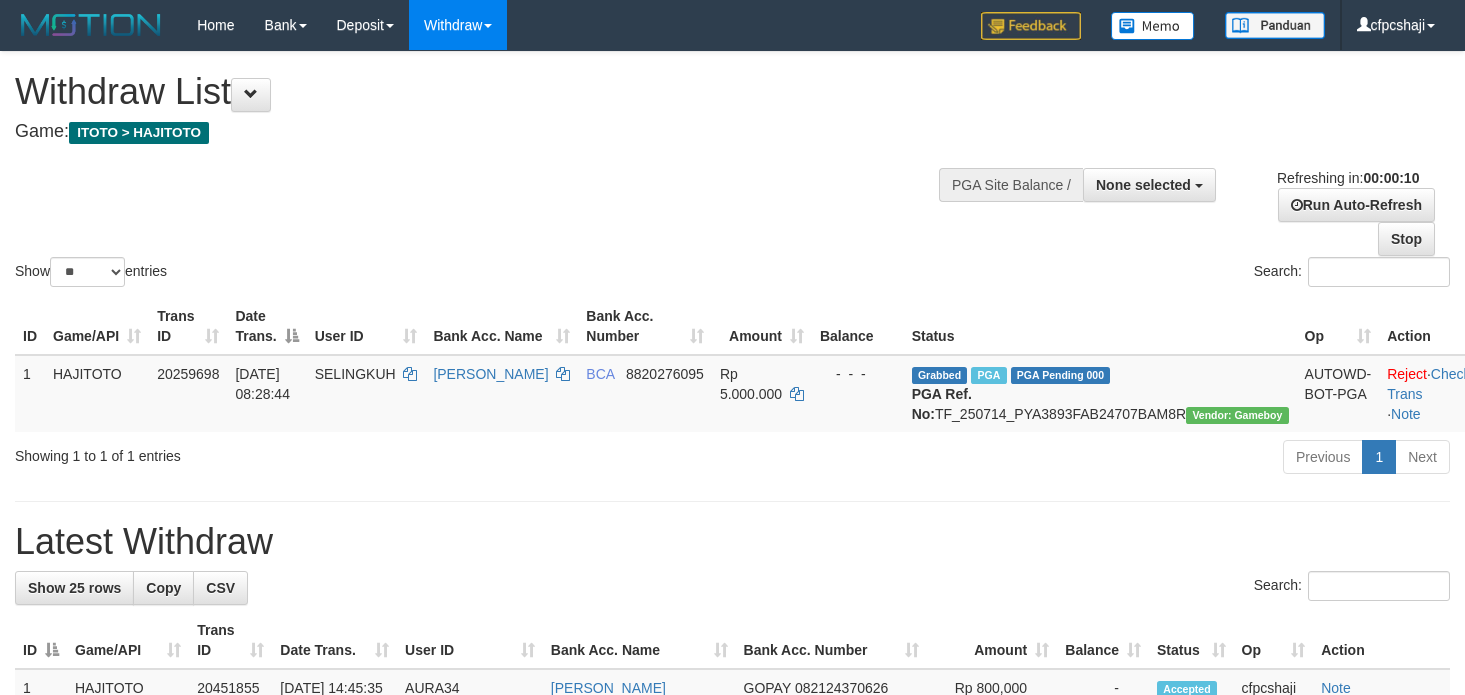 select 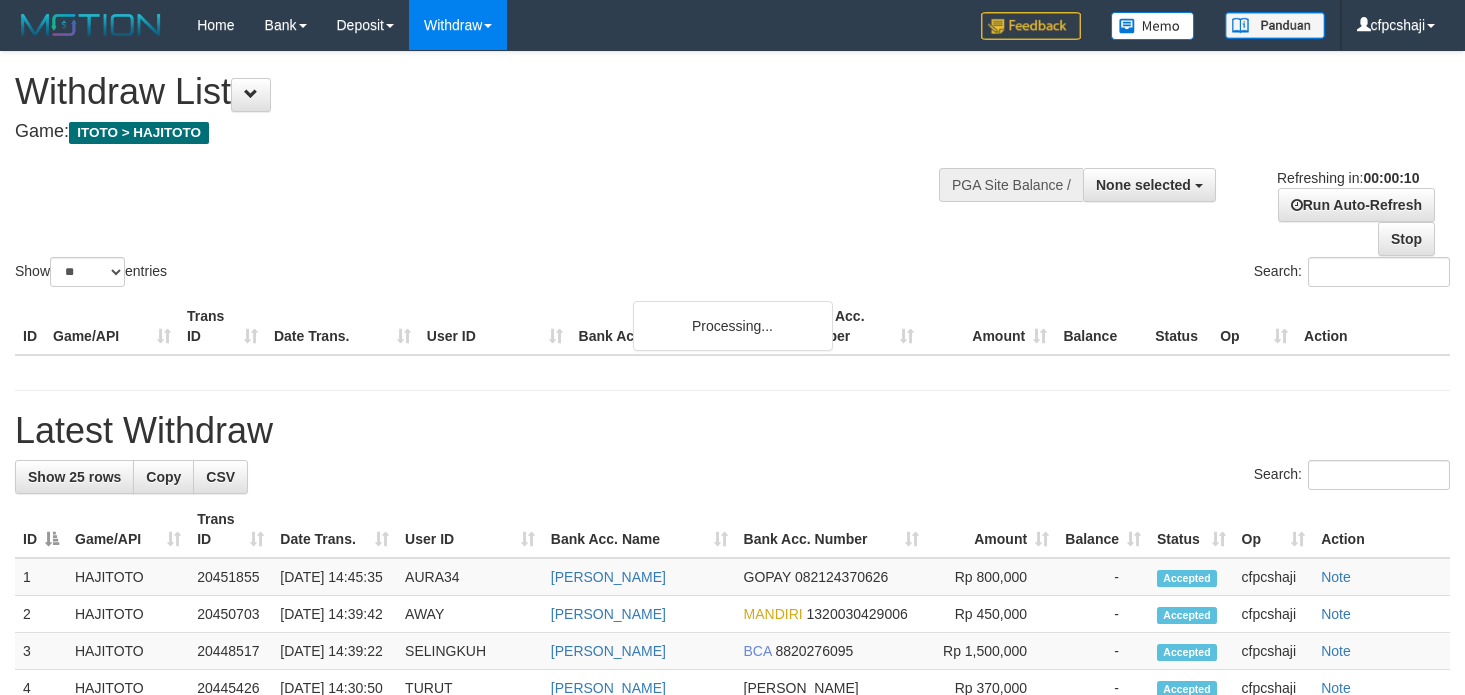 select 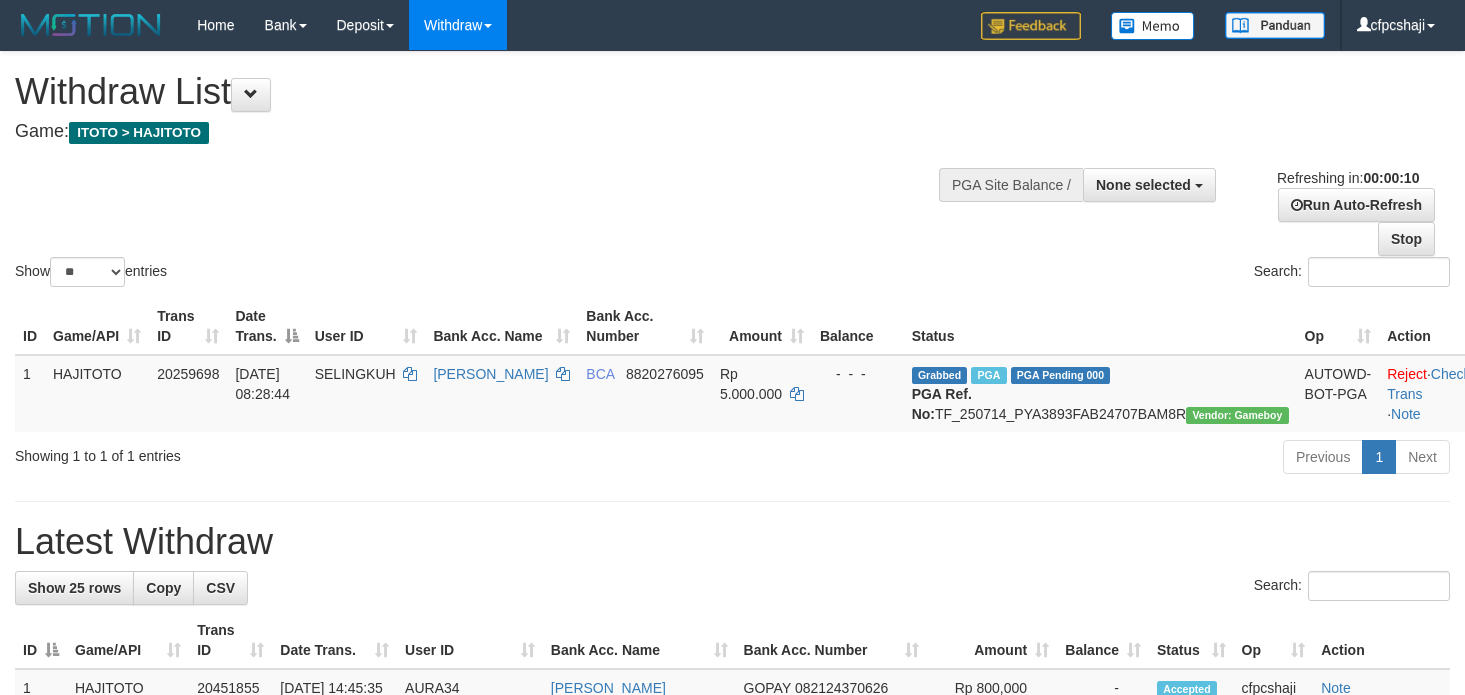 select 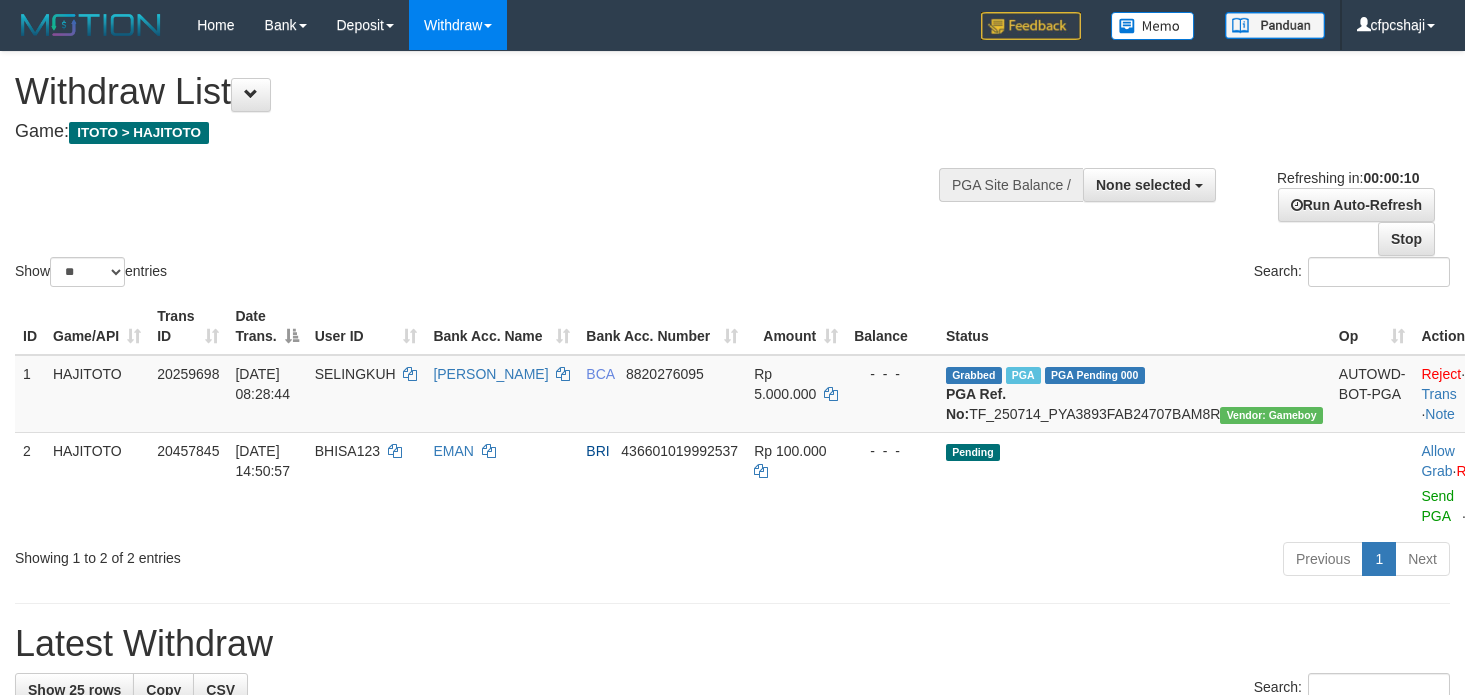 select 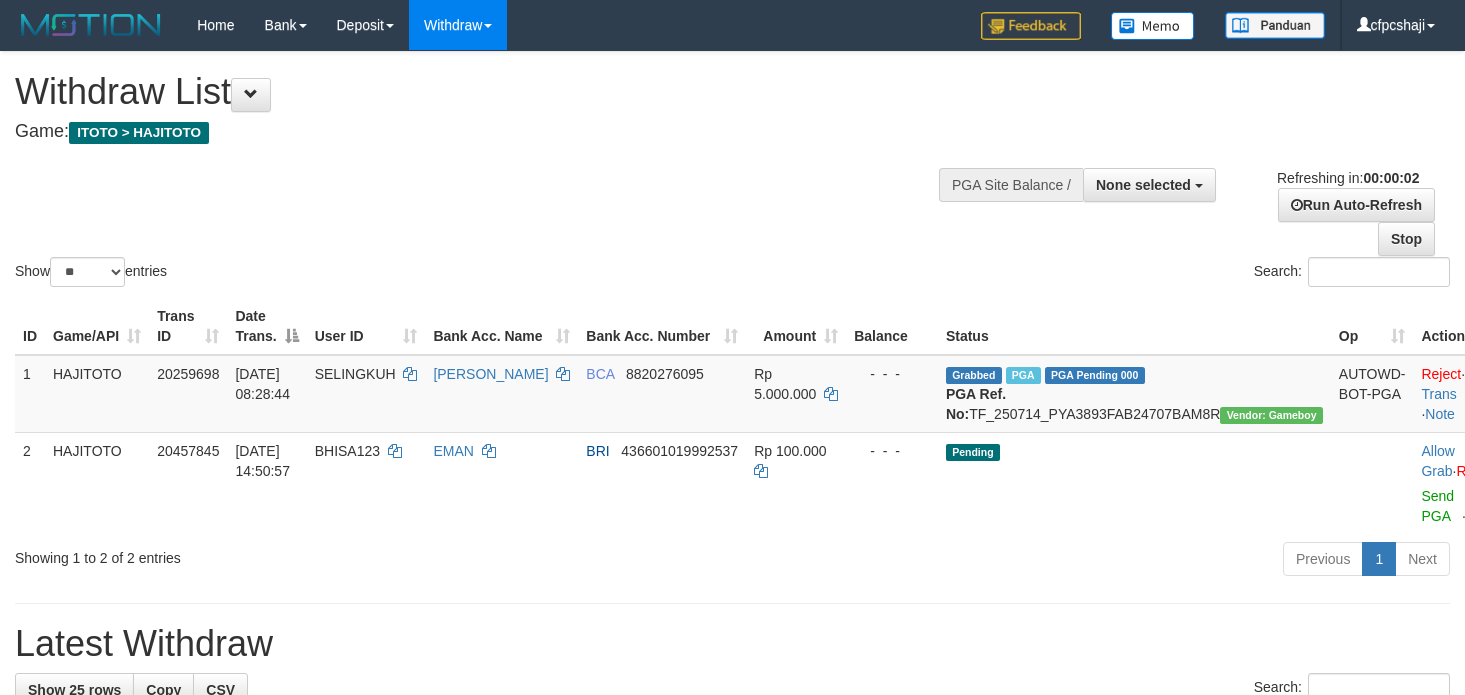 scroll, scrollTop: 0, scrollLeft: 0, axis: both 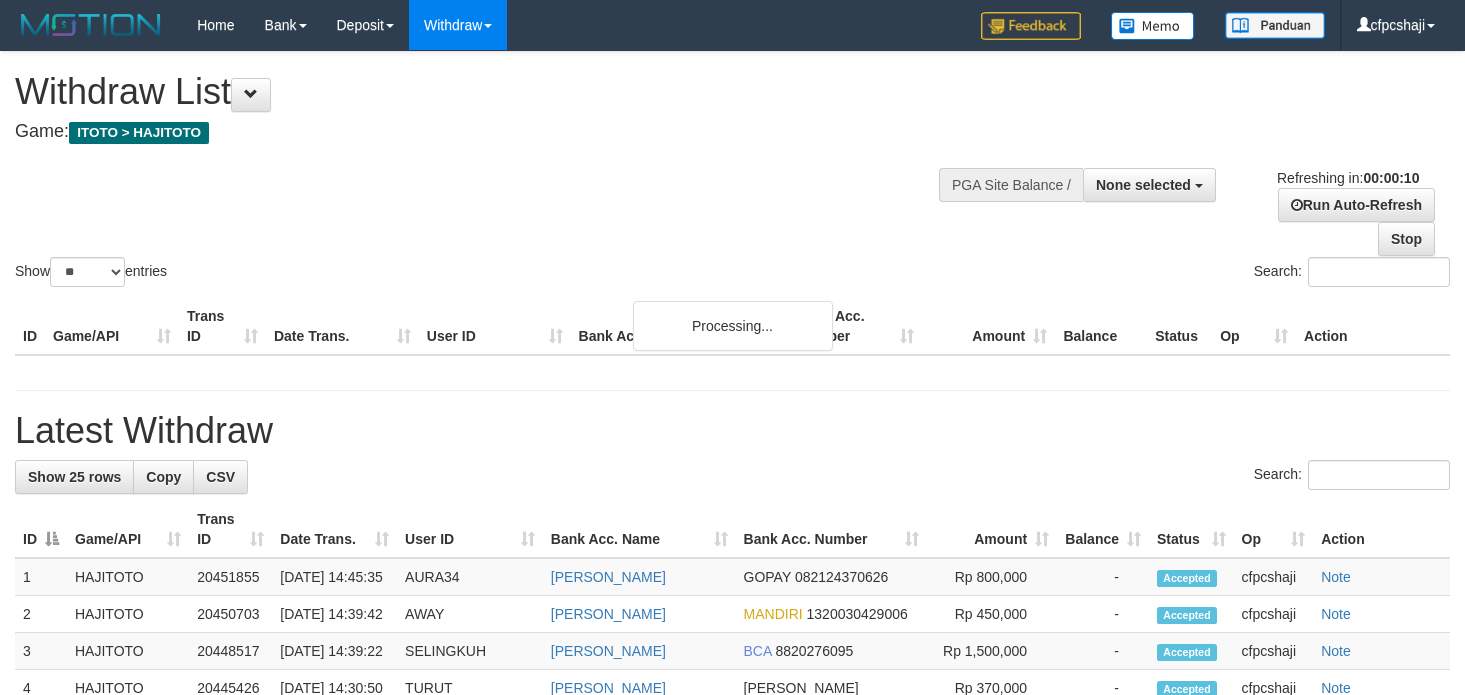select 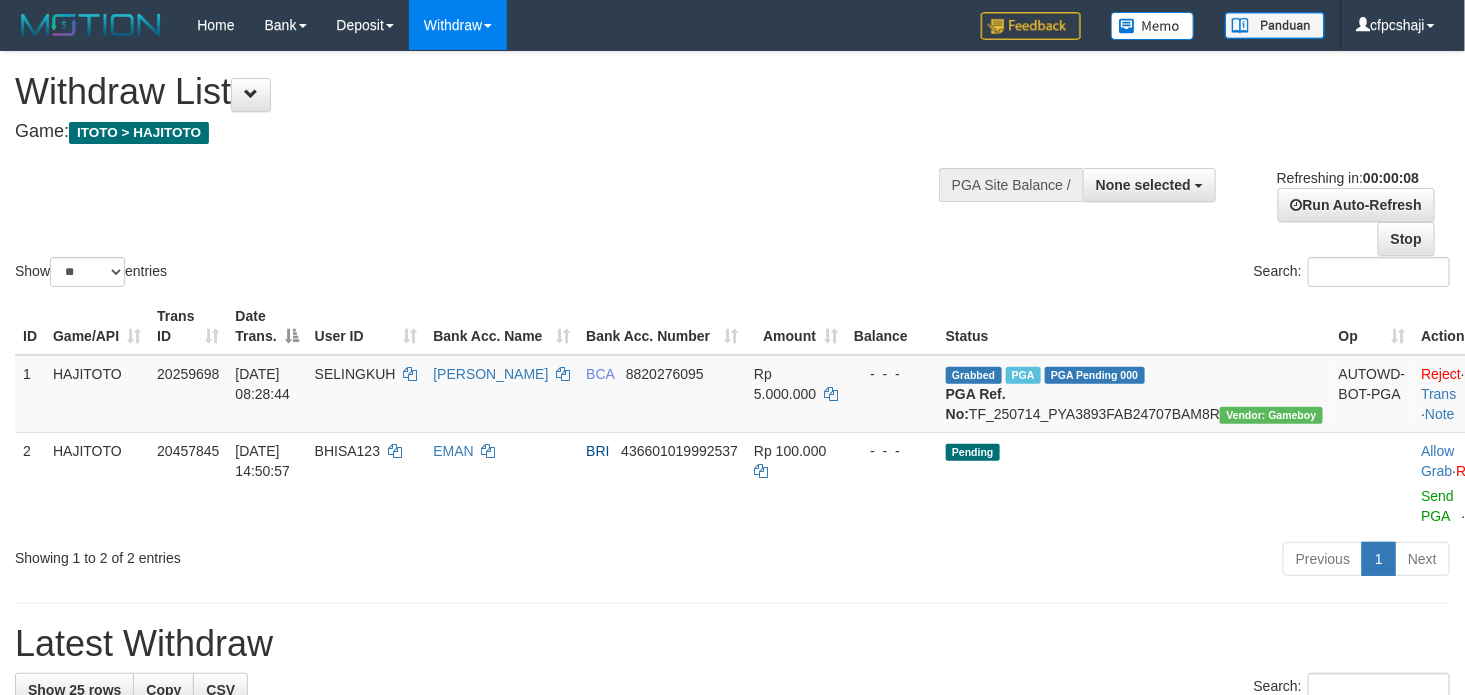 scroll, scrollTop: 0, scrollLeft: 0, axis: both 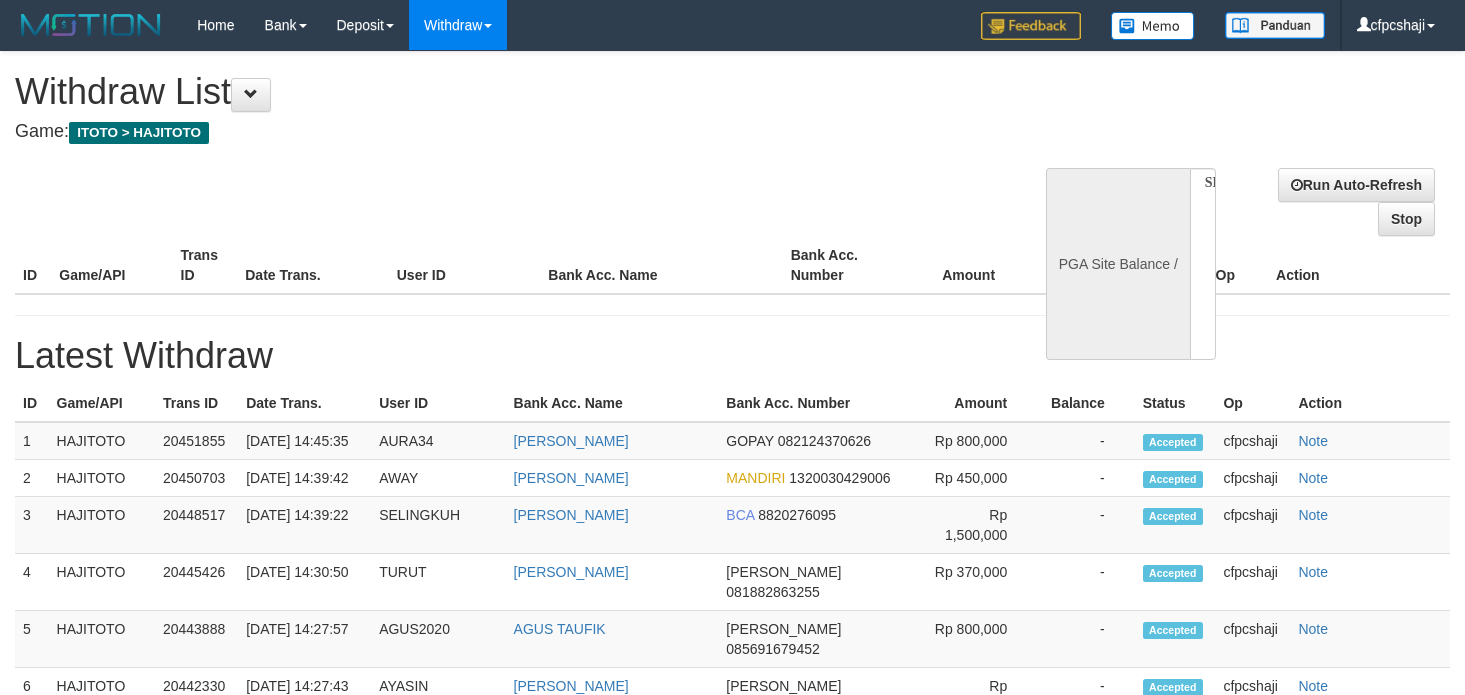 select 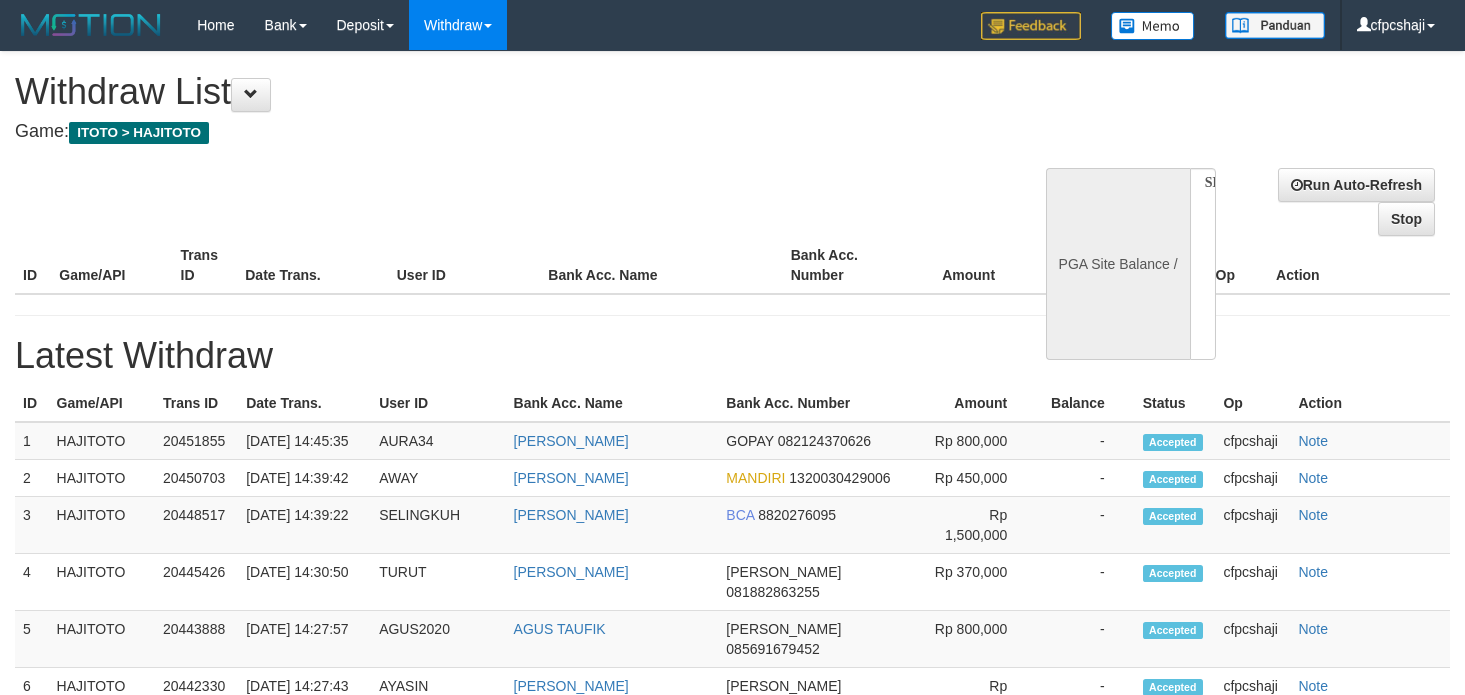 scroll, scrollTop: 0, scrollLeft: 0, axis: both 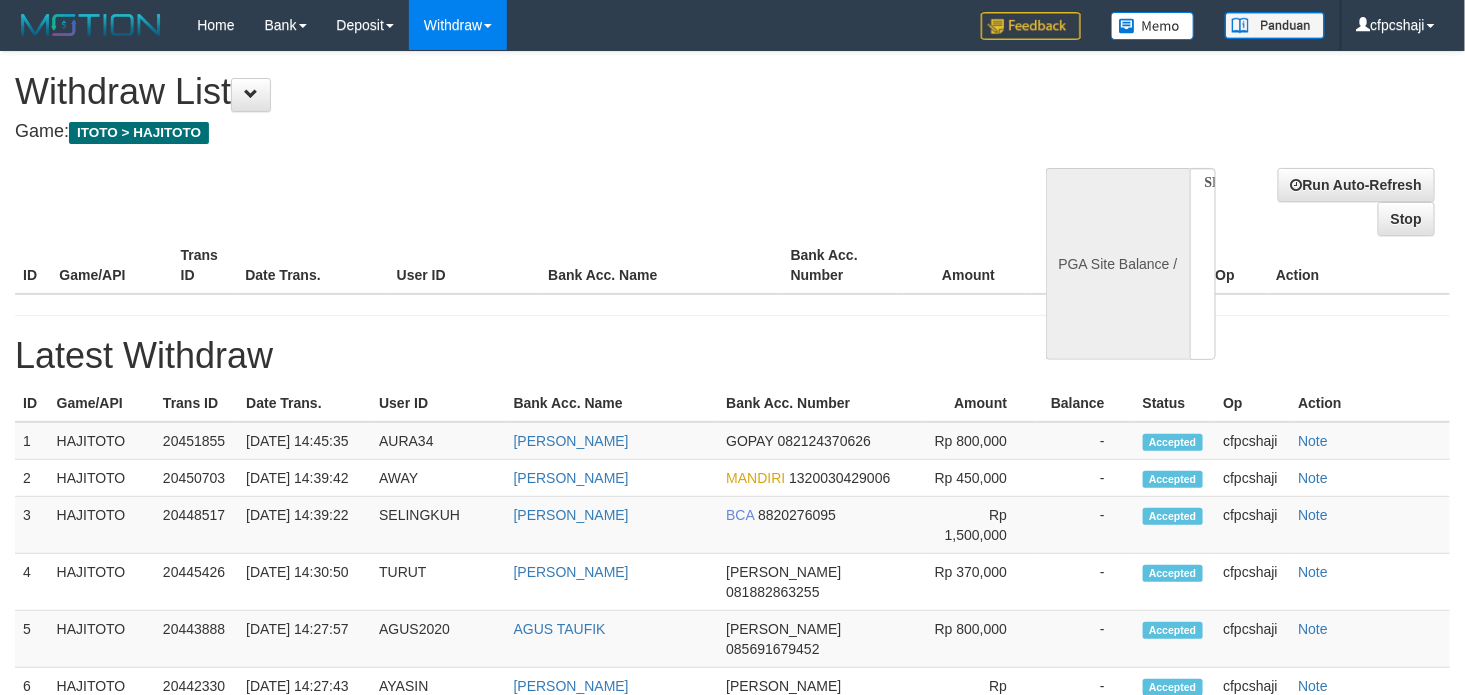 select on "**" 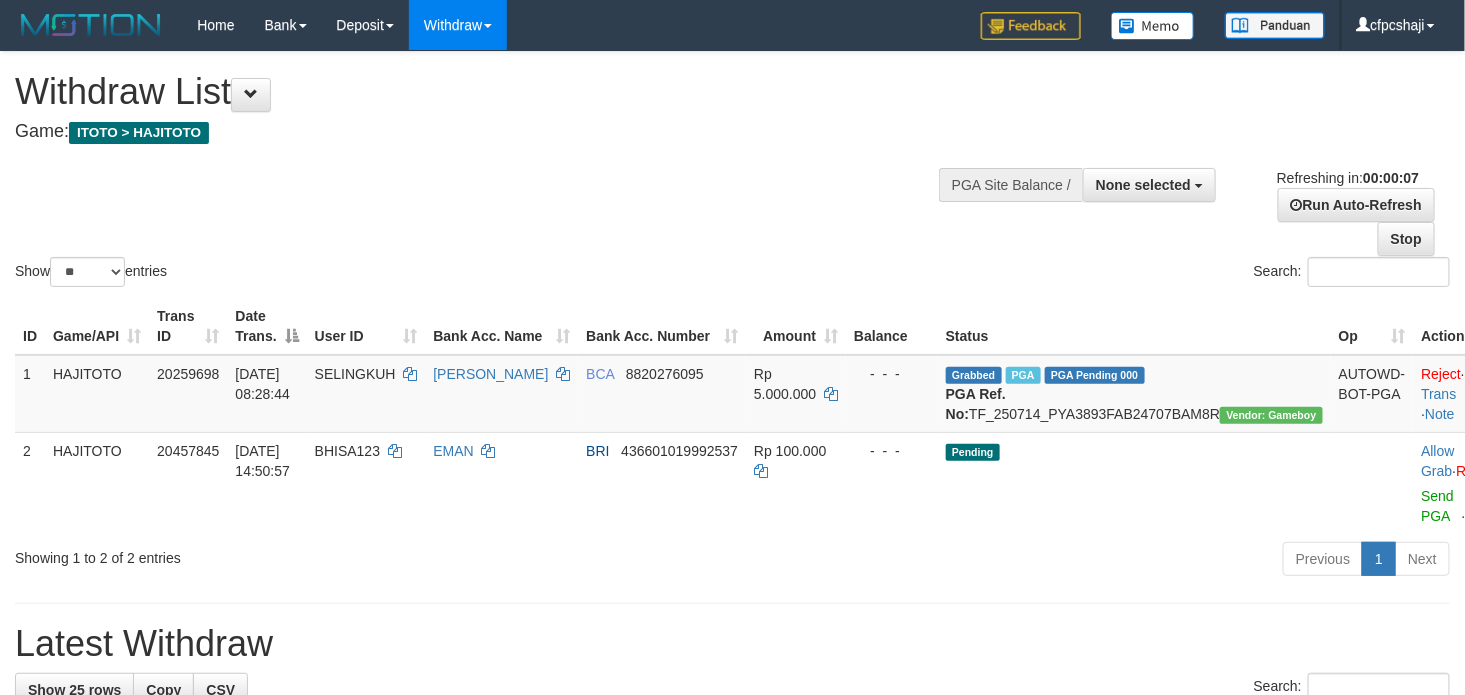 scroll, scrollTop: 0, scrollLeft: 0, axis: both 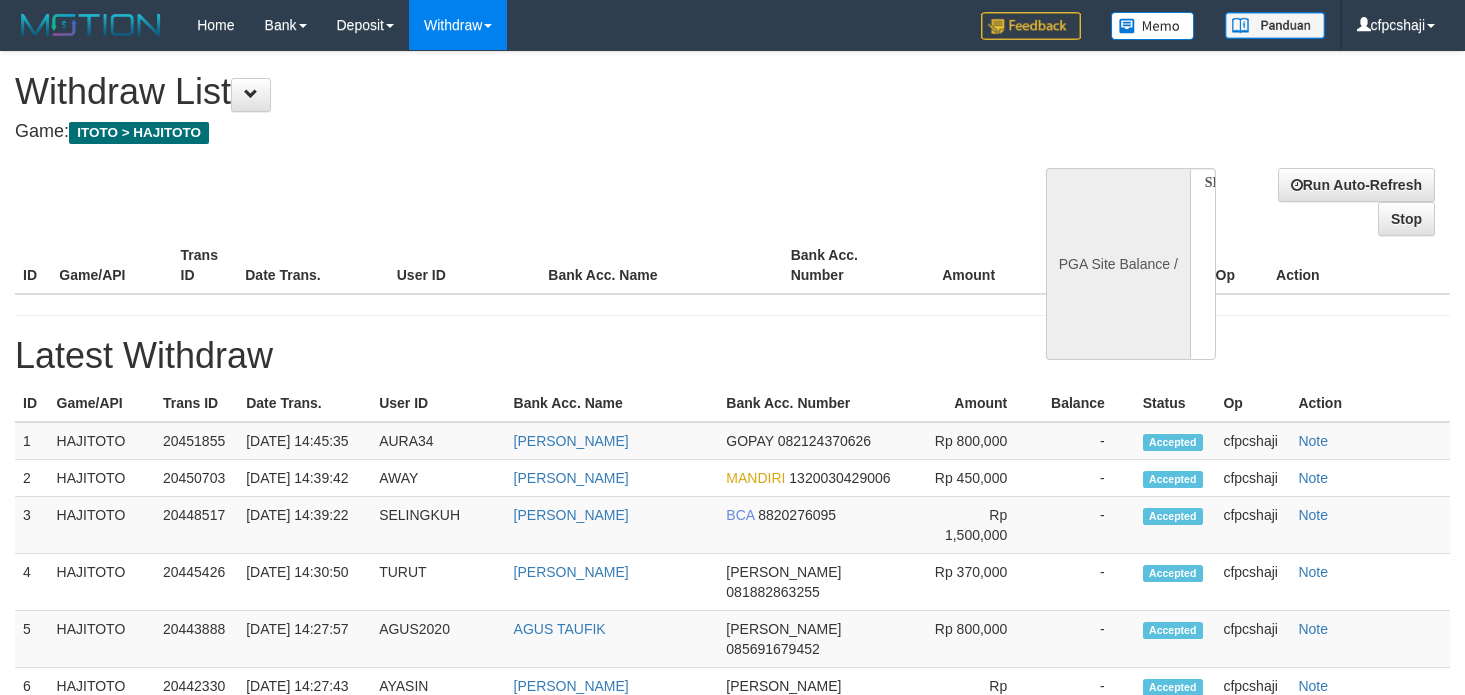 select 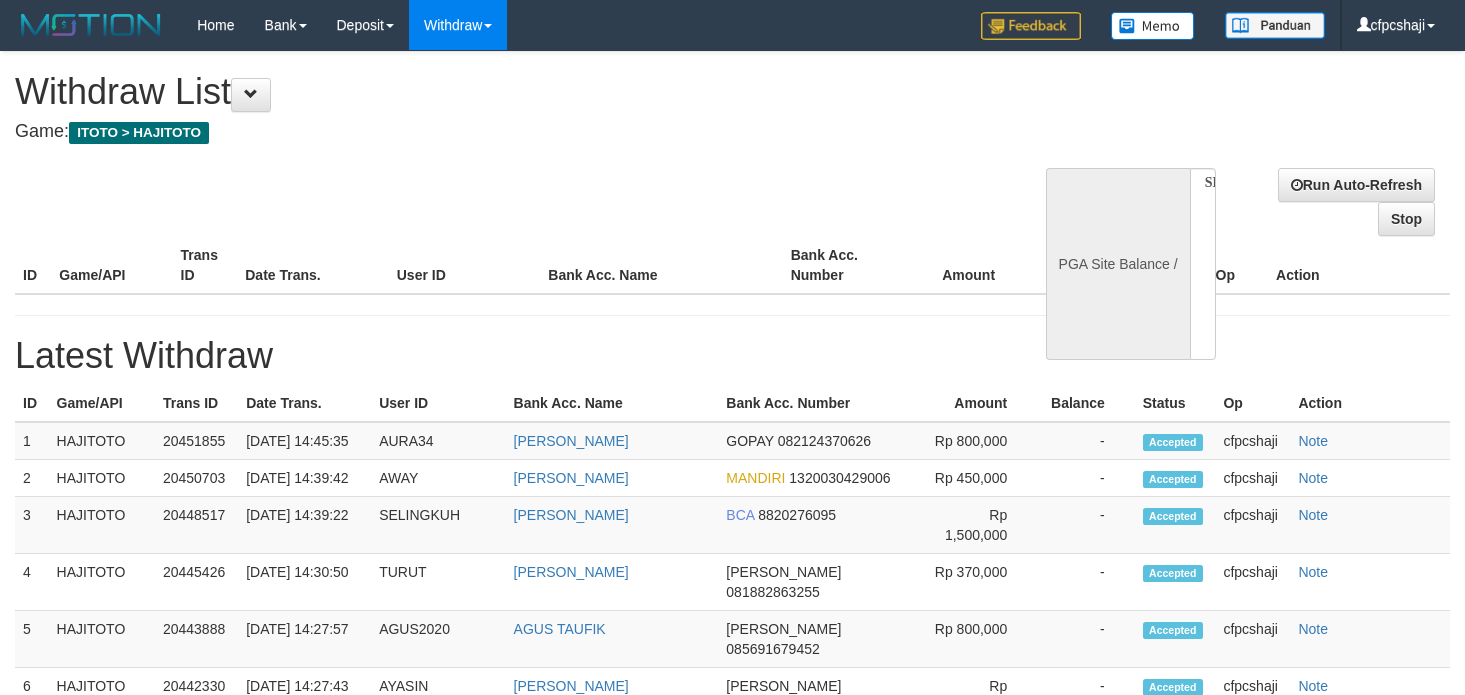 scroll, scrollTop: 0, scrollLeft: 0, axis: both 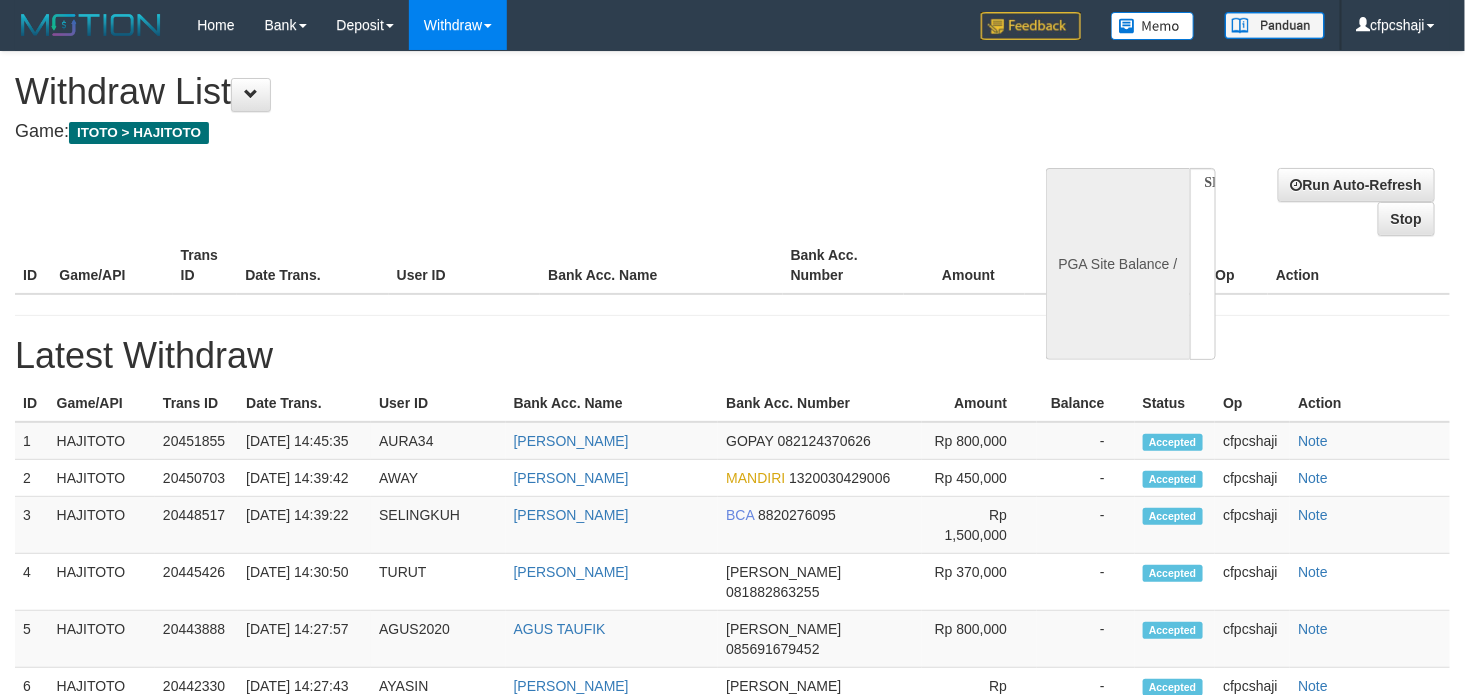 select on "**" 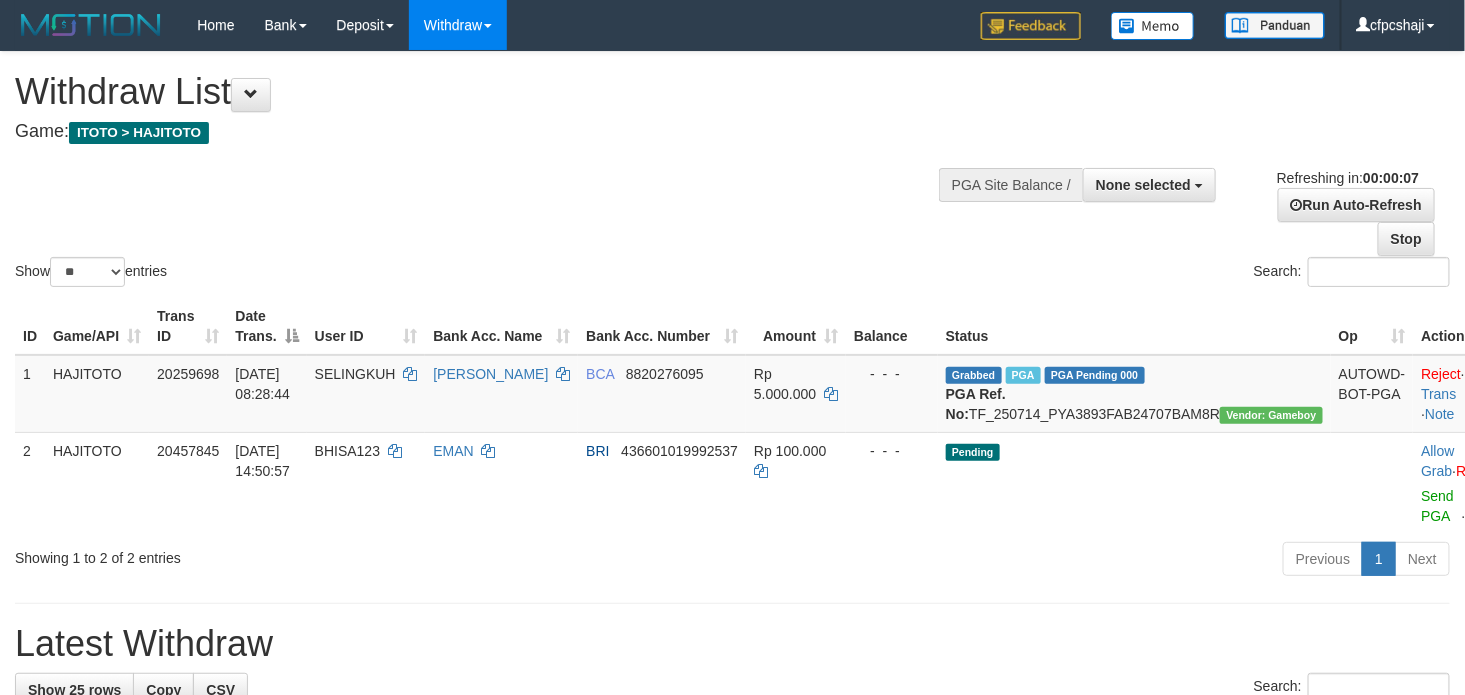 scroll, scrollTop: 0, scrollLeft: 0, axis: both 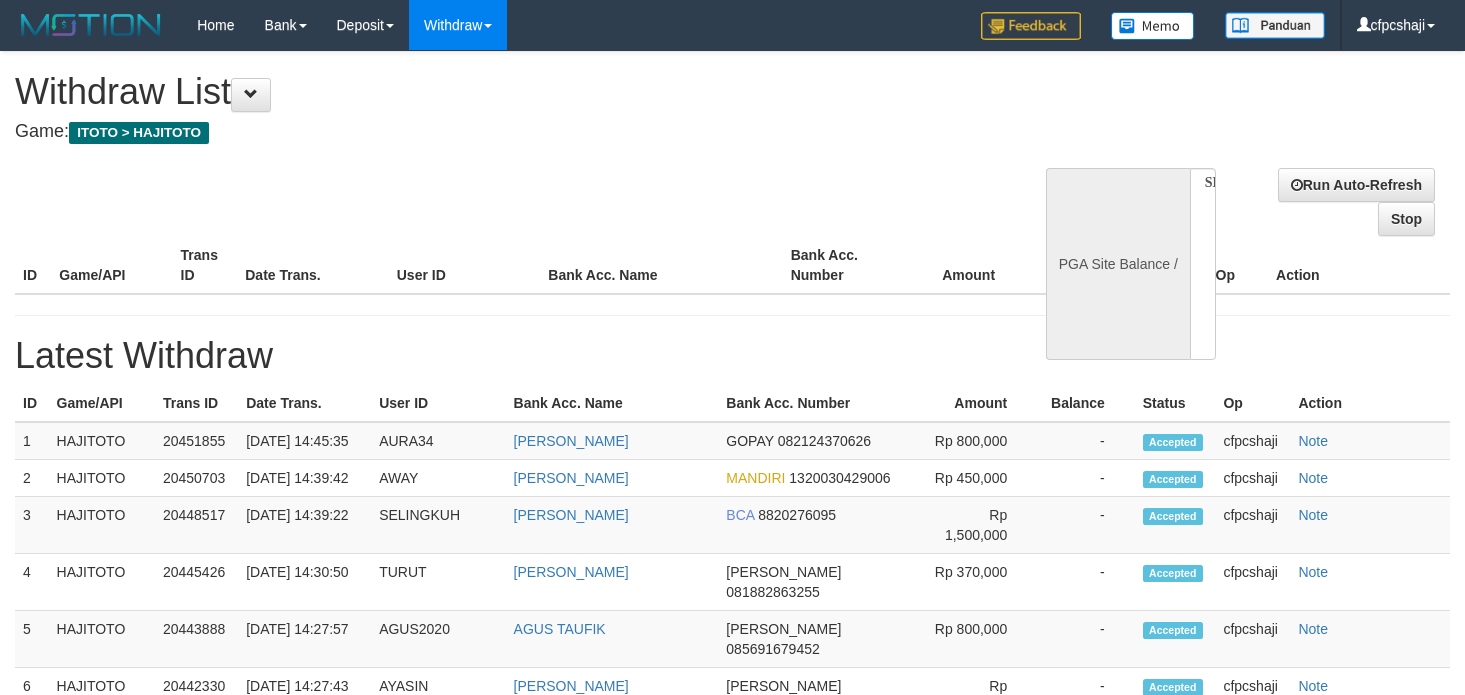 select 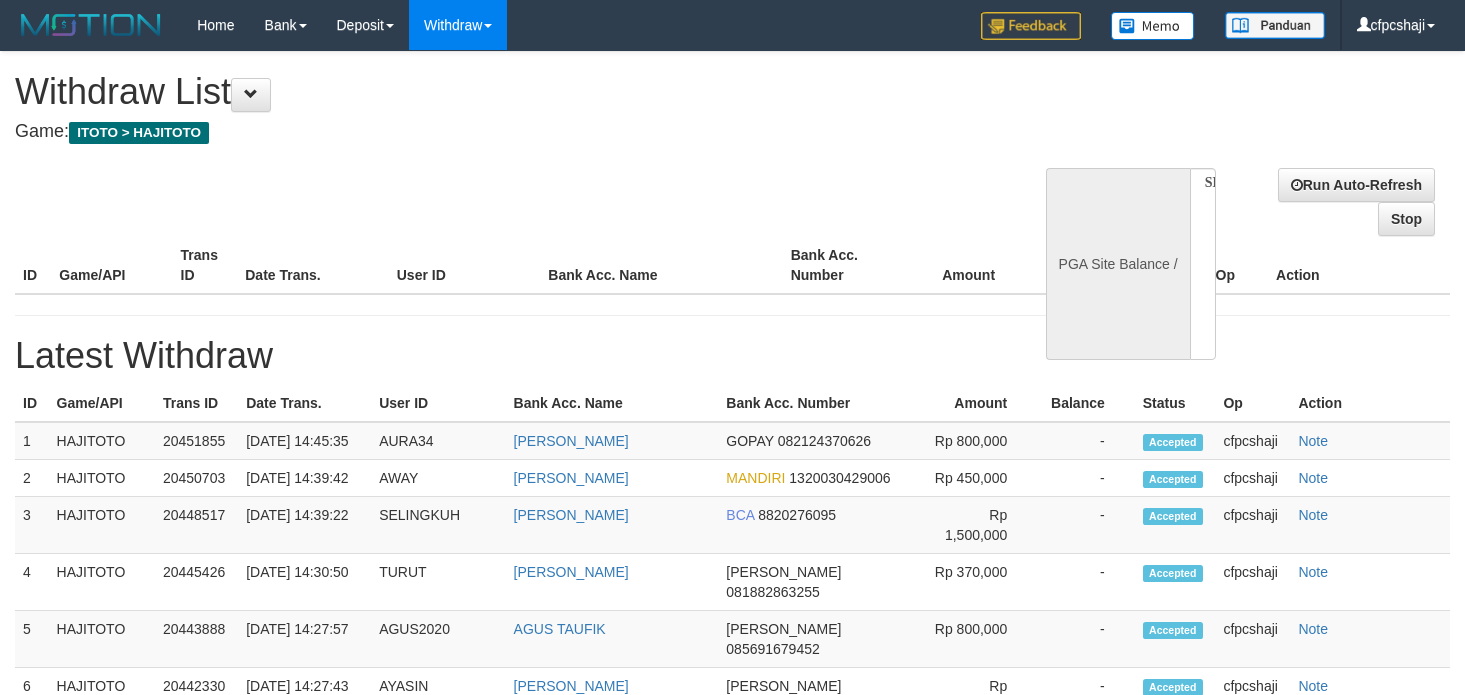 scroll, scrollTop: 0, scrollLeft: 0, axis: both 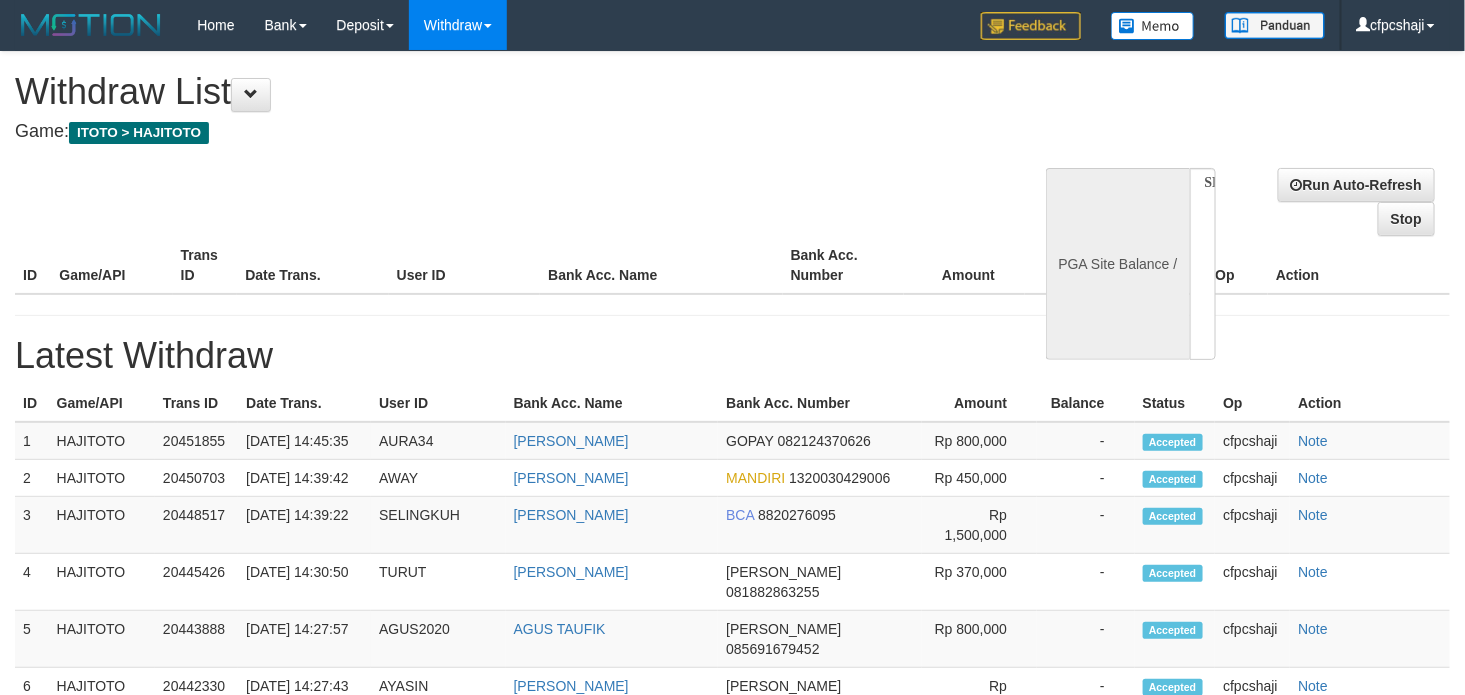 select on "**" 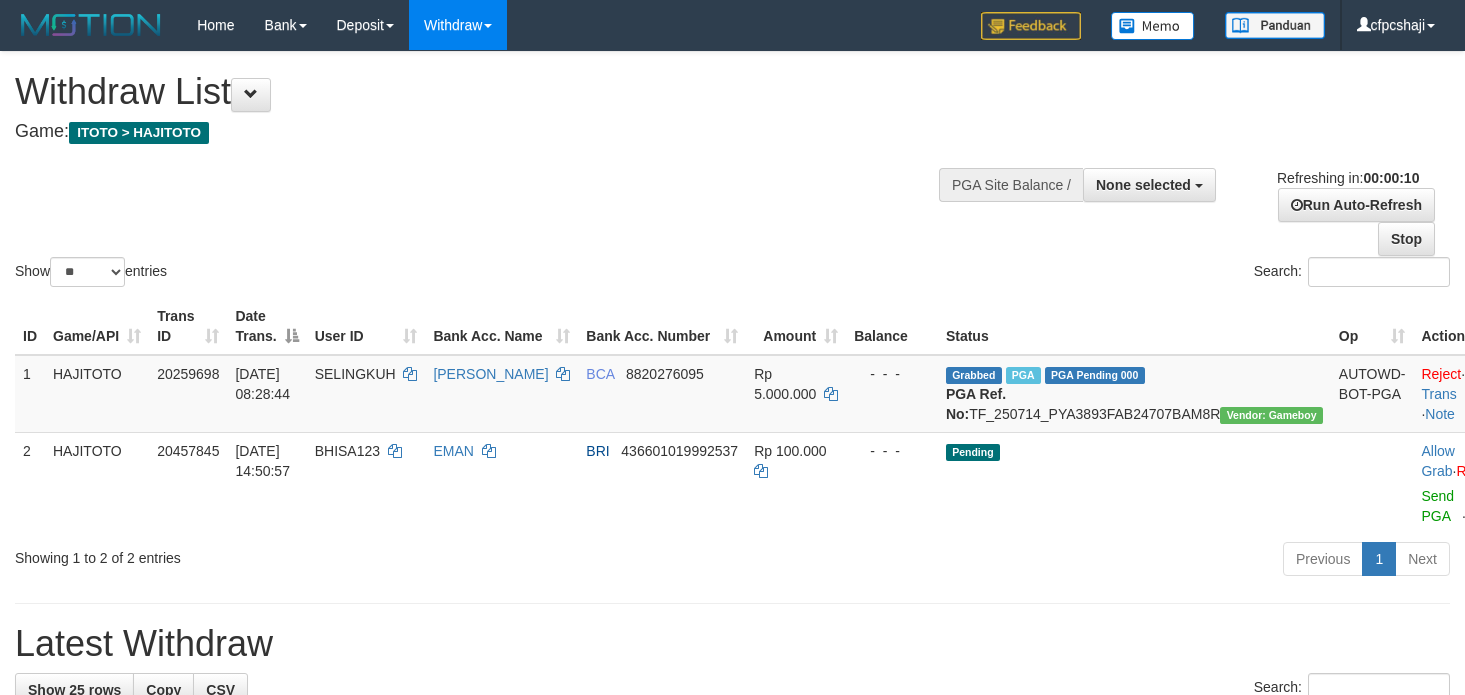 select 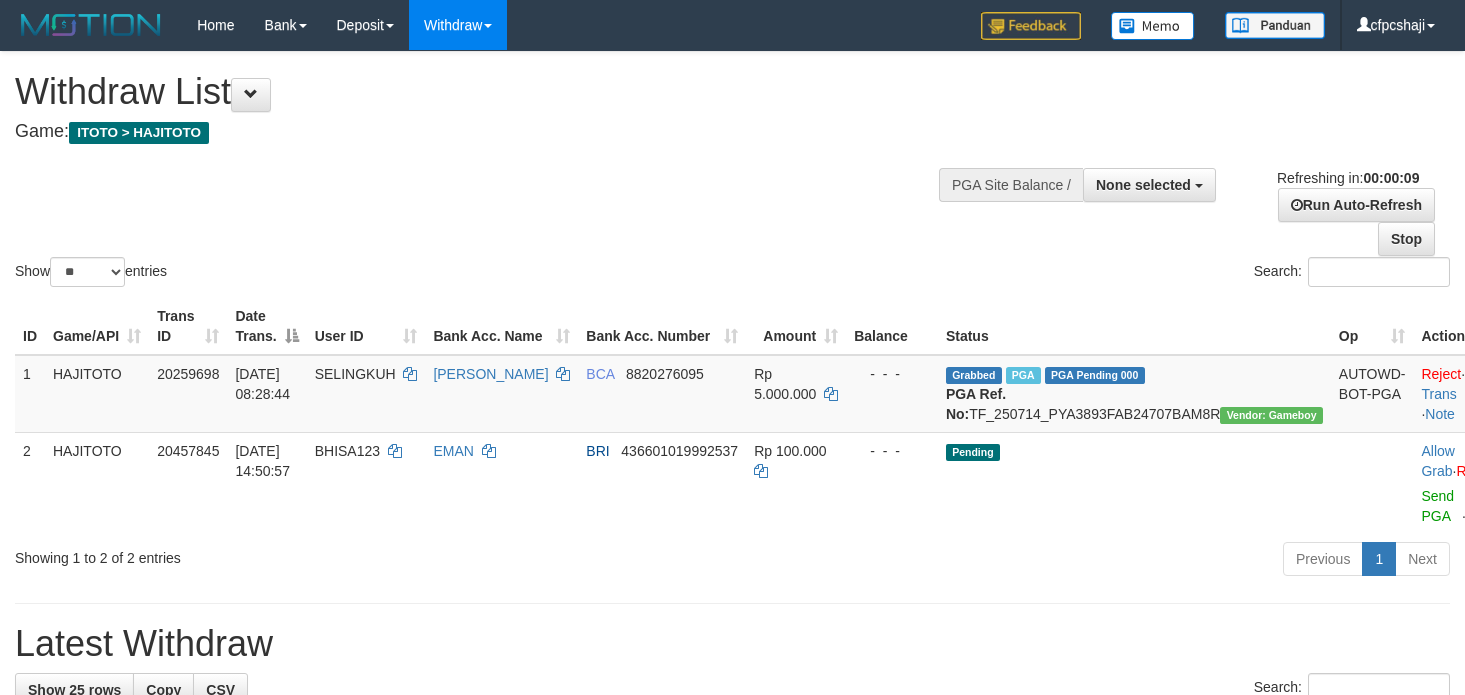 select 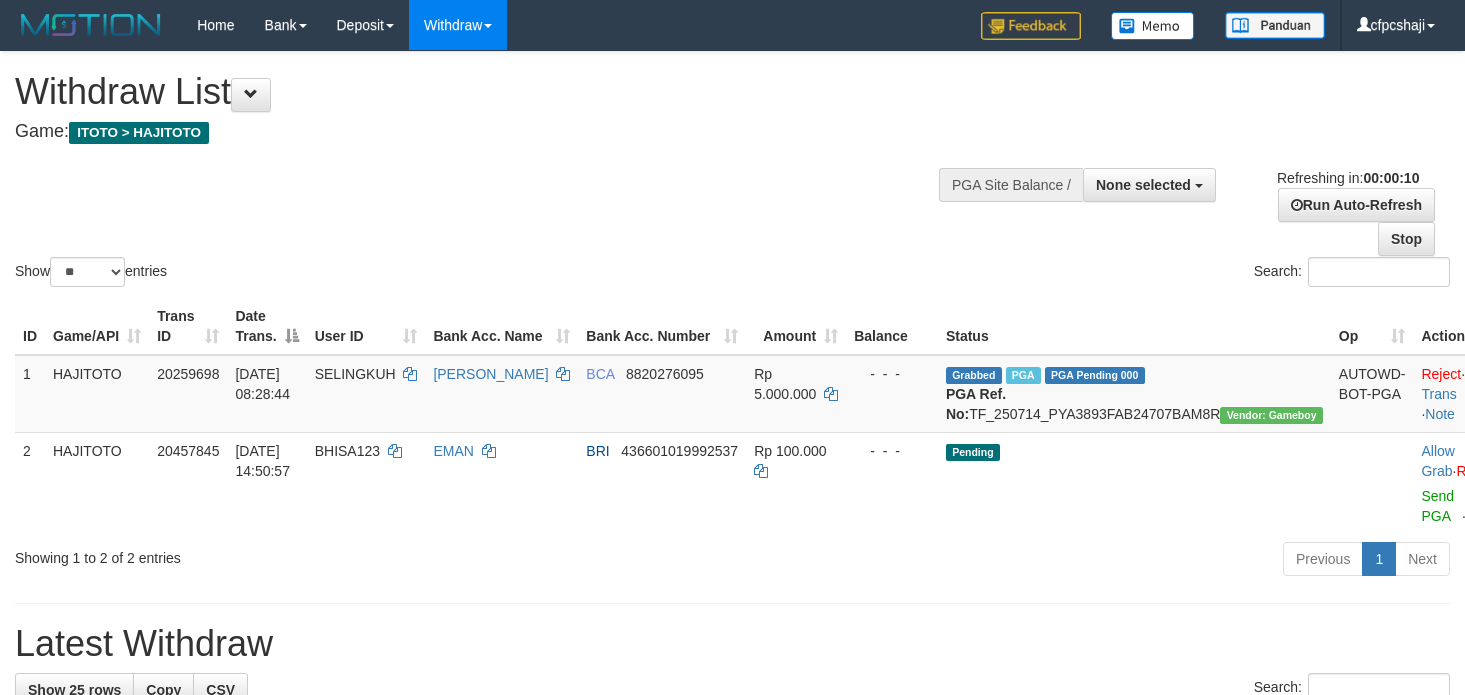 select 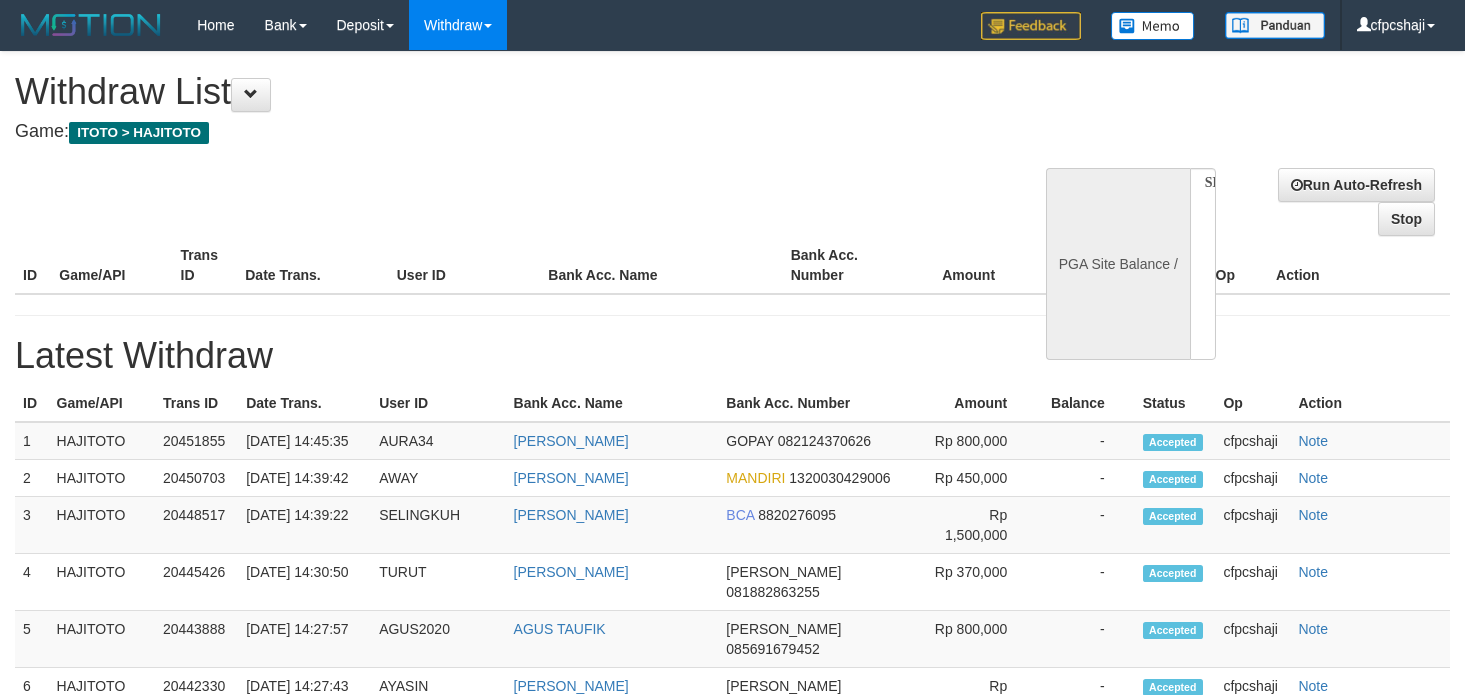 select 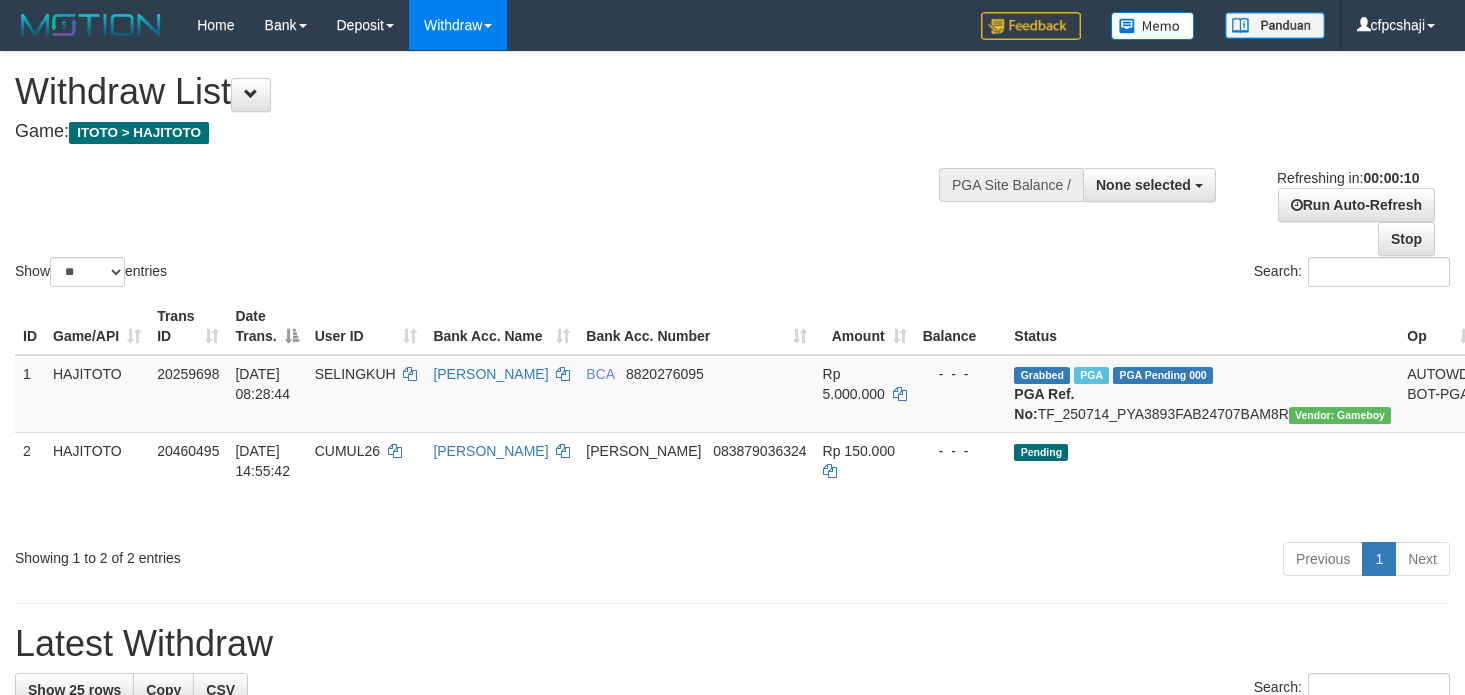 select 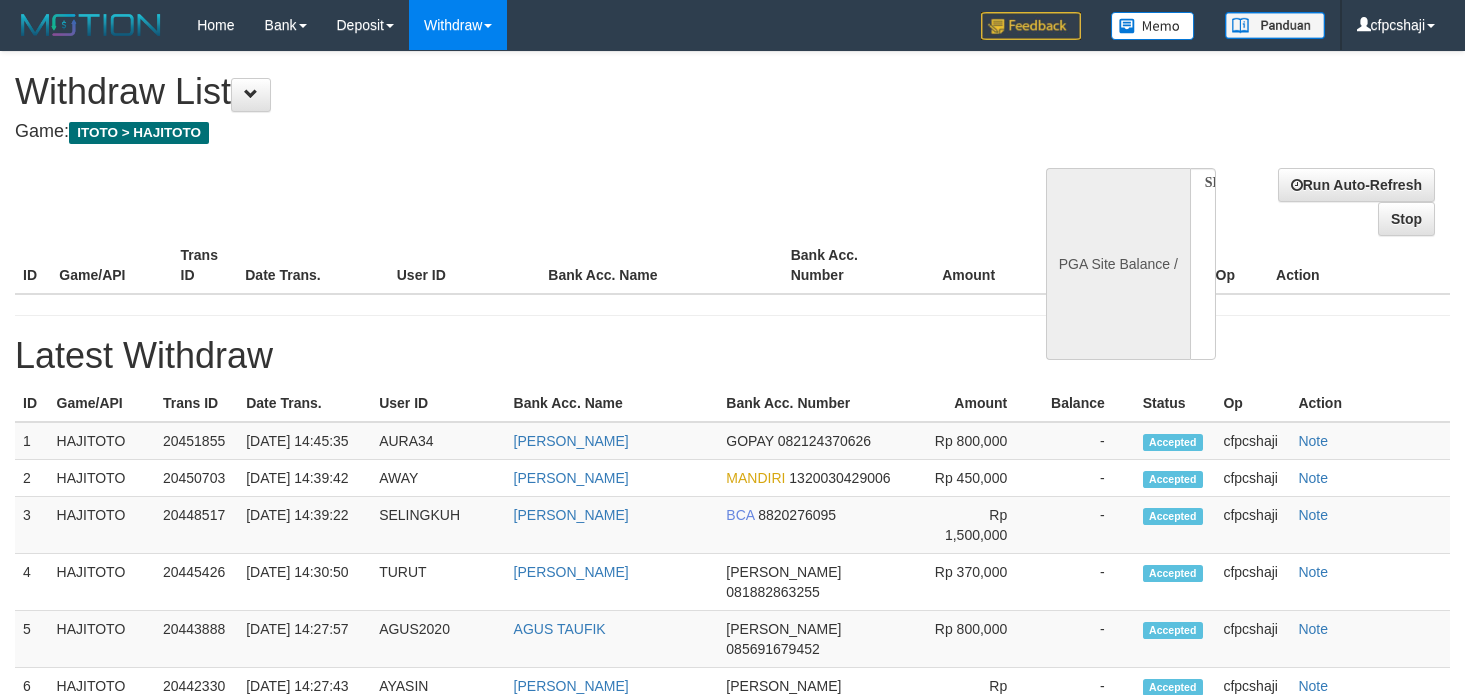 select 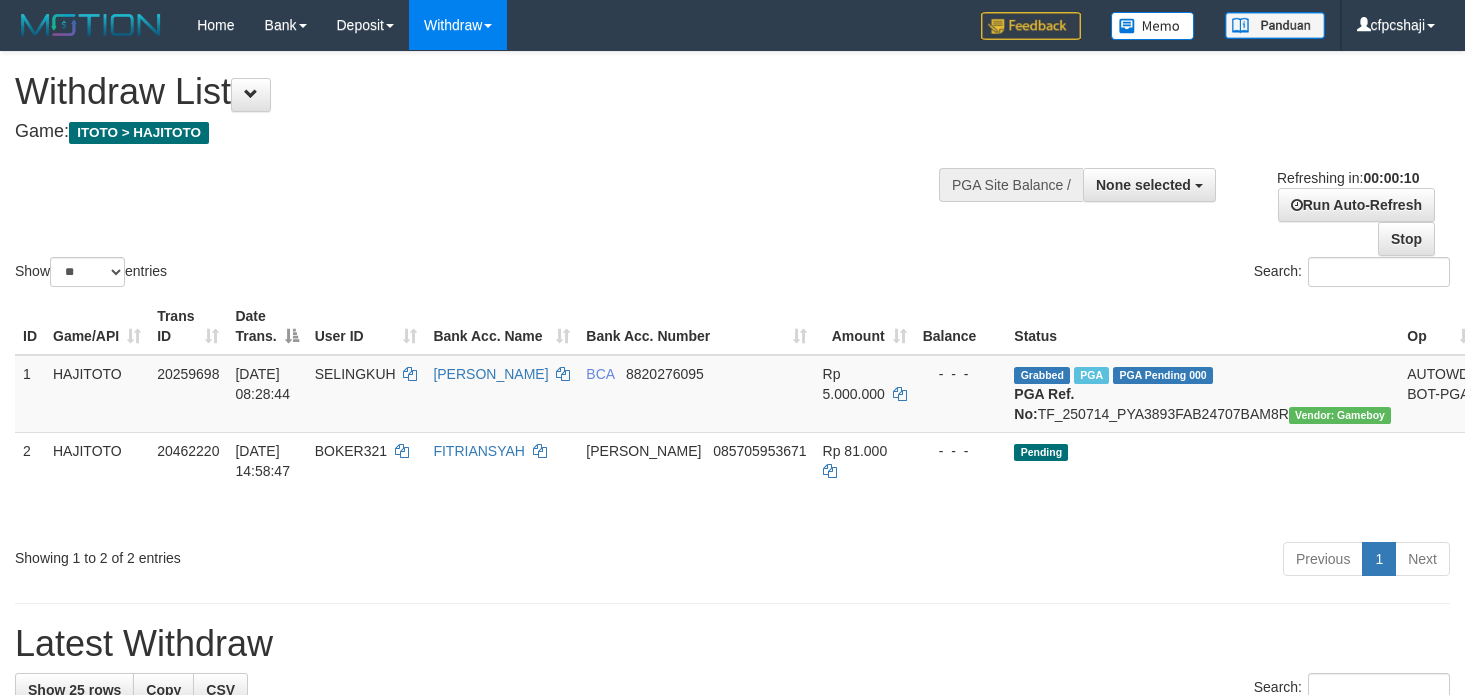 select 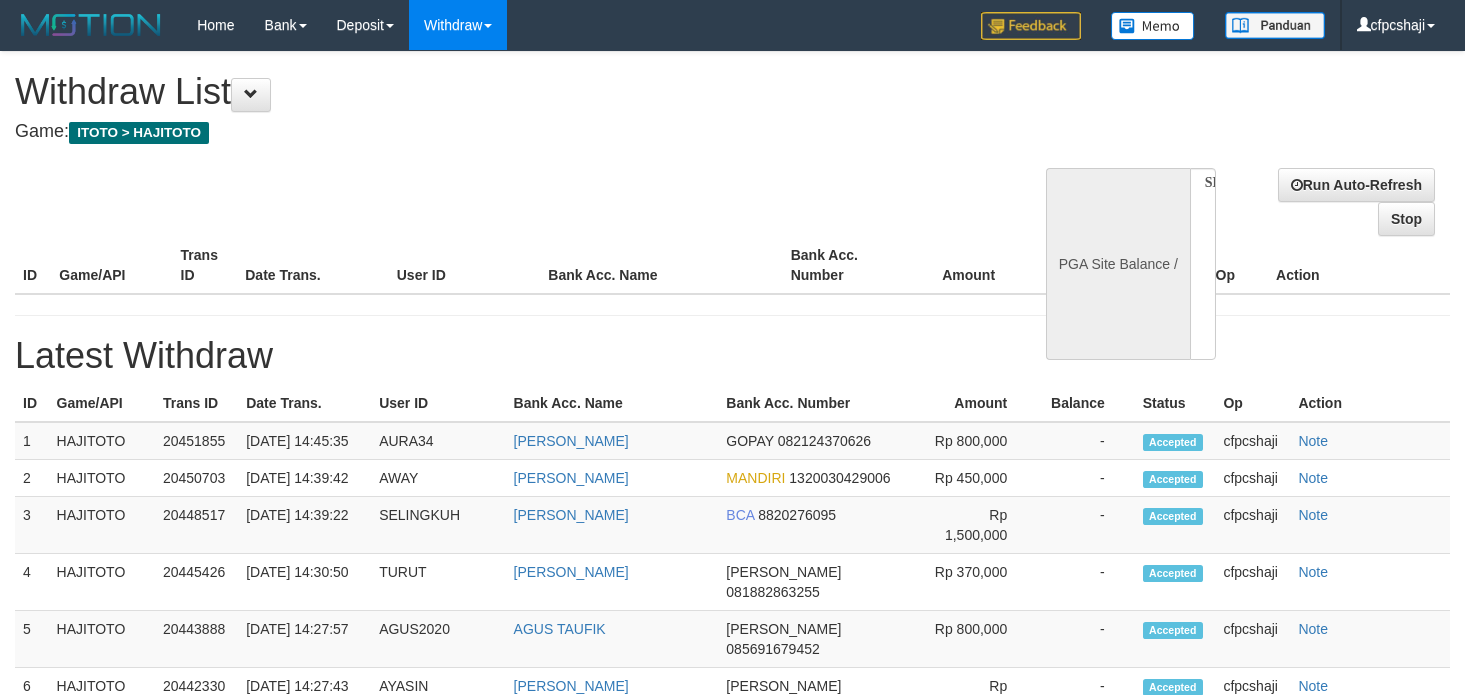 select 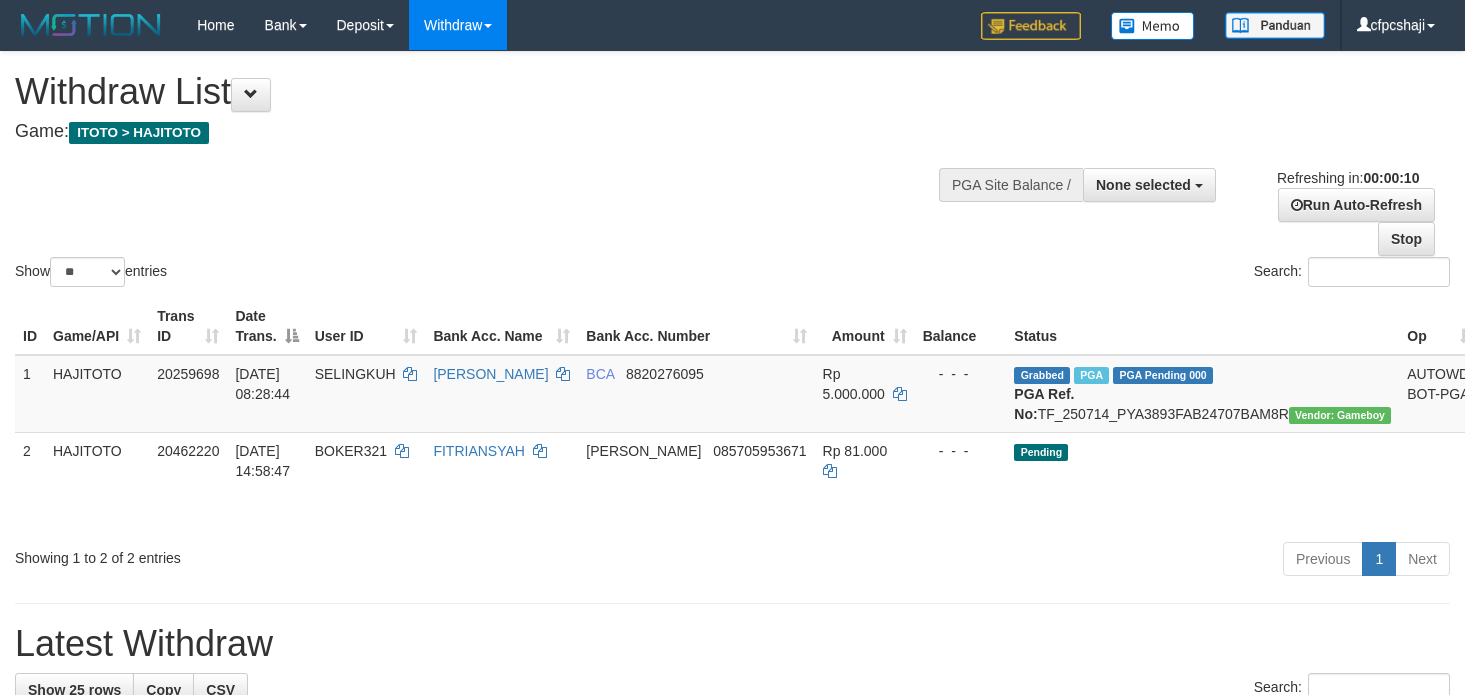 select 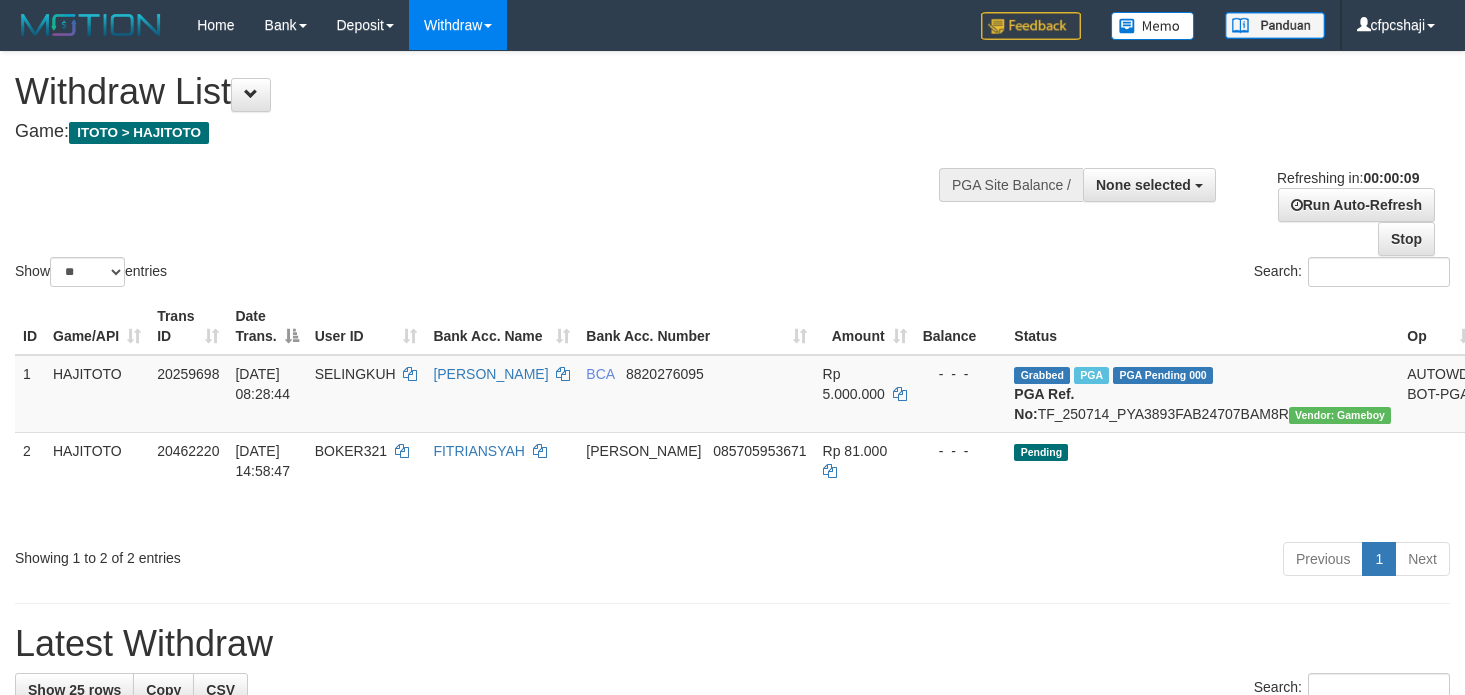 select 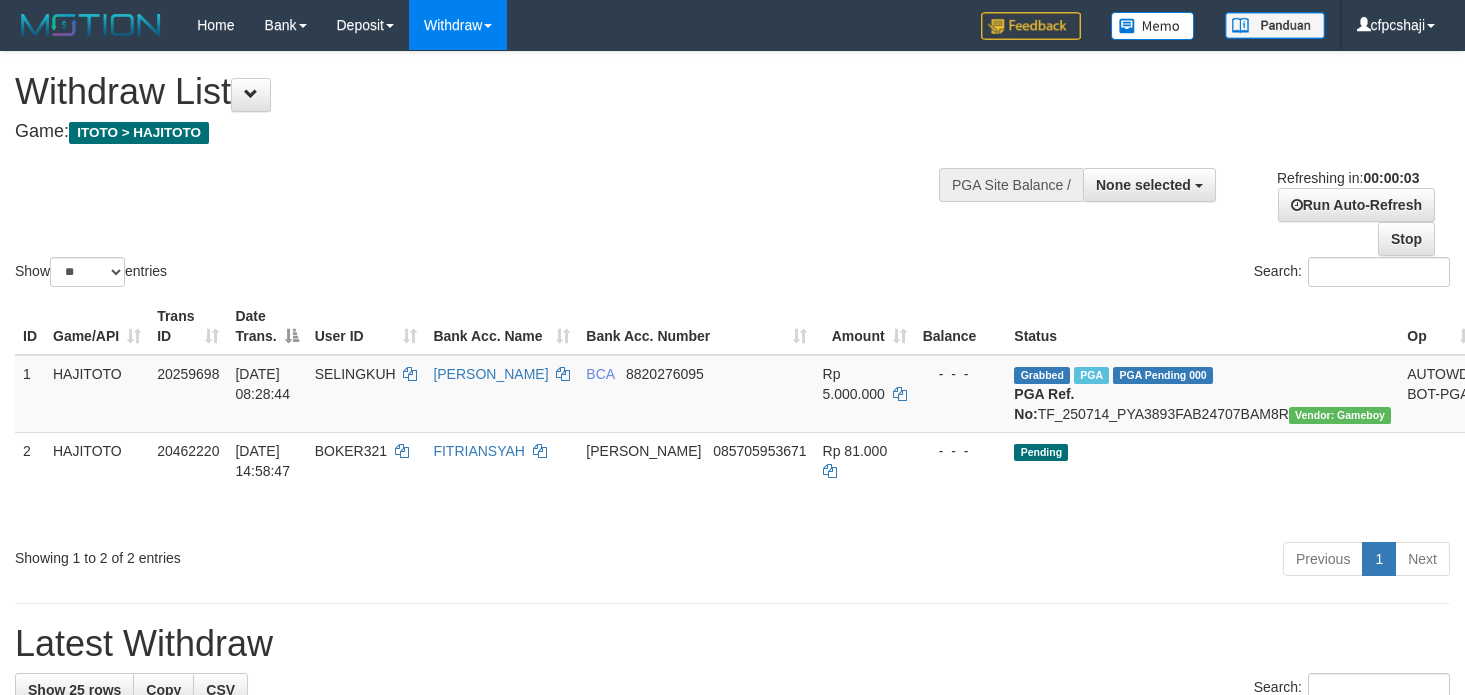 scroll, scrollTop: 0, scrollLeft: 0, axis: both 